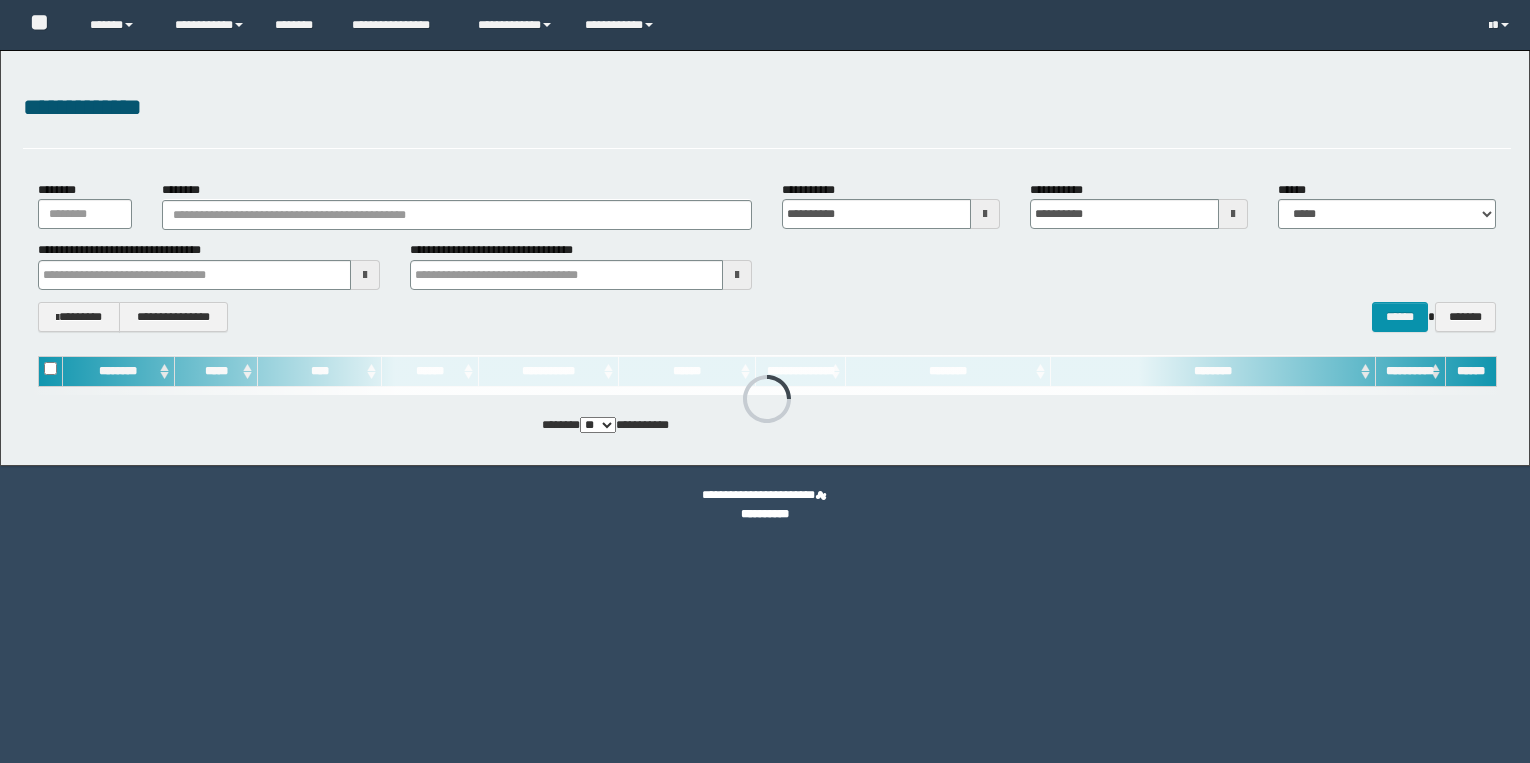 scroll, scrollTop: 0, scrollLeft: 0, axis: both 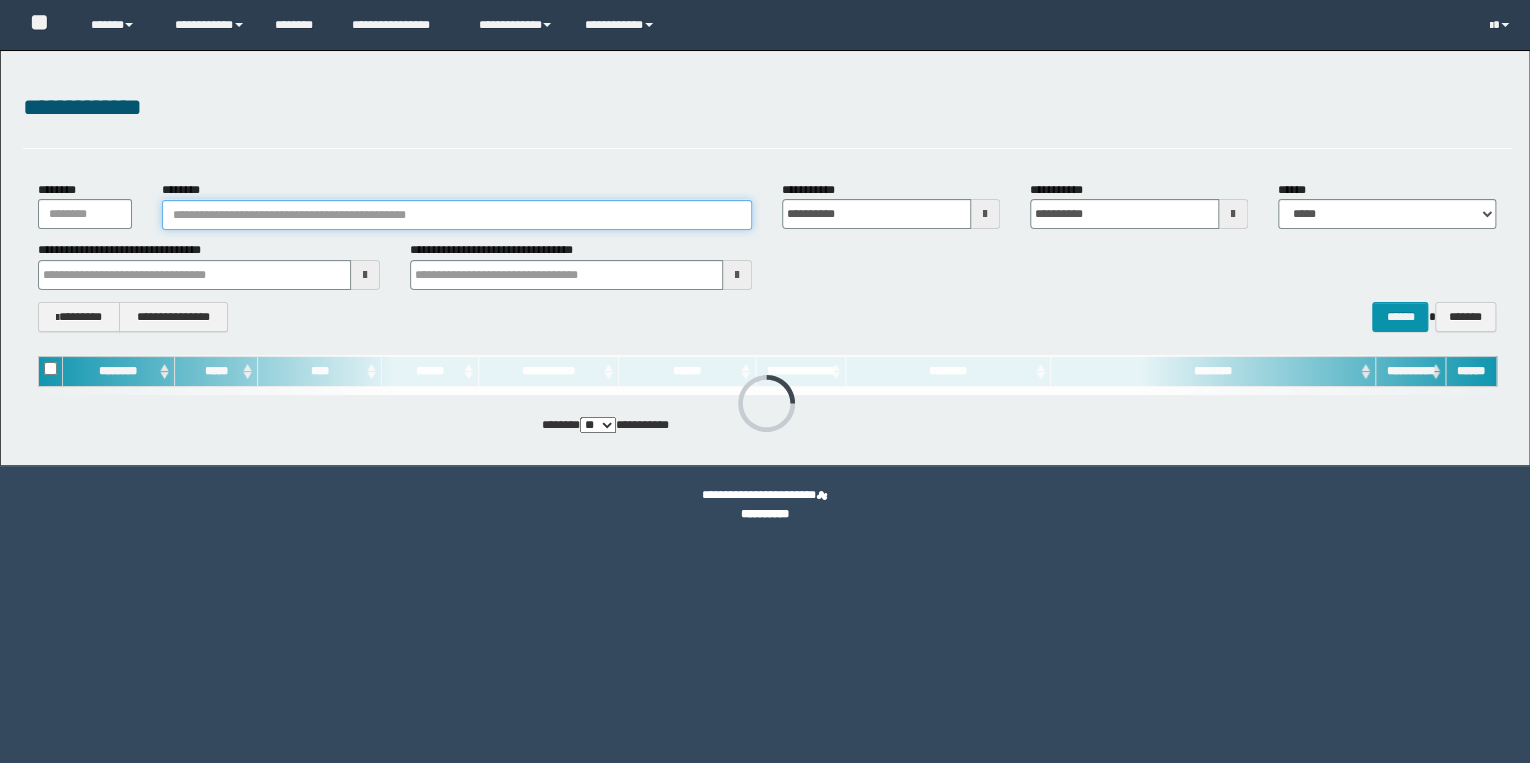 click on "********" at bounding box center [457, 215] 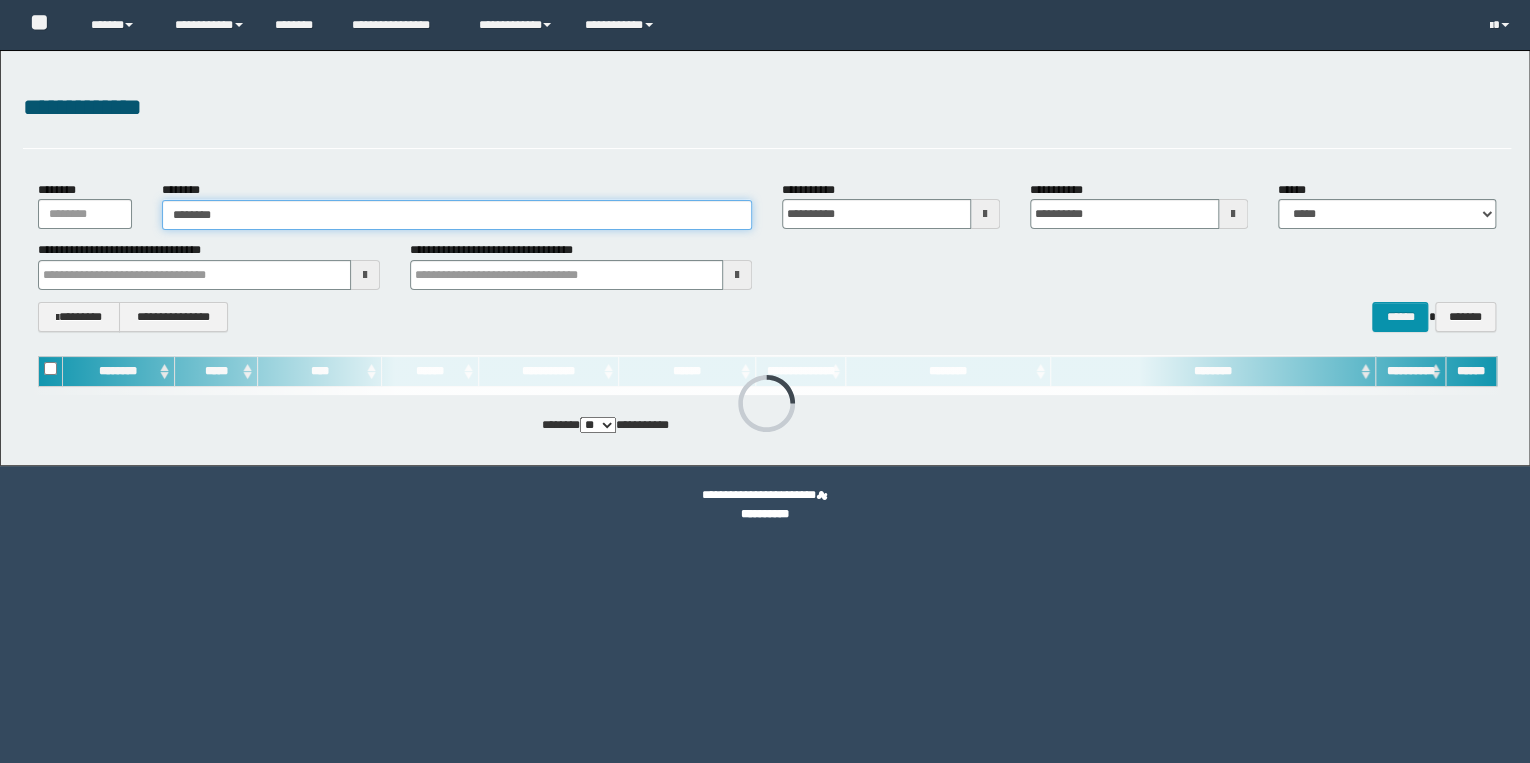 type on "********" 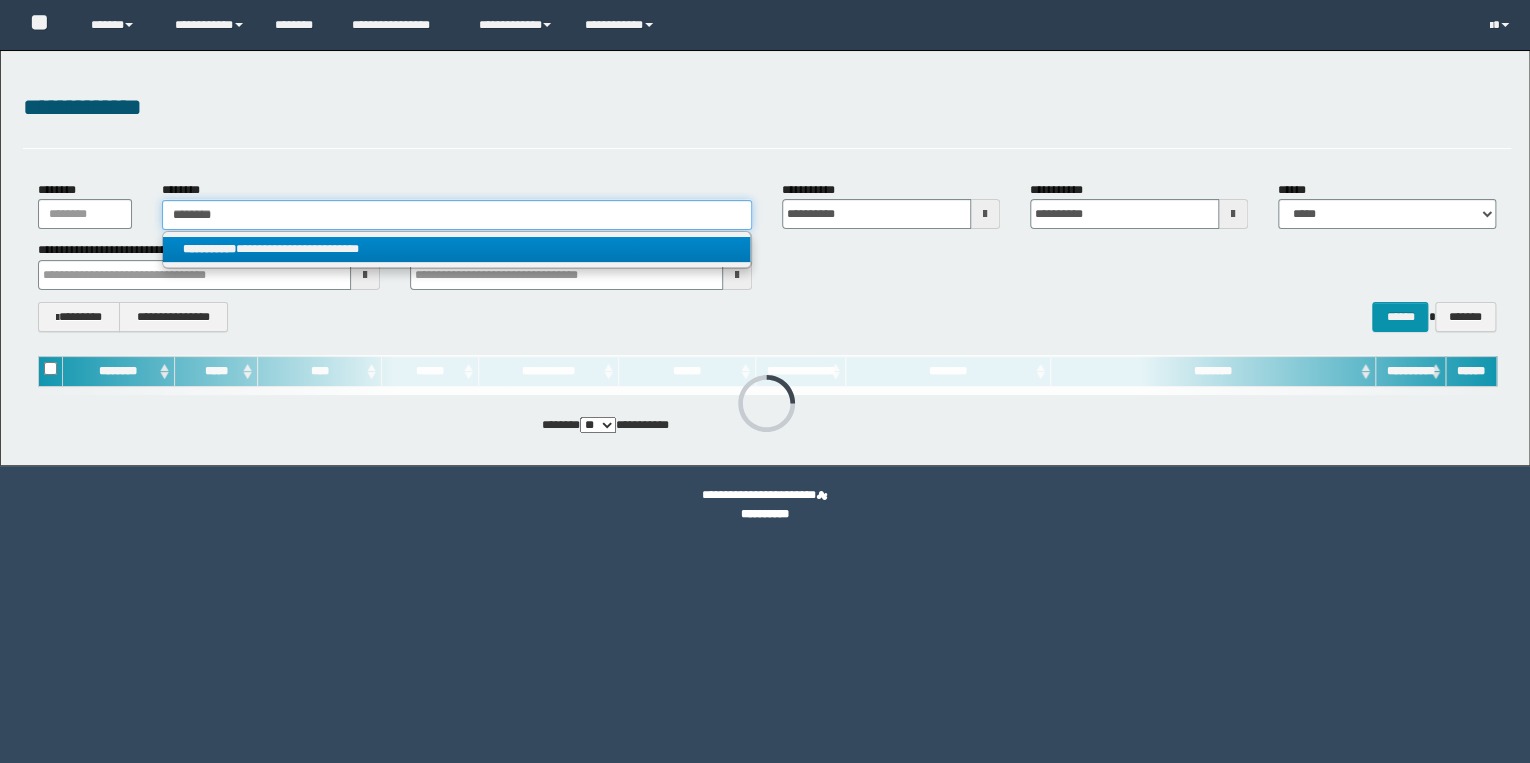 type on "********" 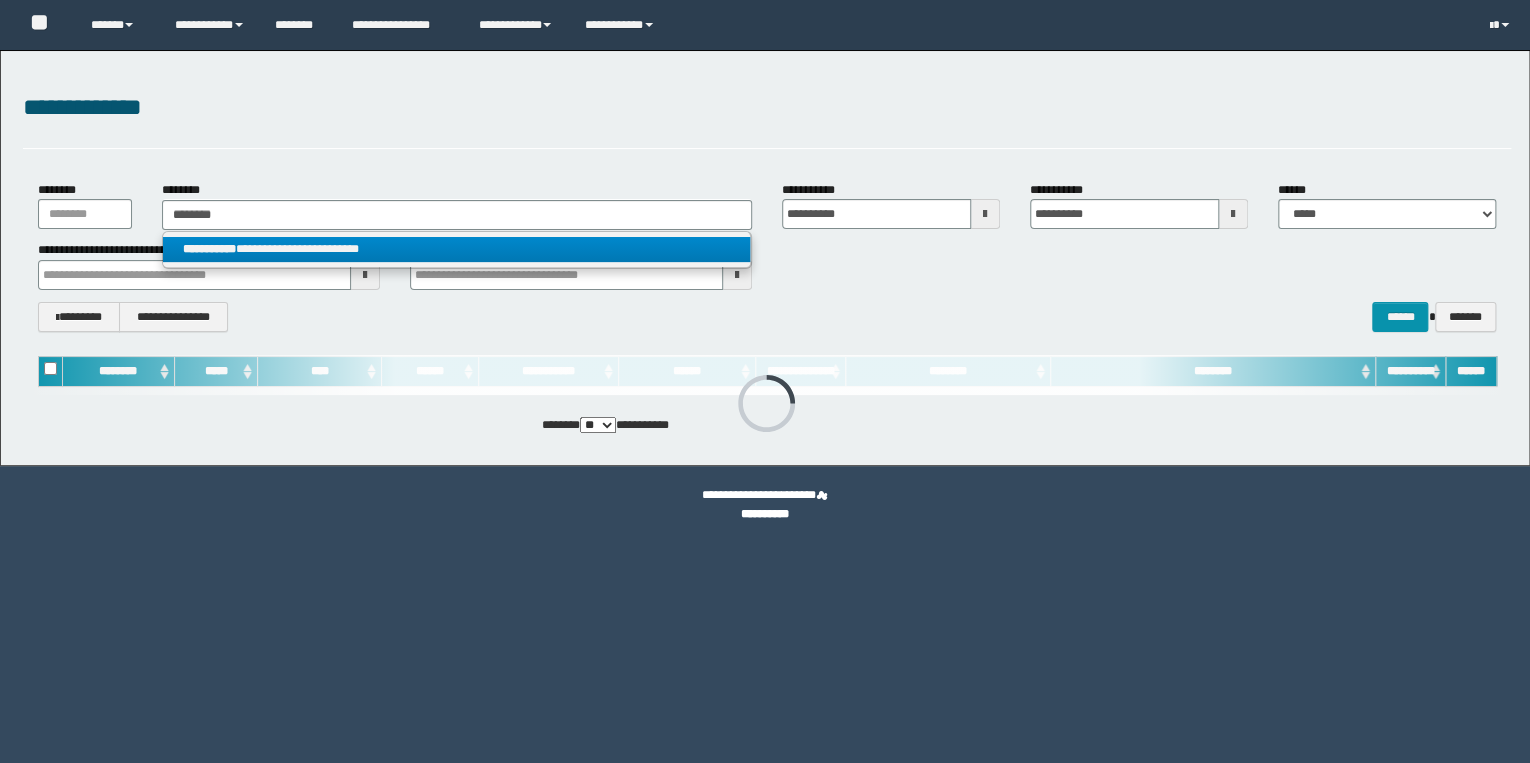 click on "**********" at bounding box center (457, 249) 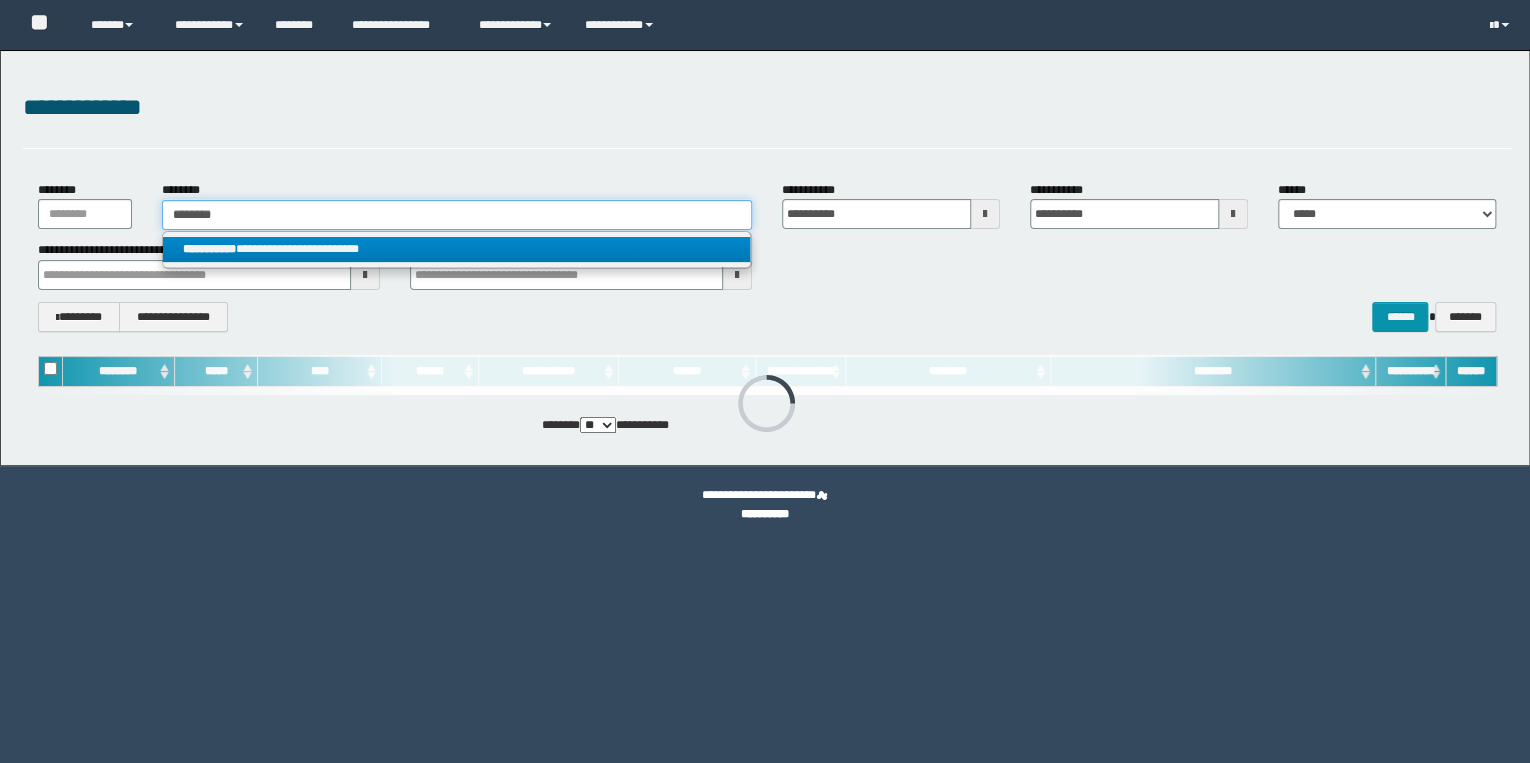 type 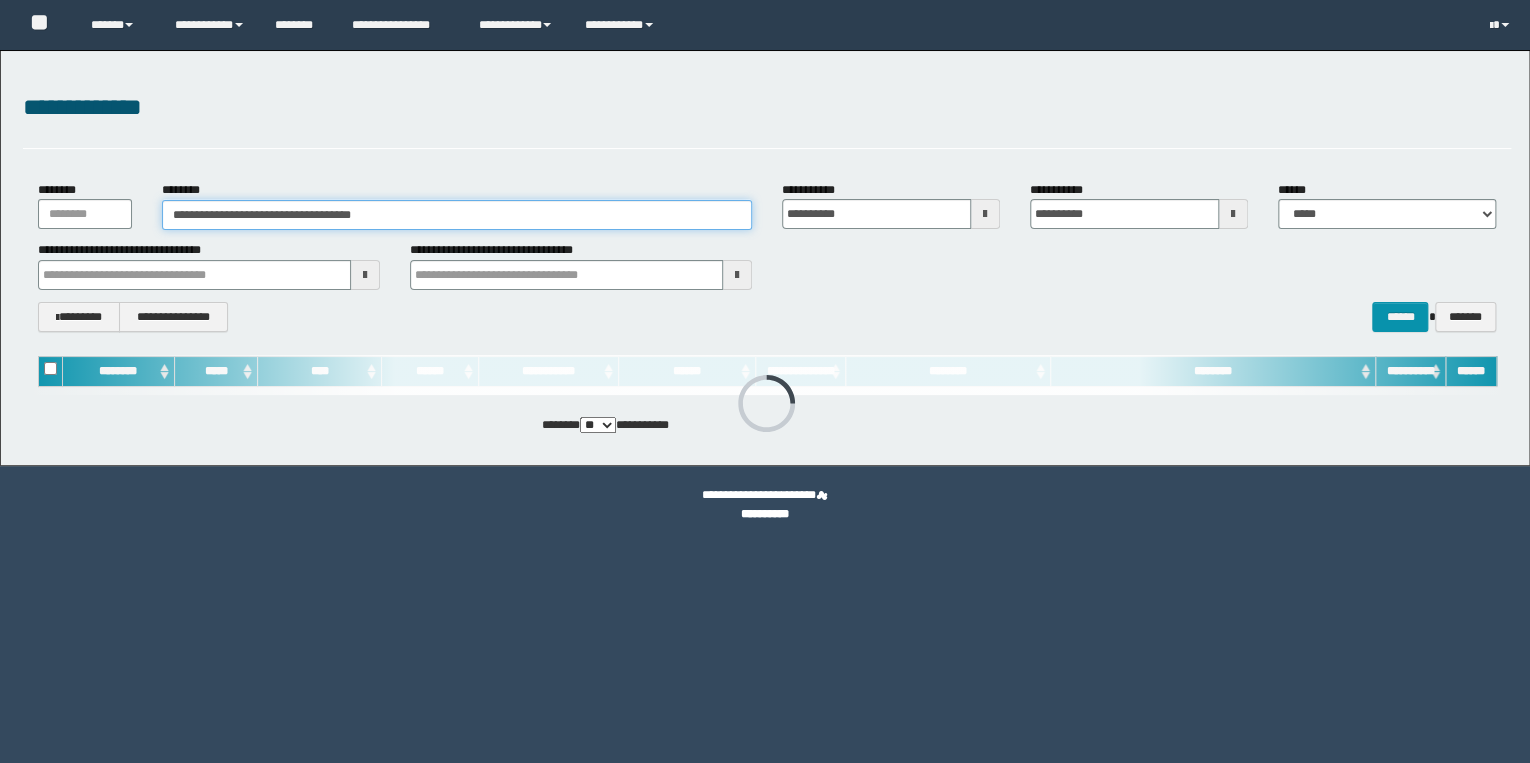 scroll, scrollTop: 0, scrollLeft: 0, axis: both 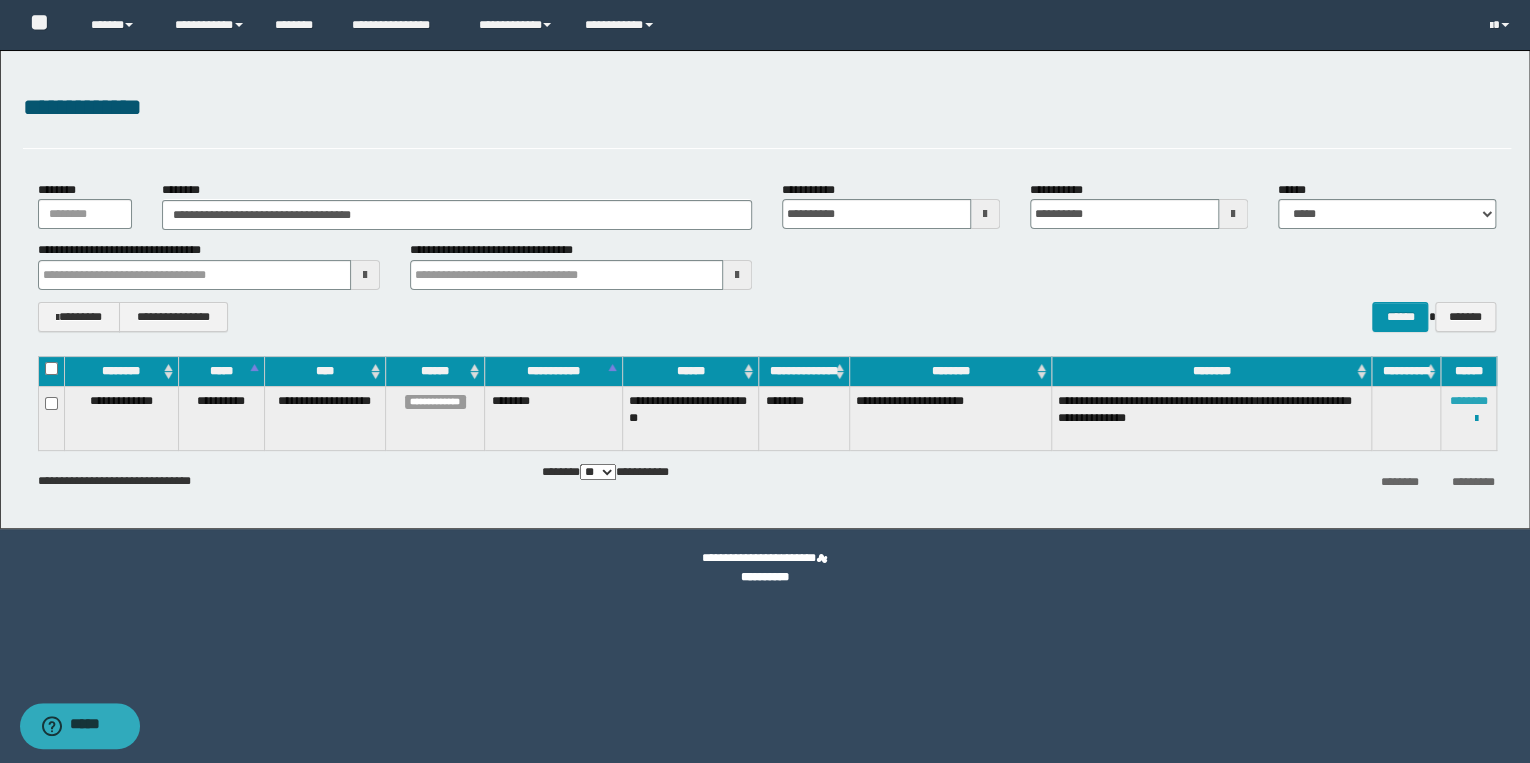 click on "********" at bounding box center (1469, 401) 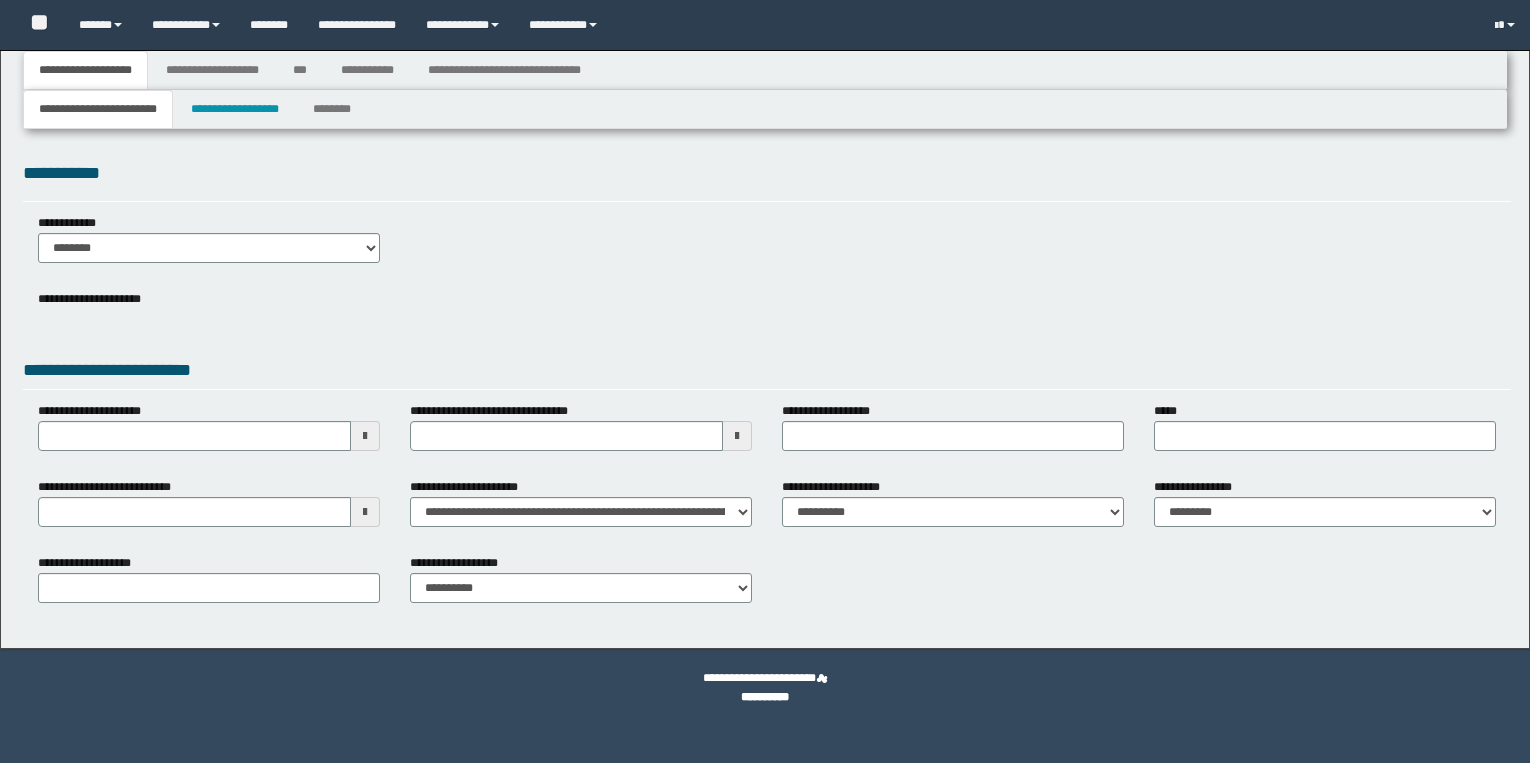 type 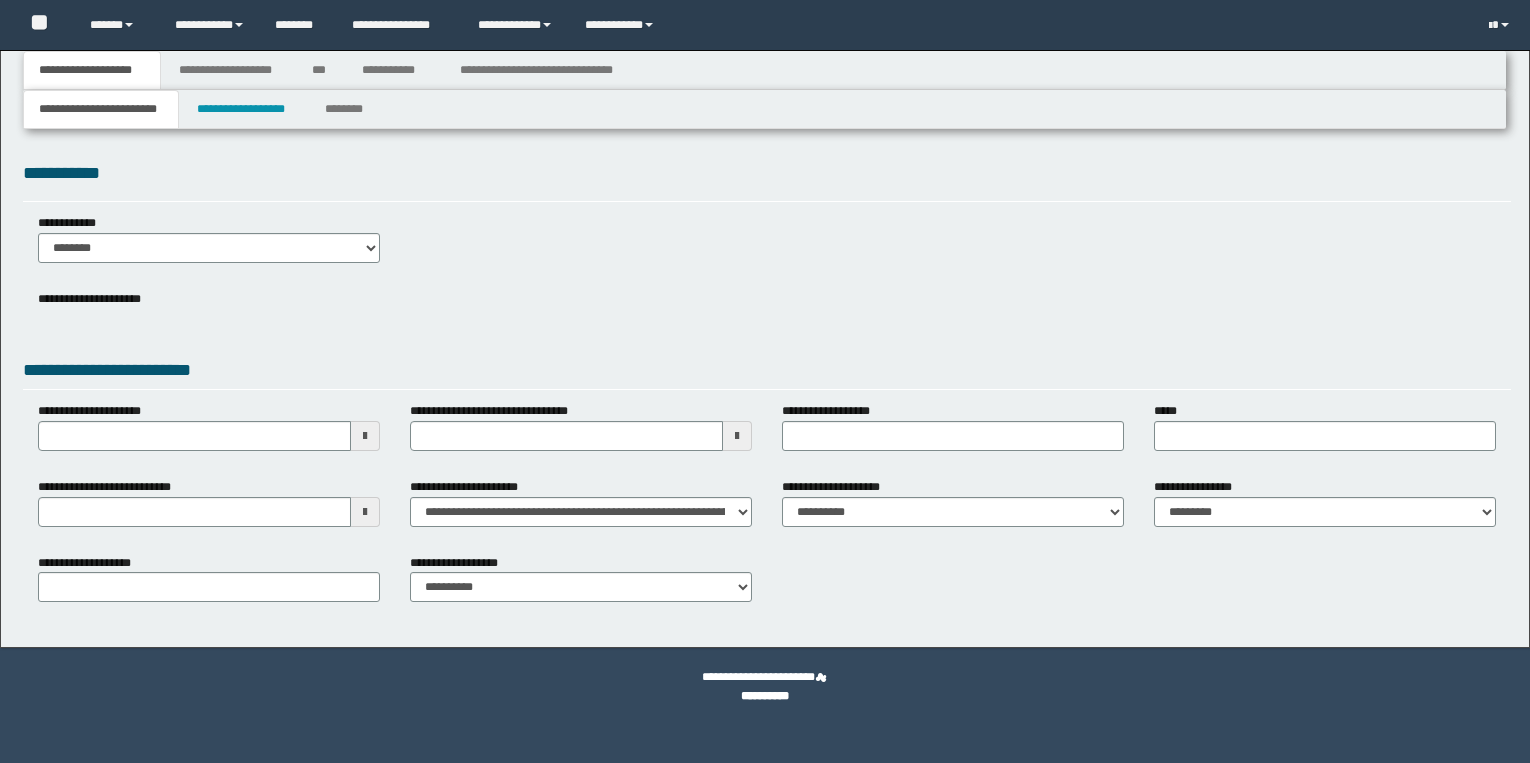 scroll, scrollTop: 0, scrollLeft: 0, axis: both 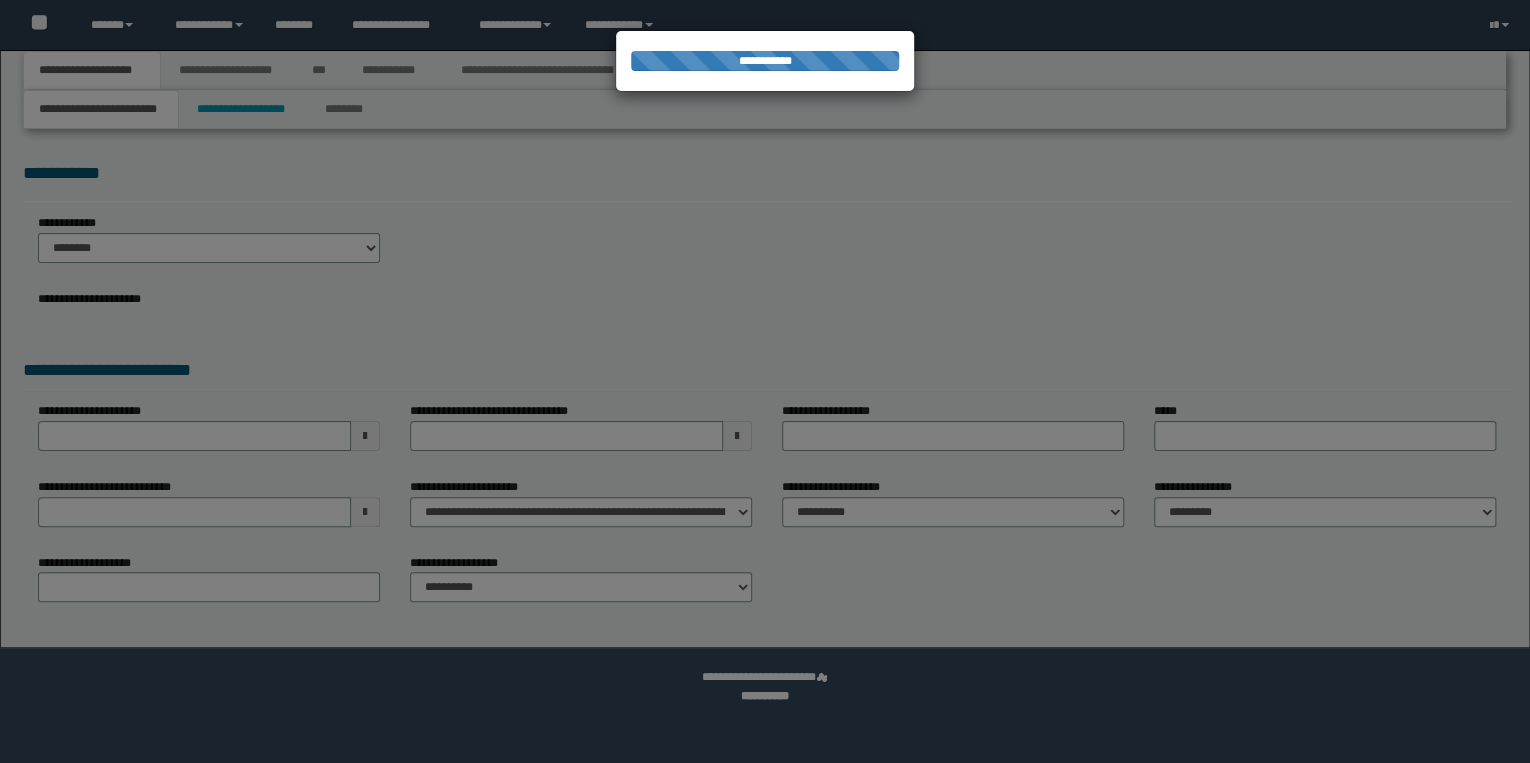 type on "**********" 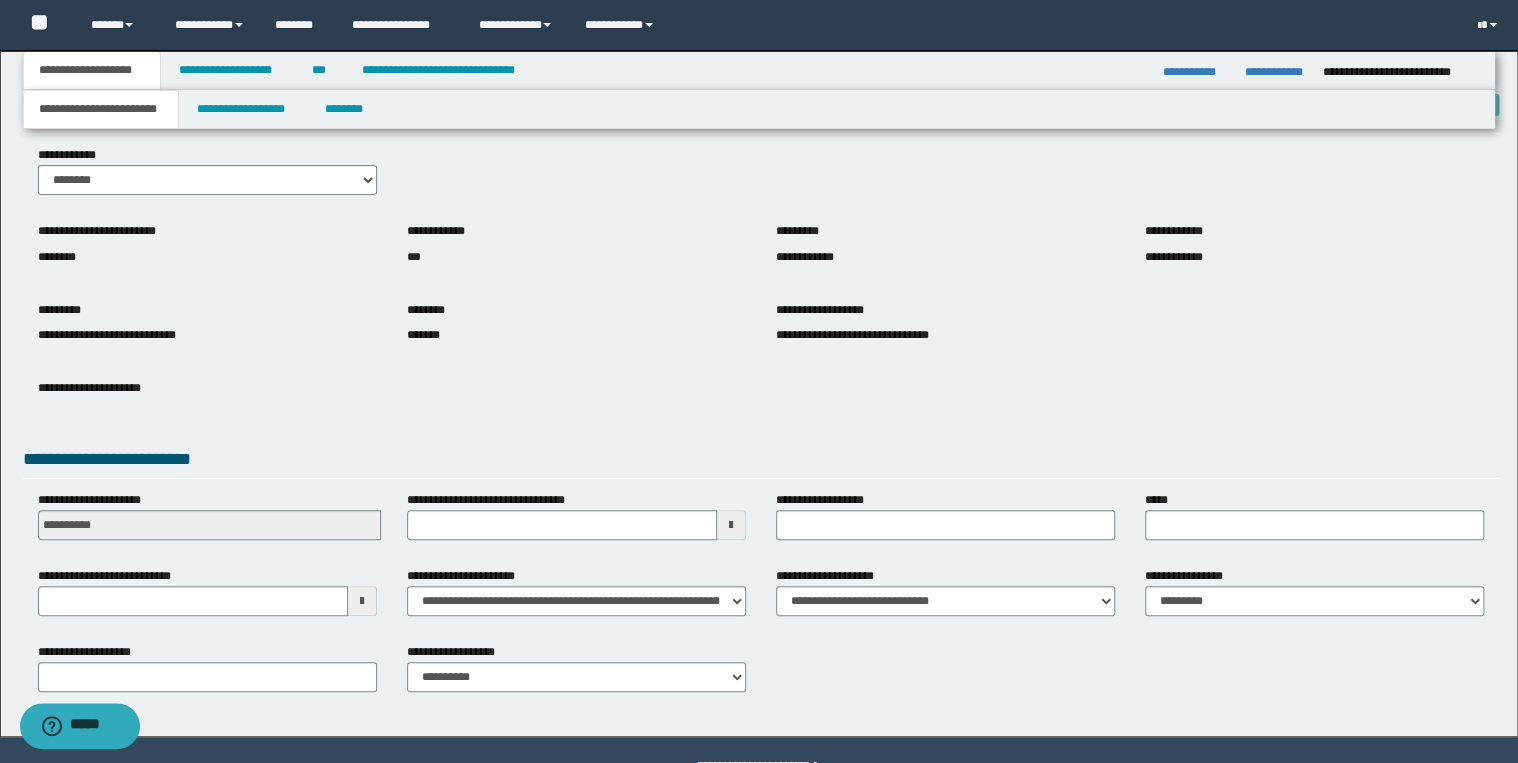 scroll, scrollTop: 120, scrollLeft: 0, axis: vertical 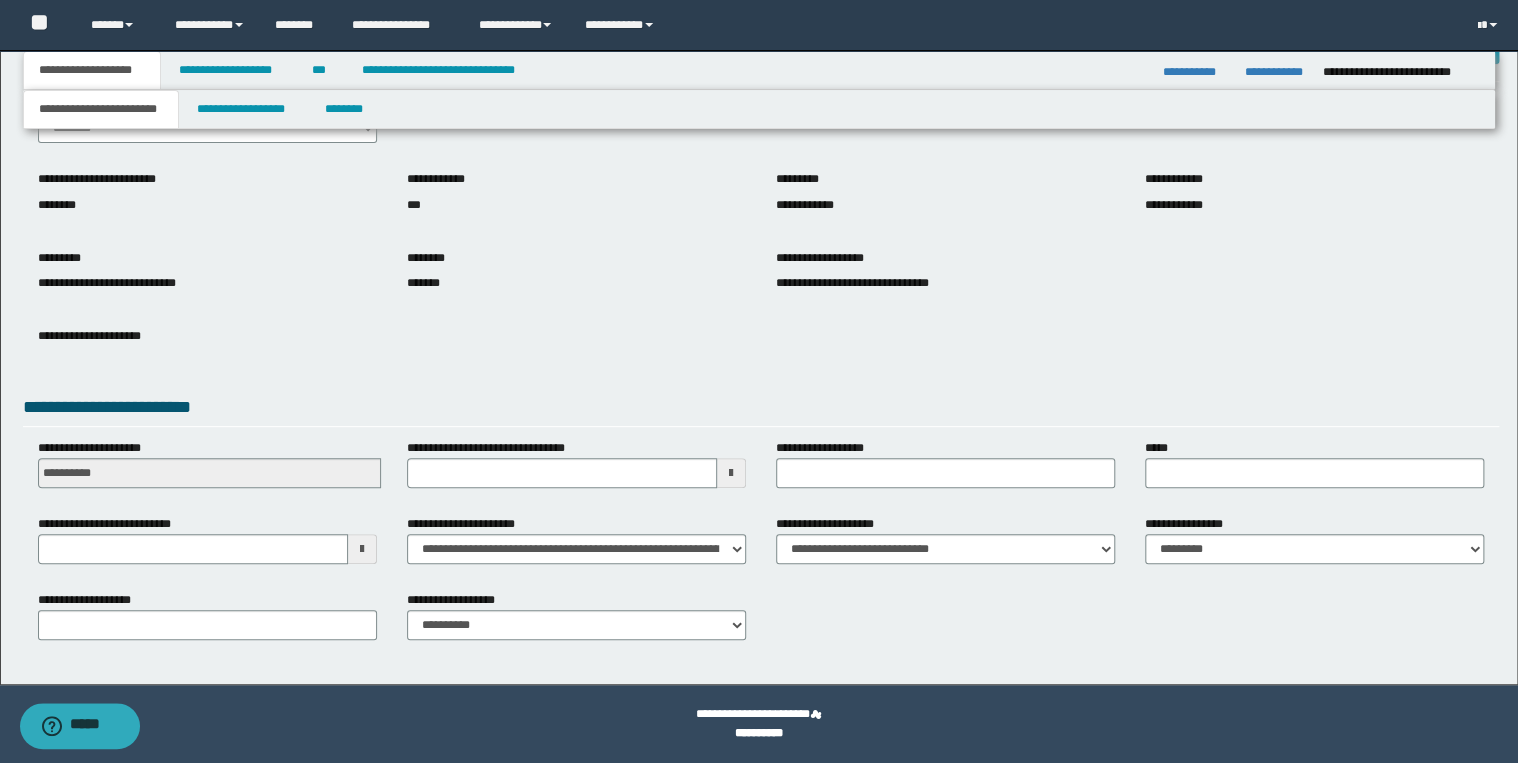 click on "**********" at bounding box center [759, 261] 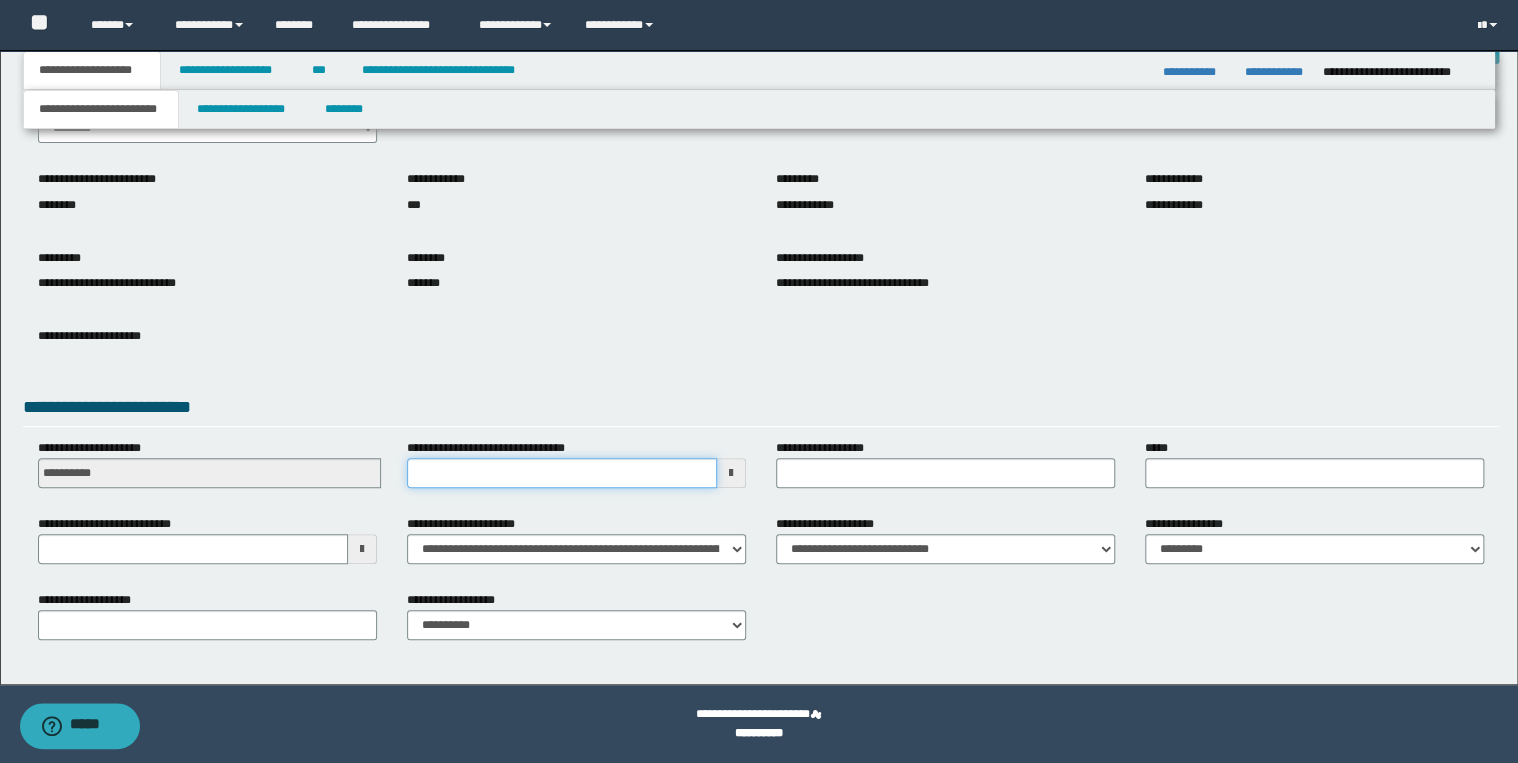 click on "**********" at bounding box center (562, 473) 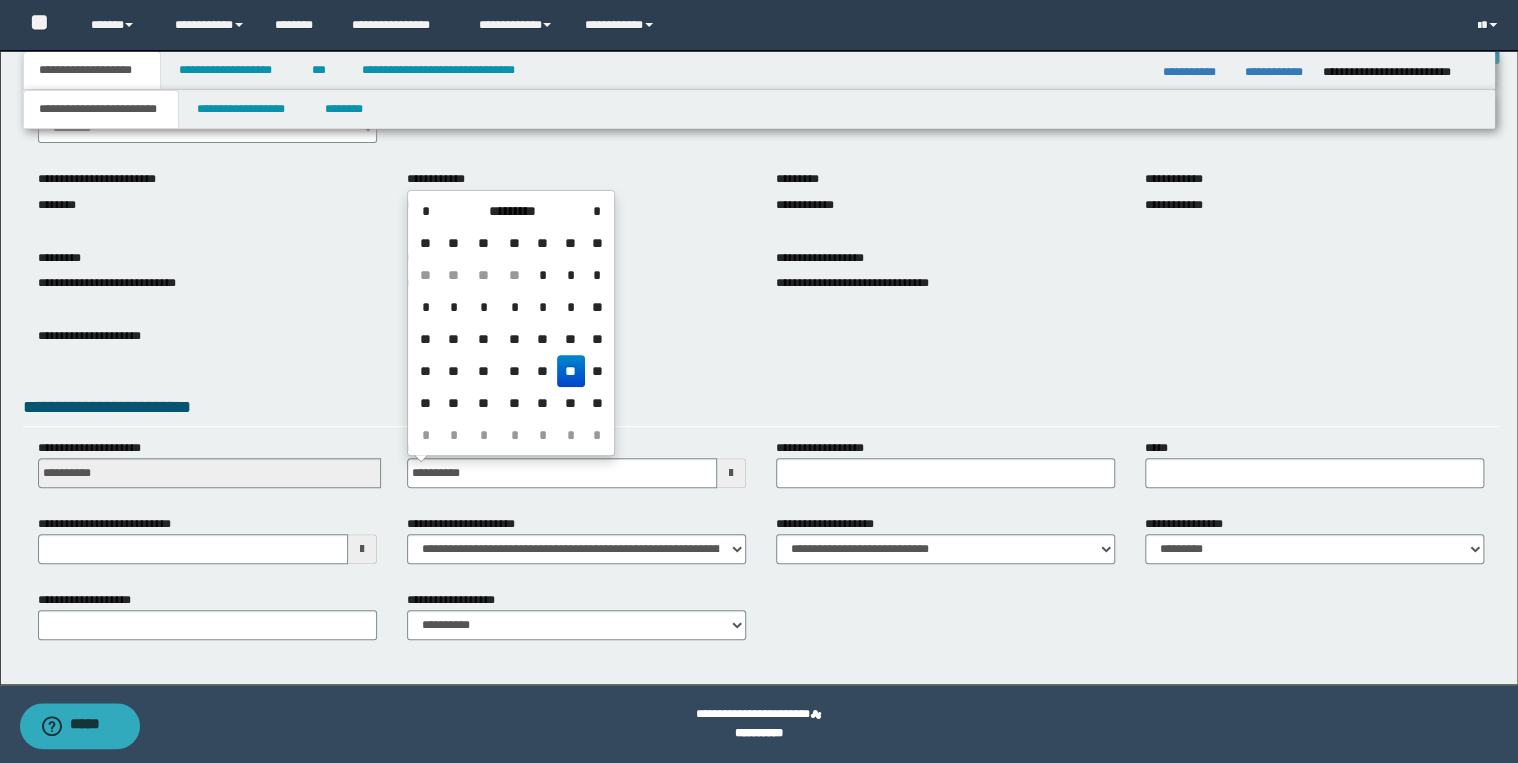 type on "**********" 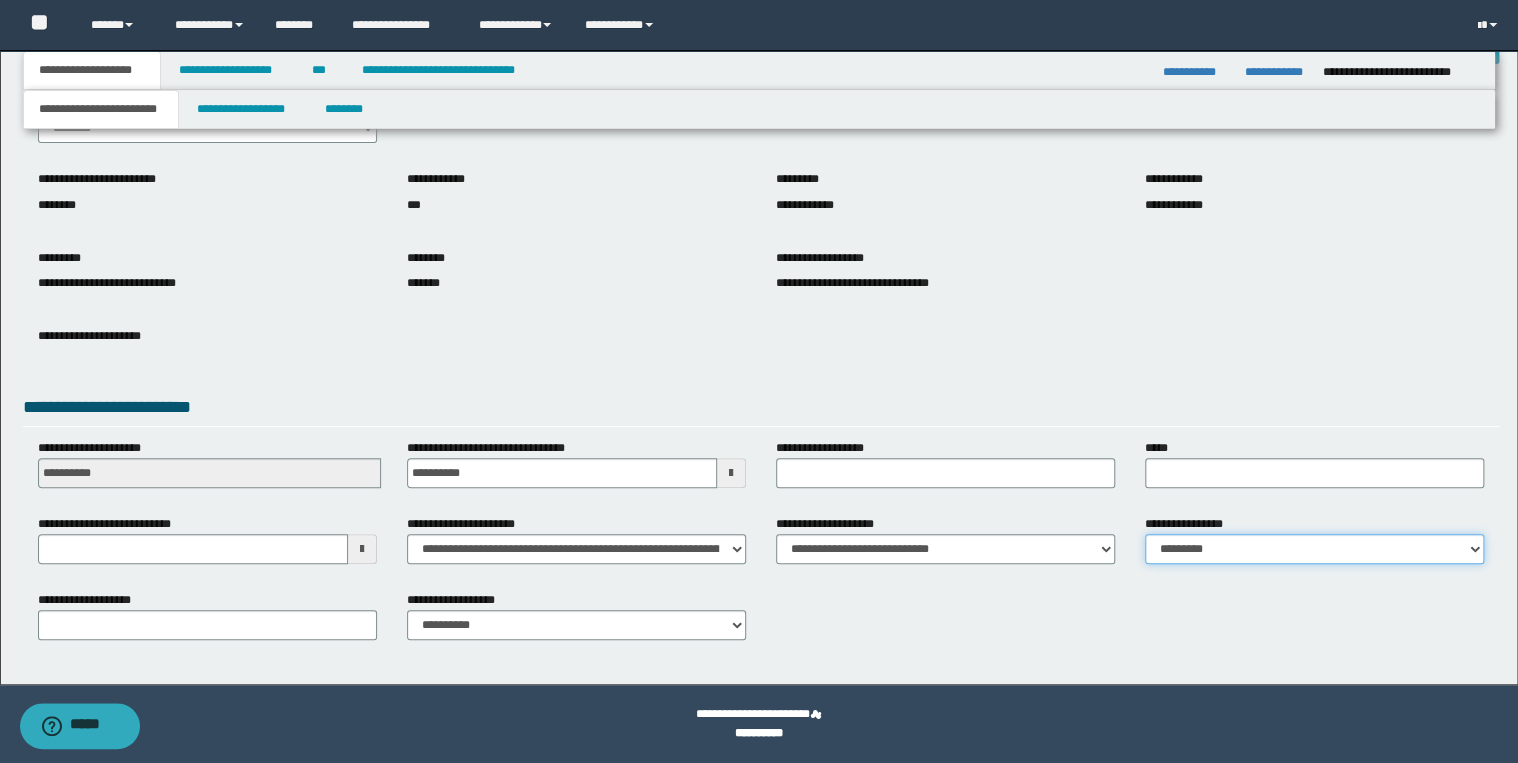 click on "**********" at bounding box center (1314, 549) 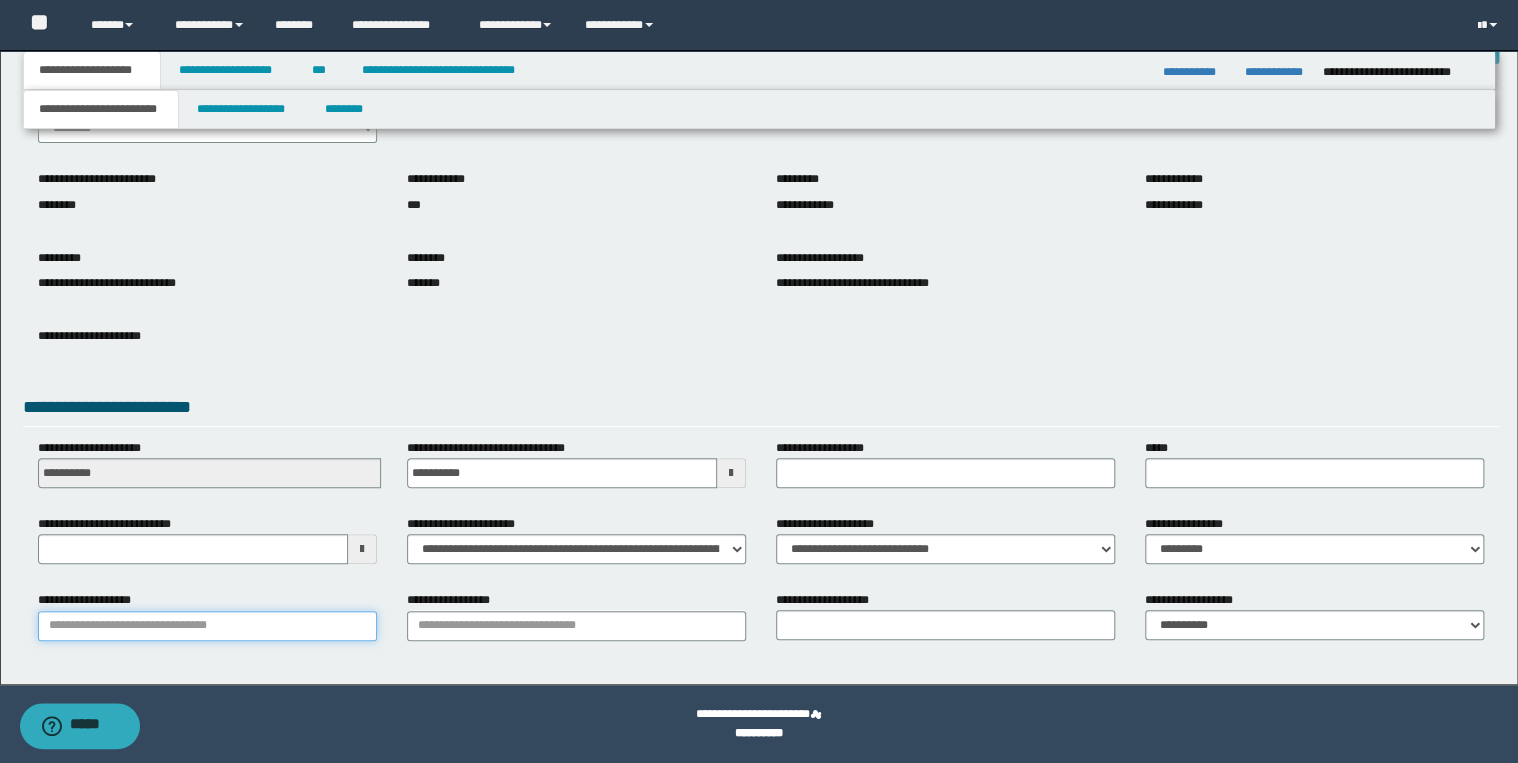 click on "**********" at bounding box center (207, 626) 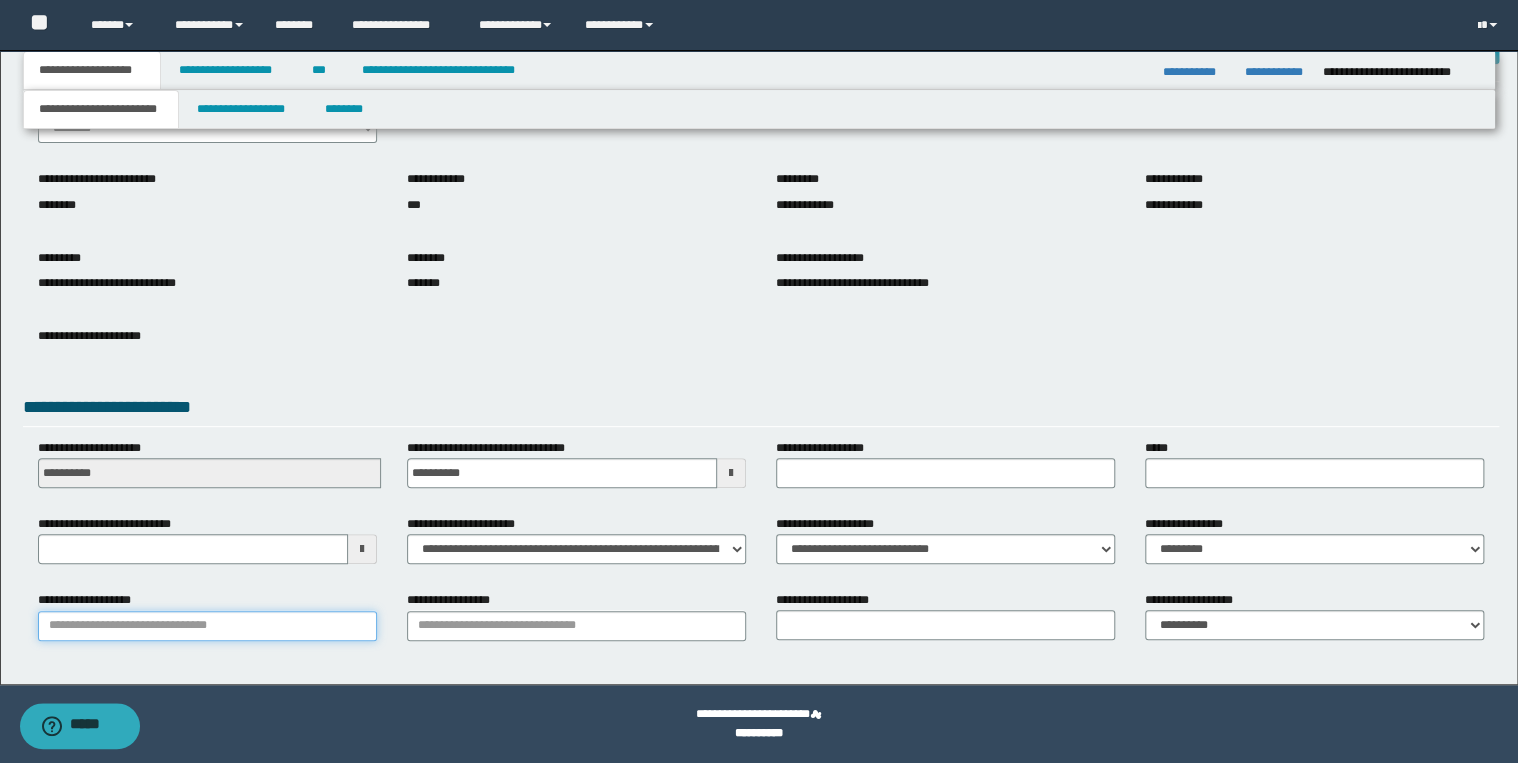 type 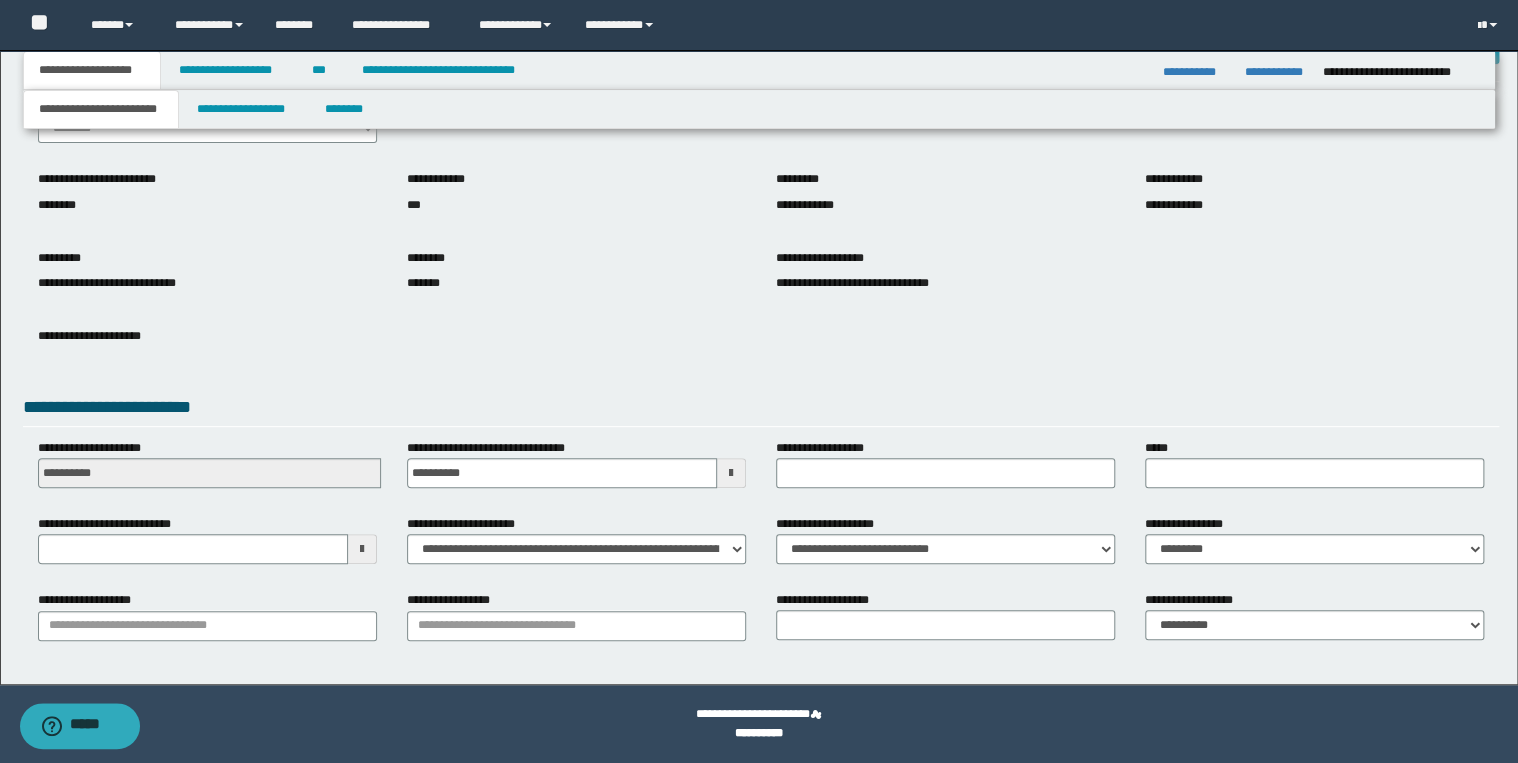 click on "**********" at bounding box center [207, 623] 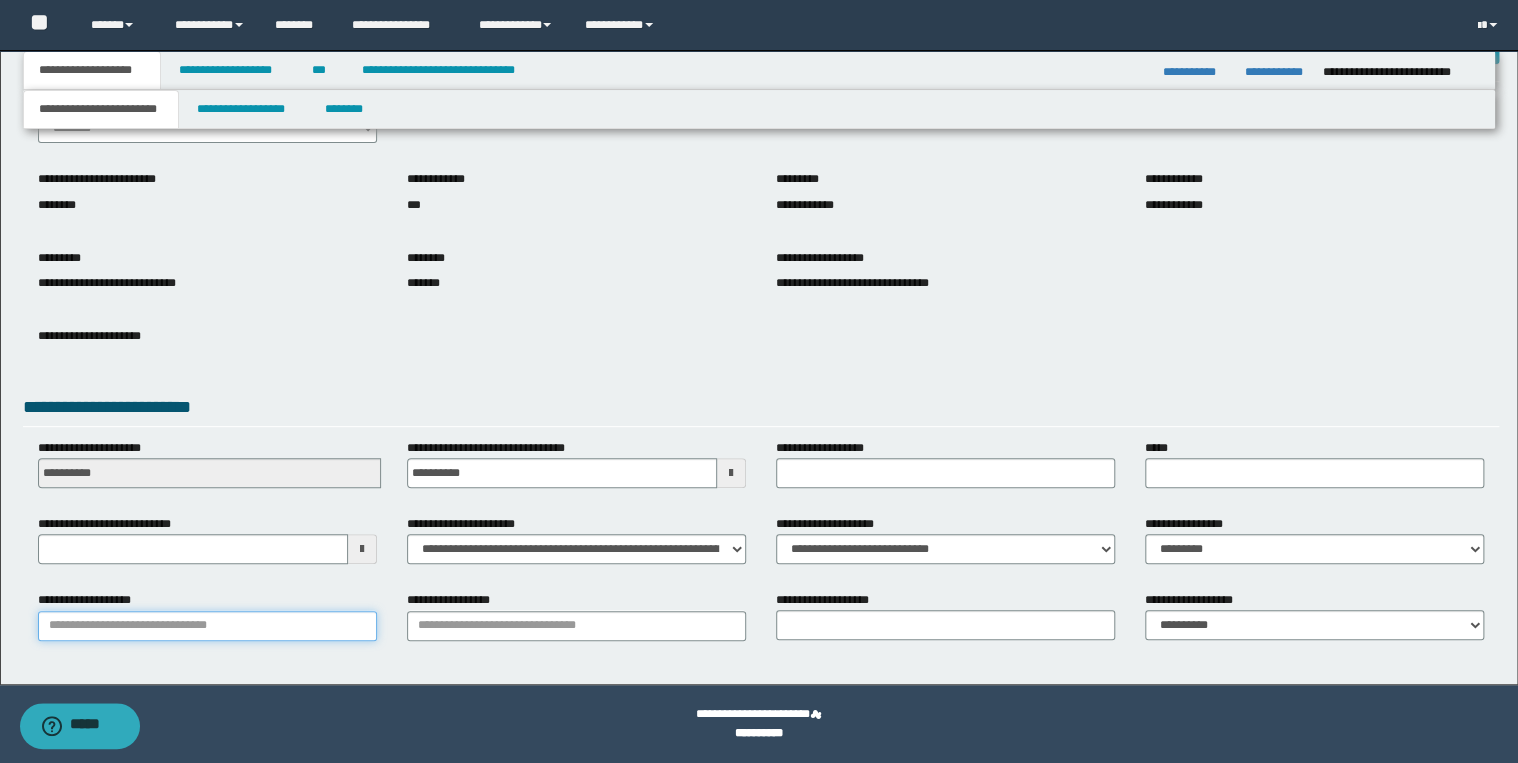 click on "**********" at bounding box center (207, 626) 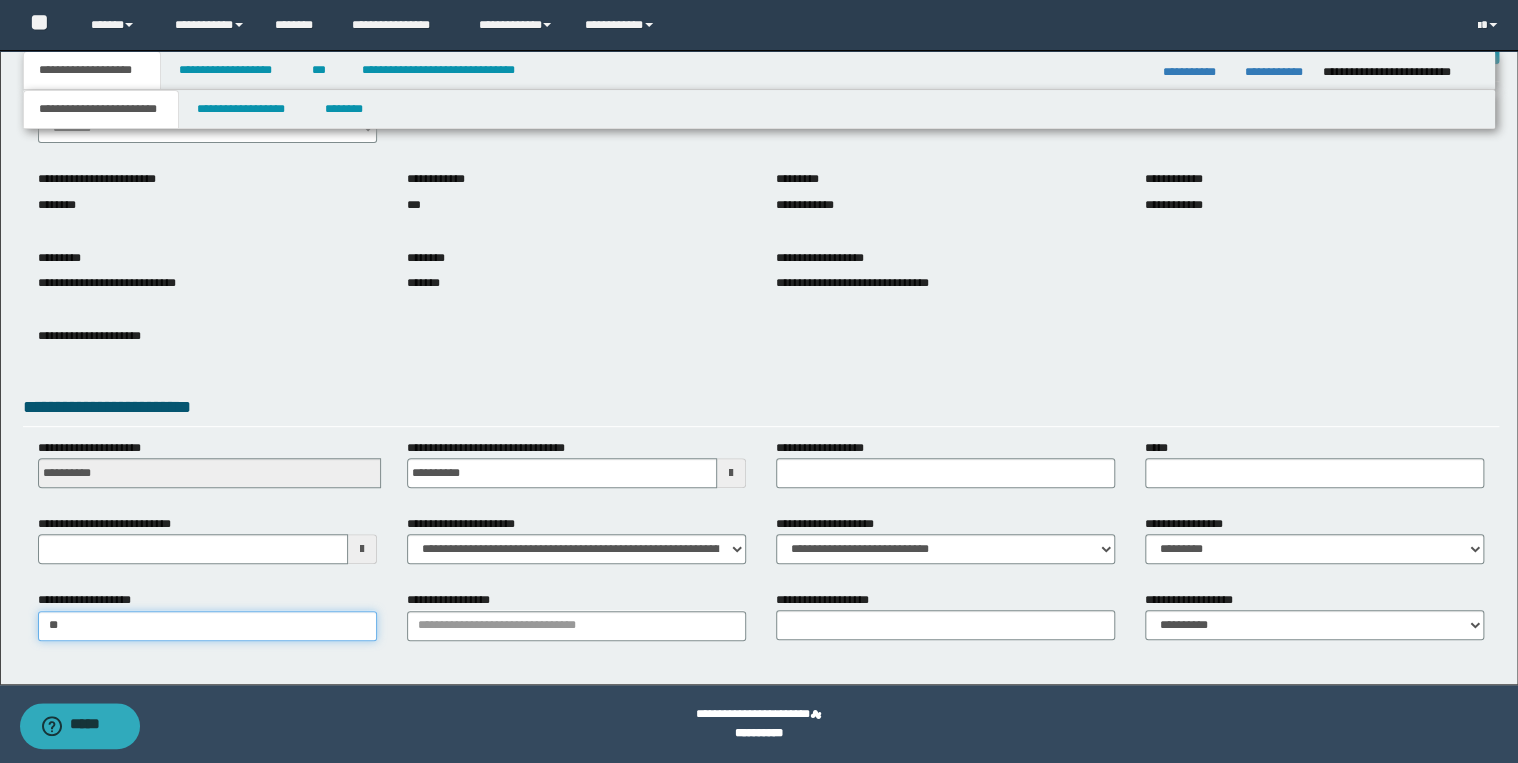 type on "*" 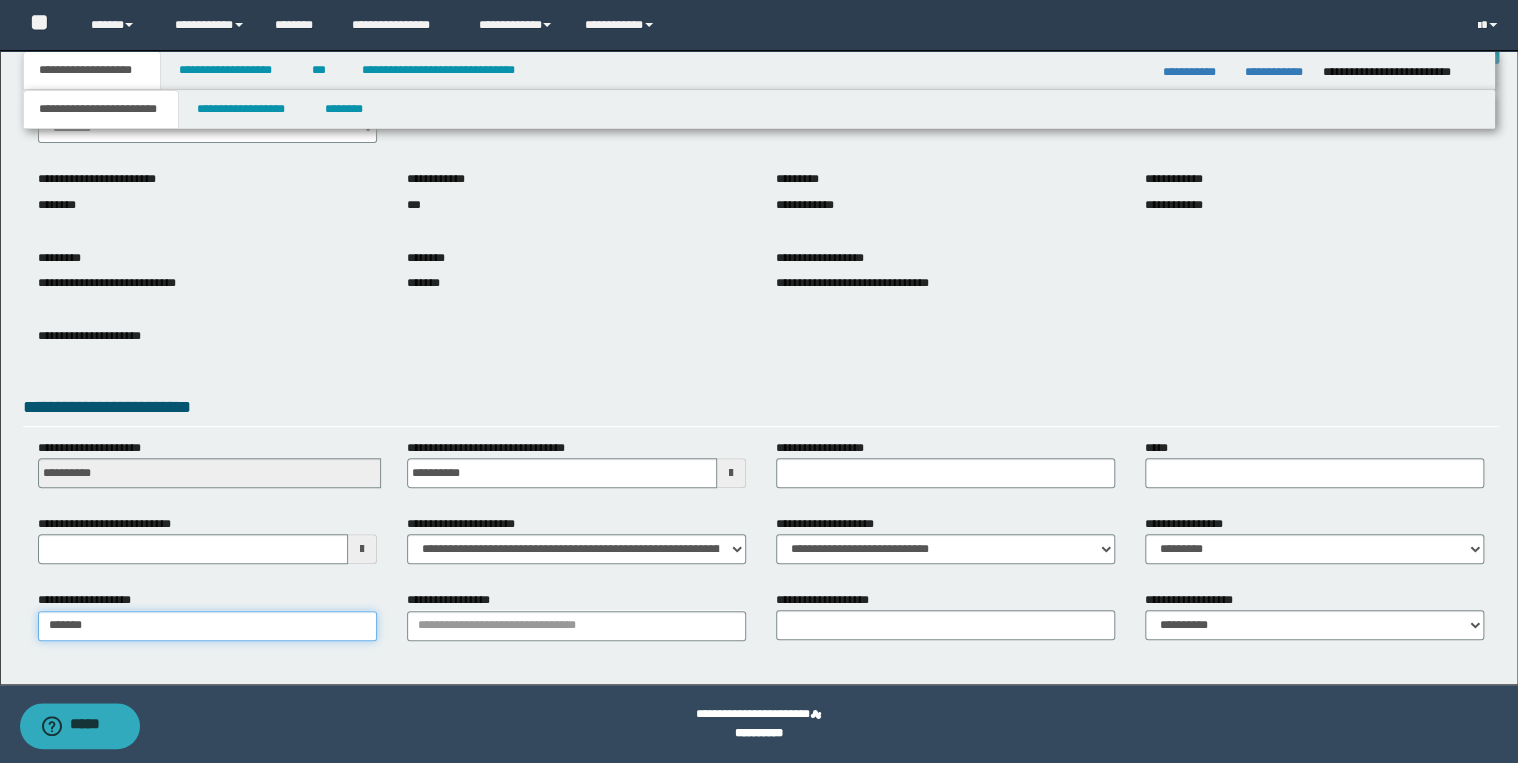 type on "********" 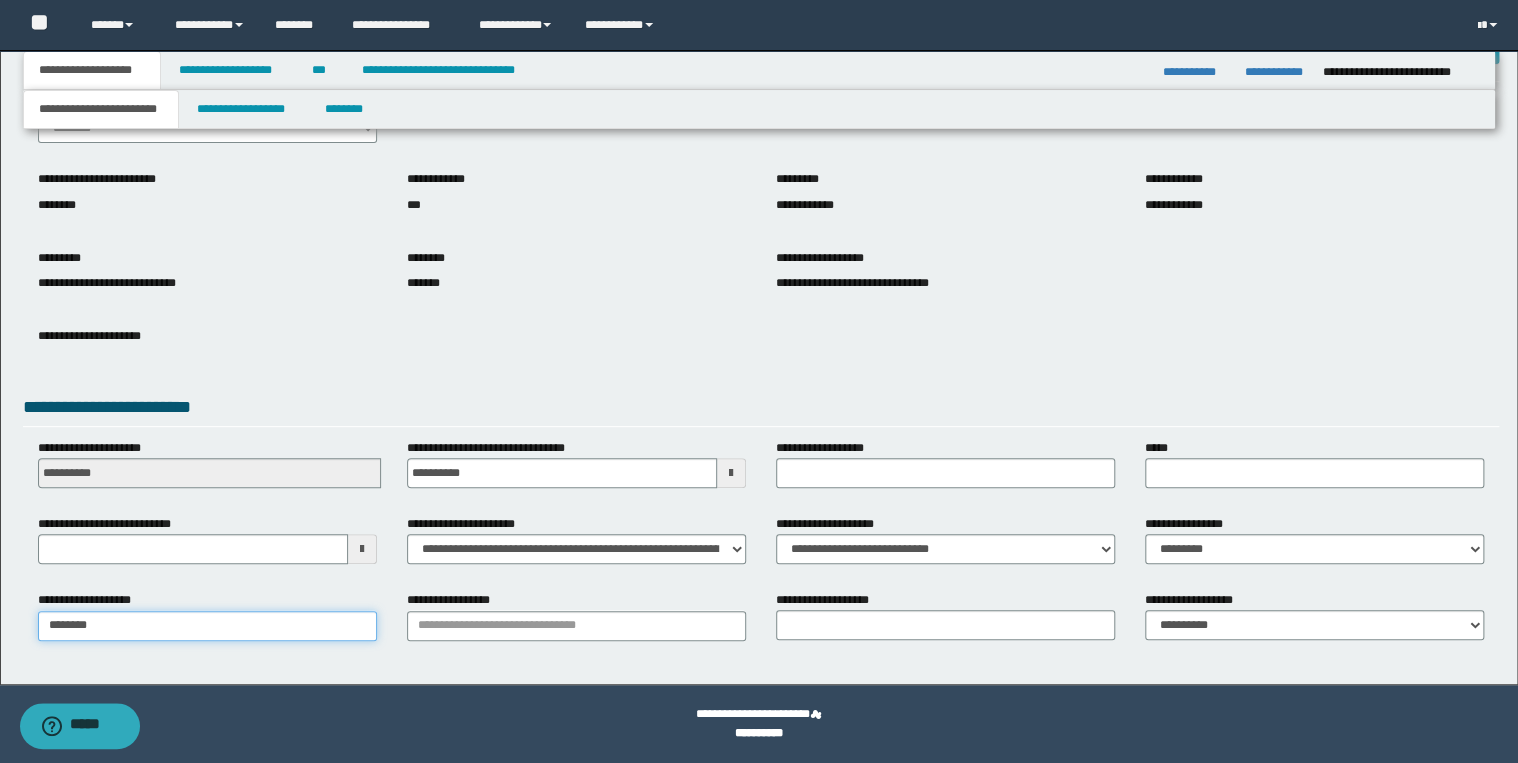 type 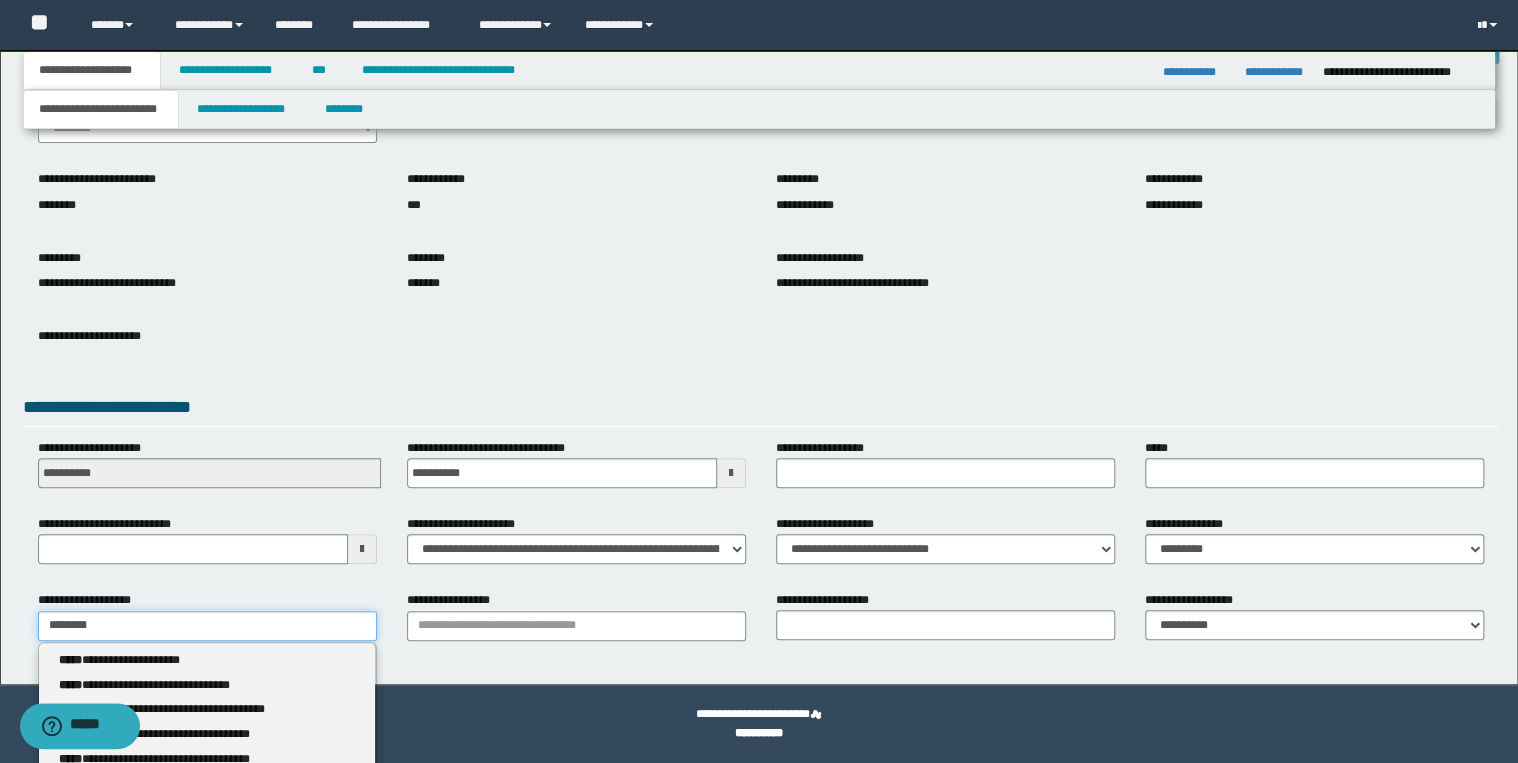 type on "********" 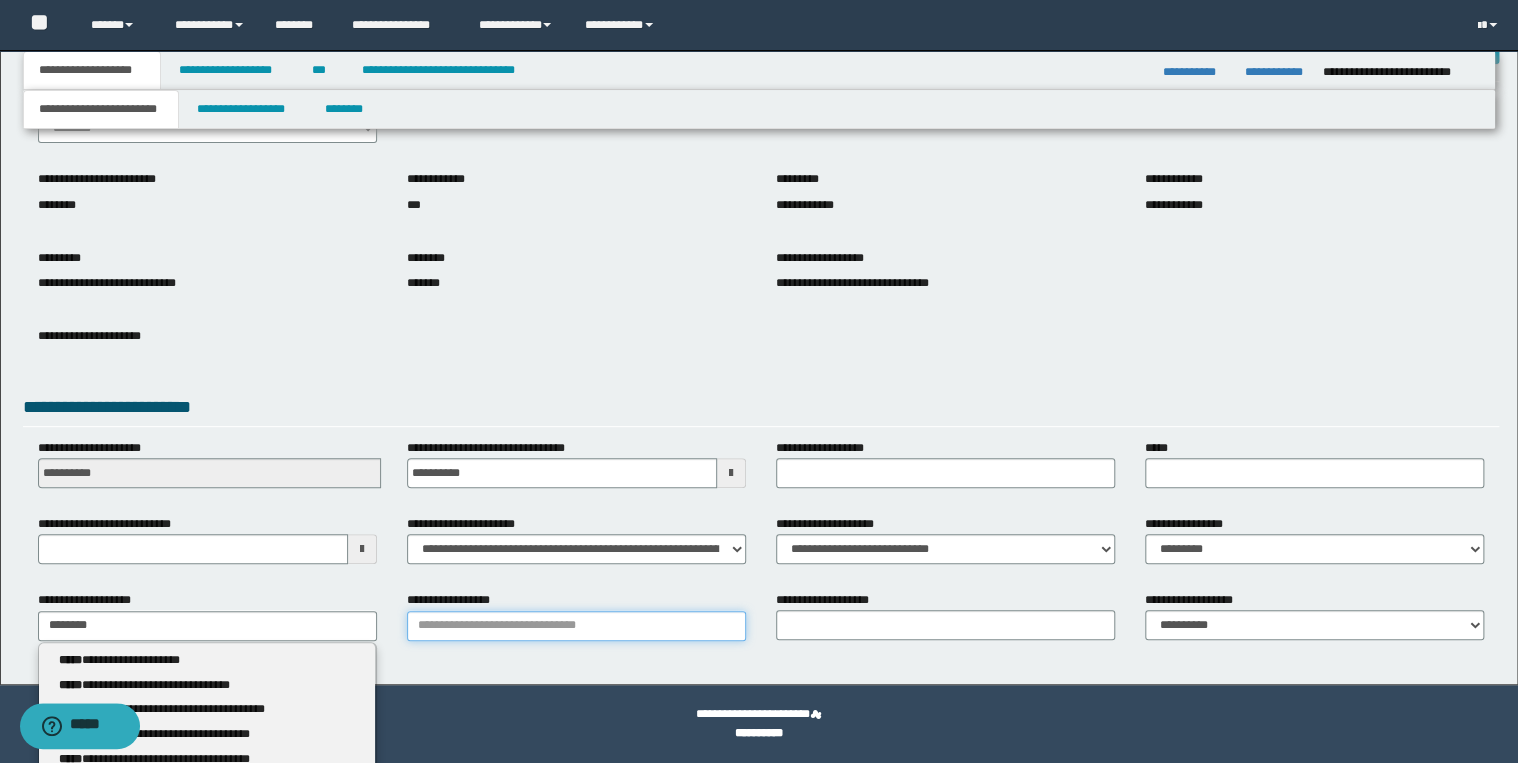 type 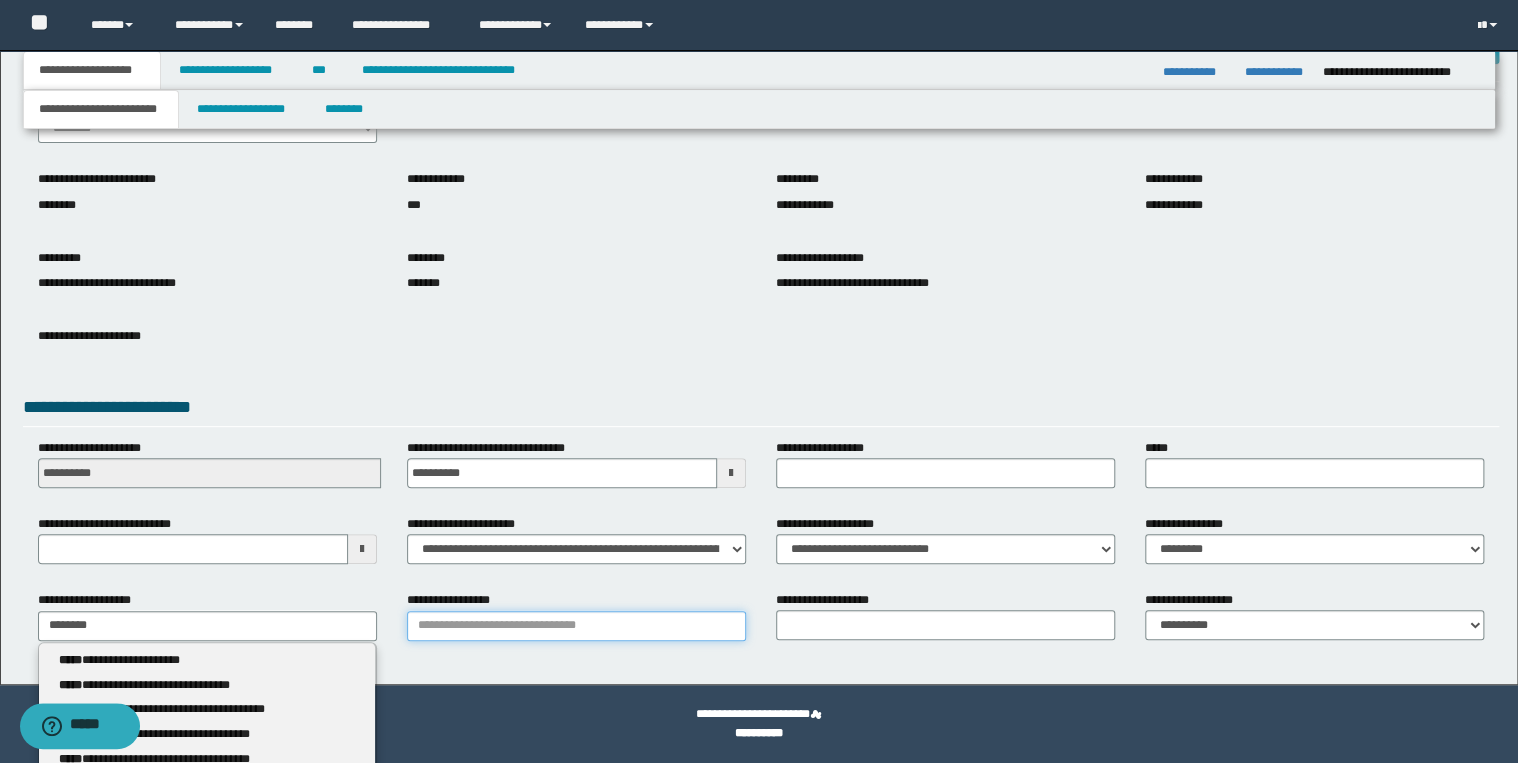 click on "**********" at bounding box center (576, 626) 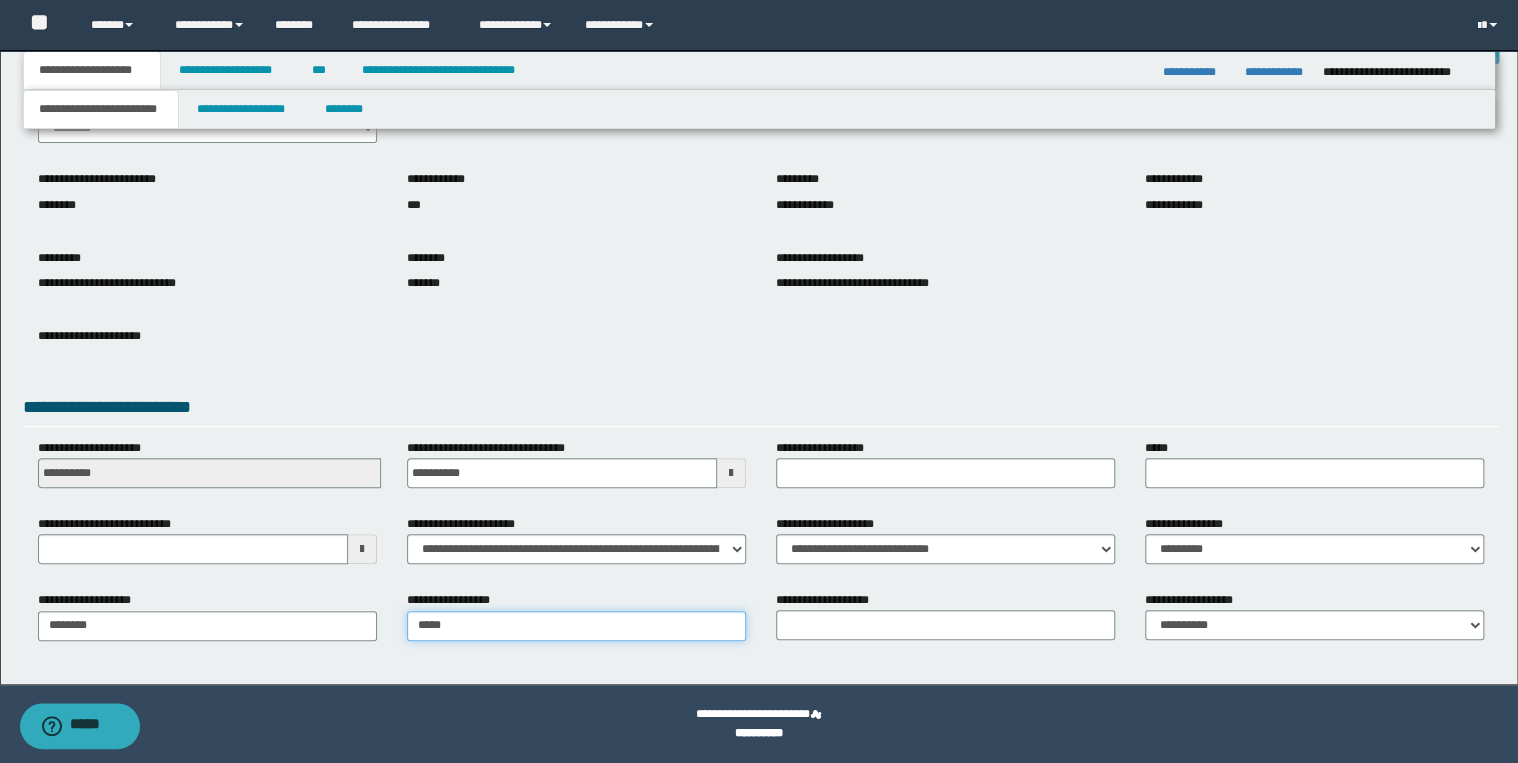 type on "*****" 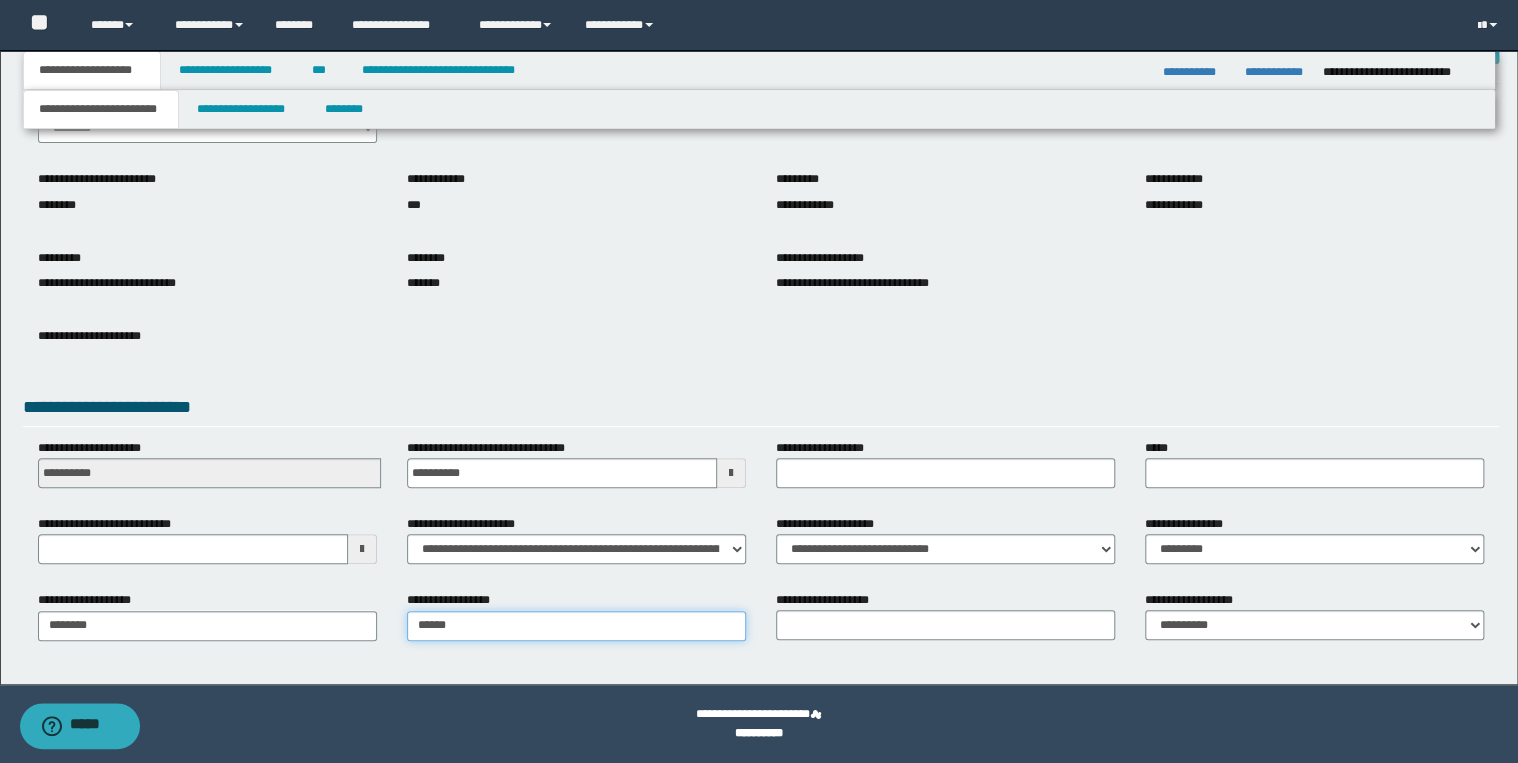 type on "**********" 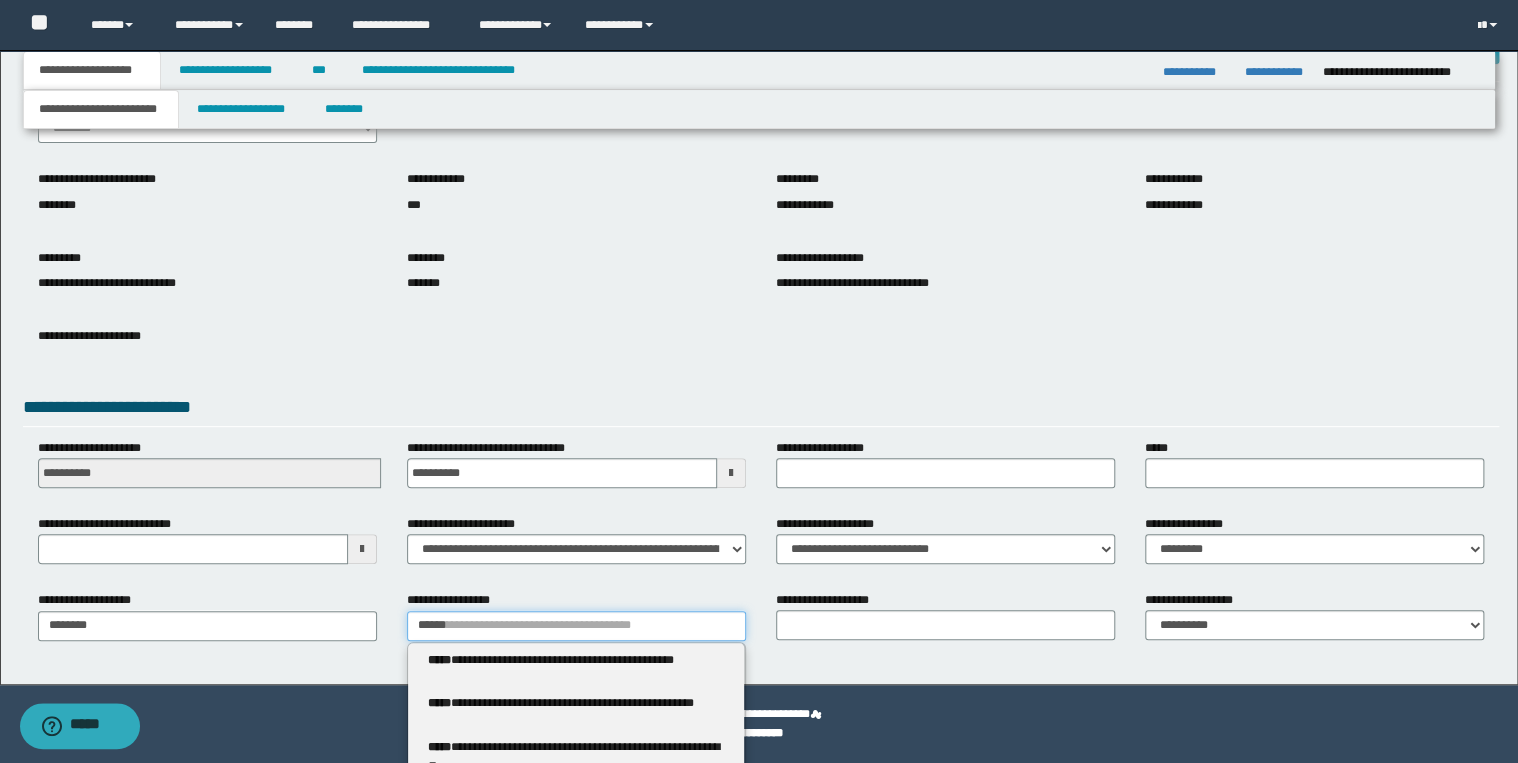 type 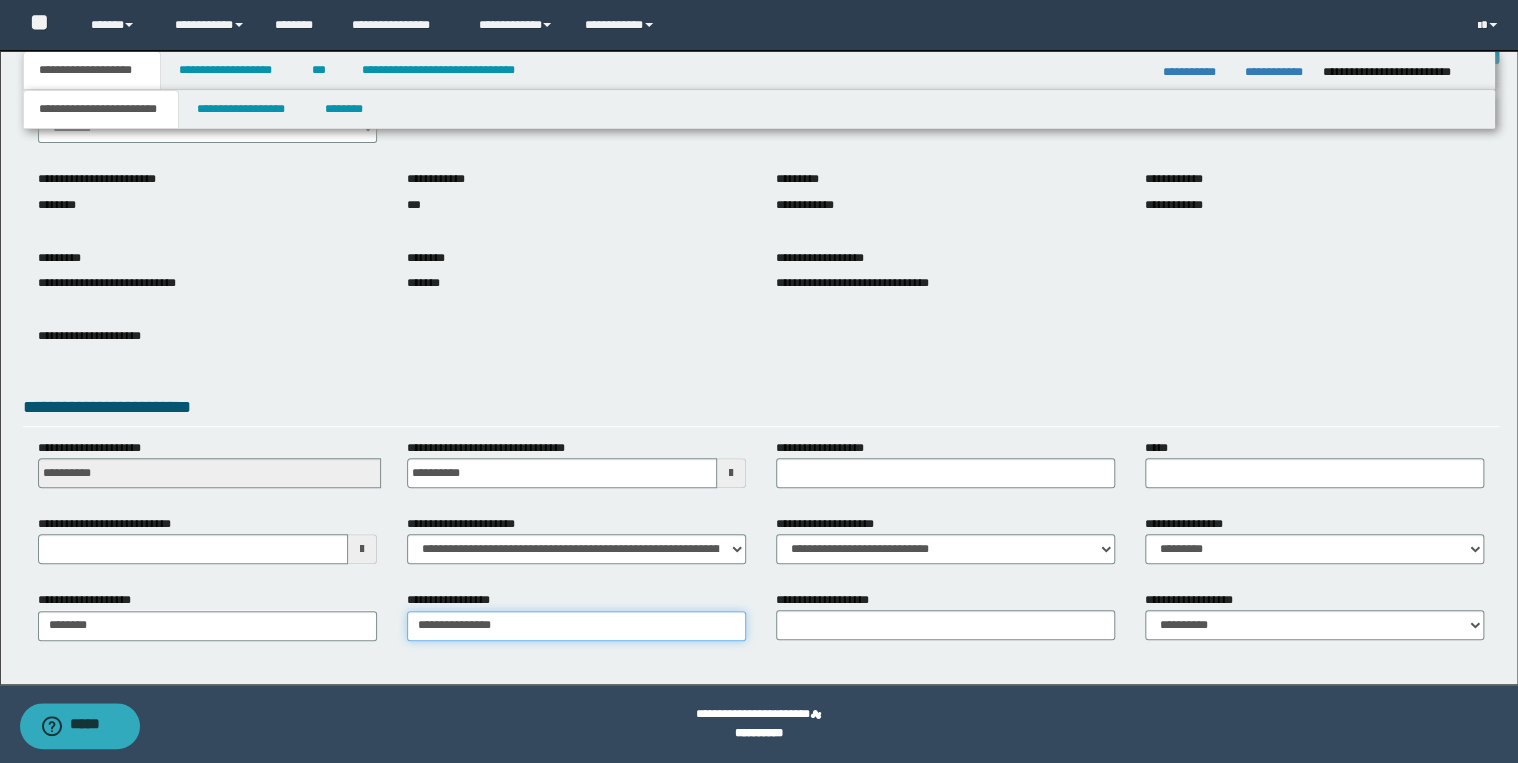 type on "**********" 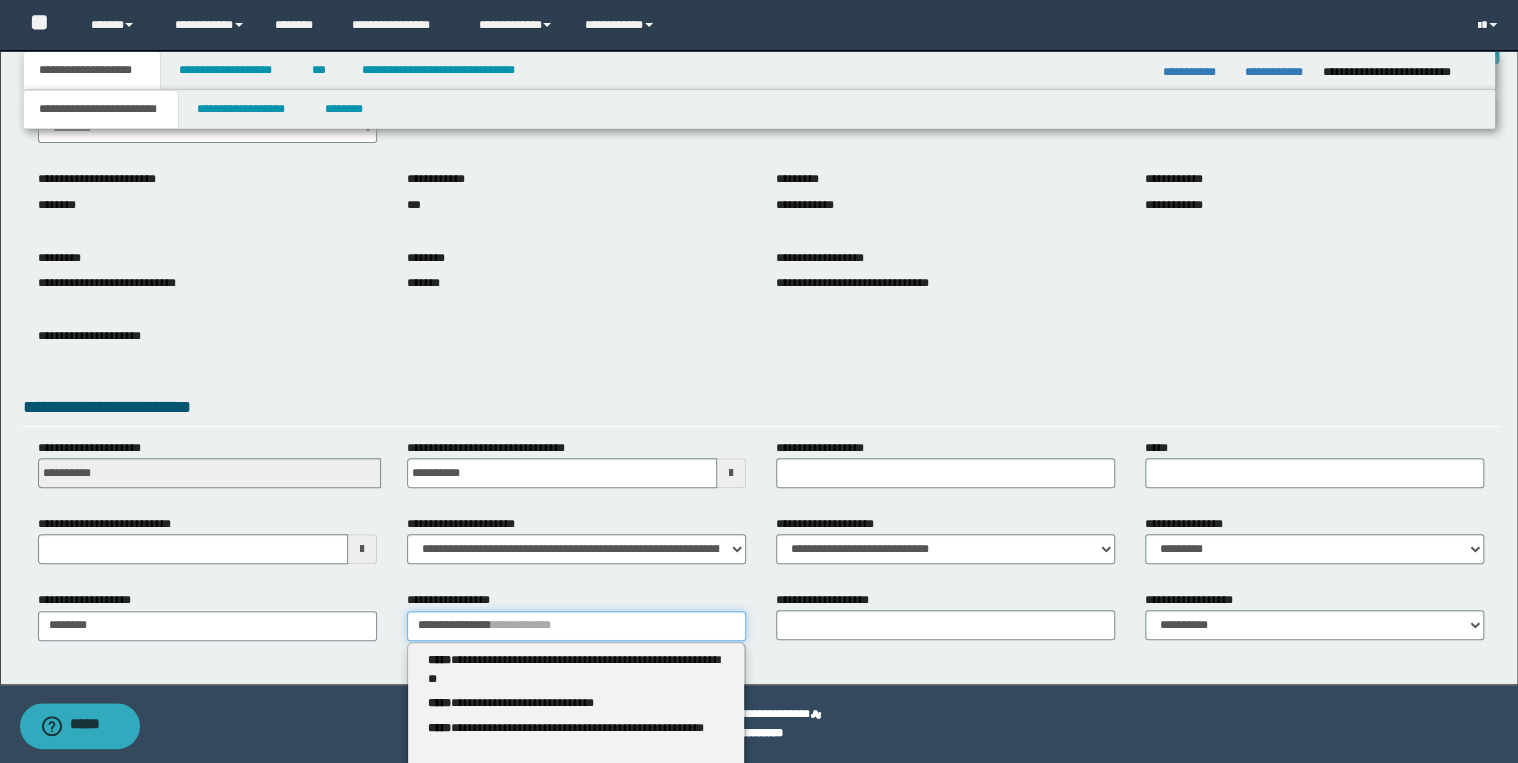 type 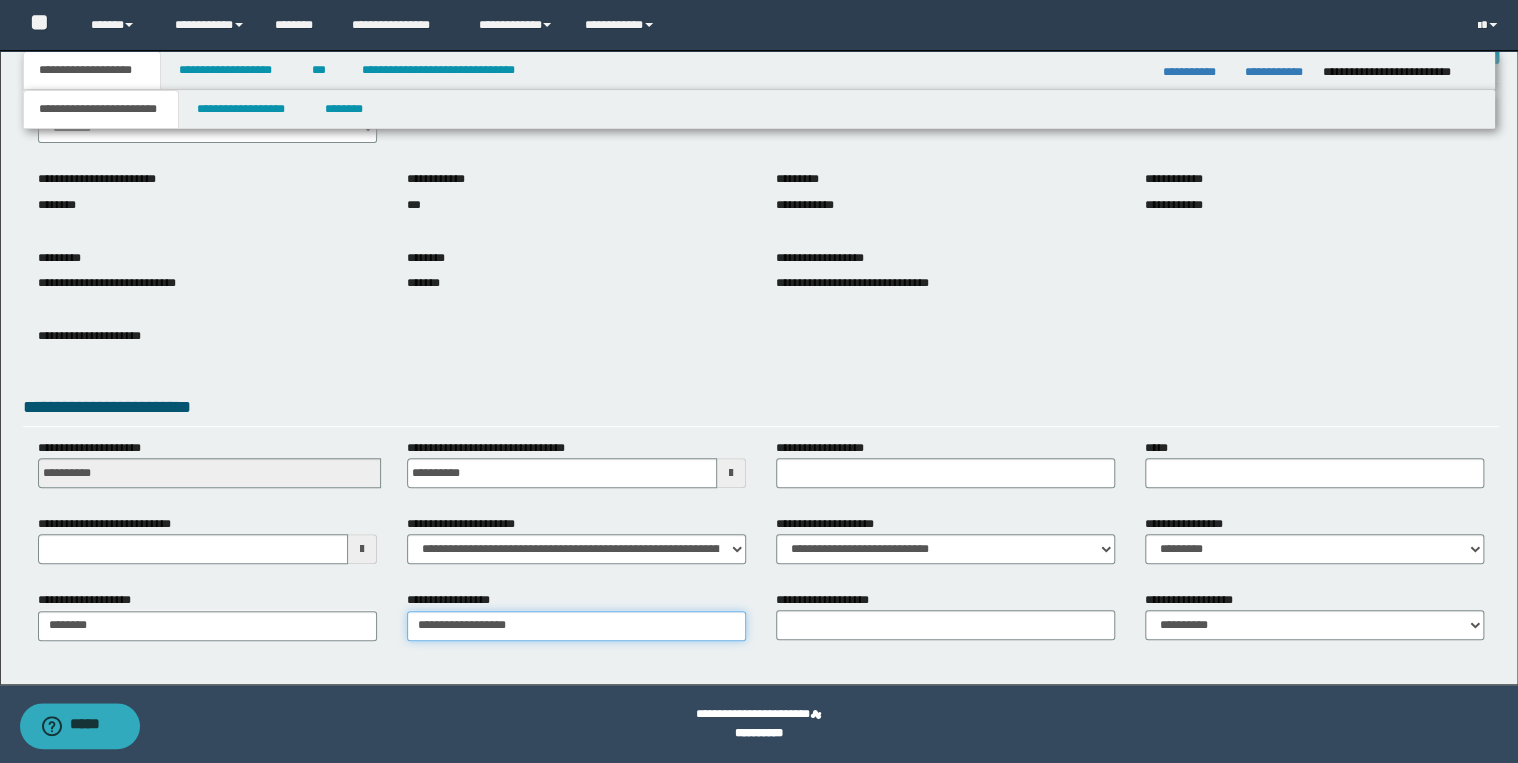 type on "**********" 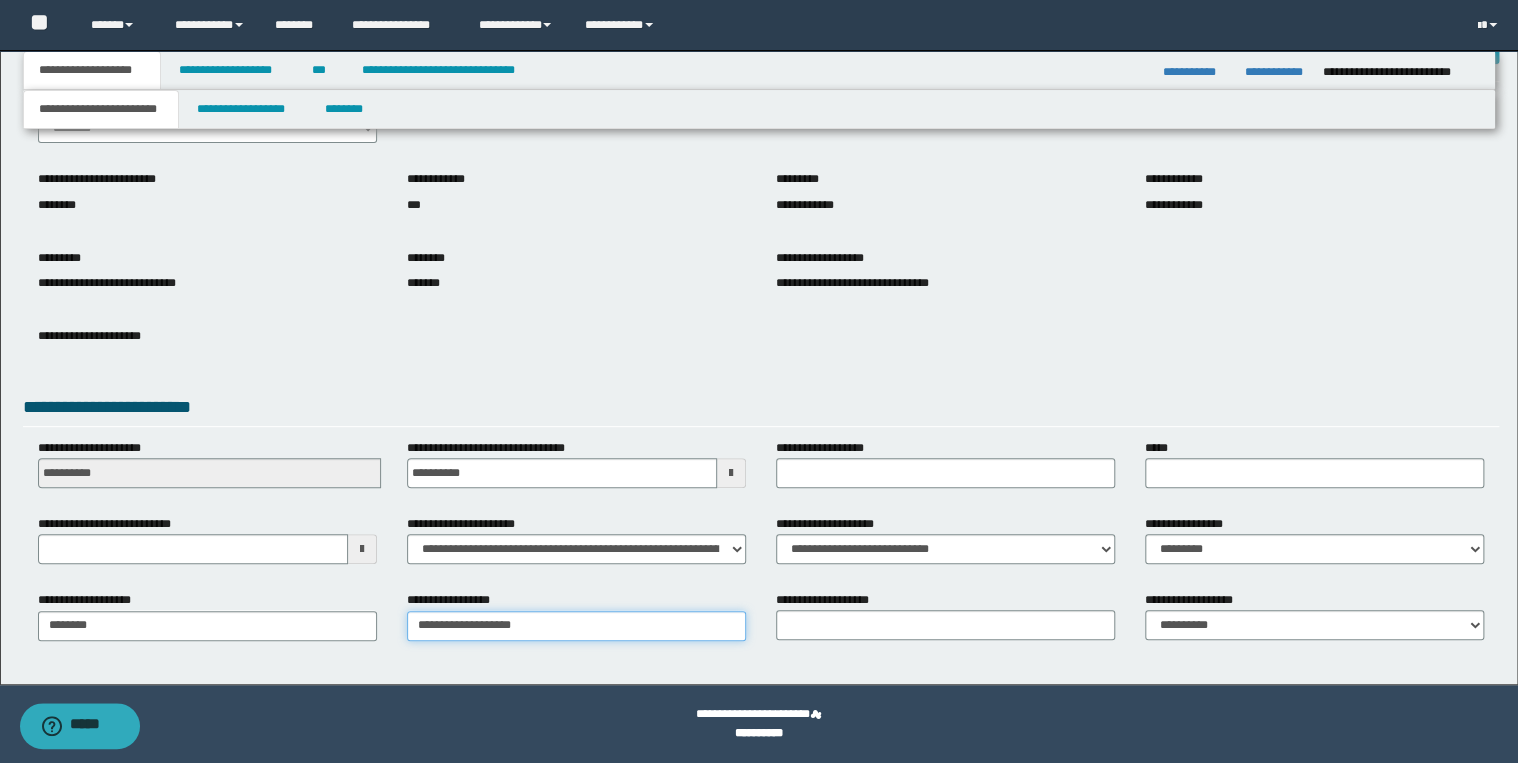 type on "**********" 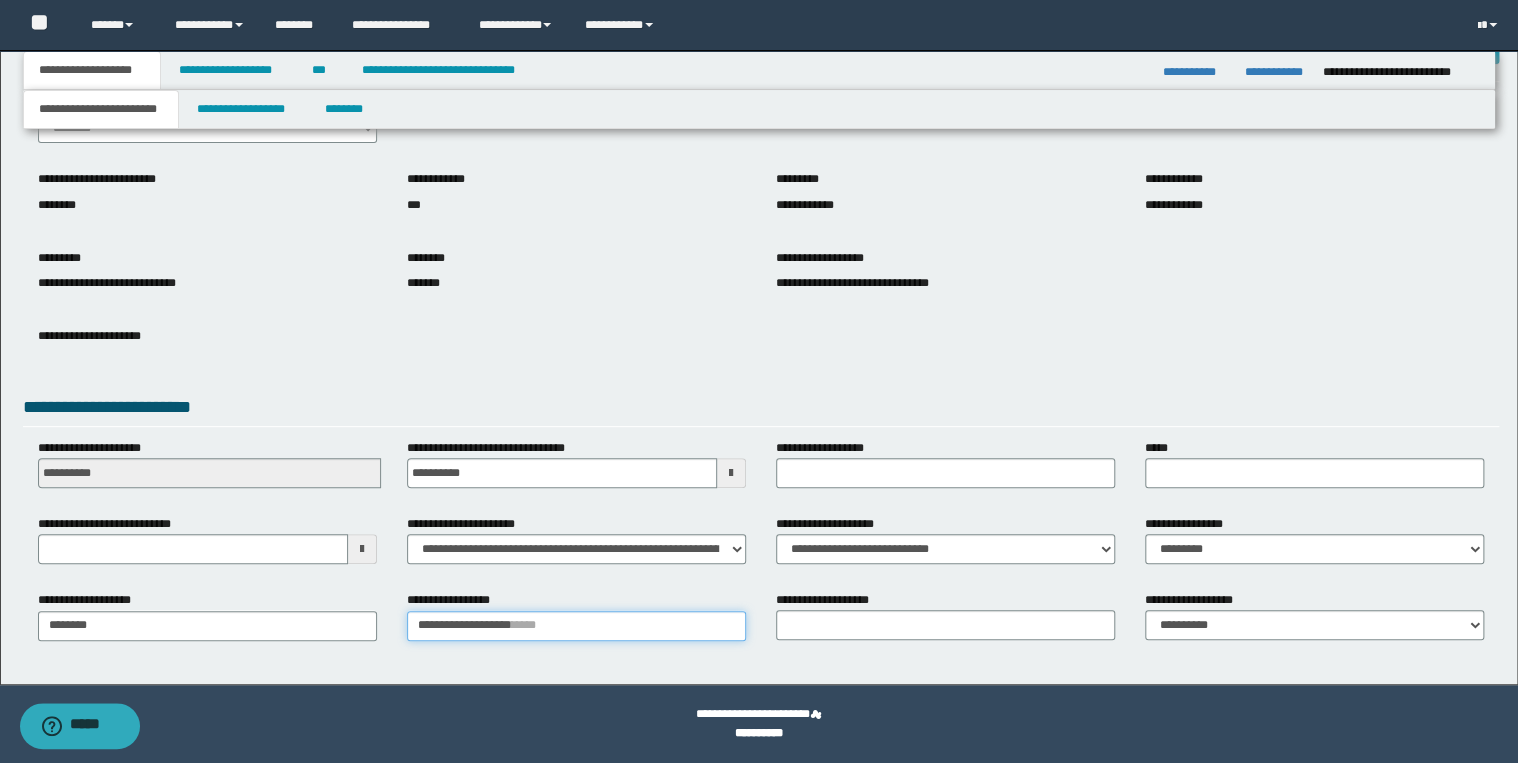 type 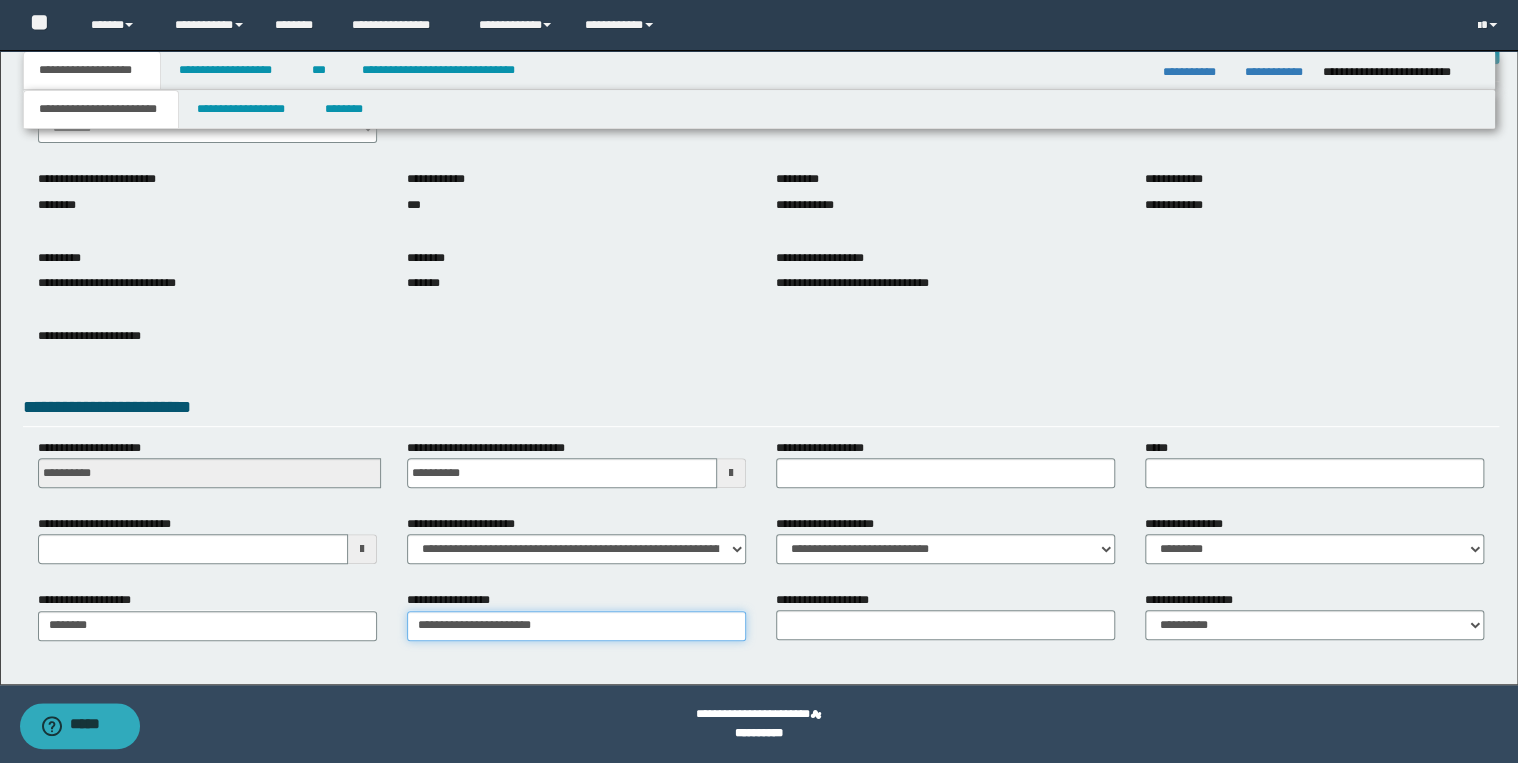 type on "**********" 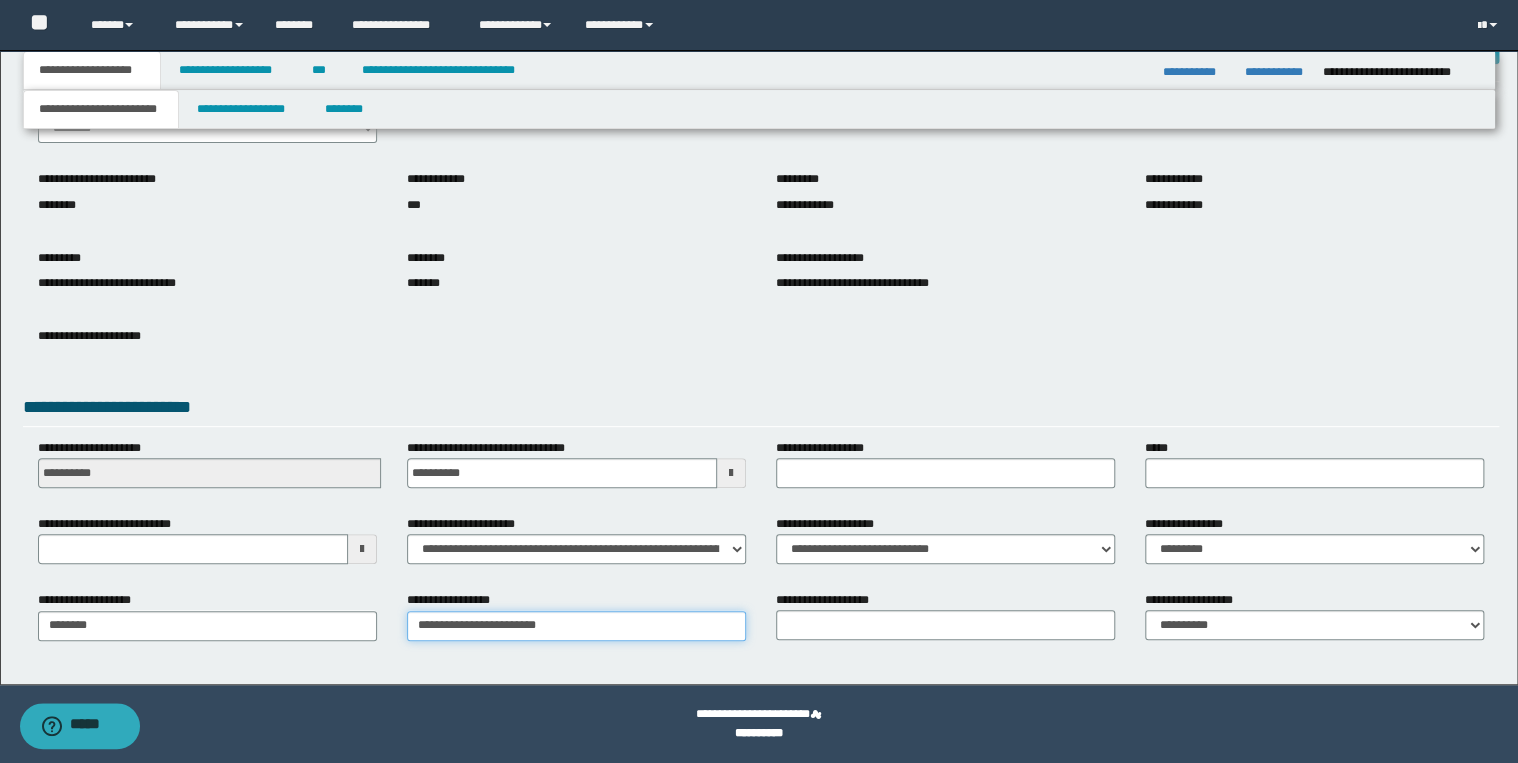 type on "**********" 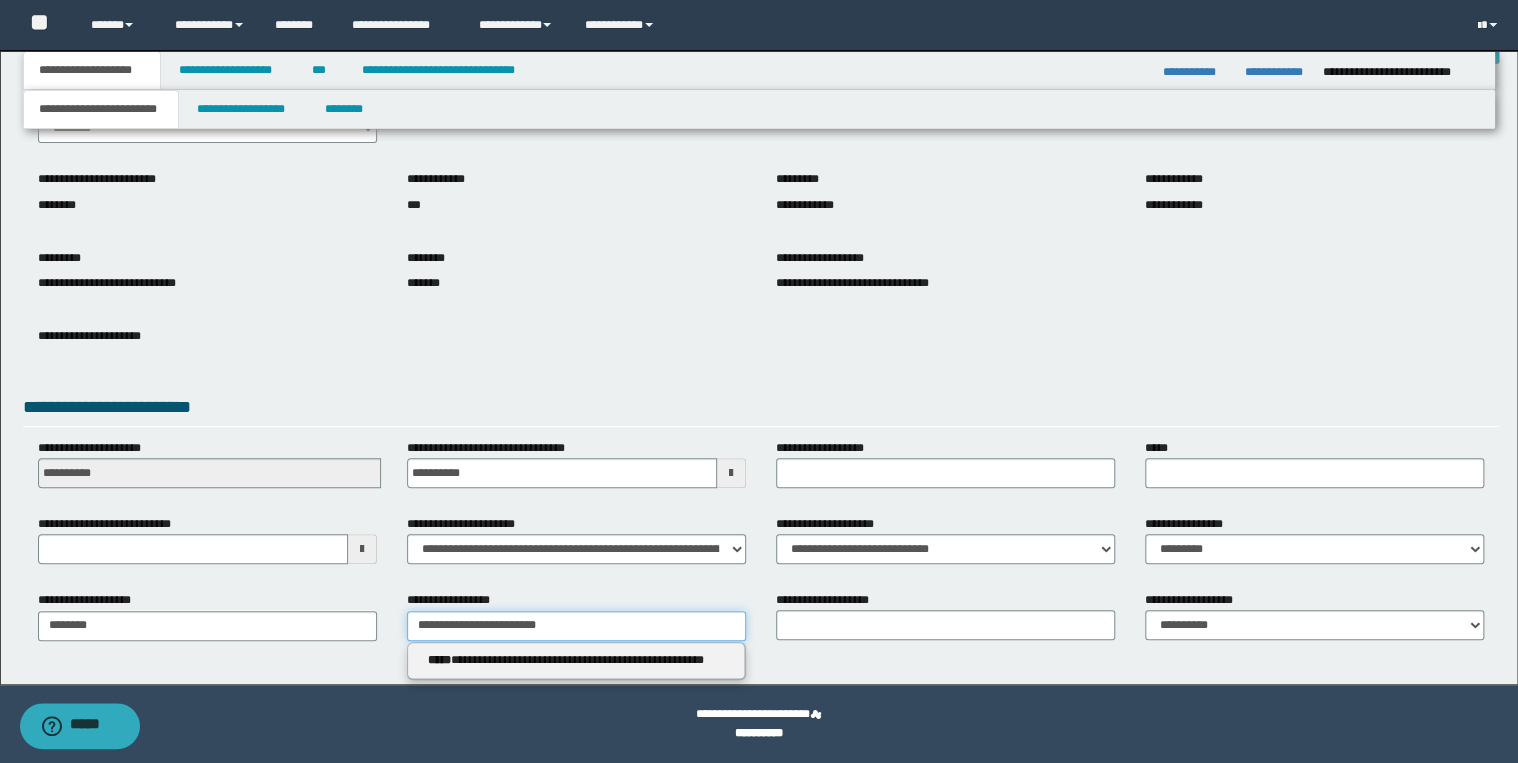 type on "**********" 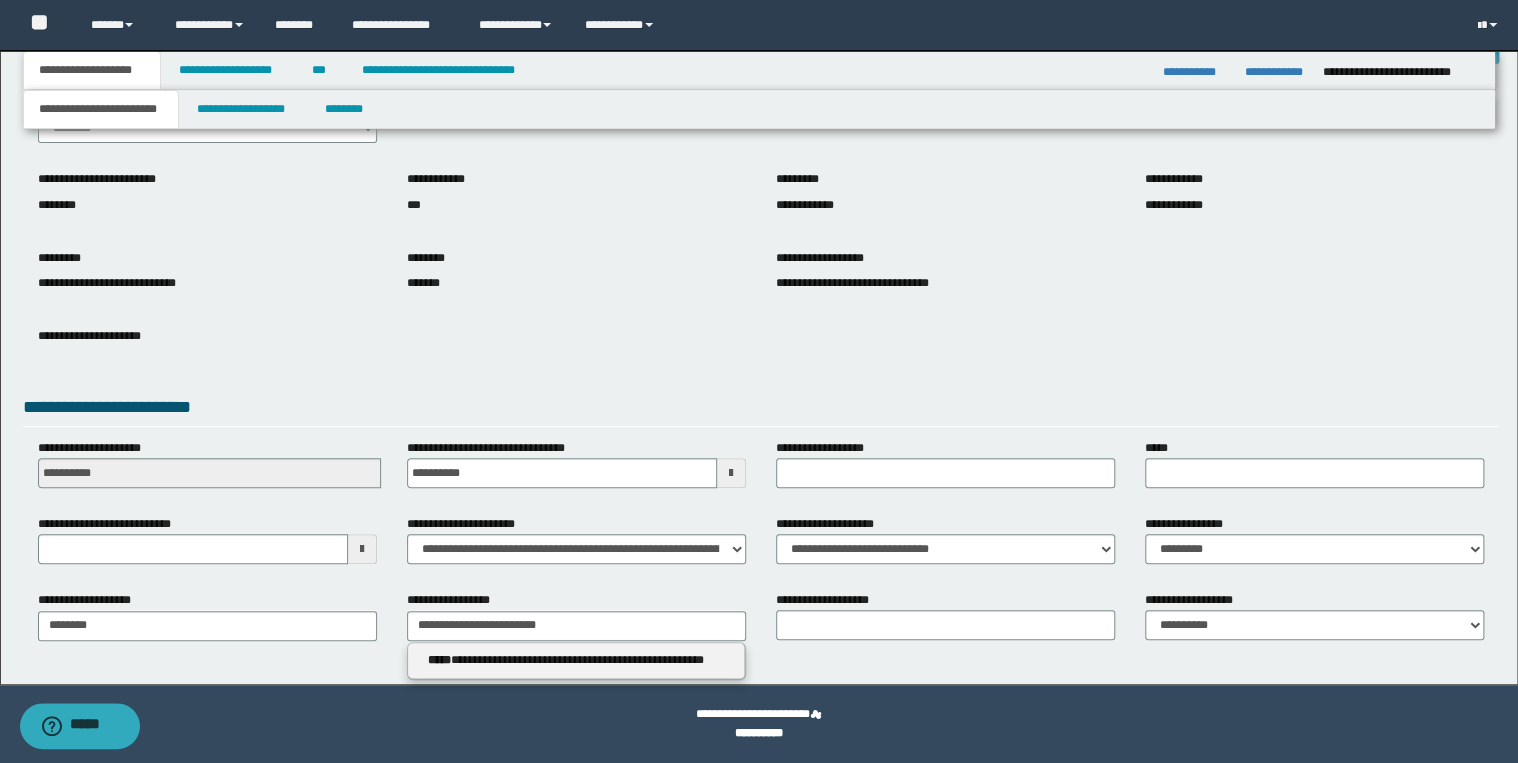 click on "**********" at bounding box center [576, 661] 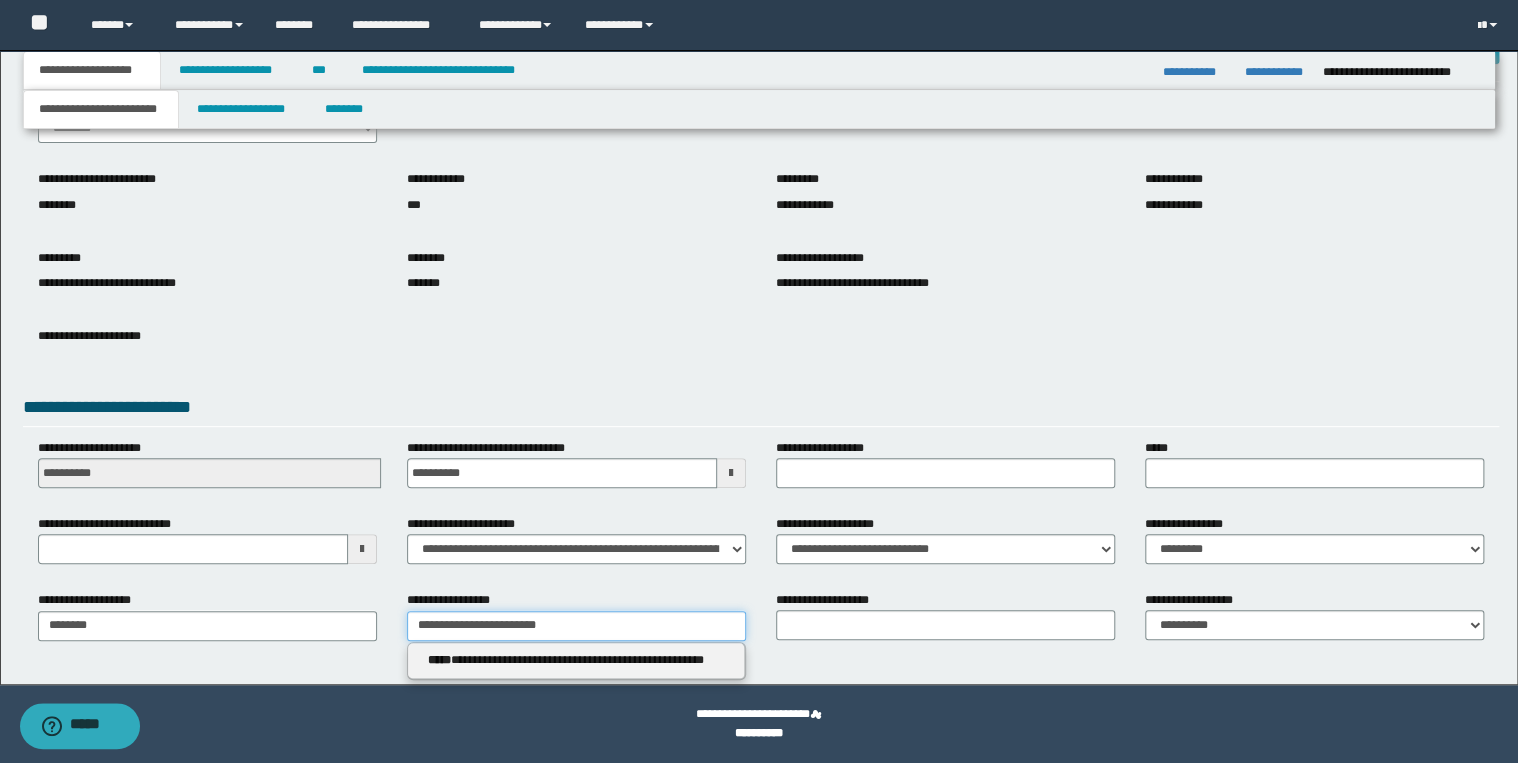 type 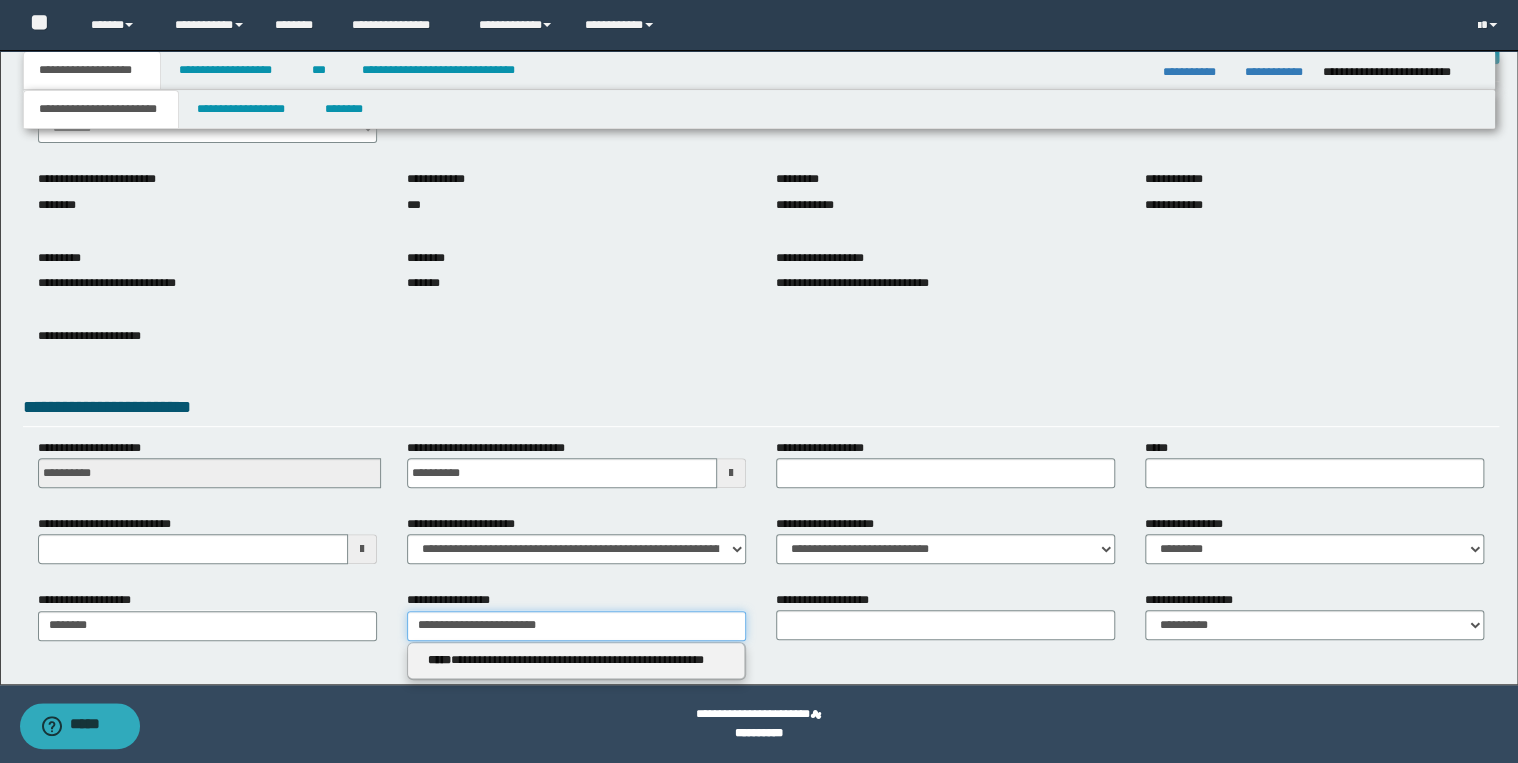 type on "**********" 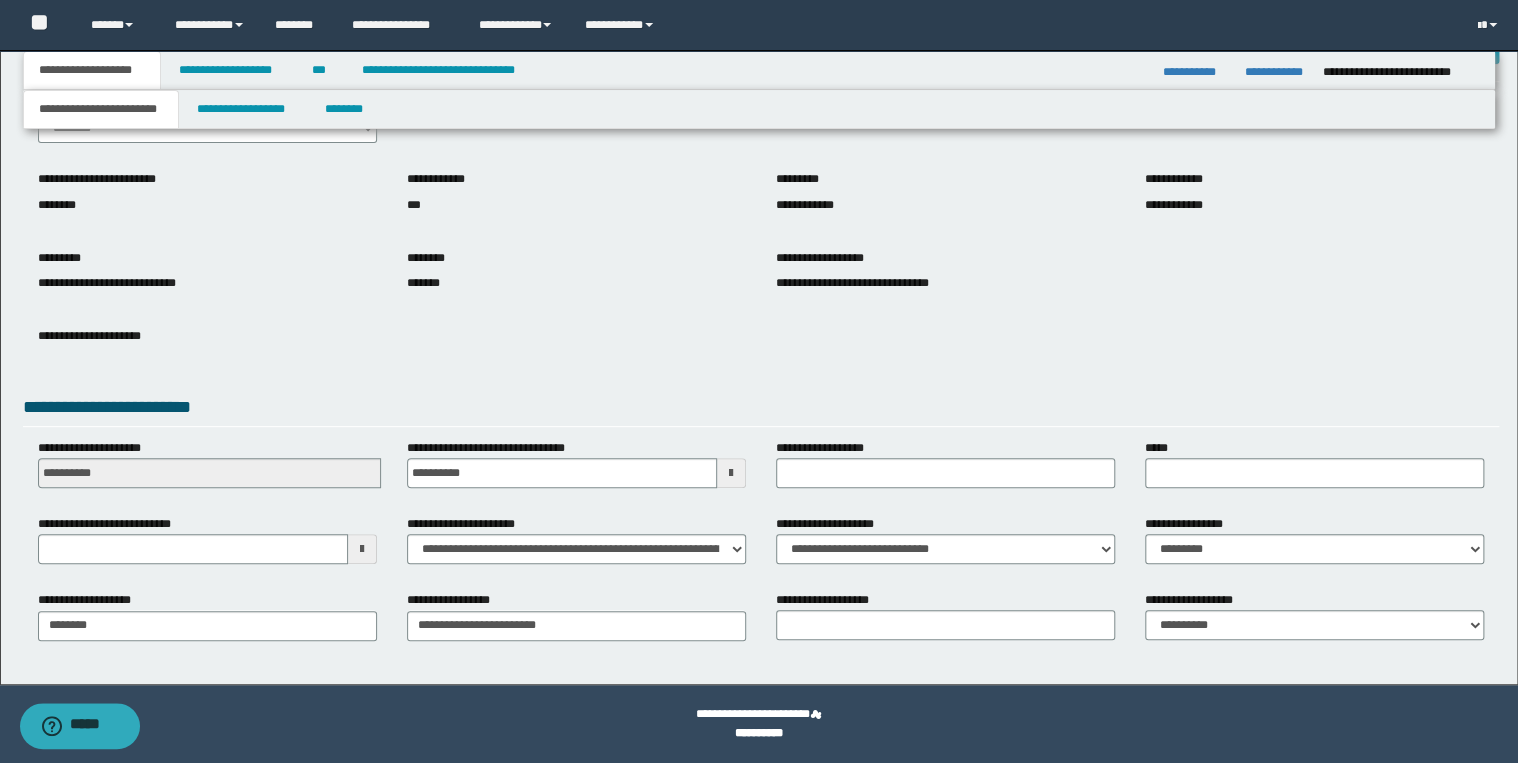 click on "**********" at bounding box center (945, 623) 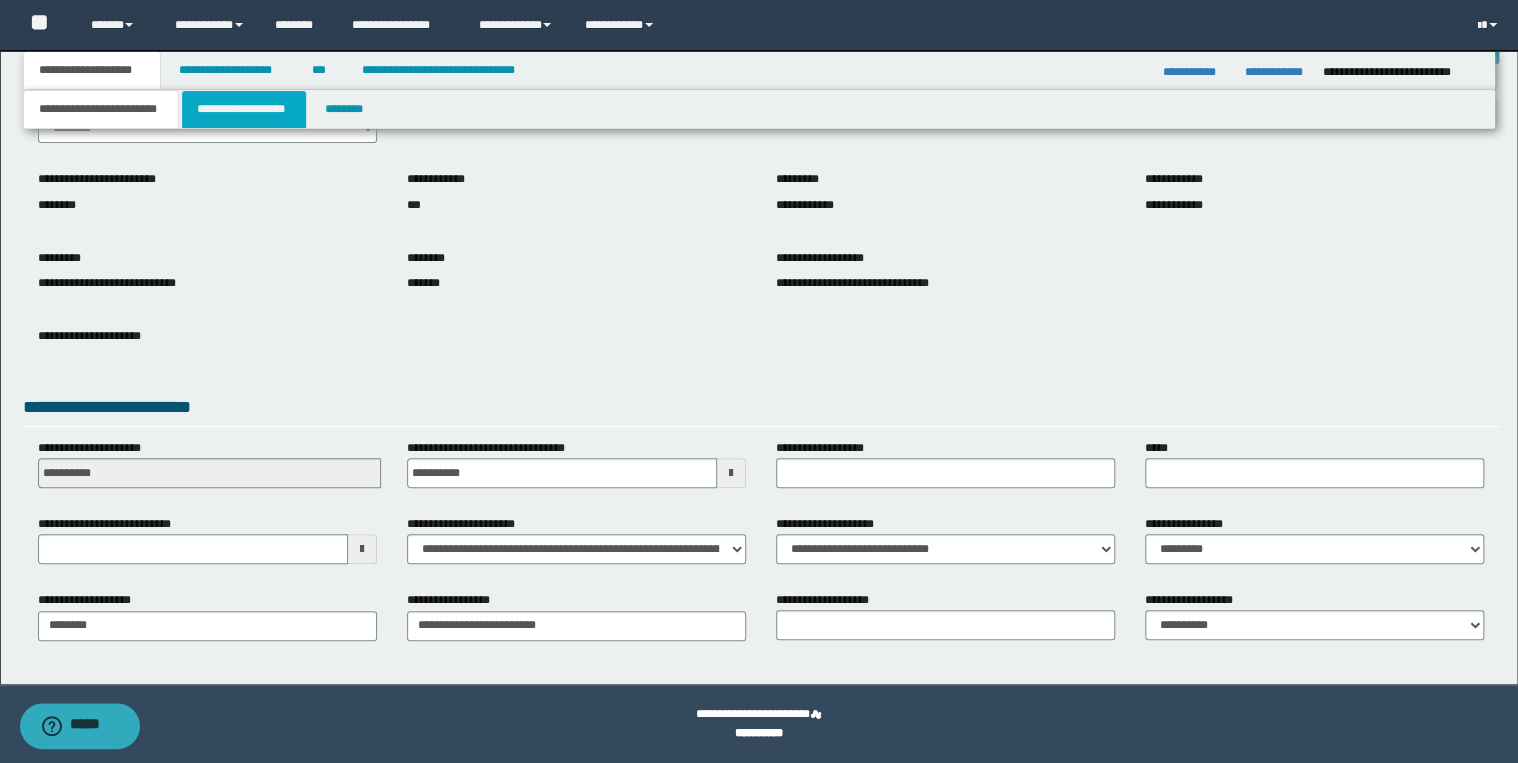 click on "**********" at bounding box center (244, 109) 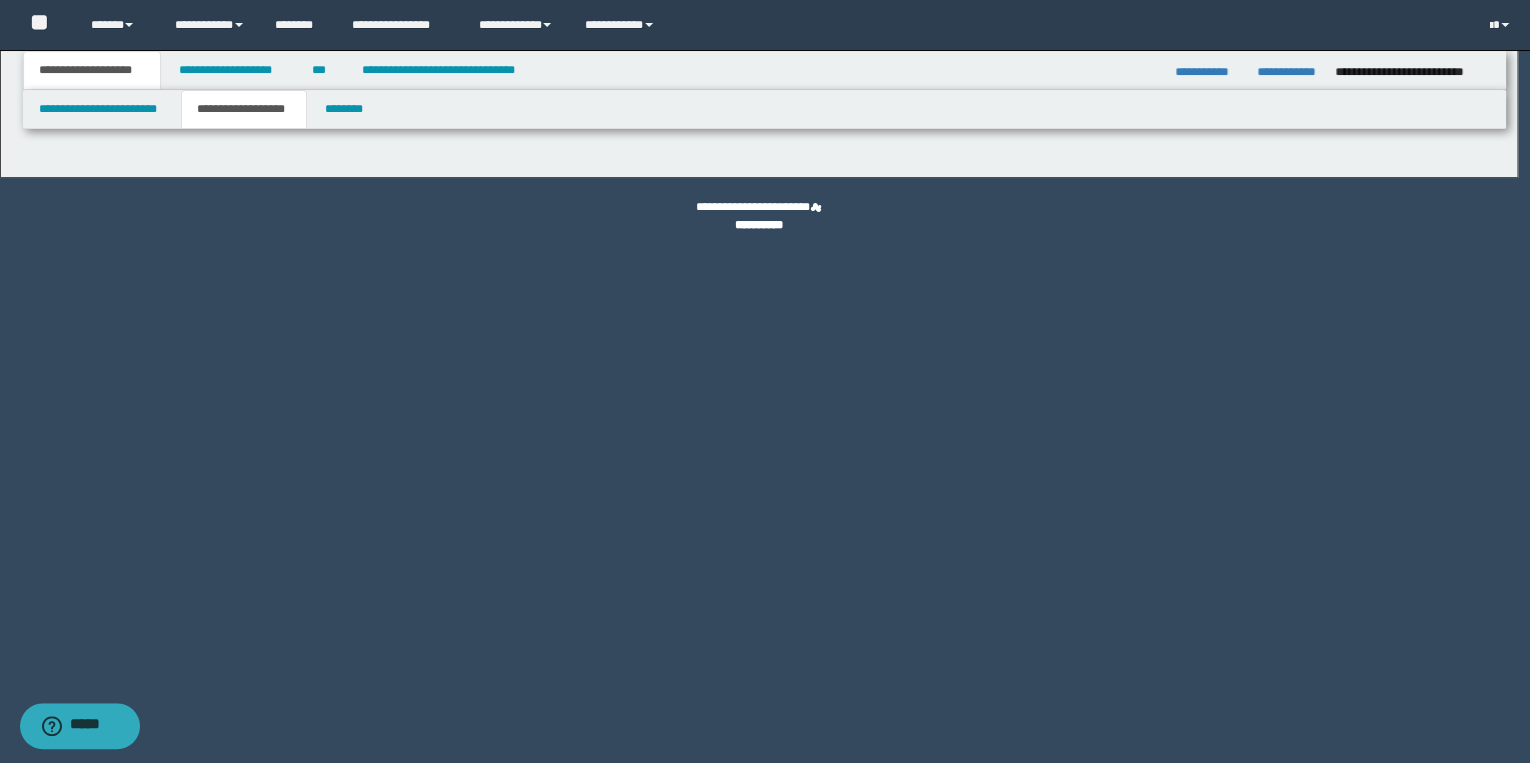 type on "********" 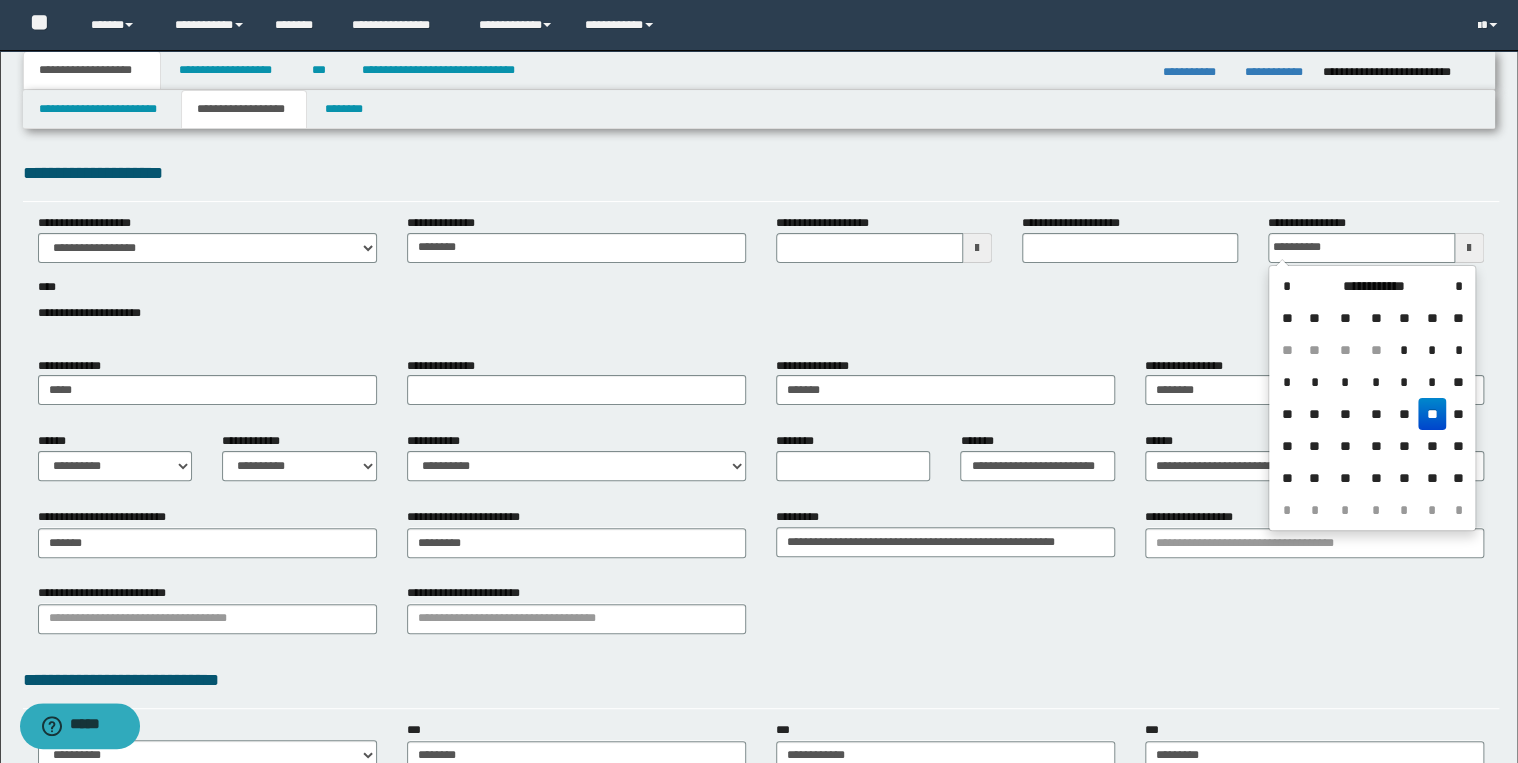 click on "**" at bounding box center [1432, 414] 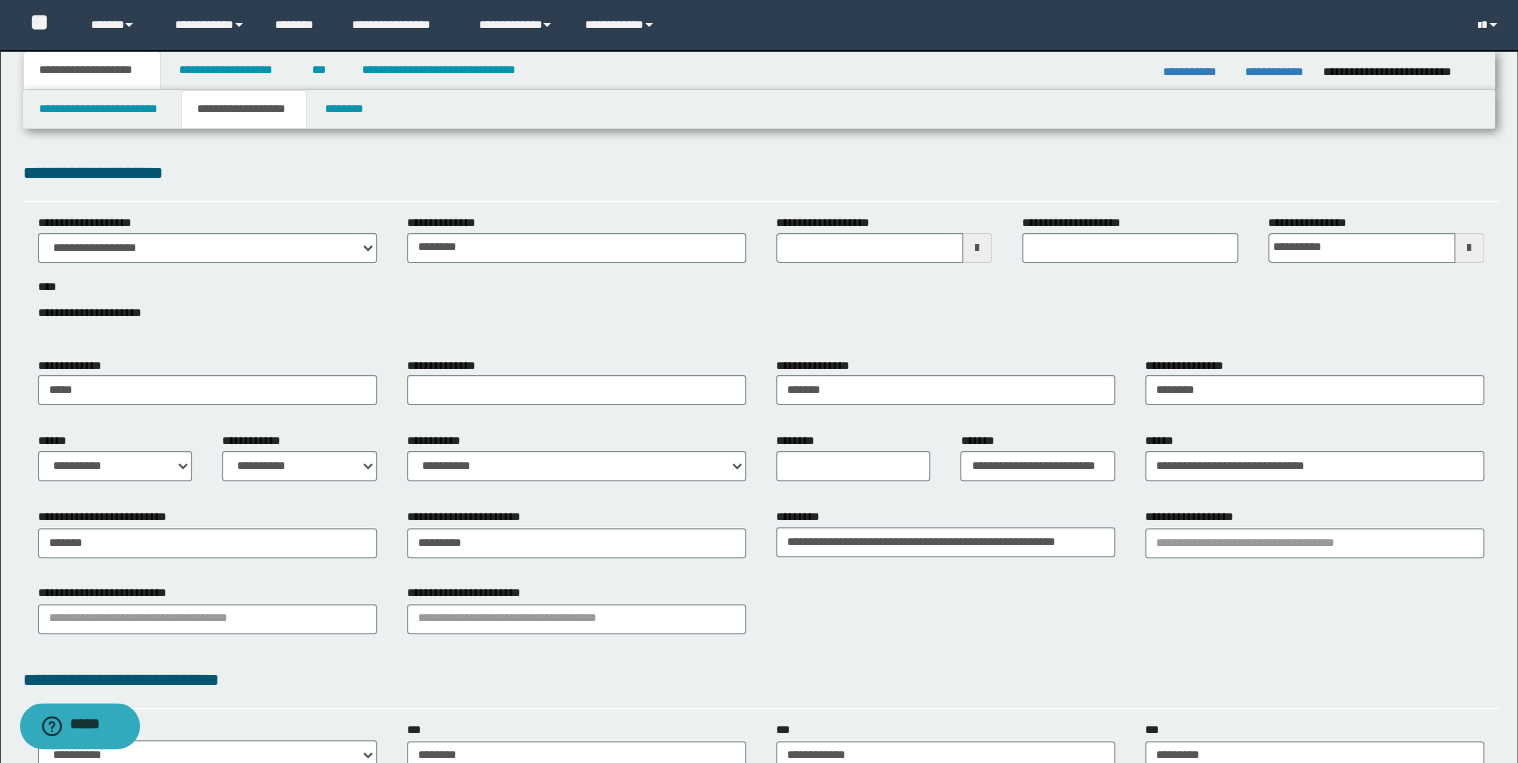 type 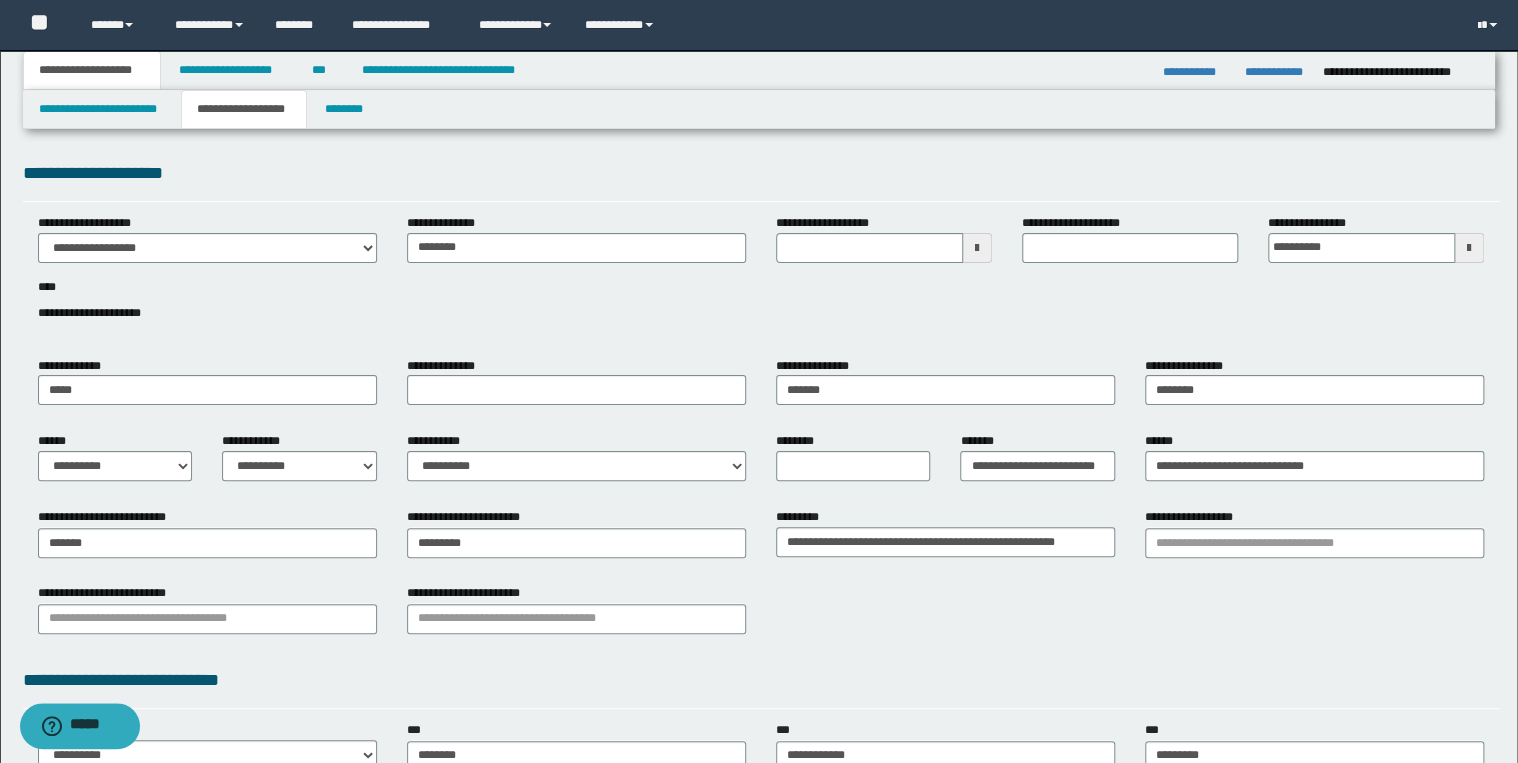 click on "**********" at bounding box center (761, 616) 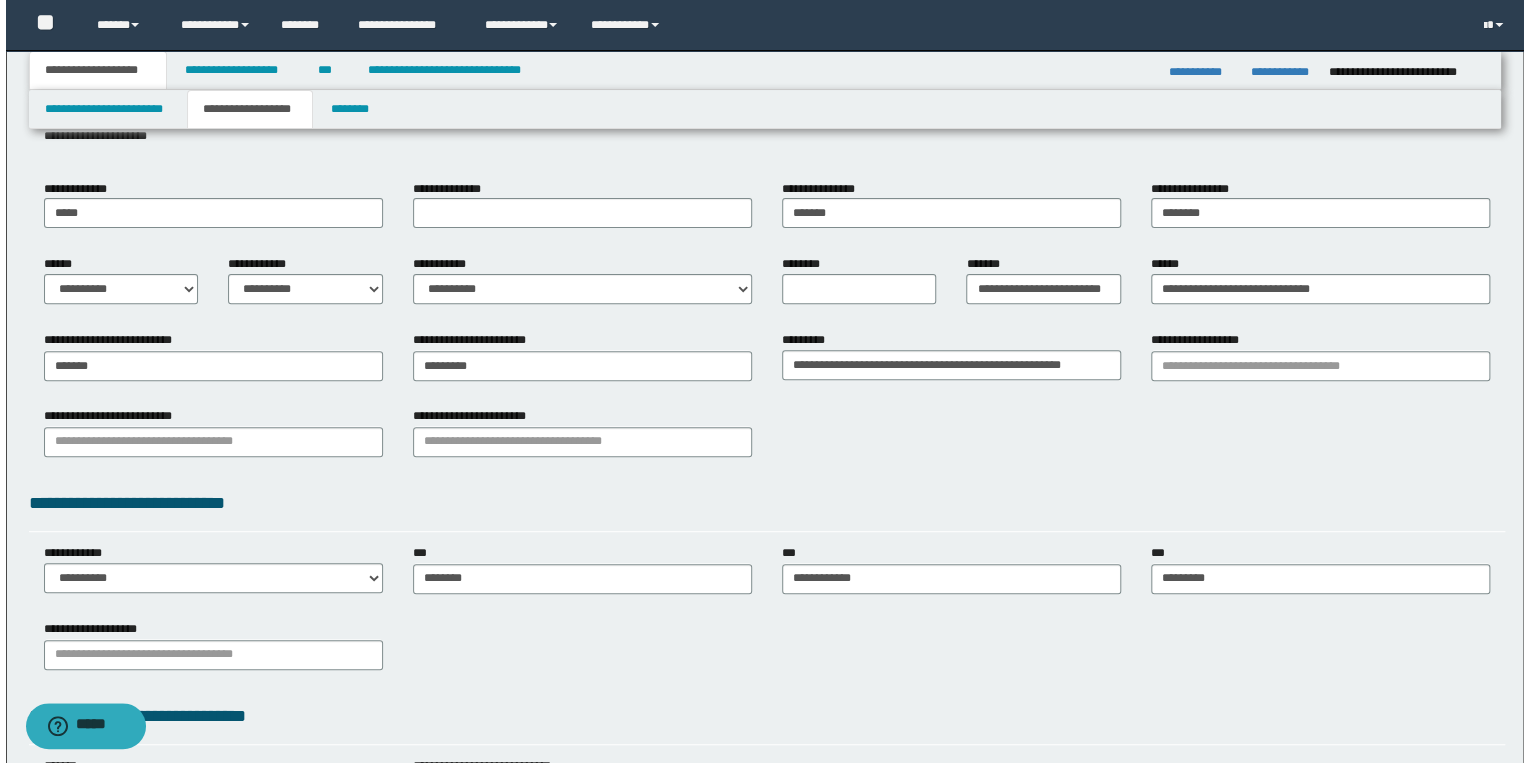 scroll, scrollTop: 0, scrollLeft: 0, axis: both 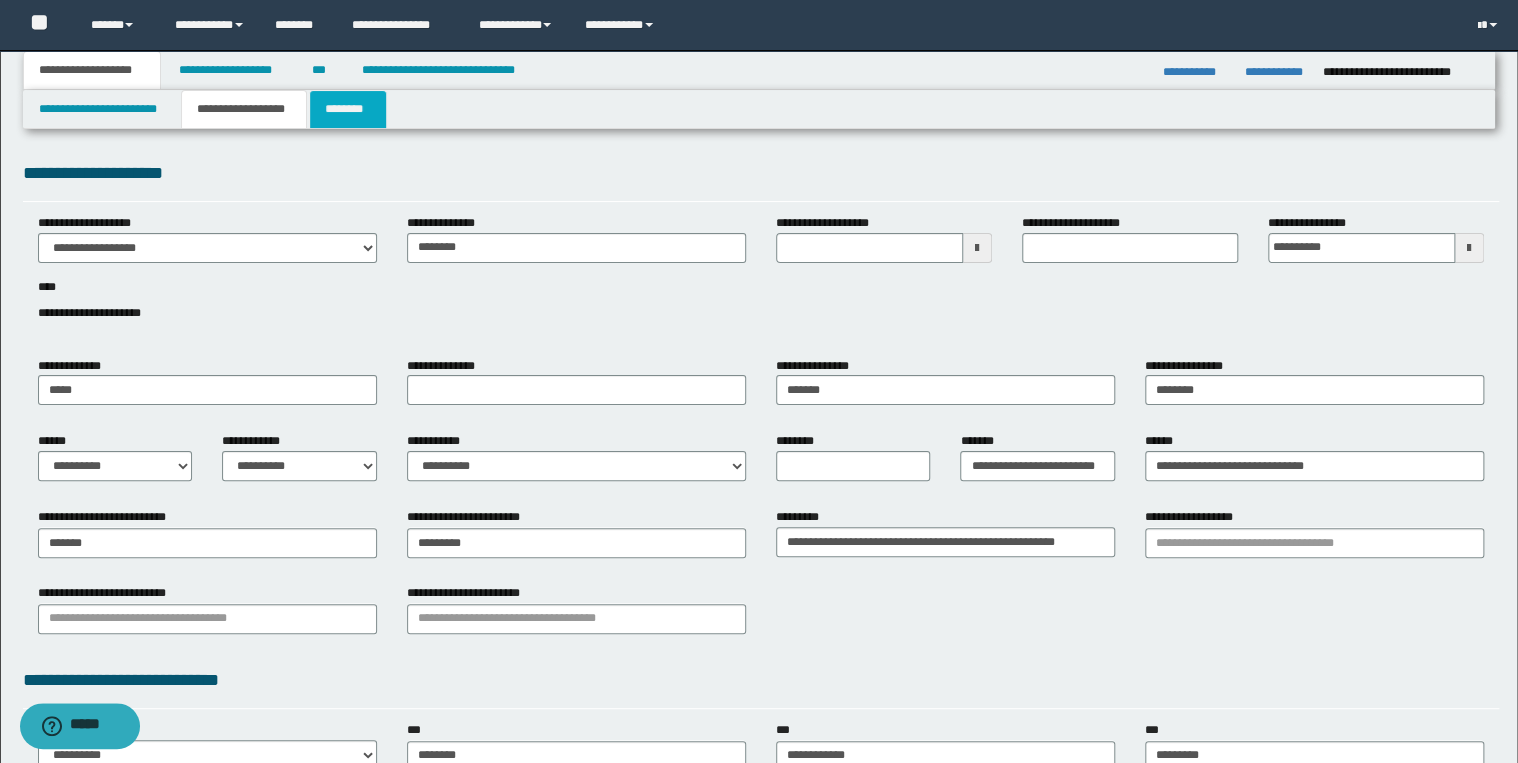 click on "********" at bounding box center [348, 109] 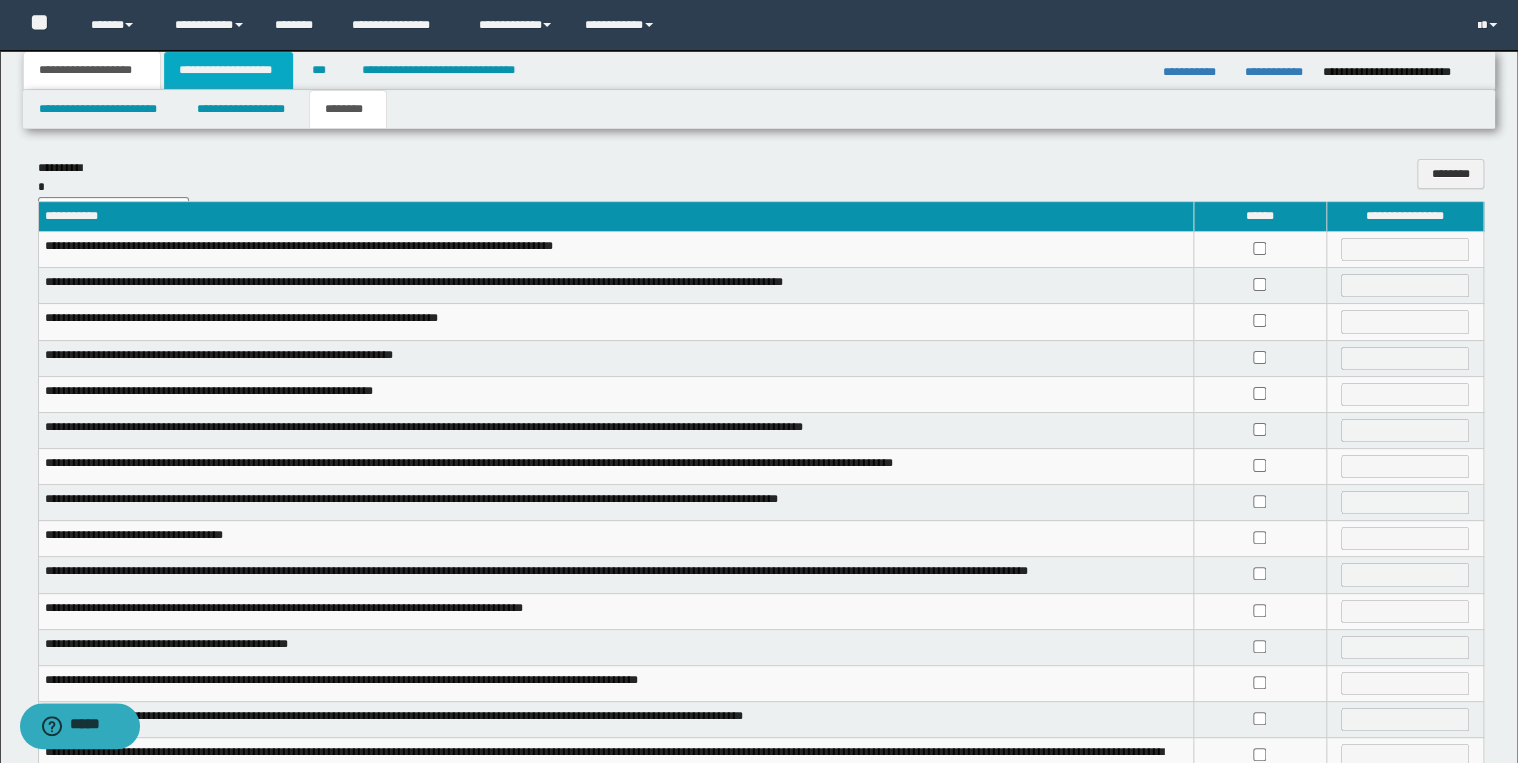 click on "**********" at bounding box center (228, 70) 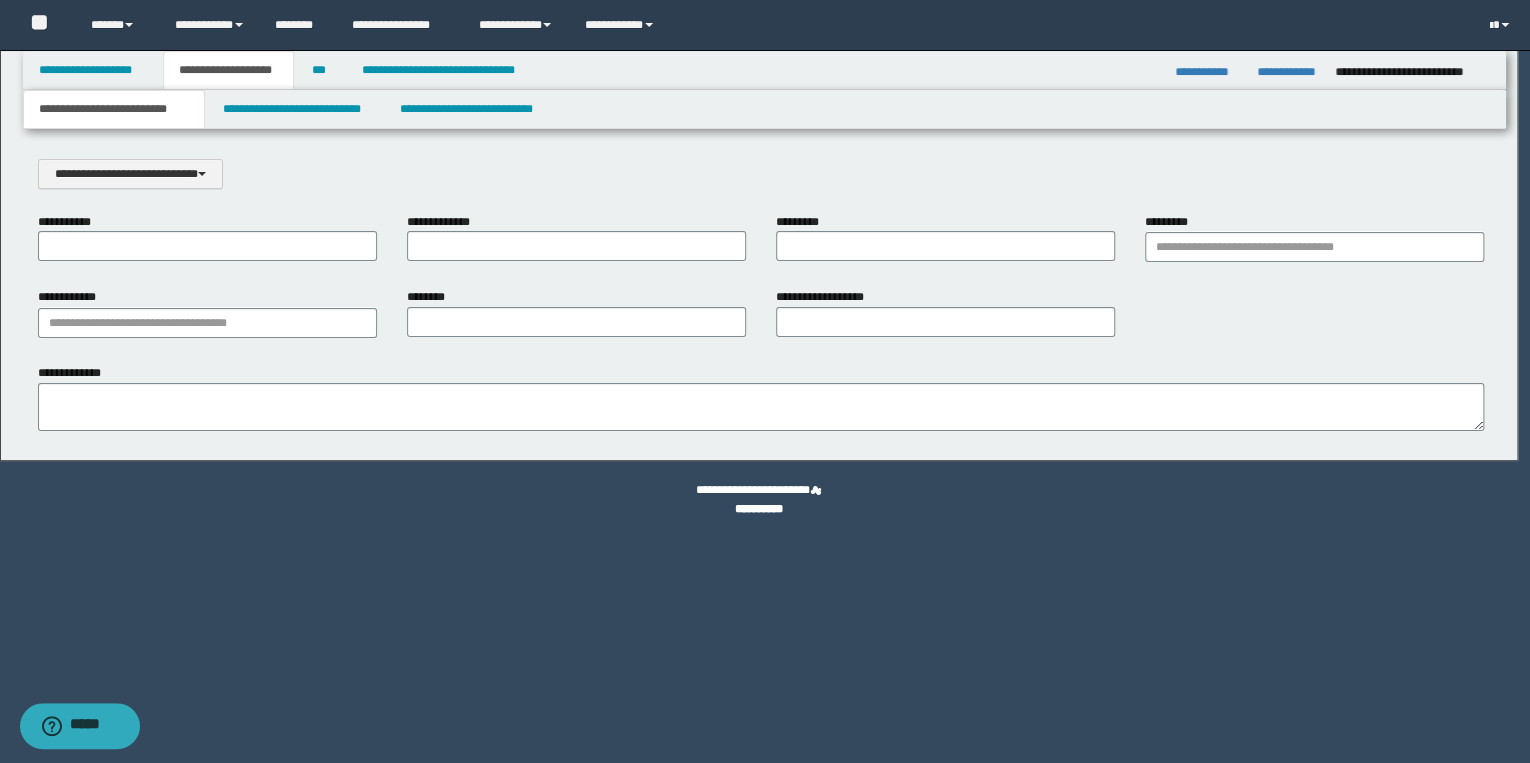 scroll, scrollTop: 0, scrollLeft: 0, axis: both 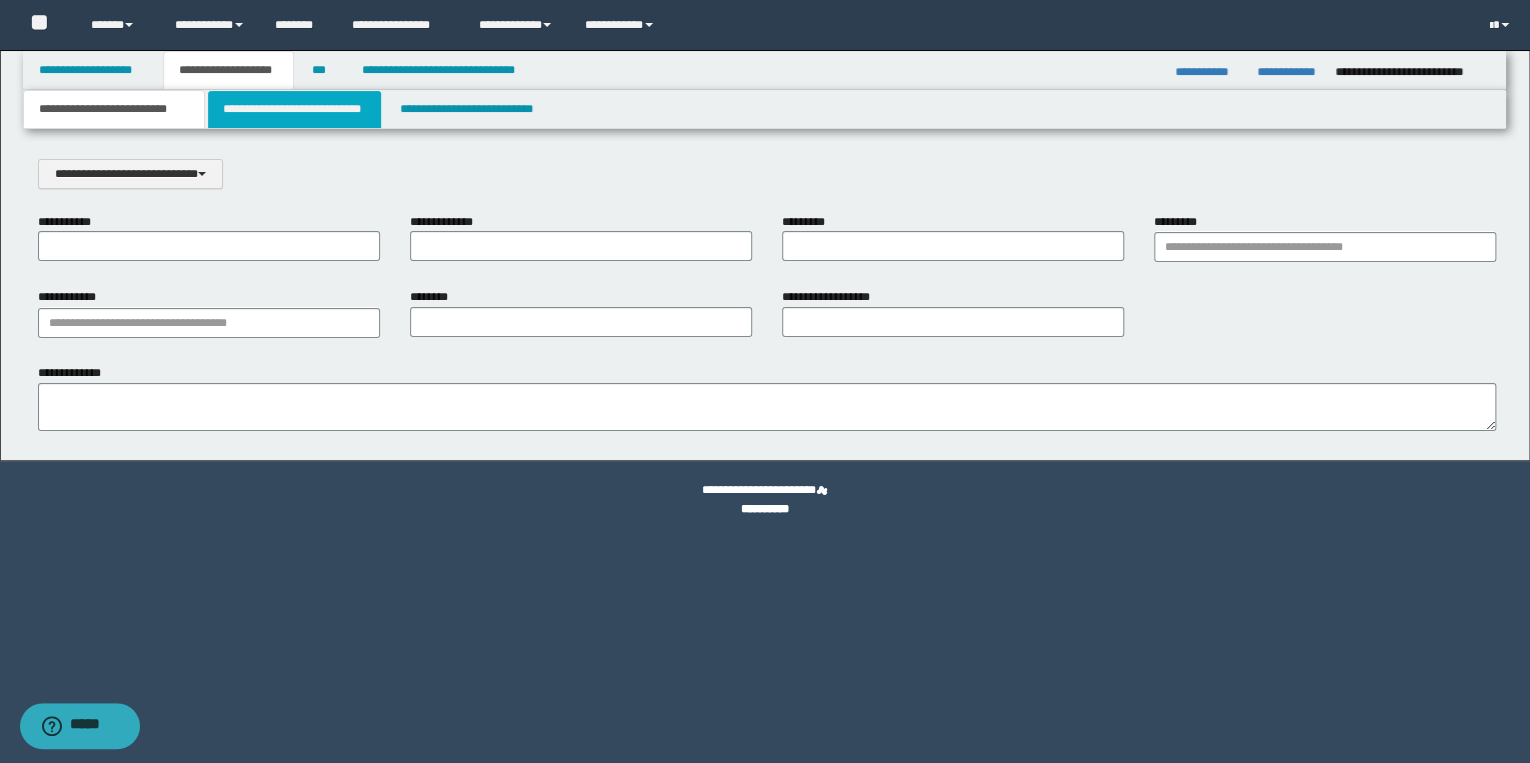 click on "**********" at bounding box center [294, 109] 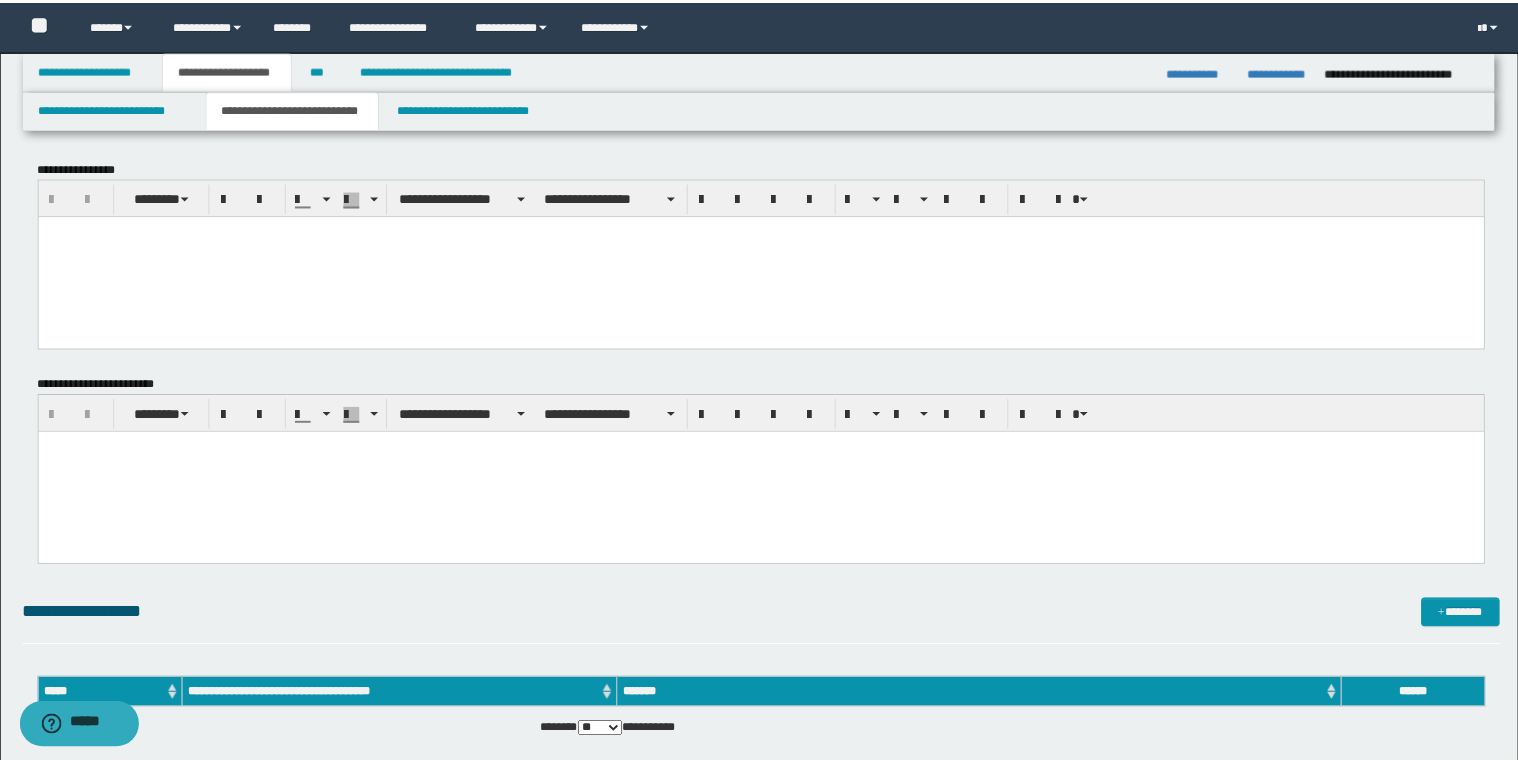 scroll, scrollTop: 0, scrollLeft: 0, axis: both 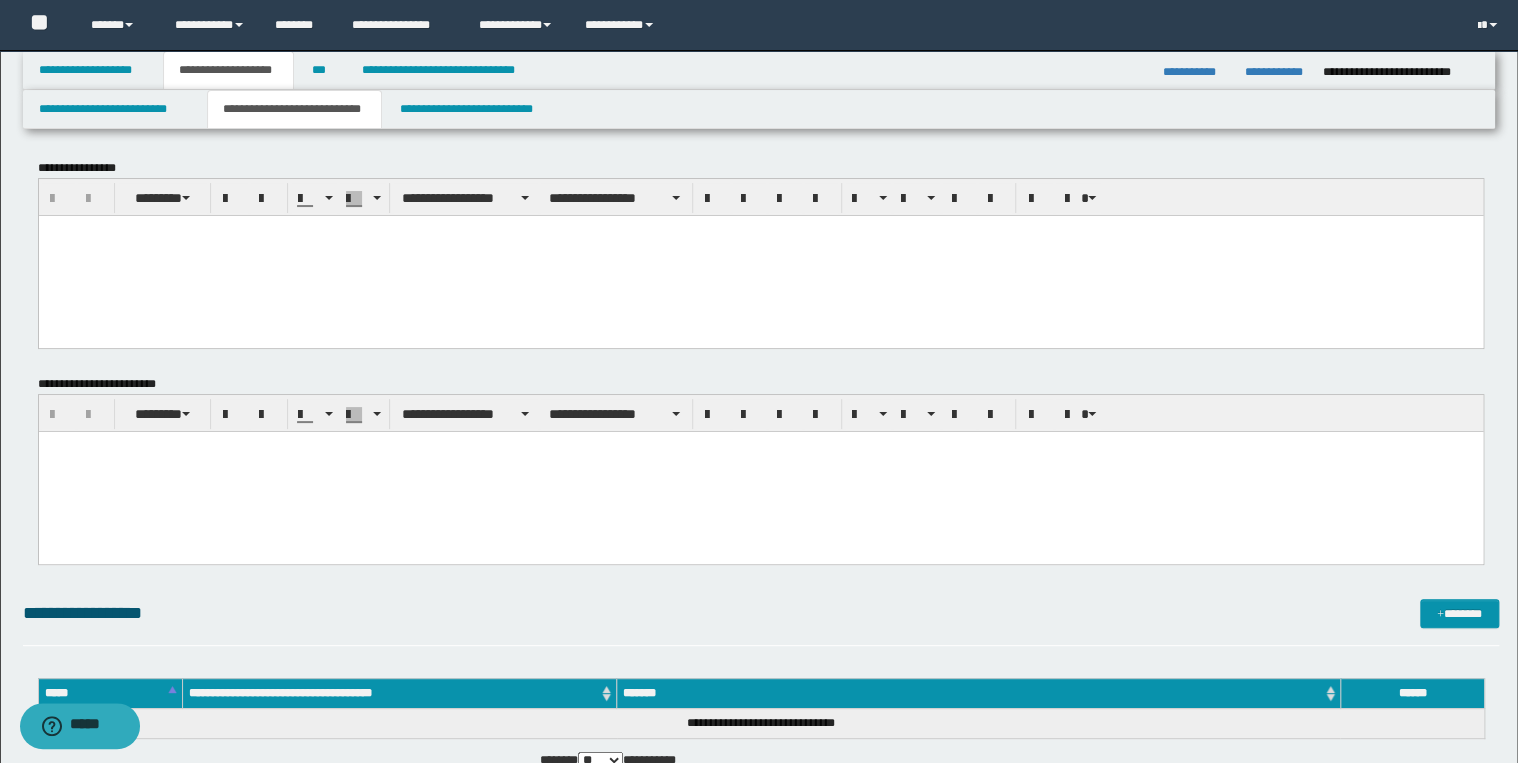 click at bounding box center (760, 255) 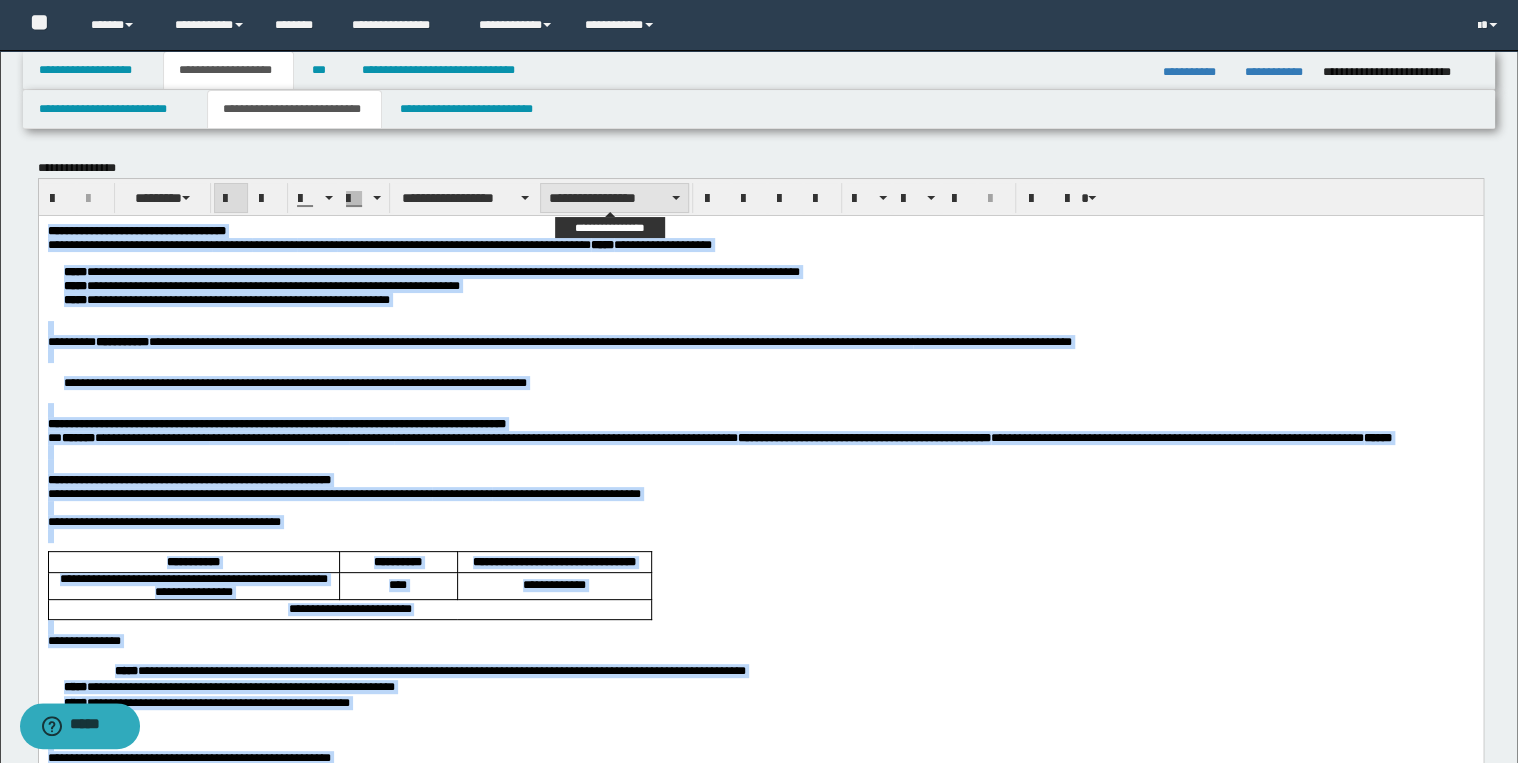 click on "**********" at bounding box center (614, 198) 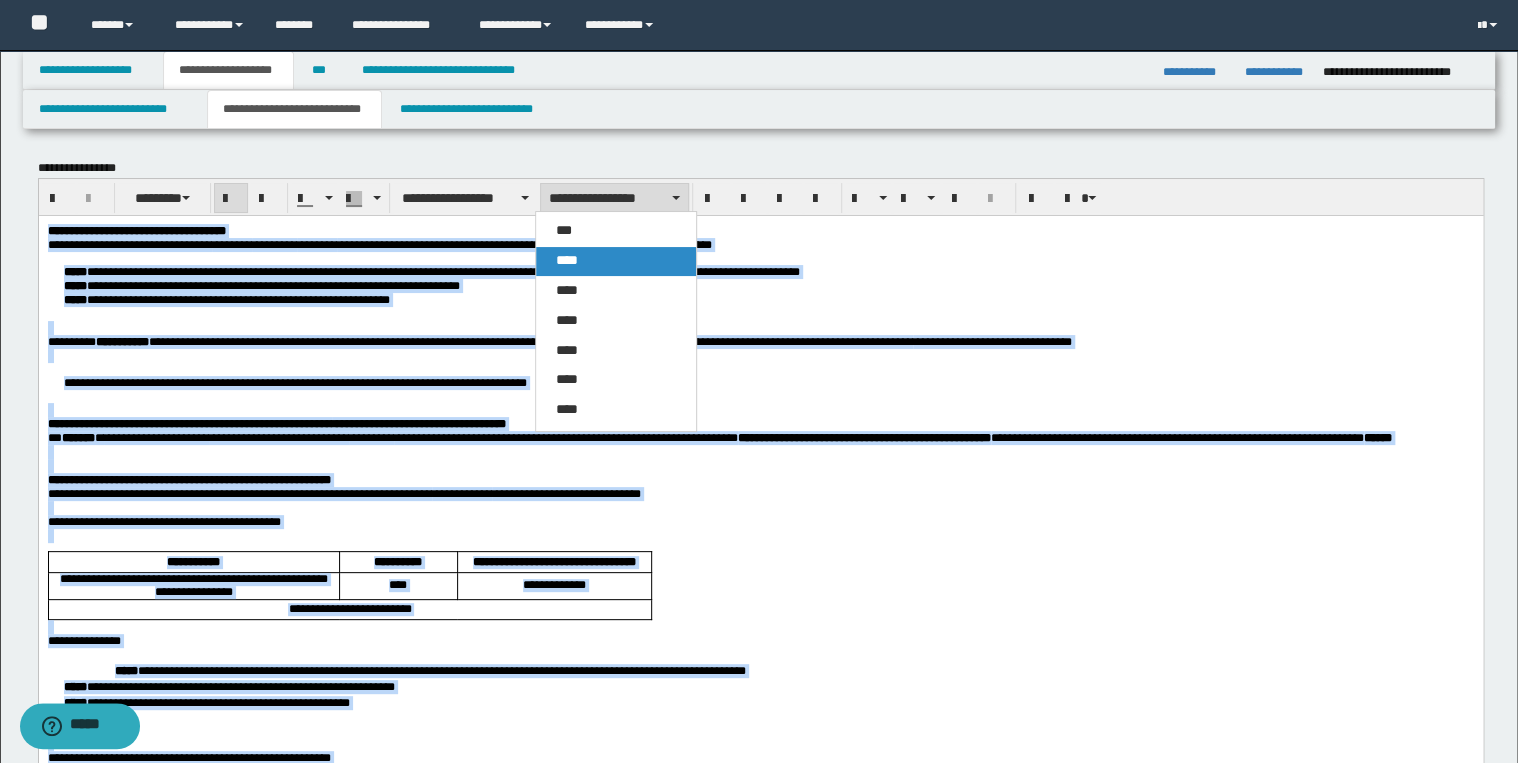 click on "****" at bounding box center [616, 261] 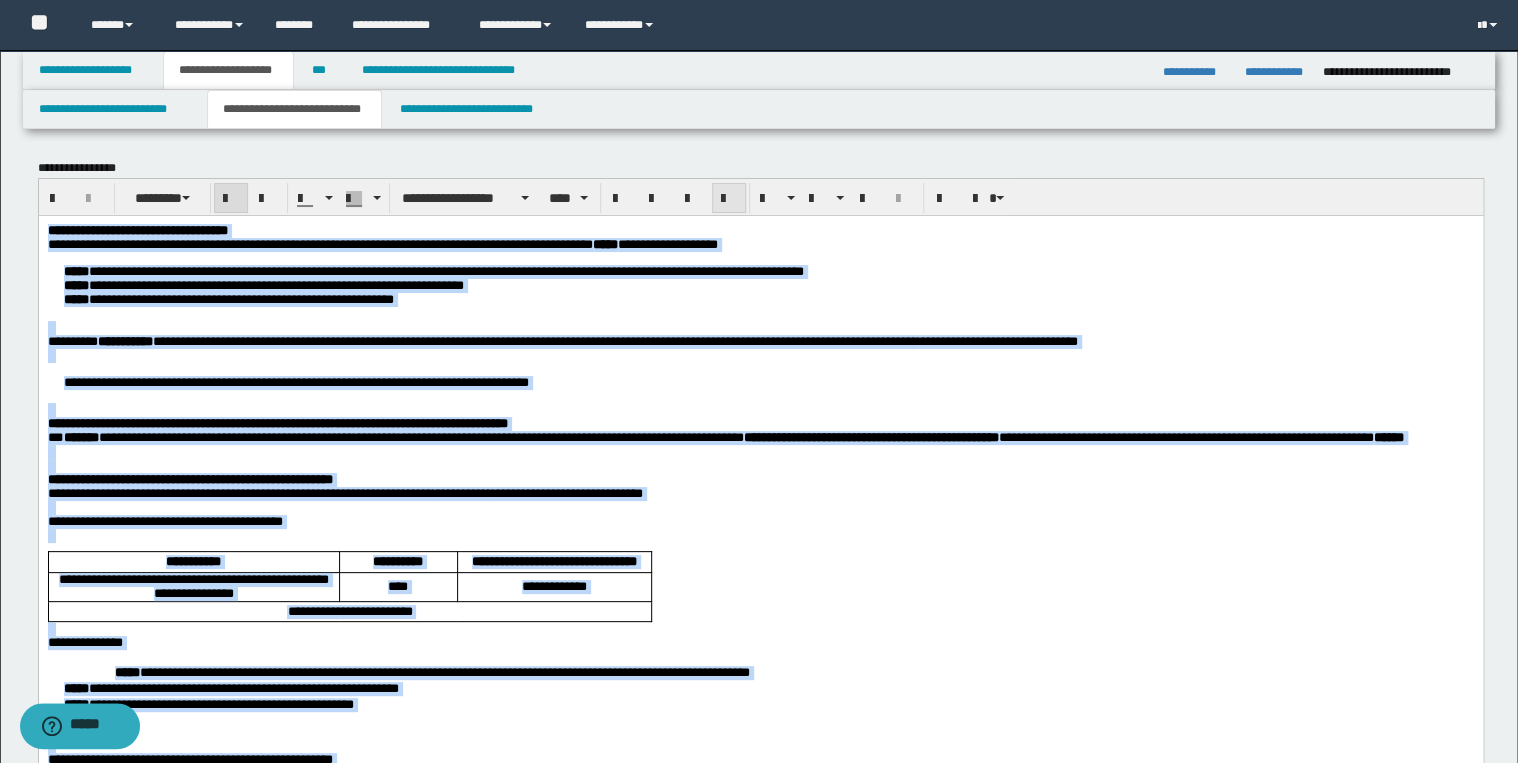 click at bounding box center (729, 199) 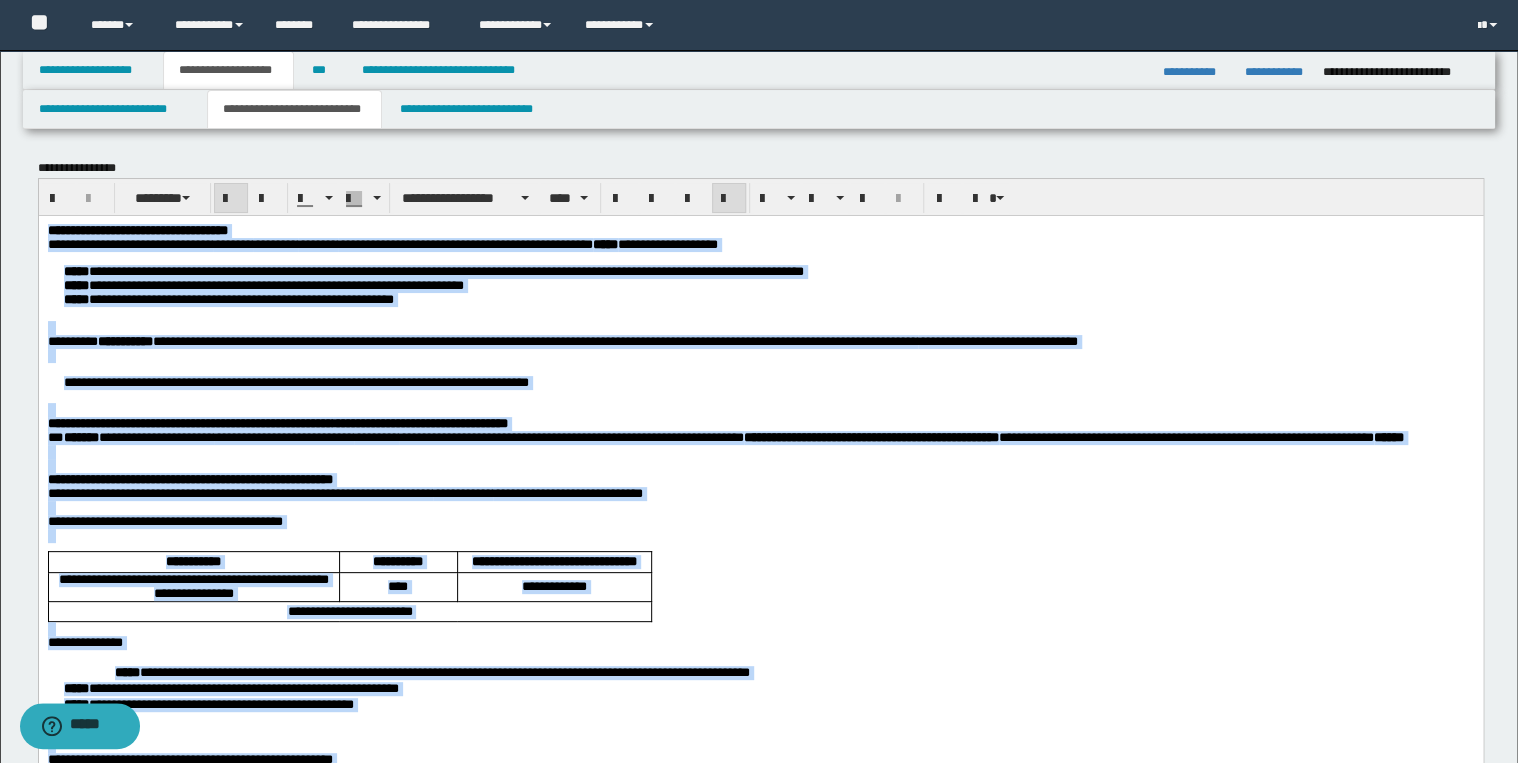 click at bounding box center [729, 199] 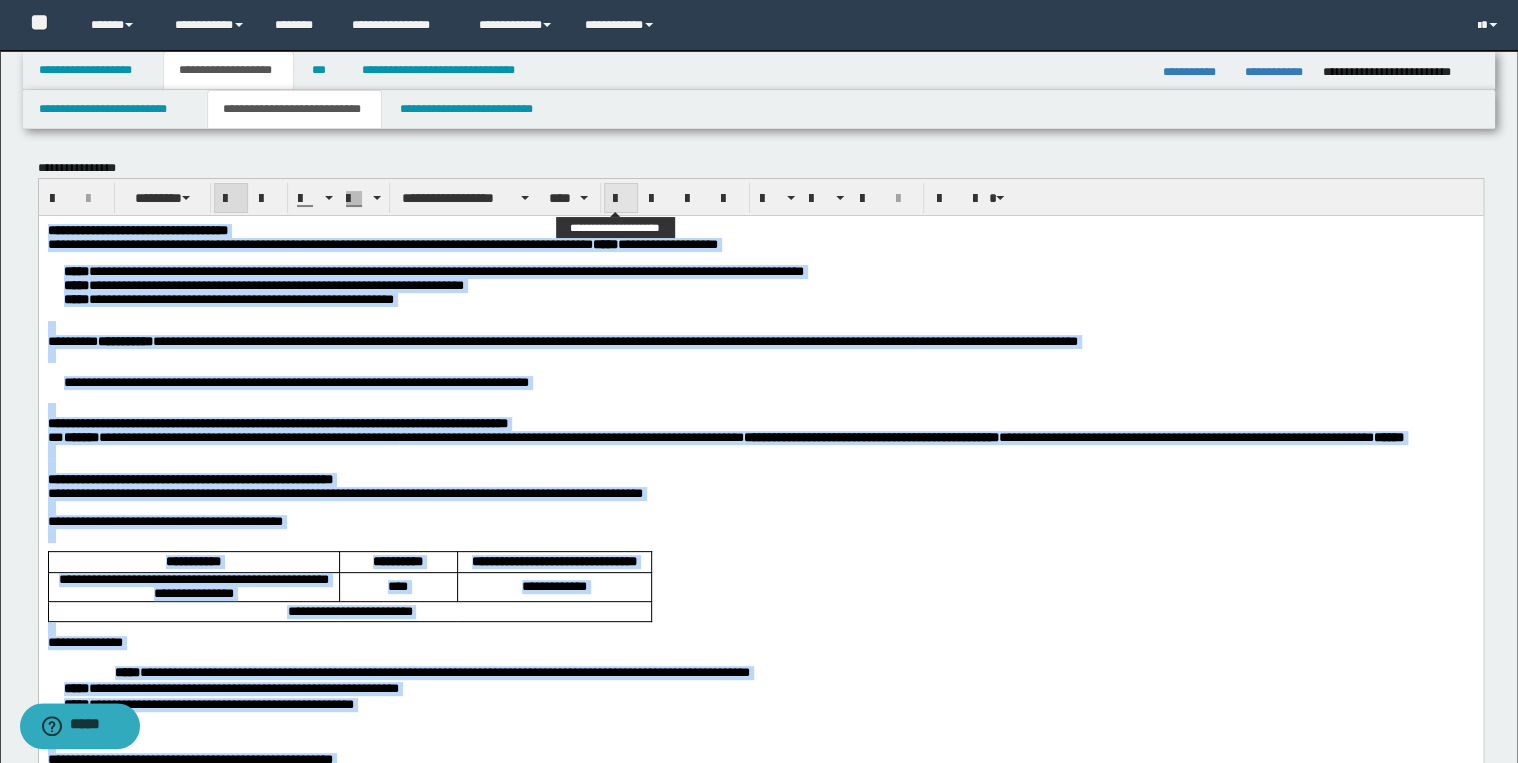 click at bounding box center (621, 199) 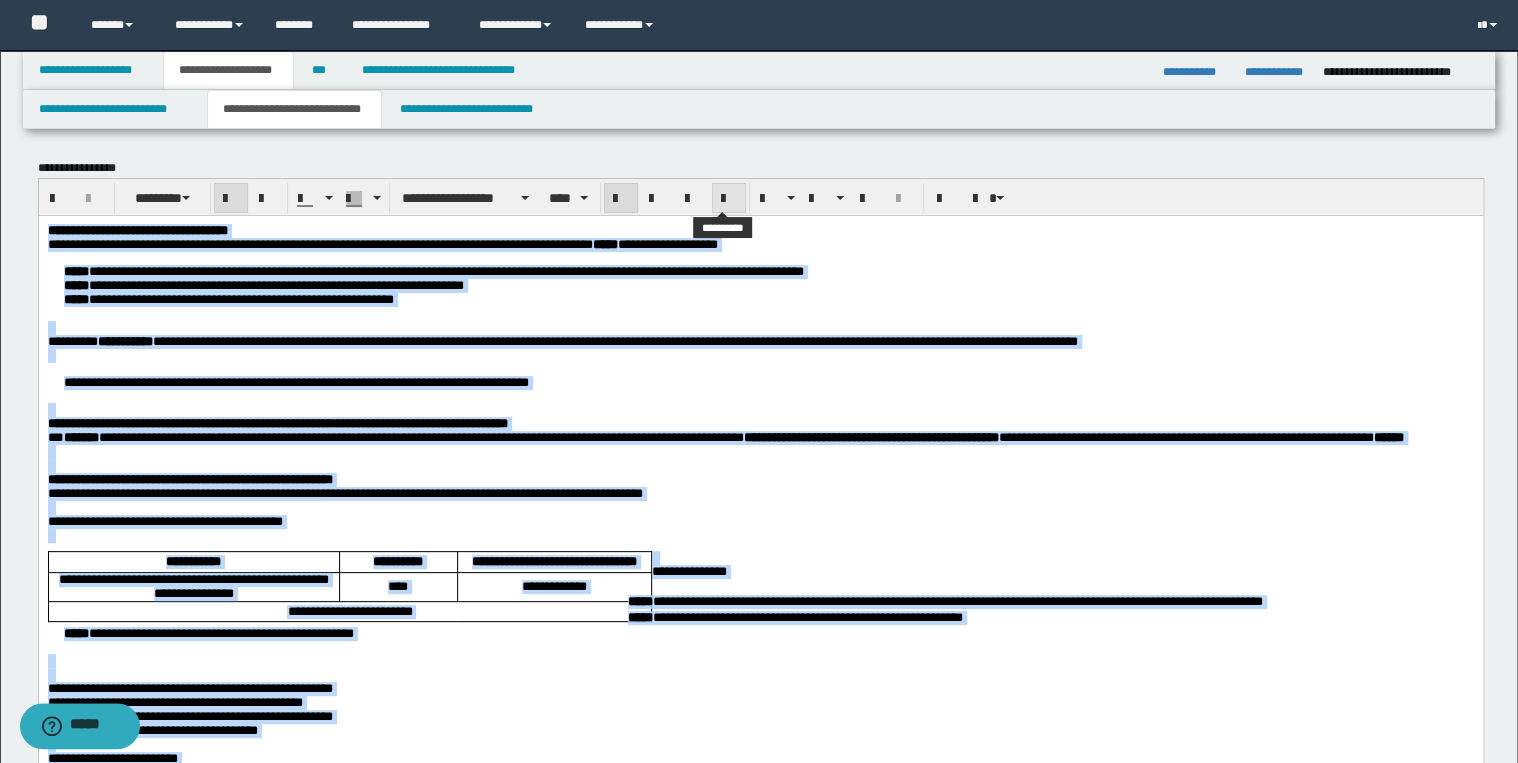 click at bounding box center [729, 199] 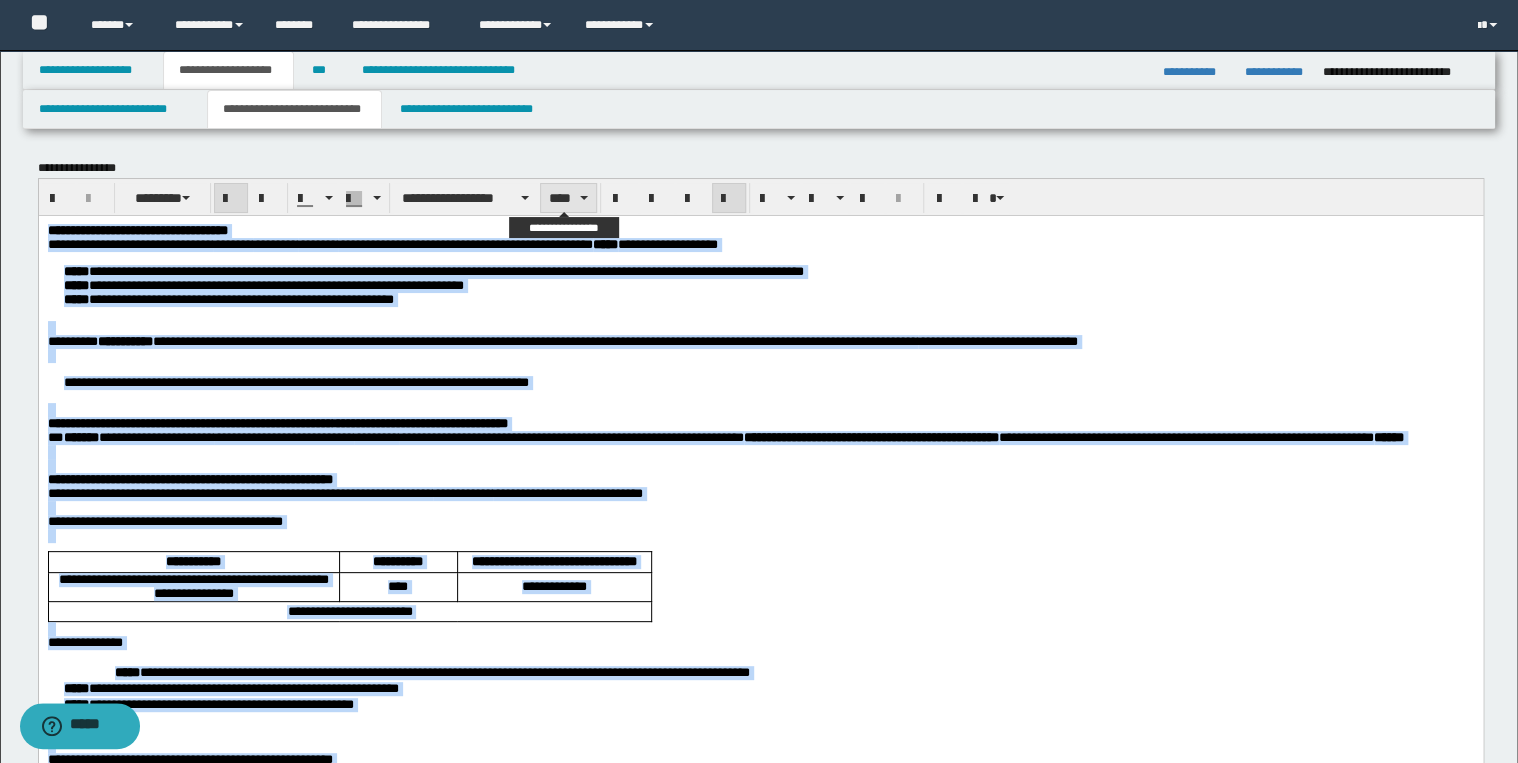 click on "****" at bounding box center [568, 198] 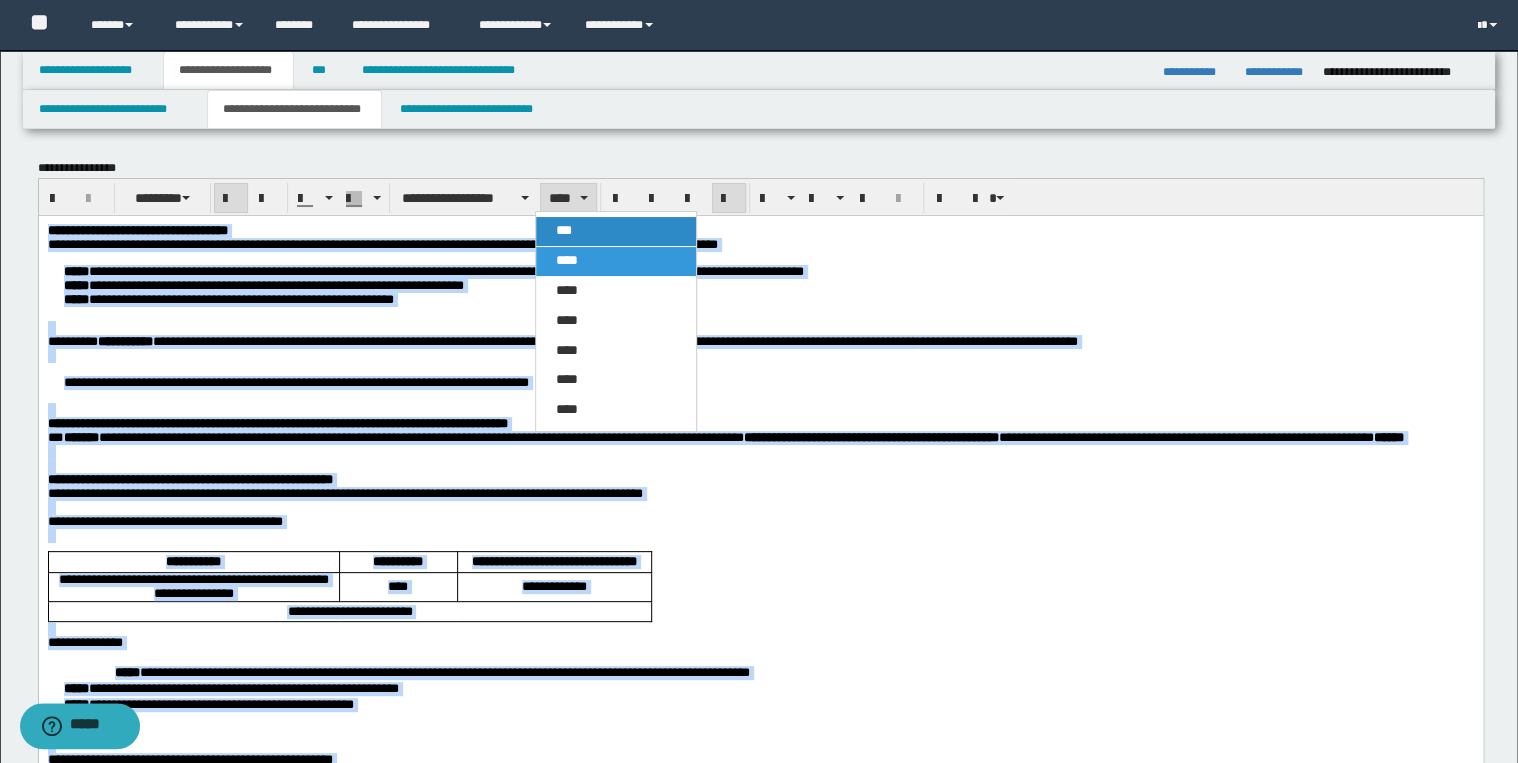 click on "***" at bounding box center [564, 230] 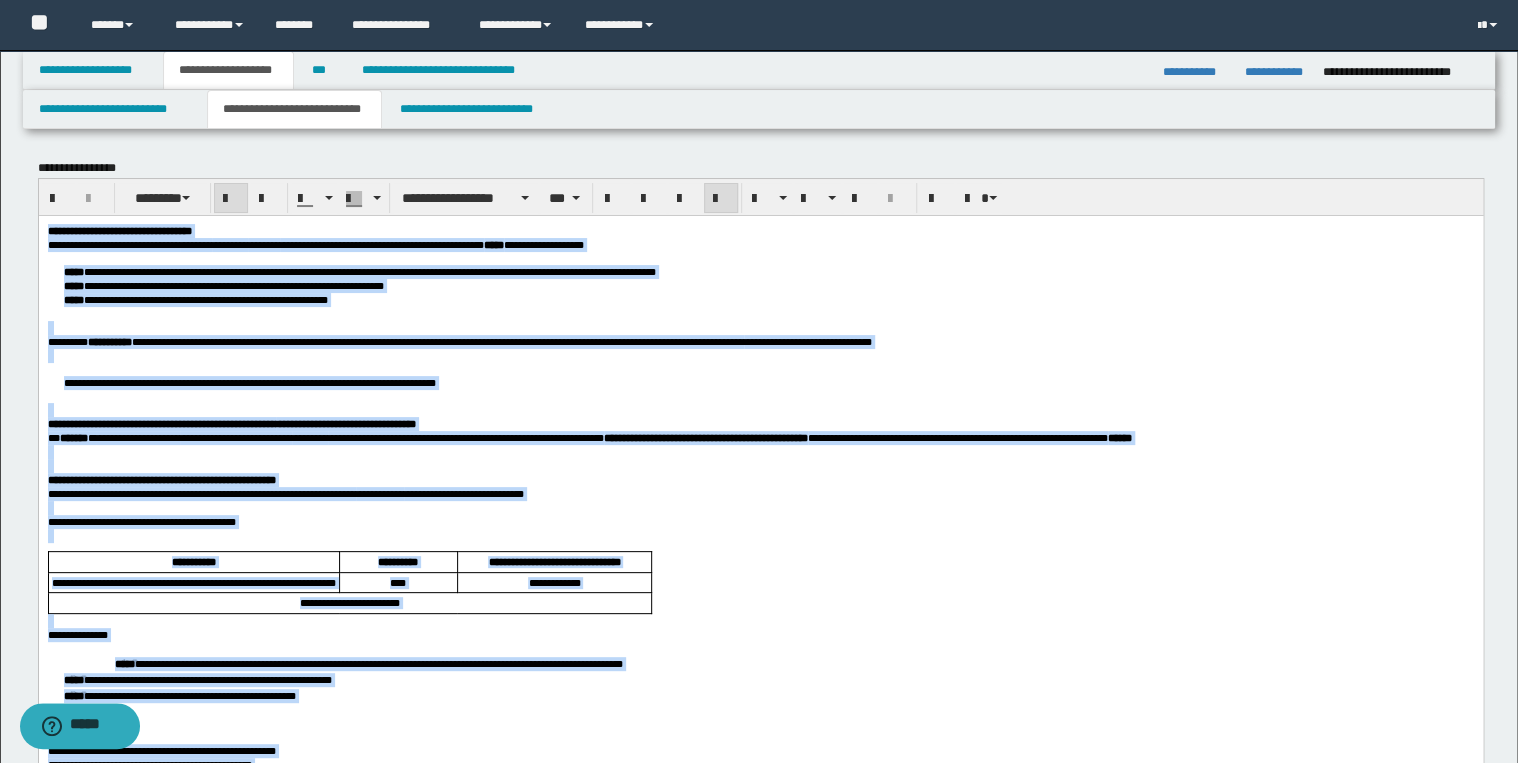 click on "**********" at bounding box center (780, 299) 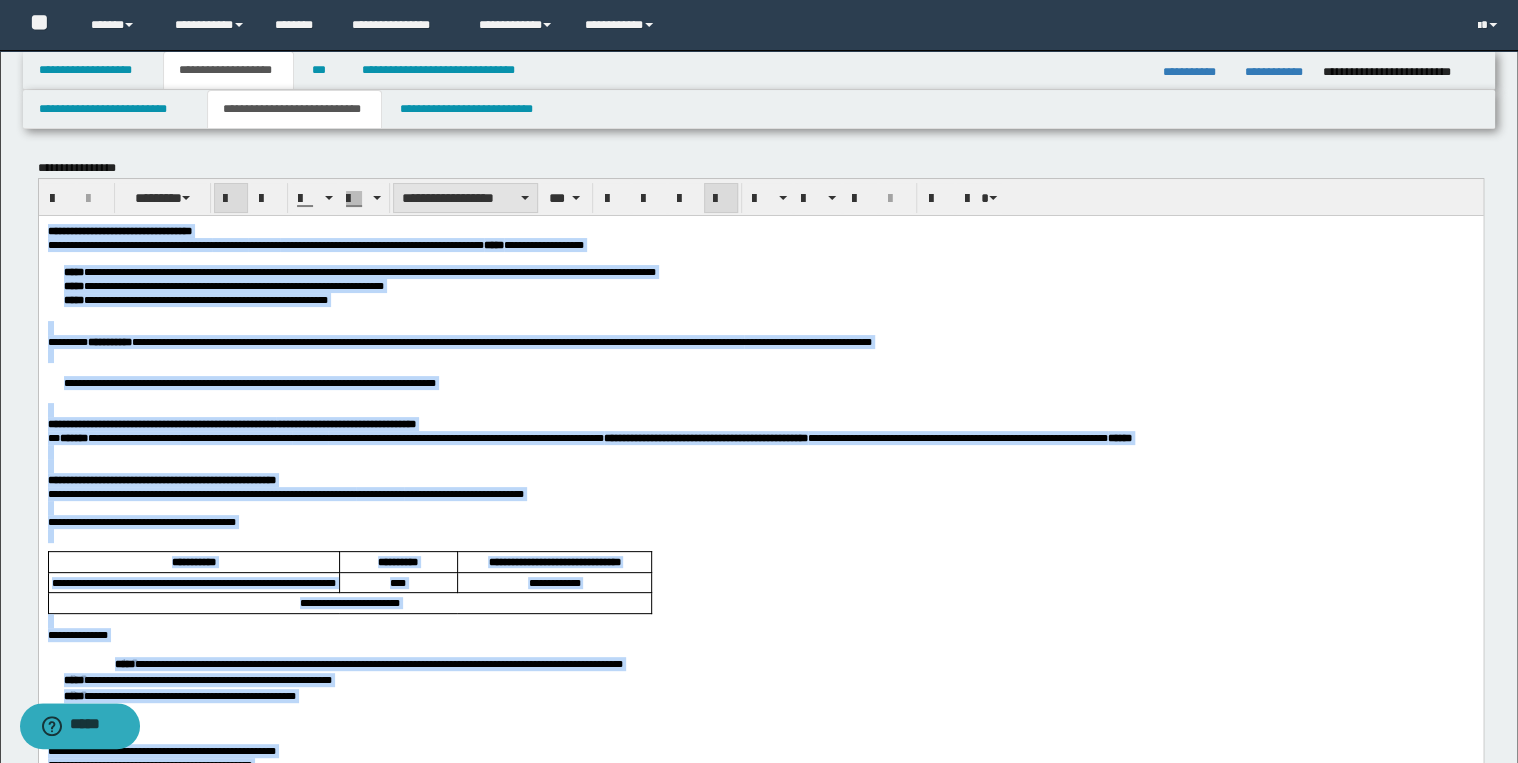 click on "**********" at bounding box center (465, 198) 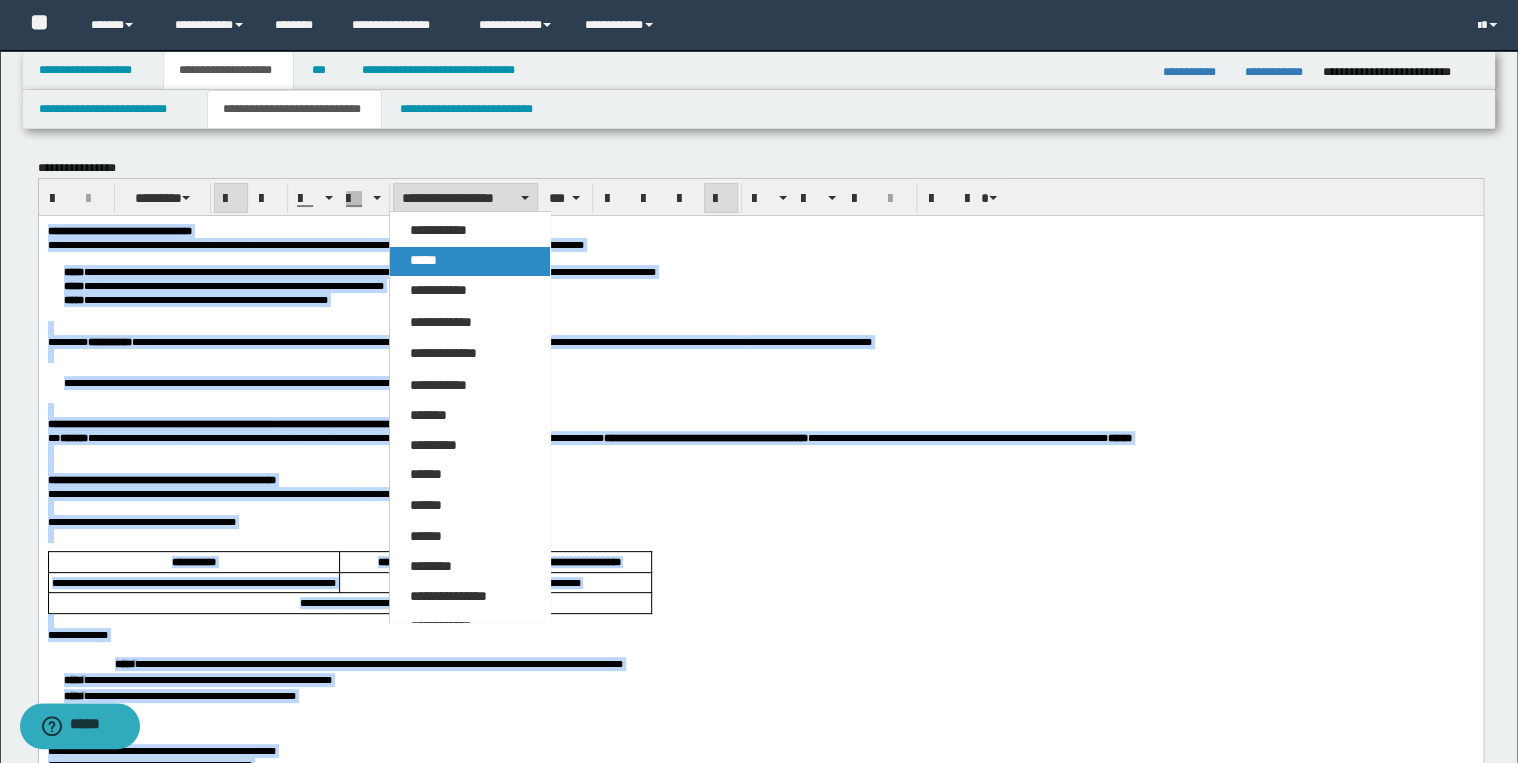 click on "*****" at bounding box center (470, 261) 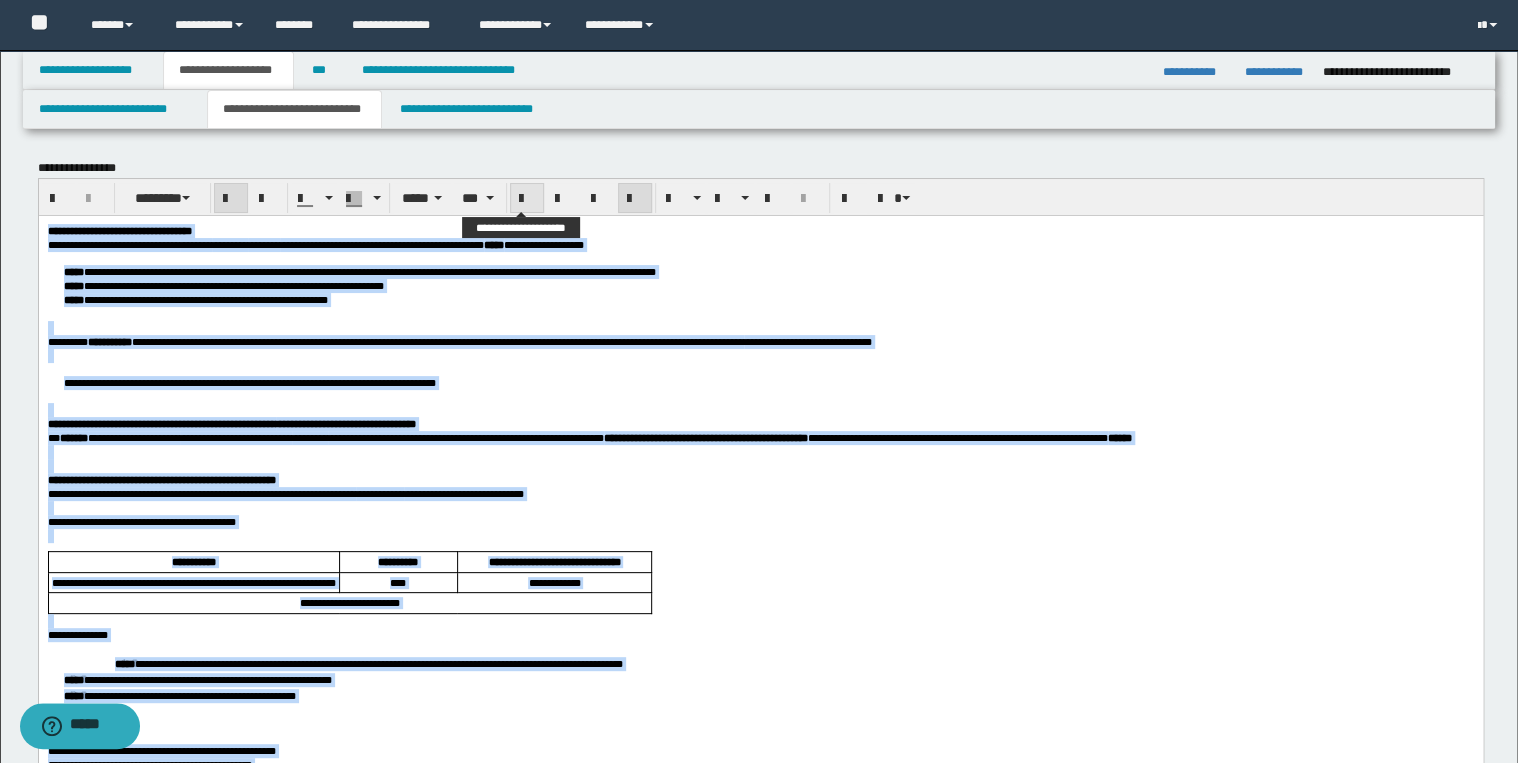 click at bounding box center [527, 198] 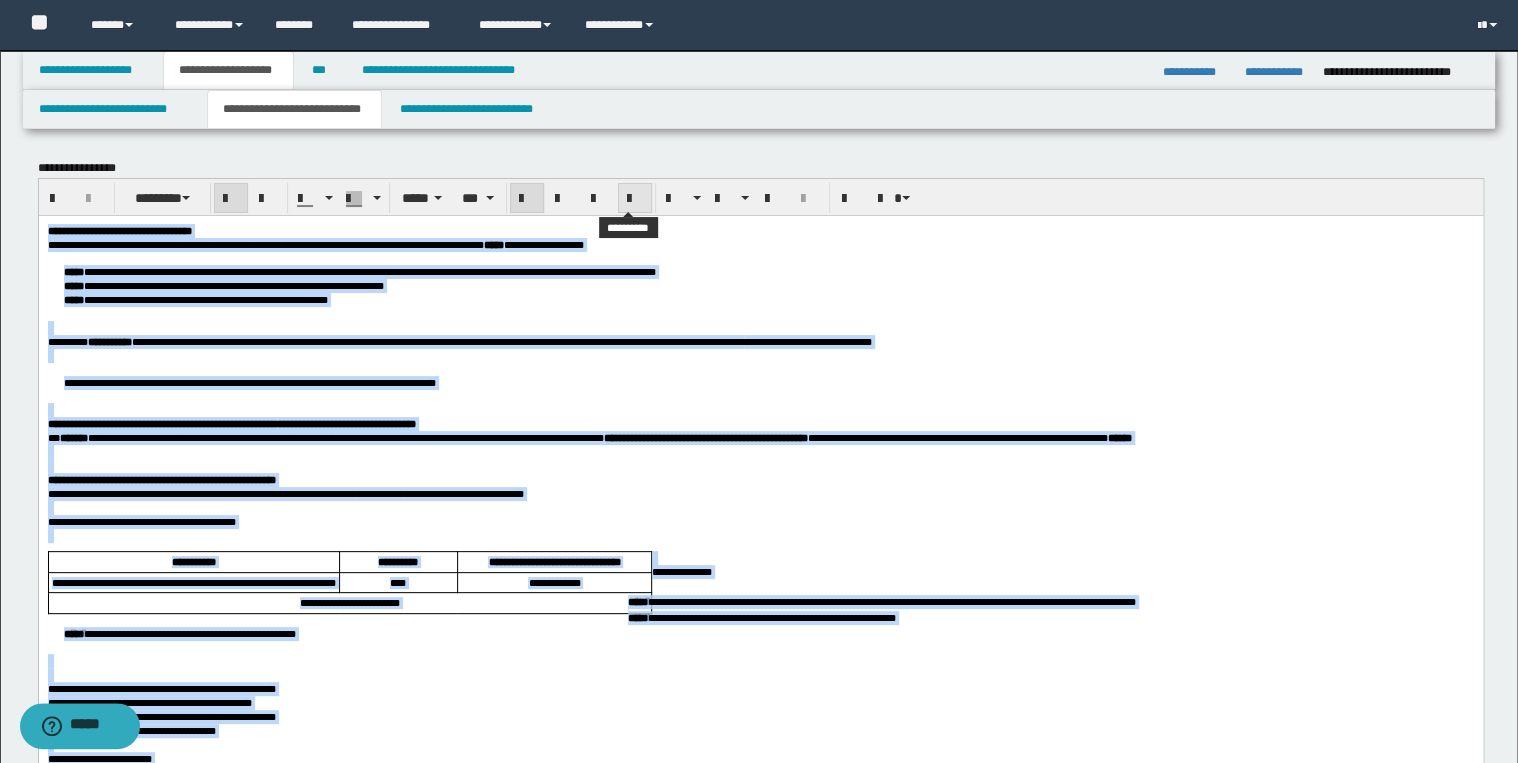 click at bounding box center (635, 199) 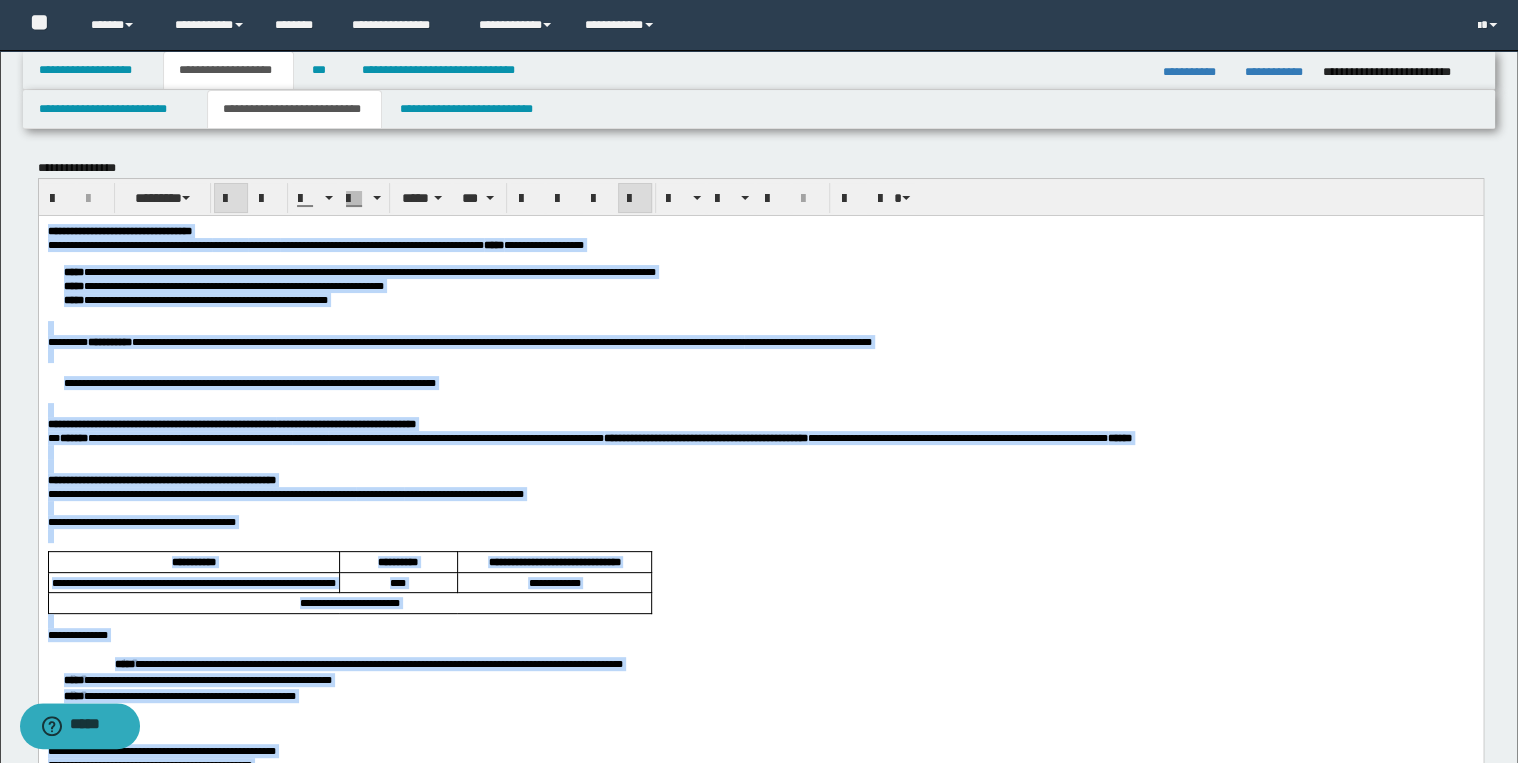 click at bounding box center [635, 199] 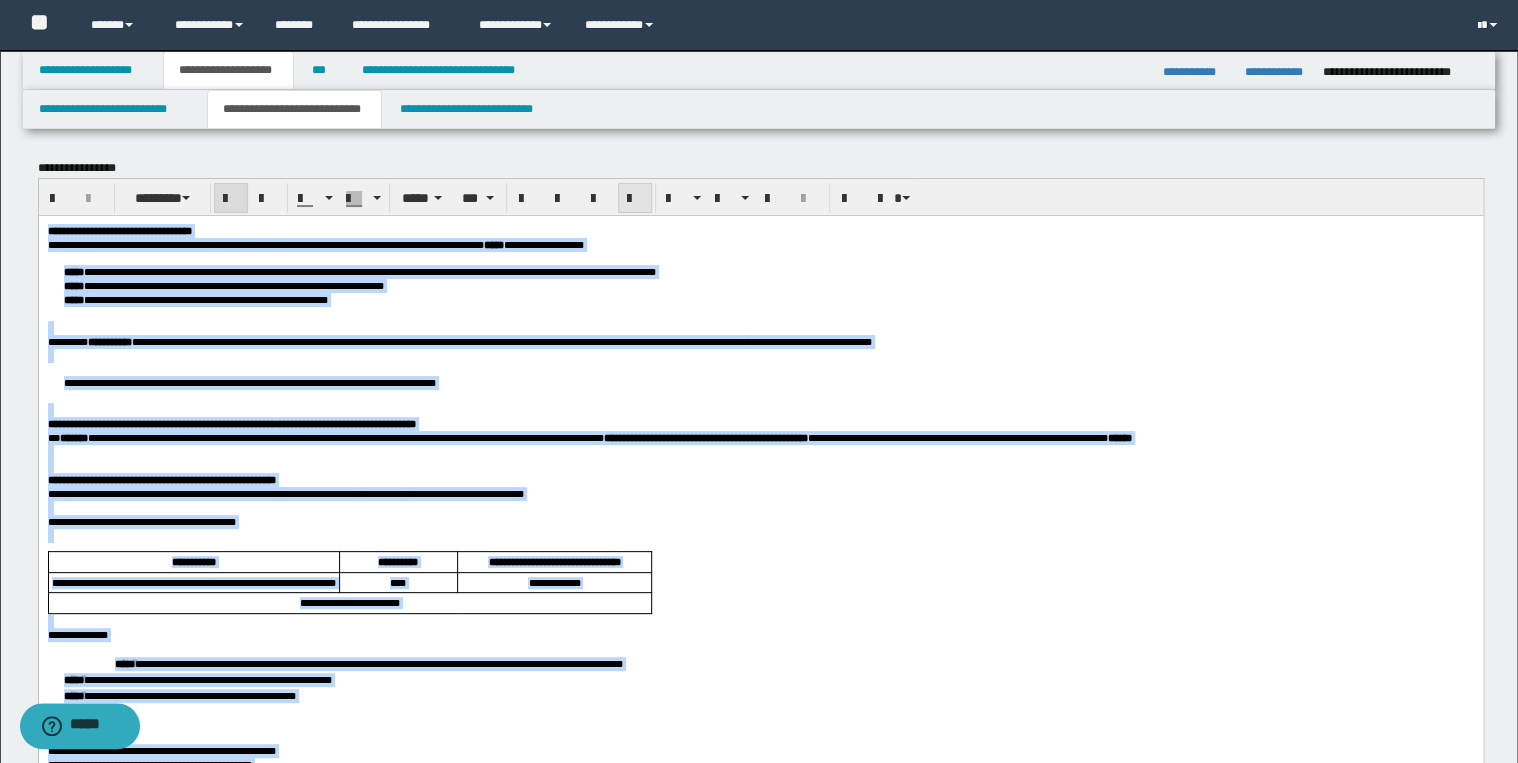 click at bounding box center (635, 199) 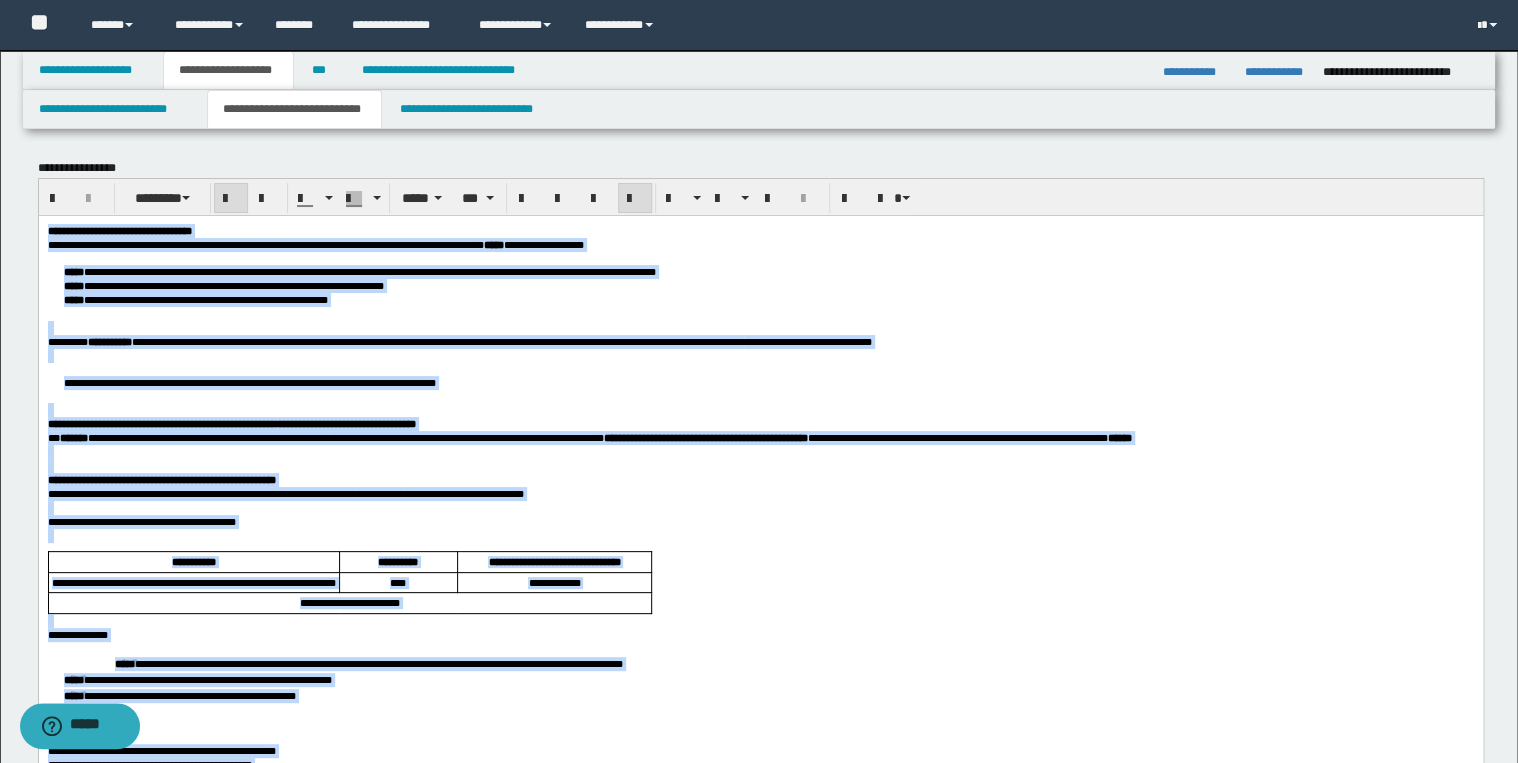 click at bounding box center [635, 199] 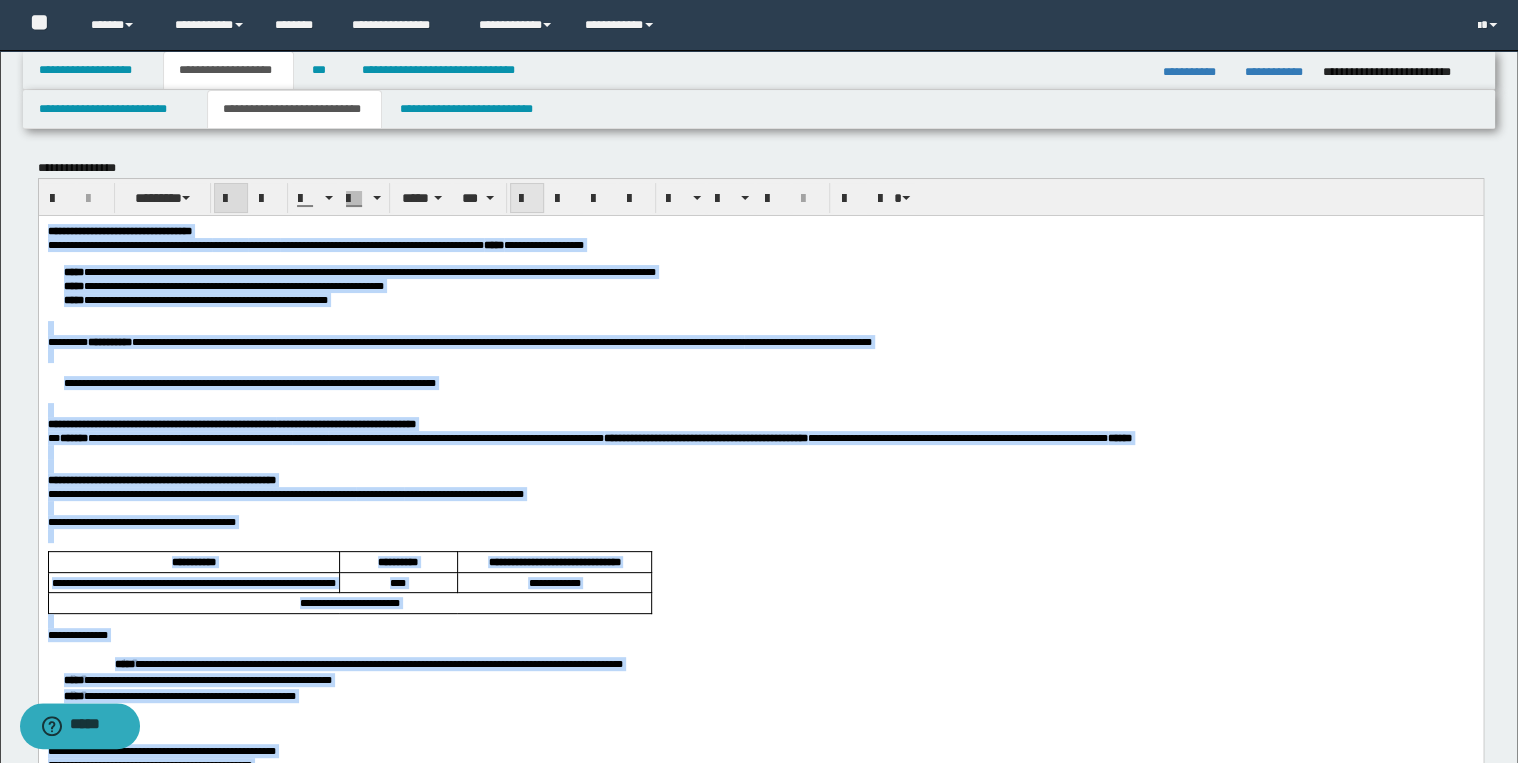 click at bounding box center (527, 199) 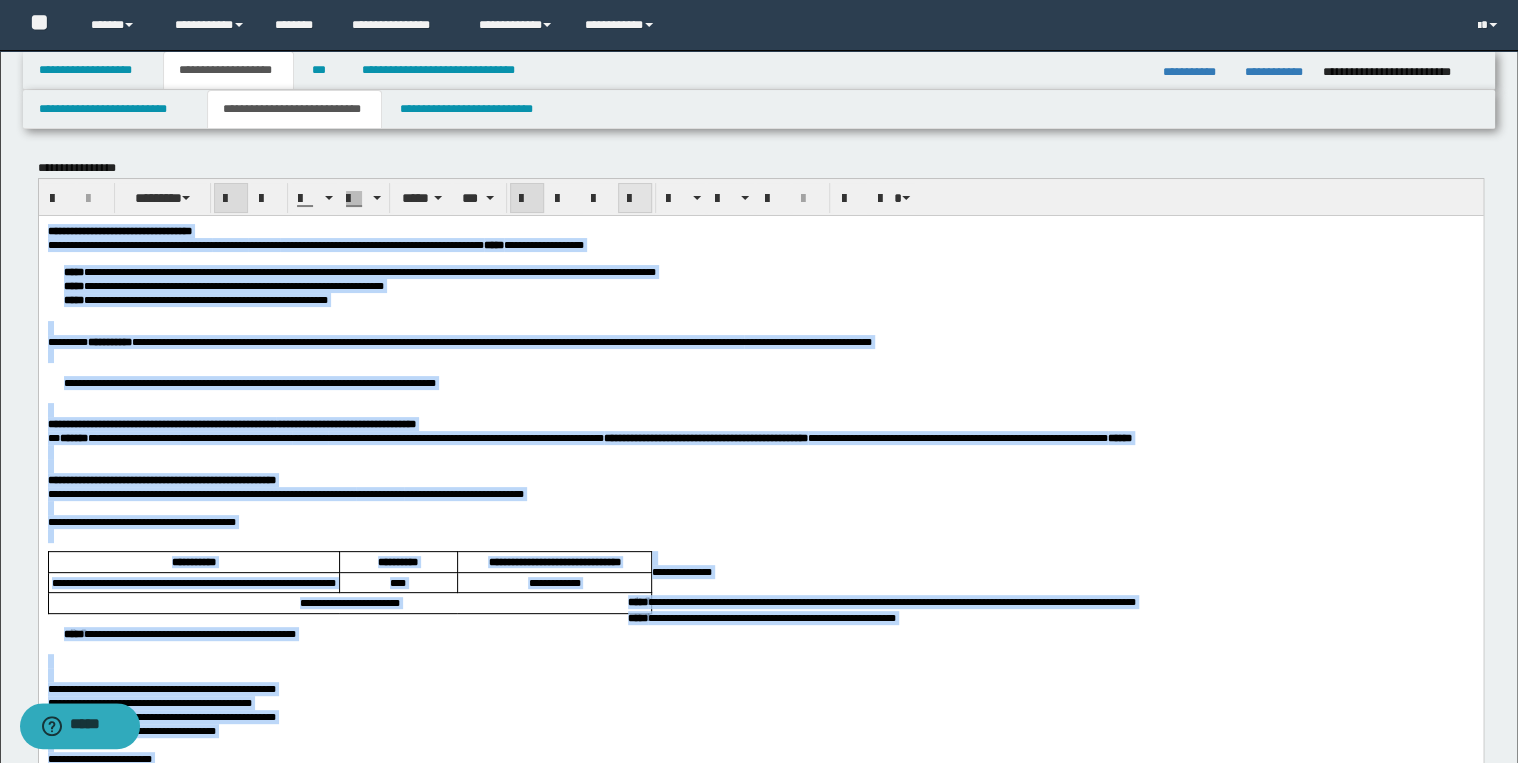 click at bounding box center [635, 199] 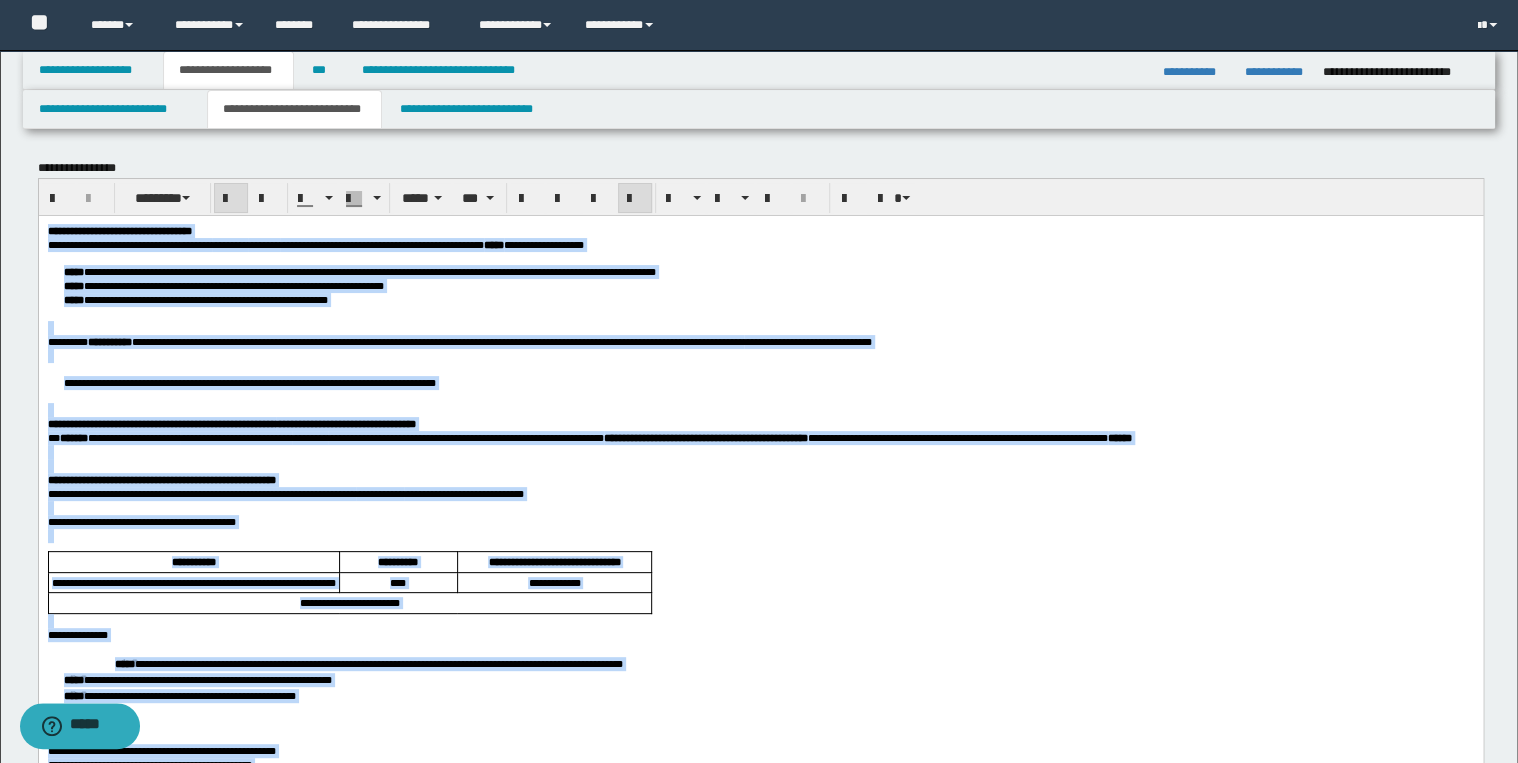 click on "**********" at bounding box center (760, 1022) 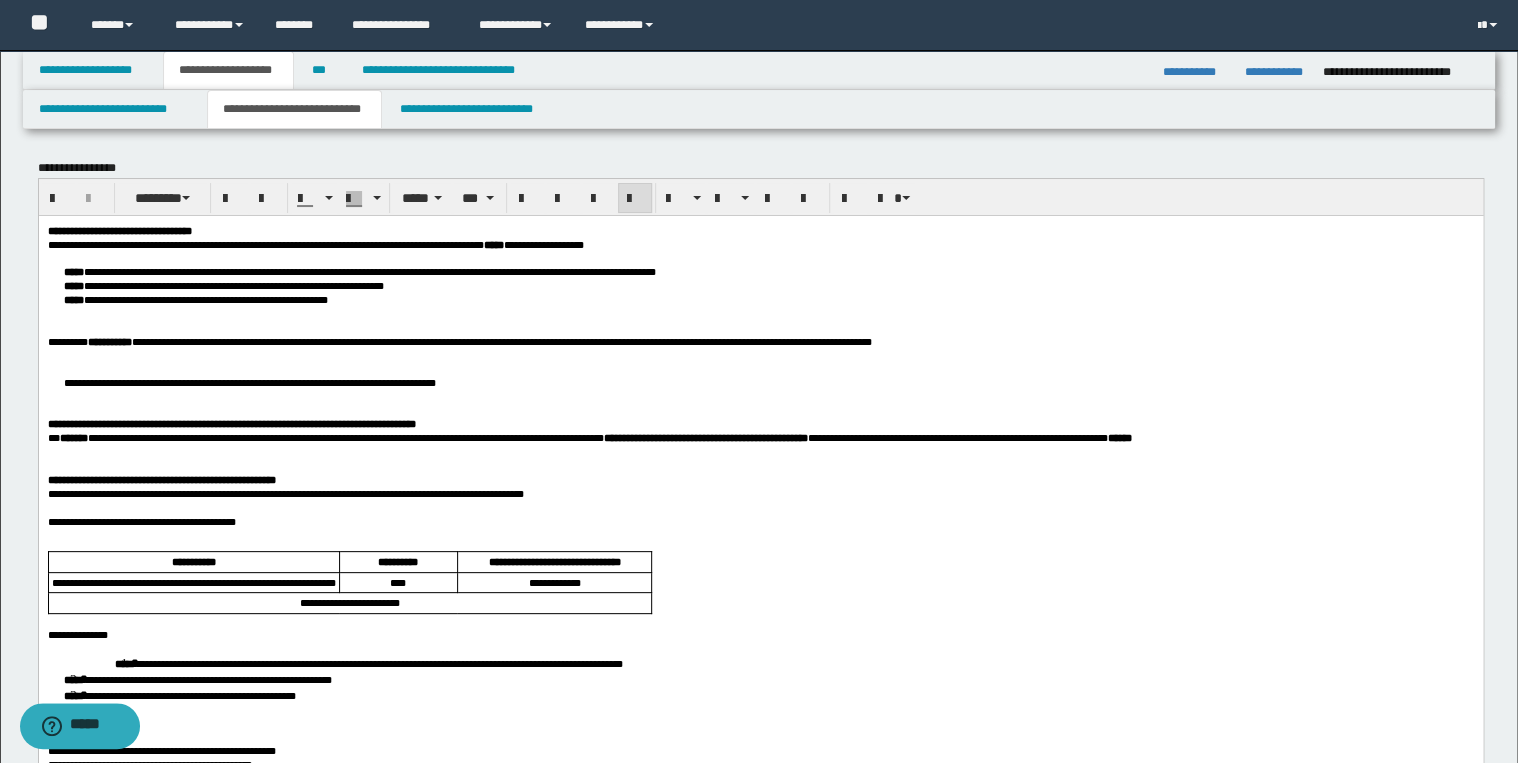 click on "**********" at bounding box center (249, 382) 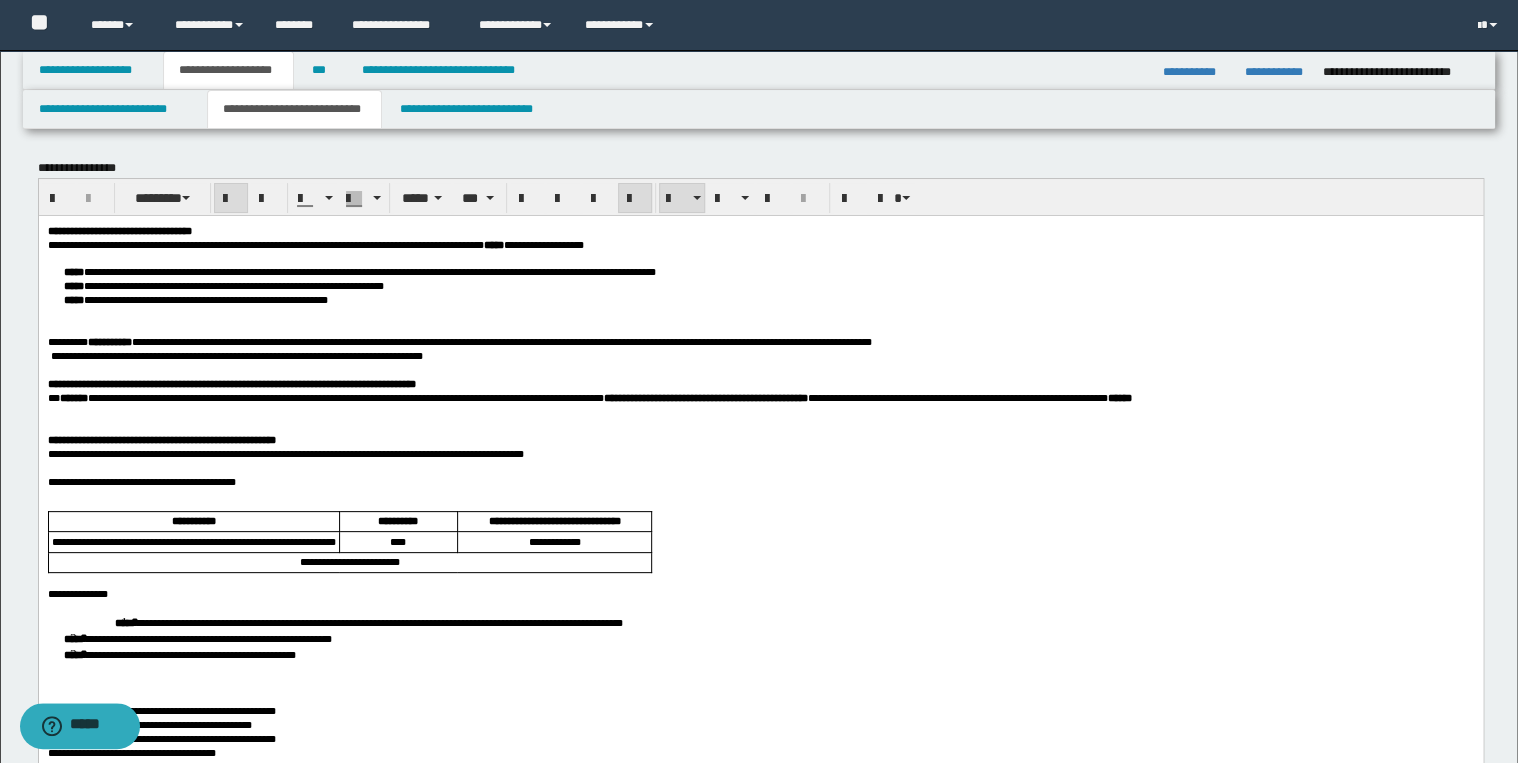 click on "*****" at bounding box center (73, 271) 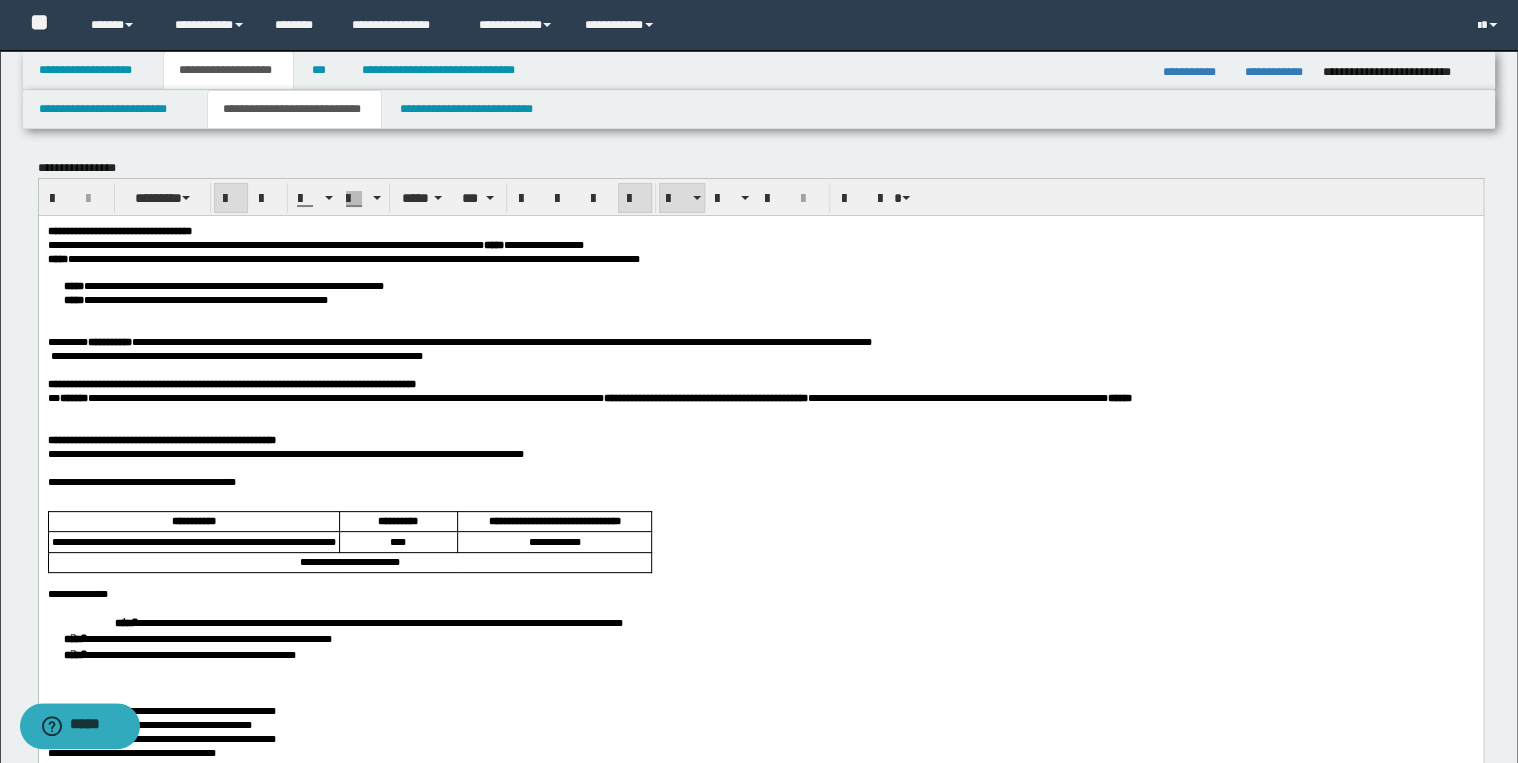 click on "**********" at bounding box center [760, 292] 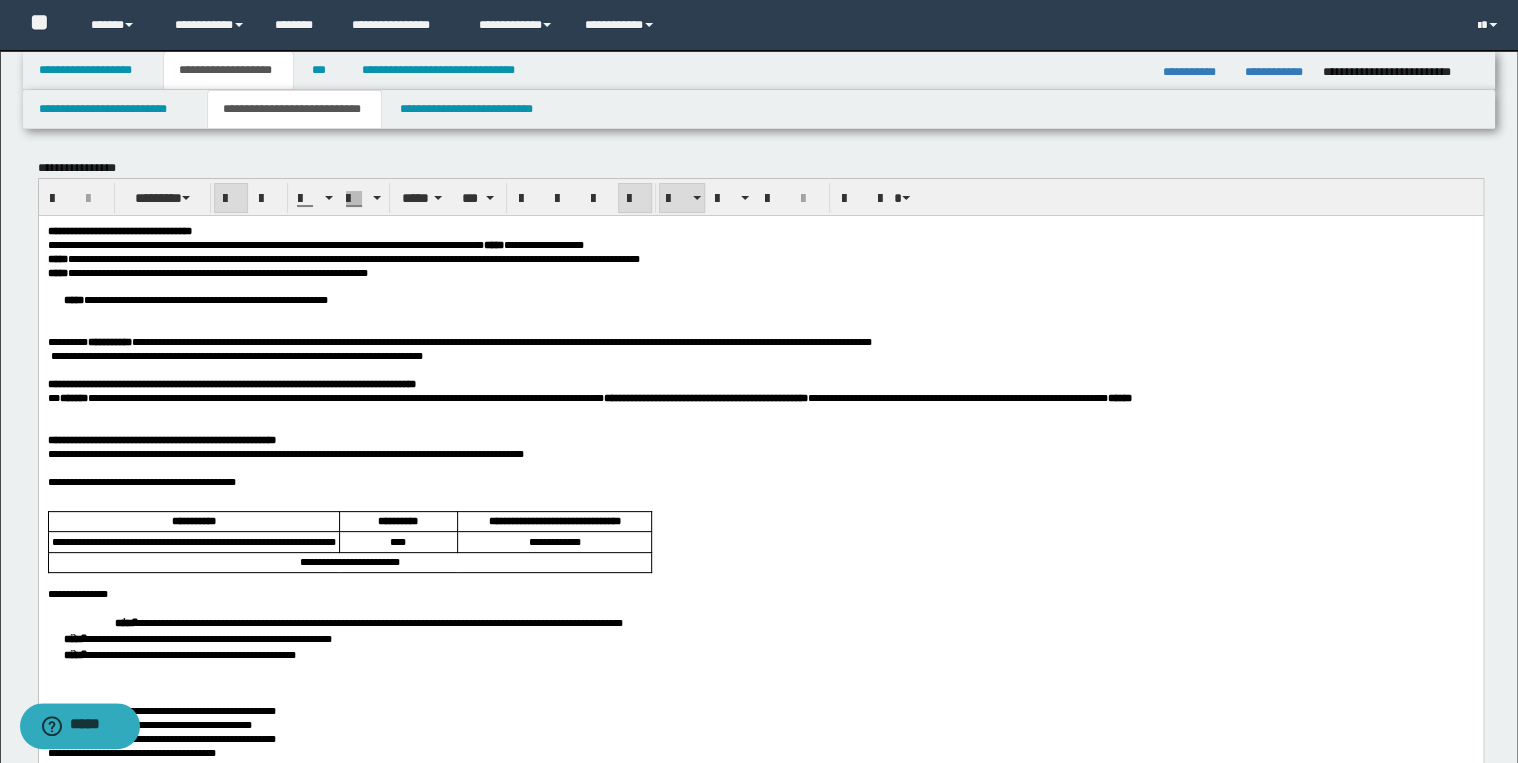click on "**********" at bounding box center [760, 299] 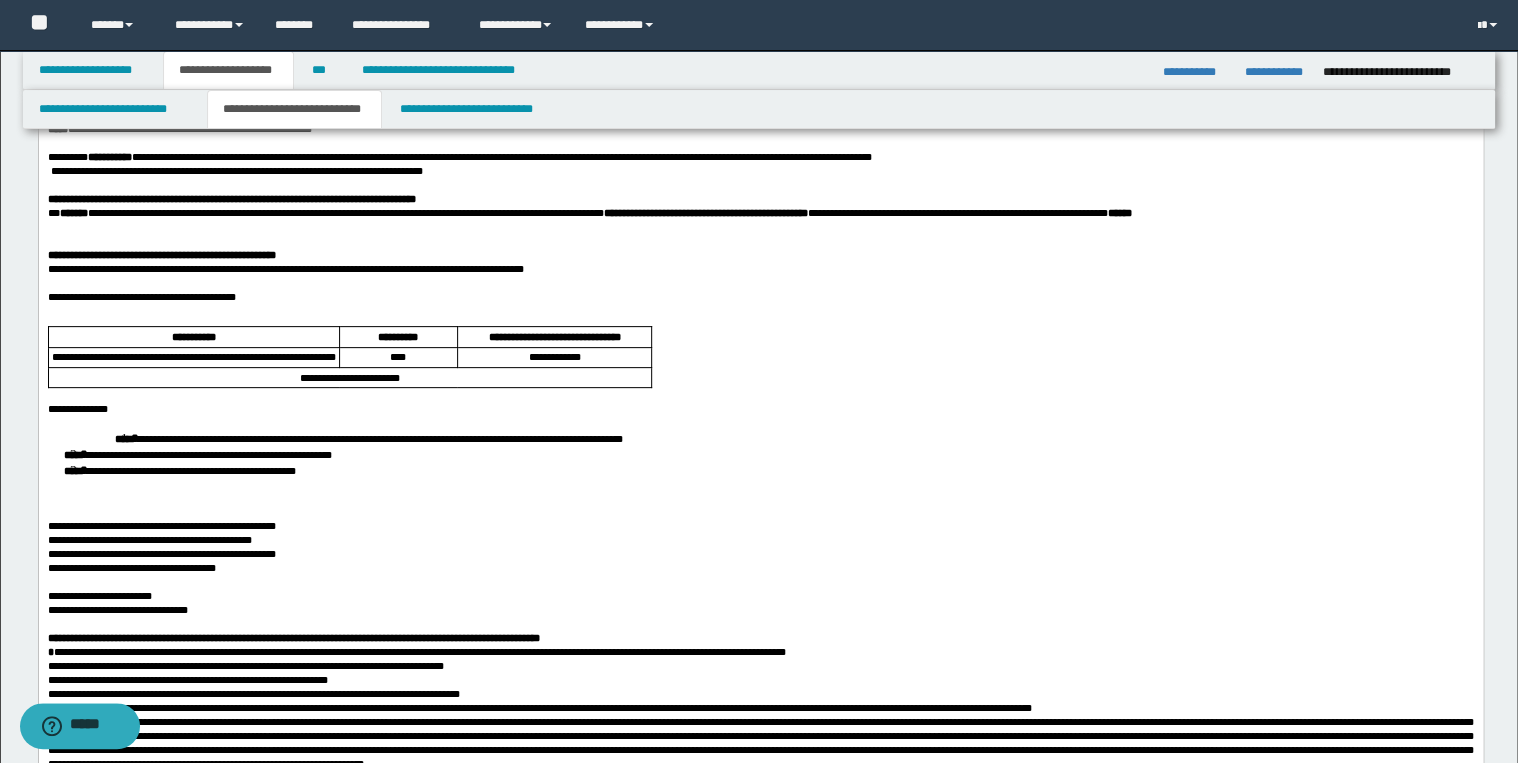 scroll, scrollTop: 160, scrollLeft: 0, axis: vertical 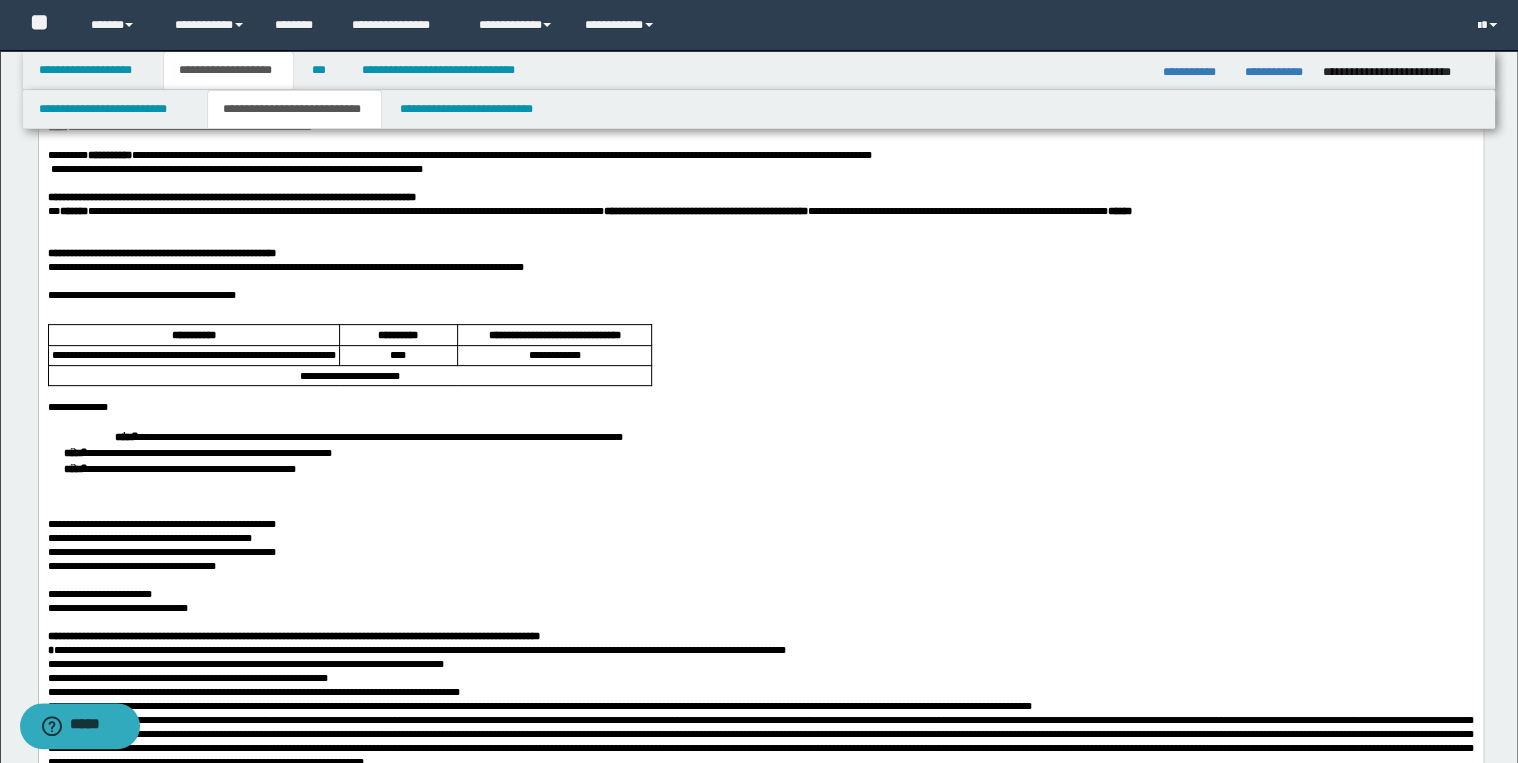 click on "**********" at bounding box center (760, 451) 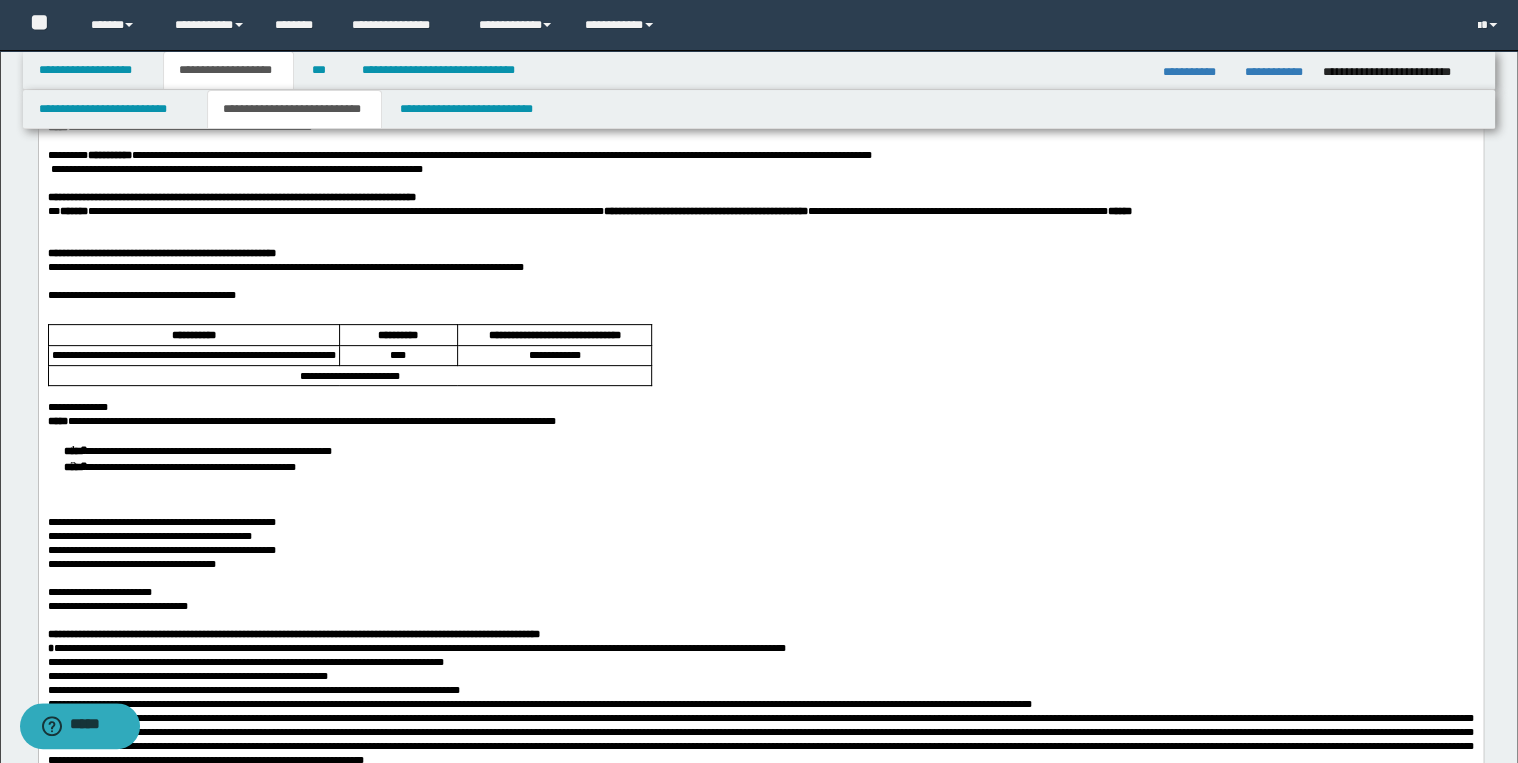 click on "**********" at bounding box center [760, 457] 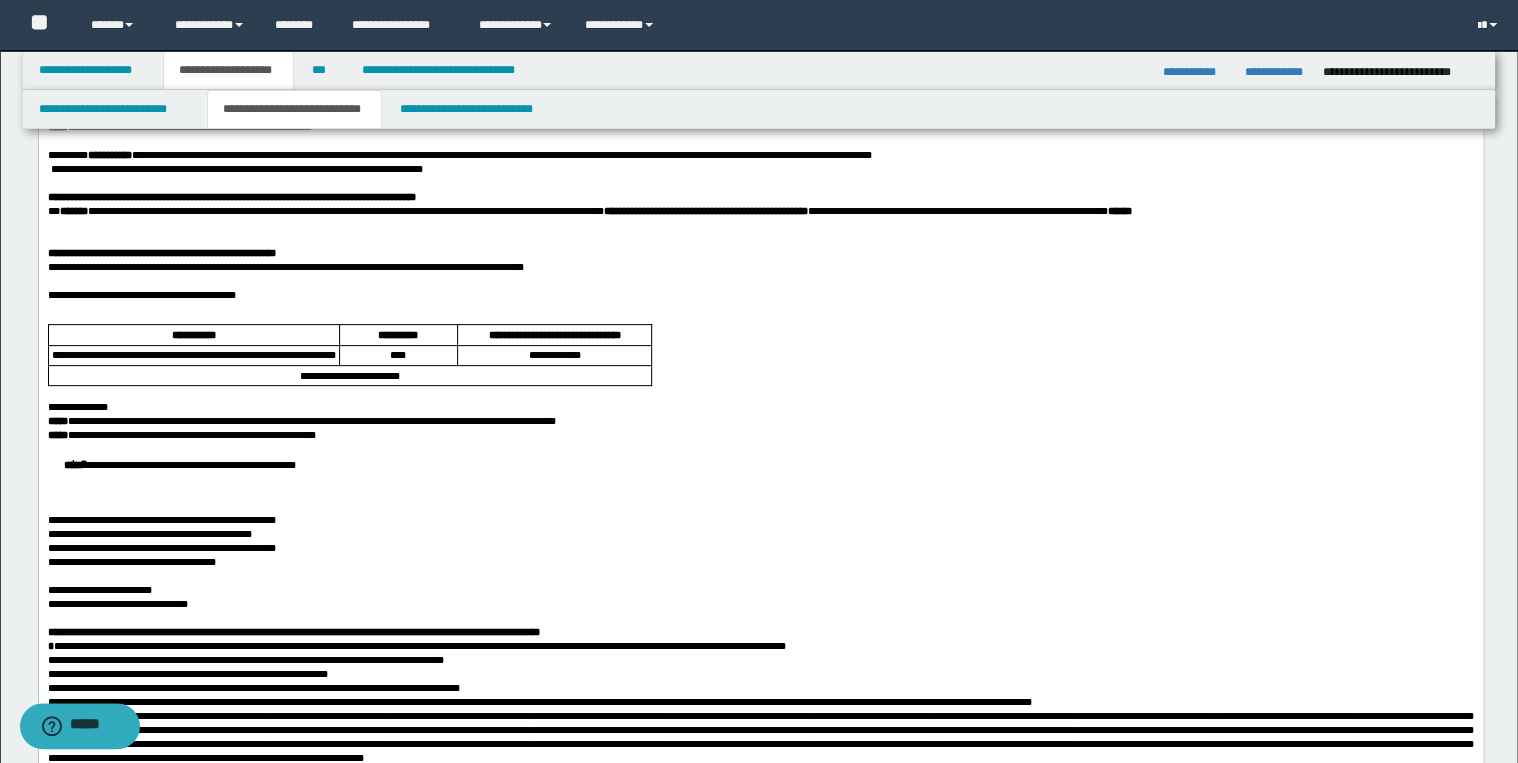 click on "**********" at bounding box center (760, 463) 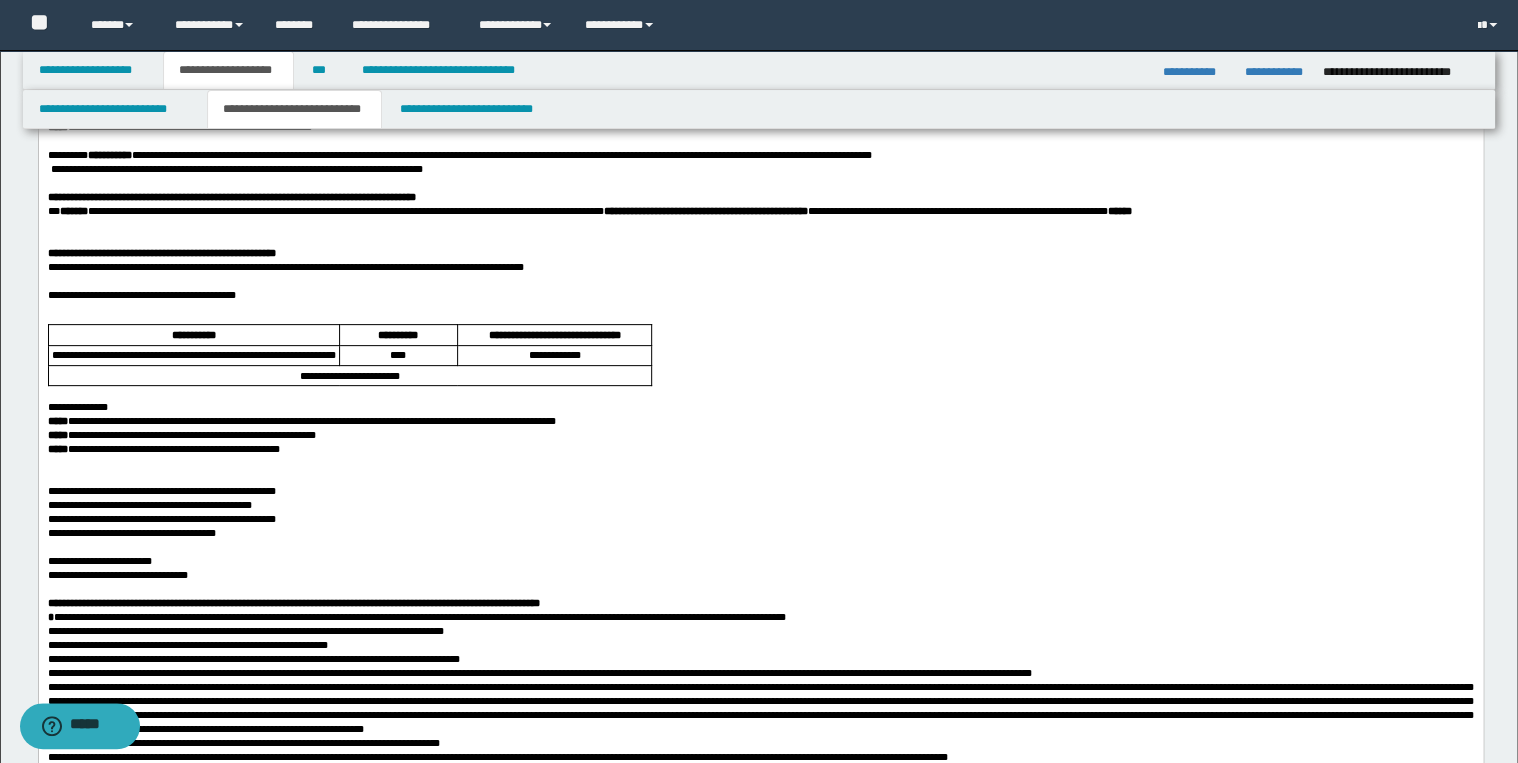 click on "**********" at bounding box center [161, 490] 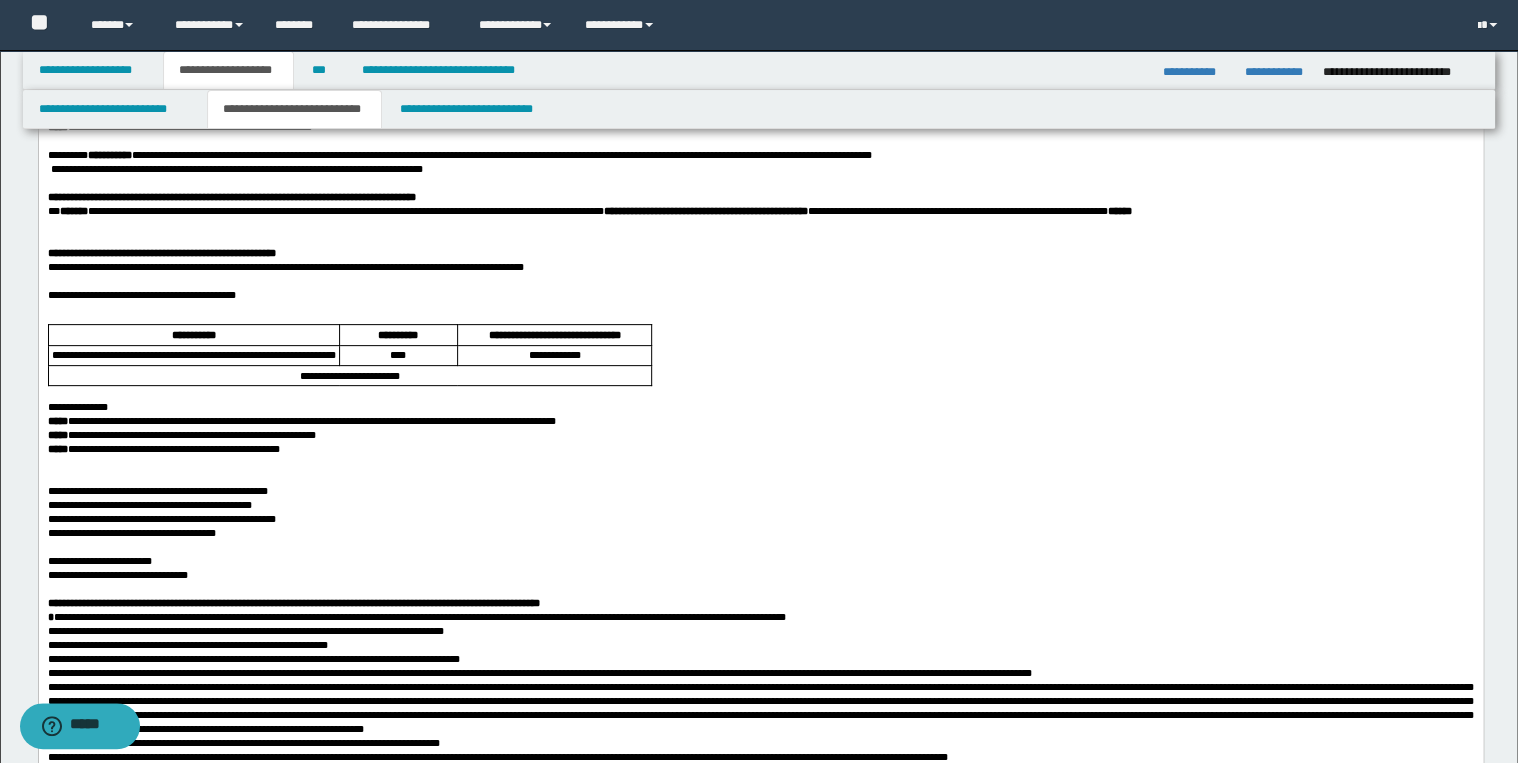 click on "**********" at bounding box center (161, 518) 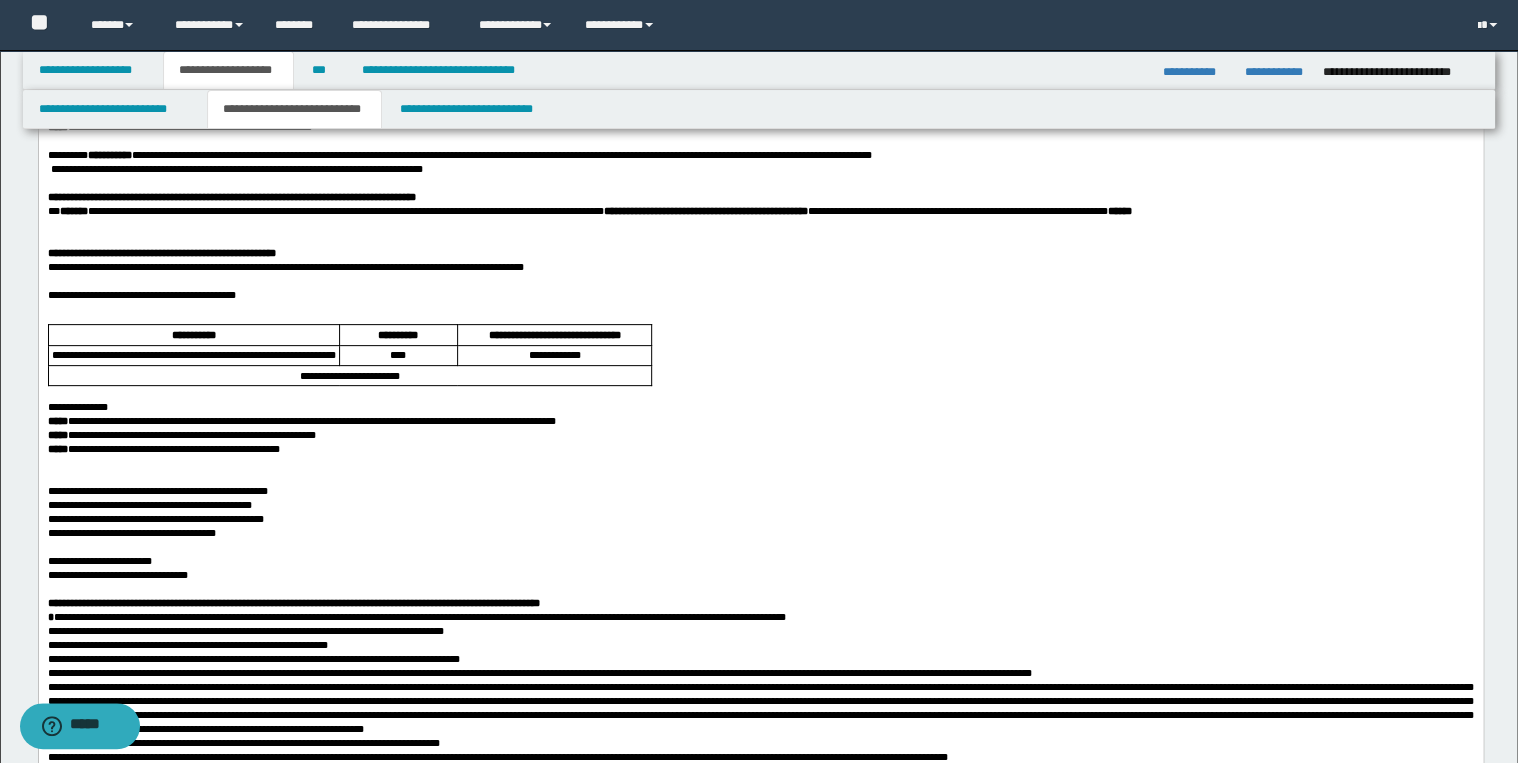 scroll, scrollTop: 0, scrollLeft: 0, axis: both 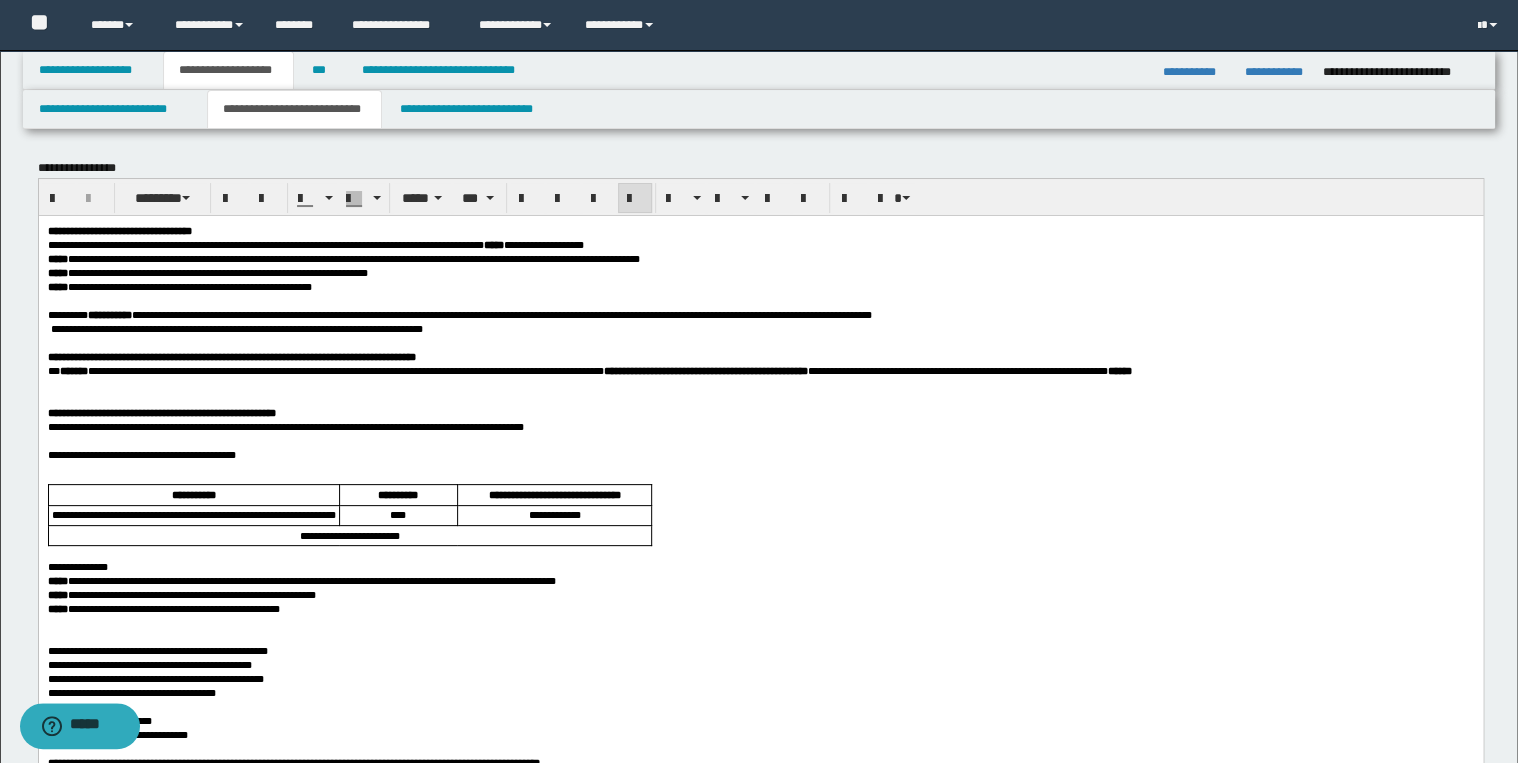 click on "**********" at bounding box center [760, 972] 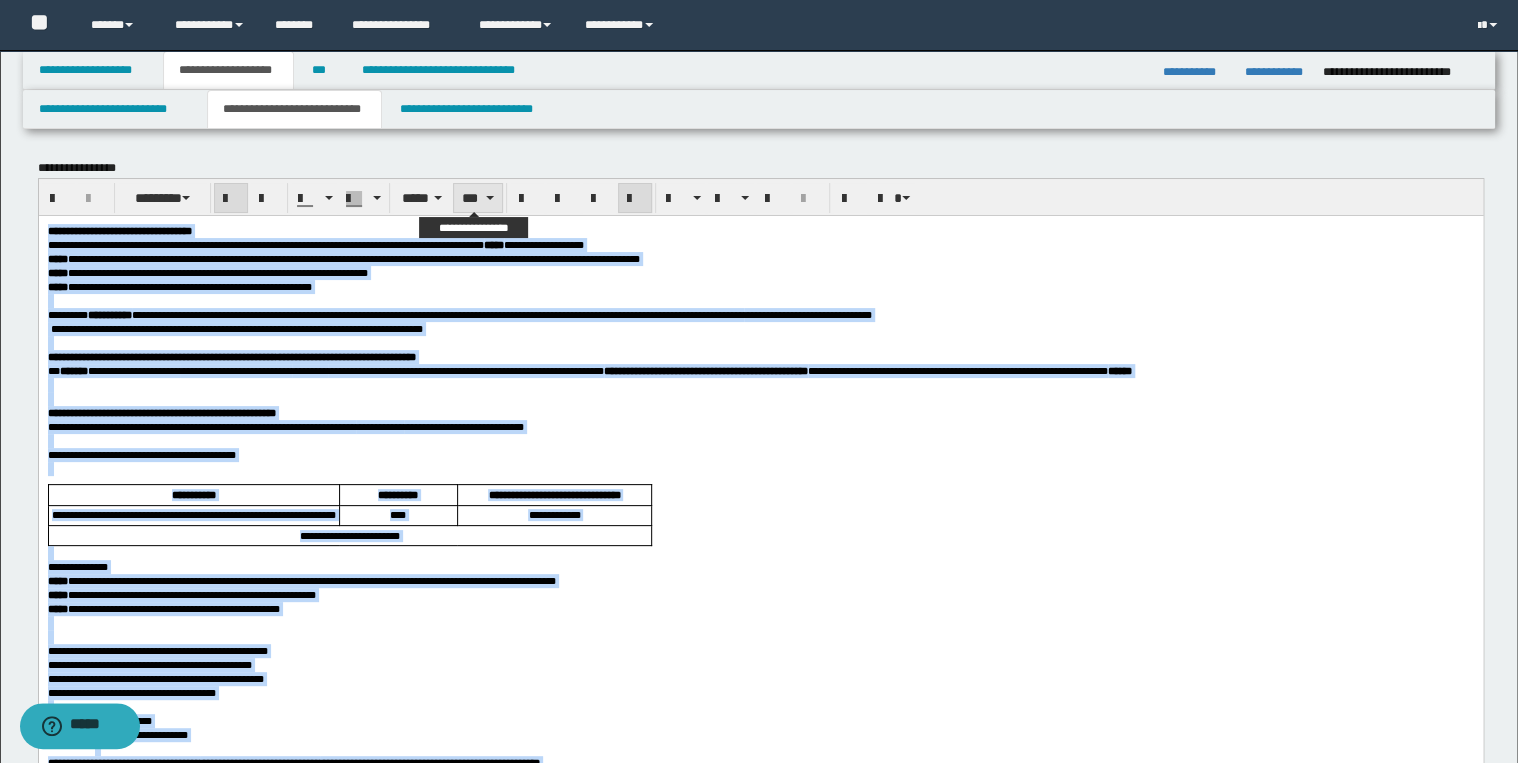 click on "***" at bounding box center [477, 198] 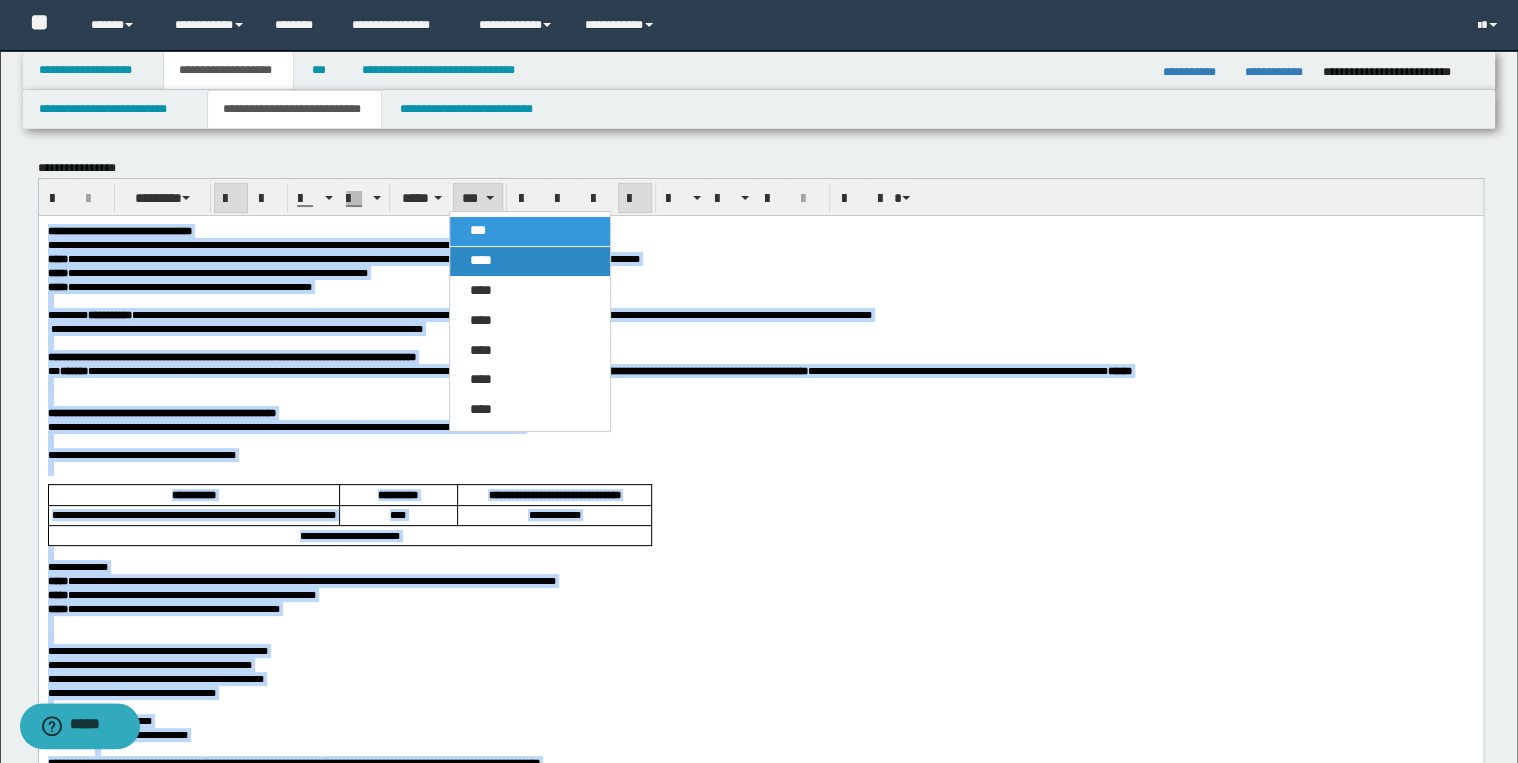 click on "****" at bounding box center [481, 260] 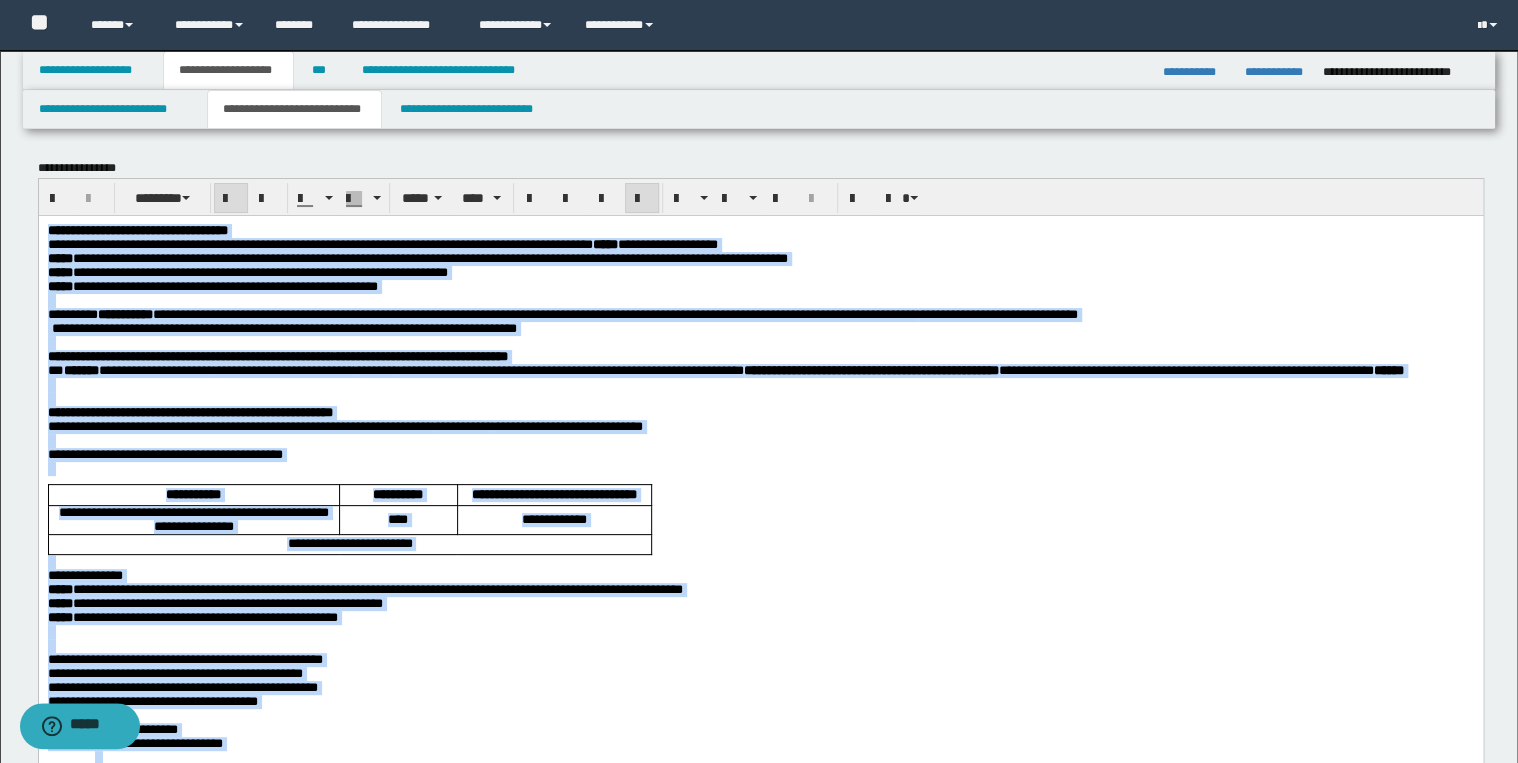 click on "**********" at bounding box center [482, 313] 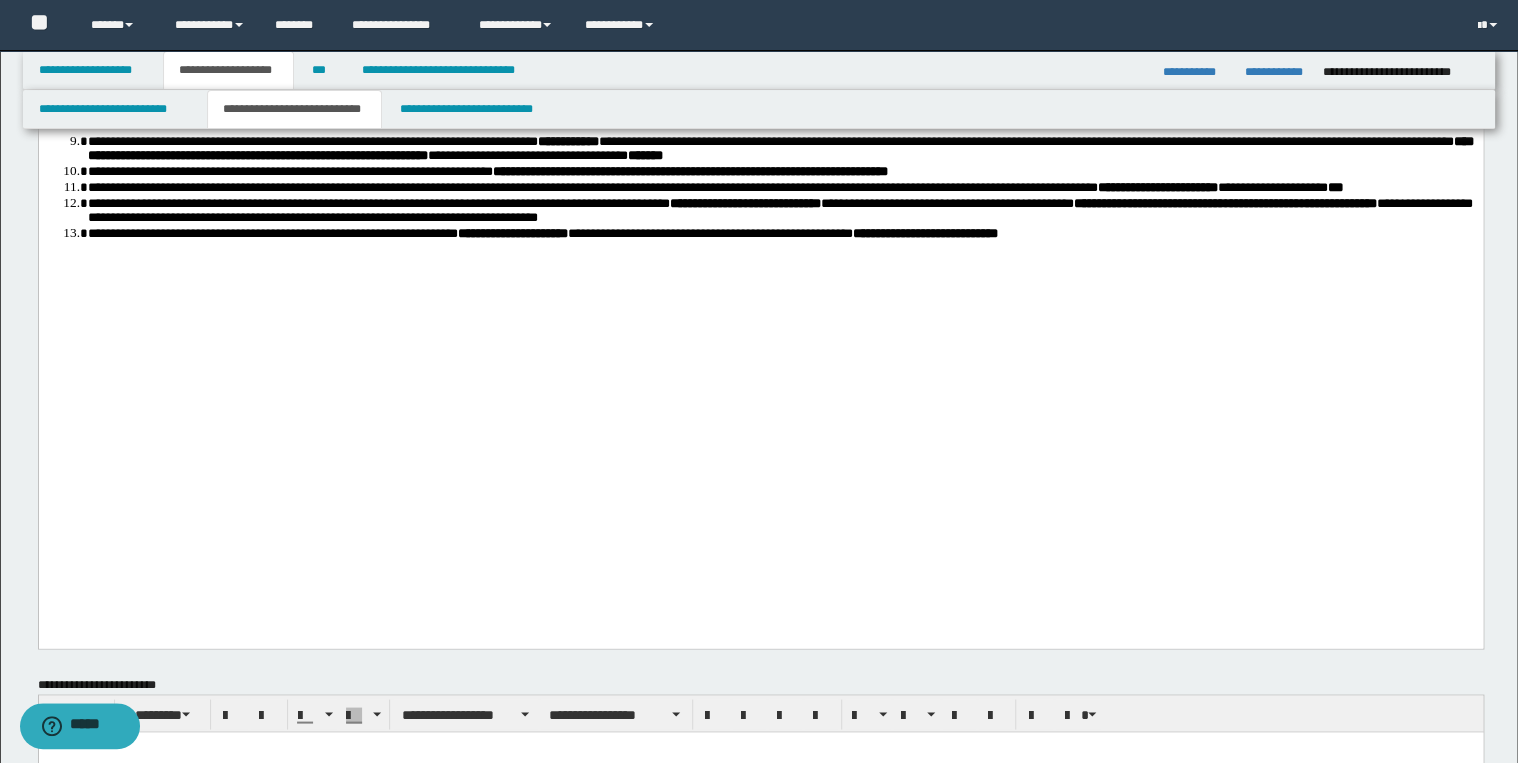 scroll, scrollTop: 1680, scrollLeft: 0, axis: vertical 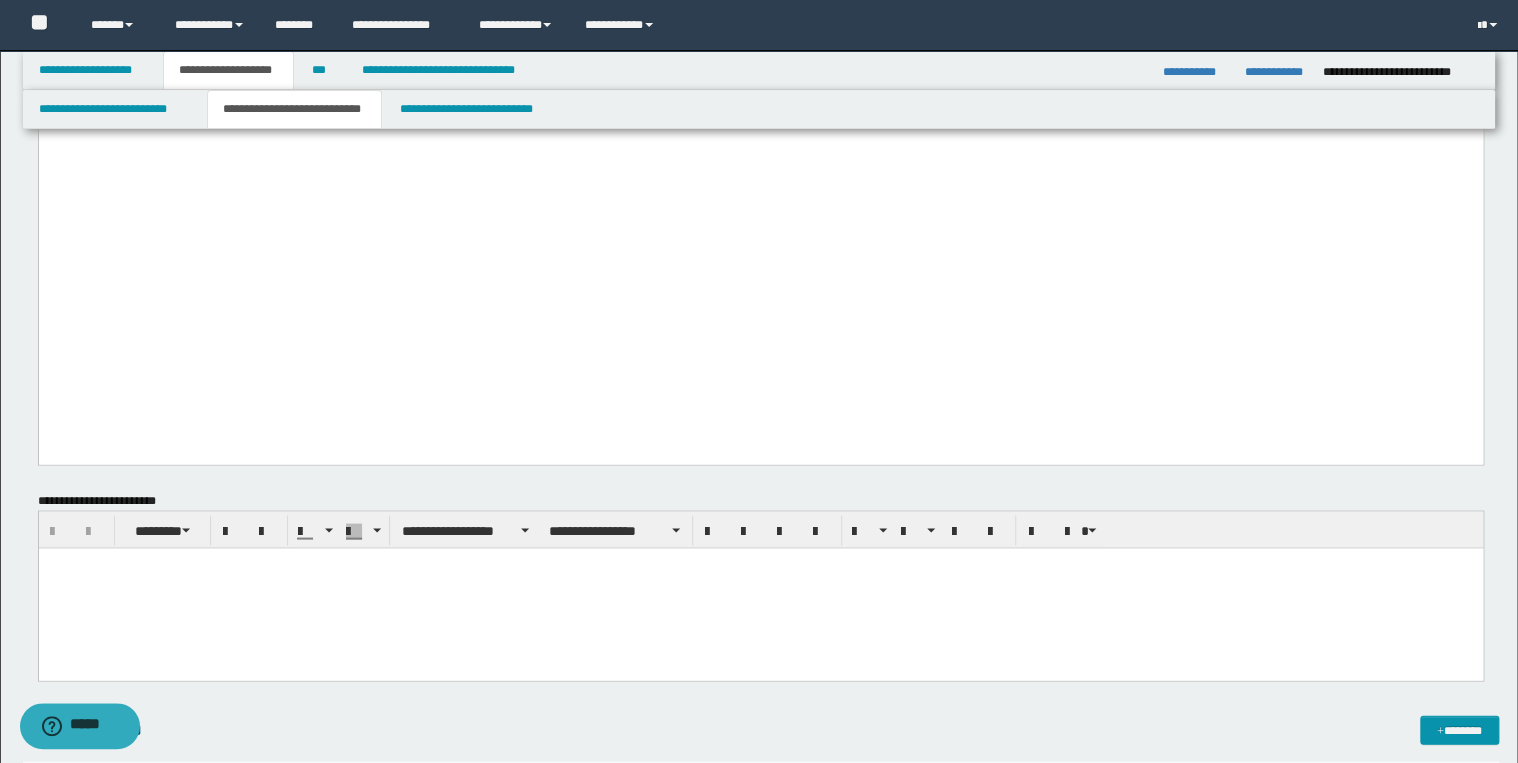 click at bounding box center [760, 587] 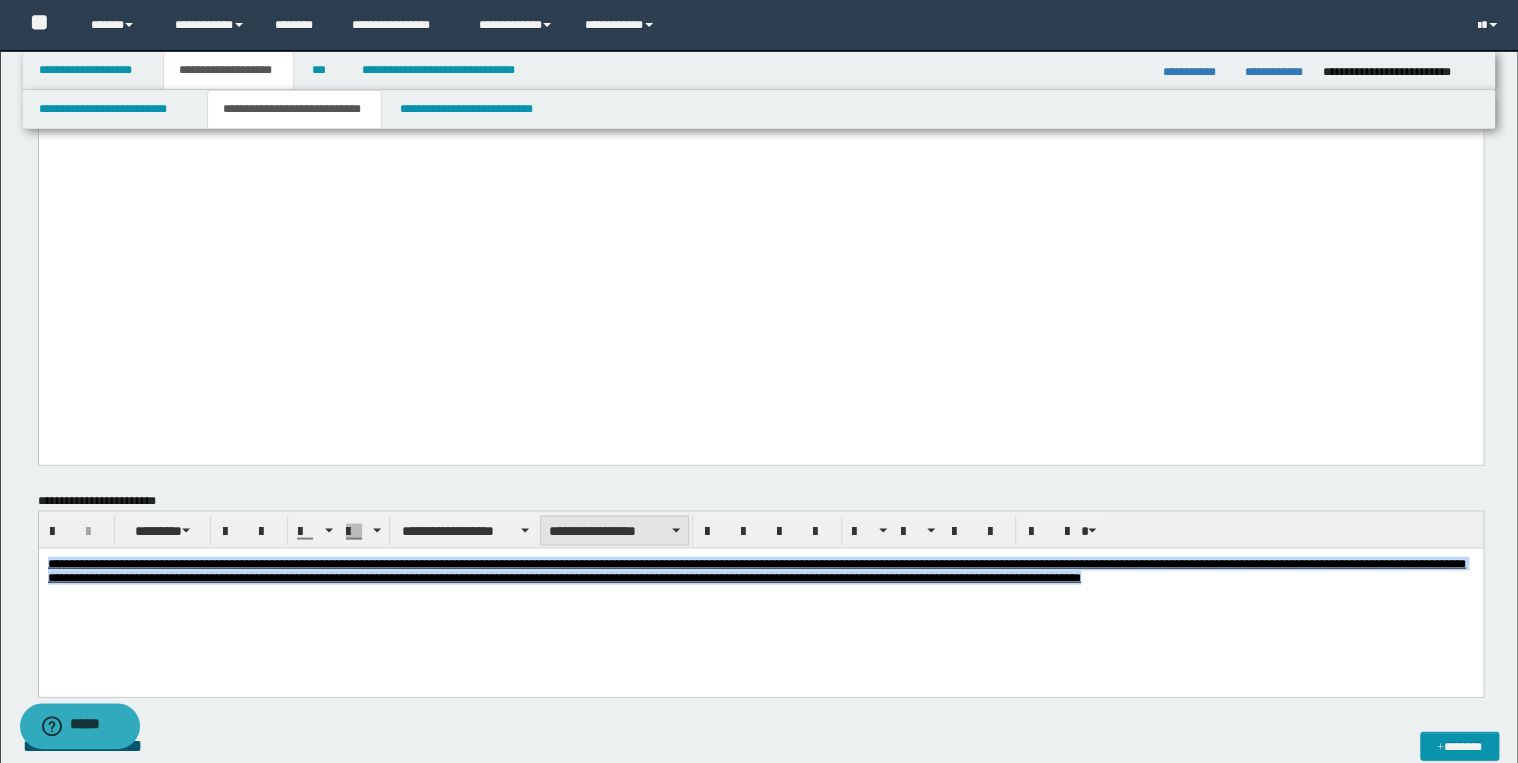 click on "**********" at bounding box center [614, 530] 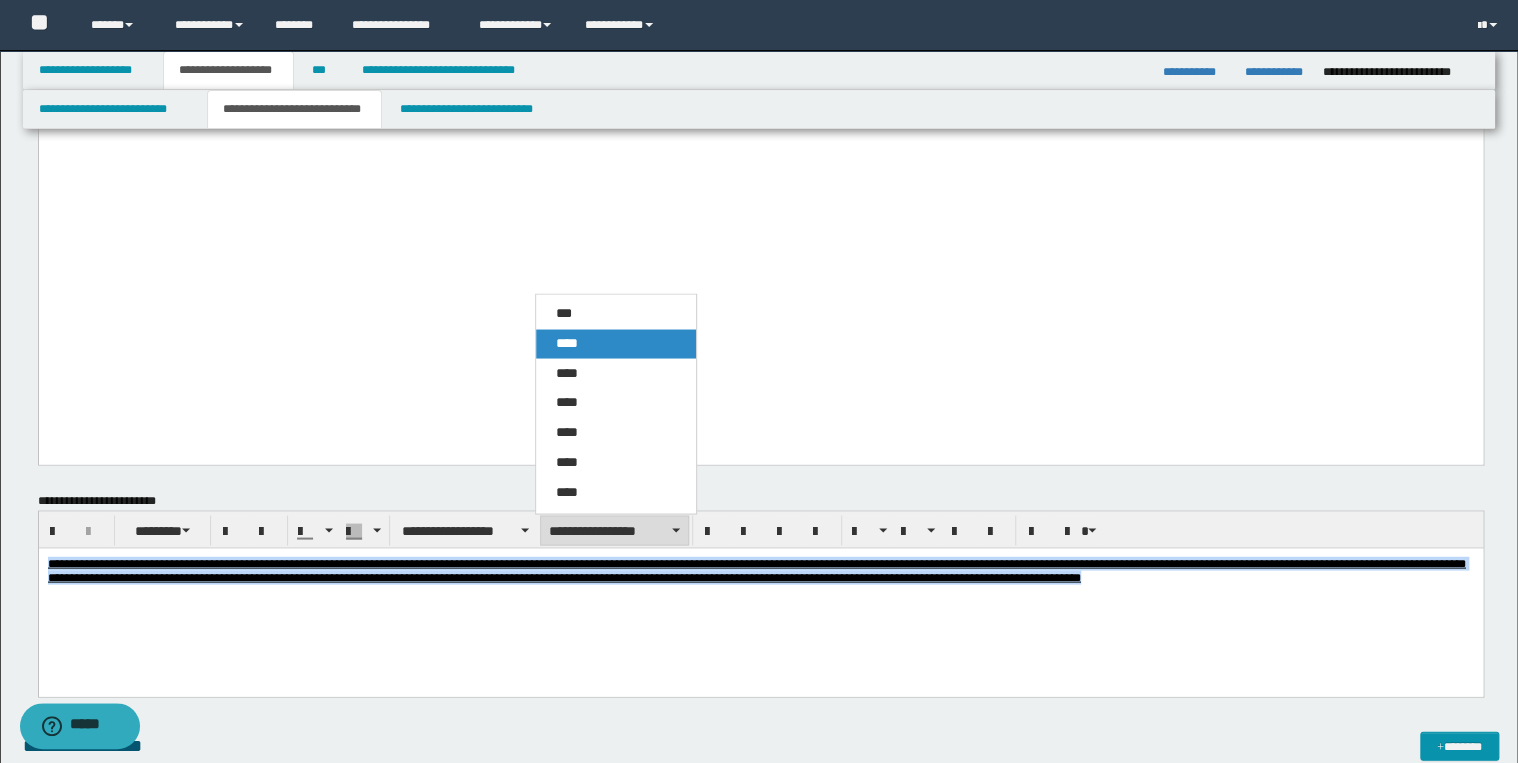 drag, startPoint x: 574, startPoint y: 336, endPoint x: 613, endPoint y: 1910, distance: 1574.483 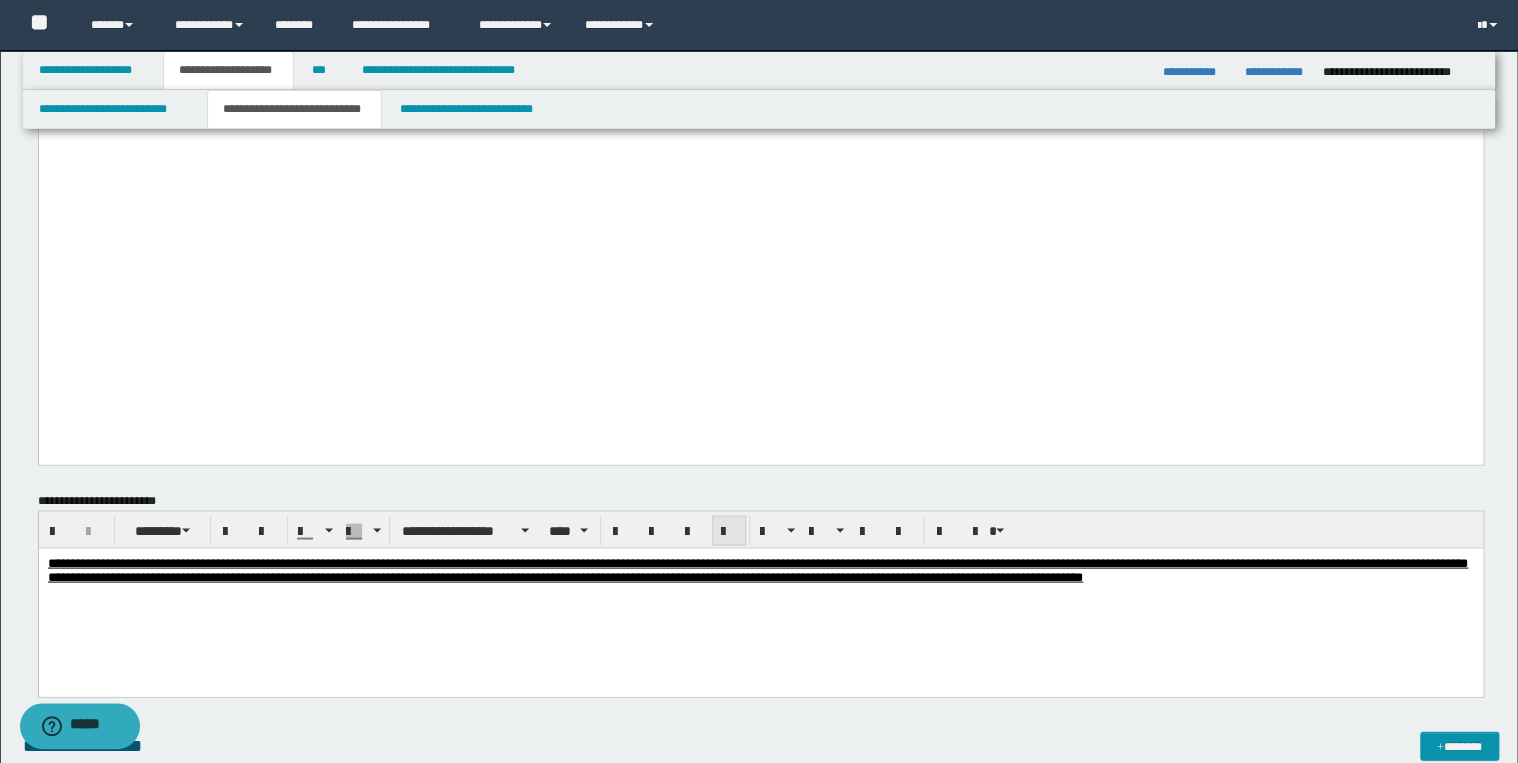 click at bounding box center (729, 530) 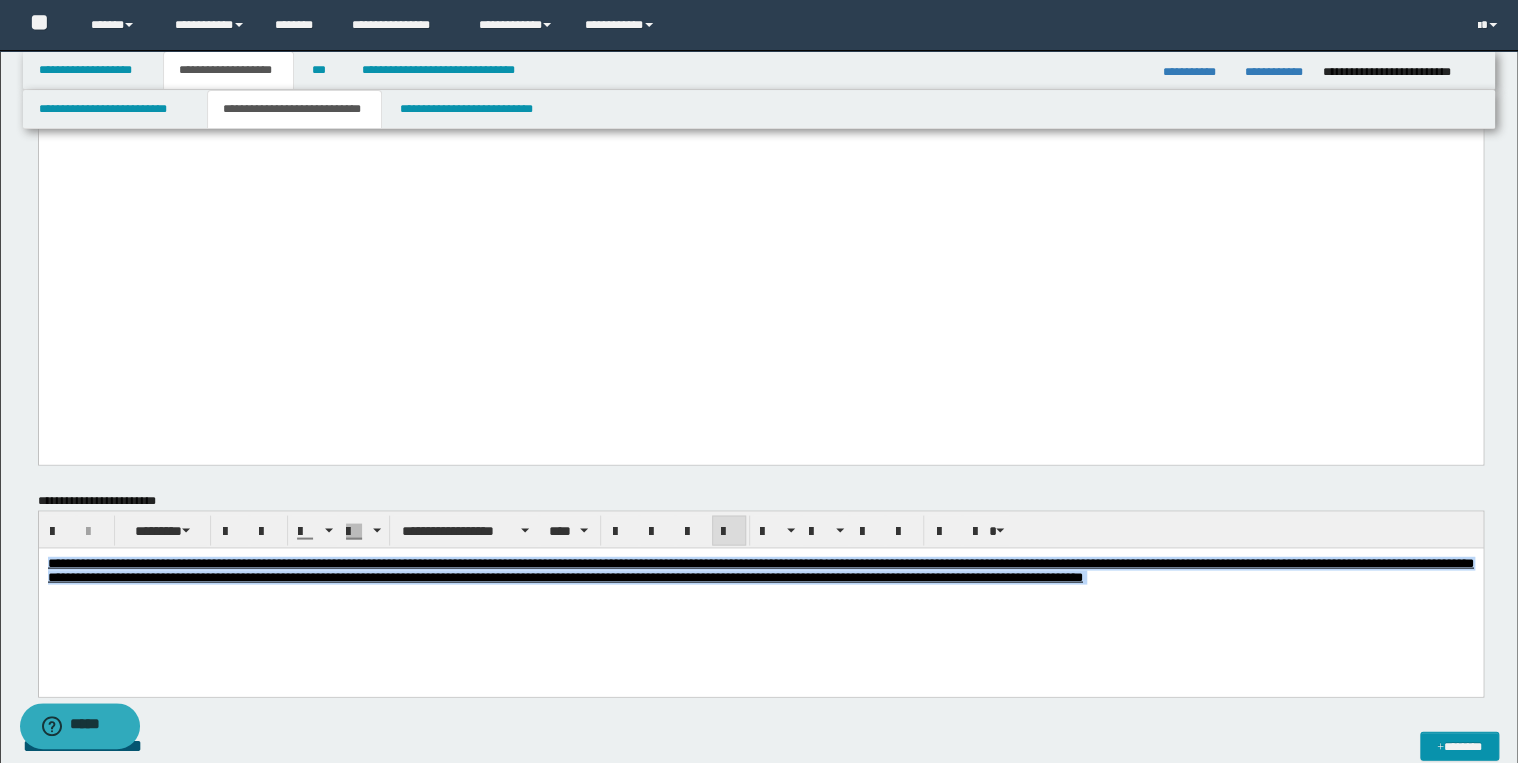 click on "**********" at bounding box center [760, 594] 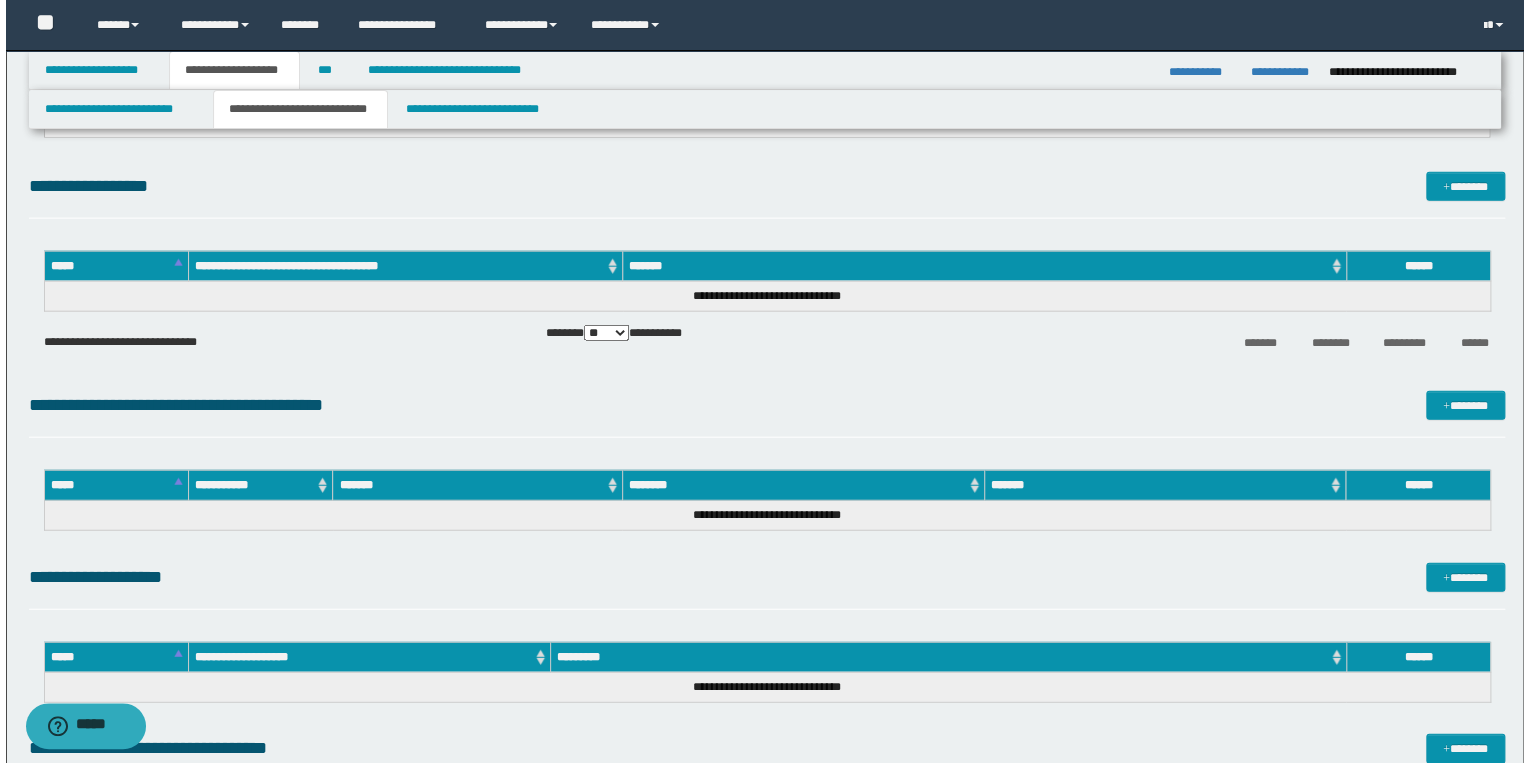 scroll, scrollTop: 2240, scrollLeft: 0, axis: vertical 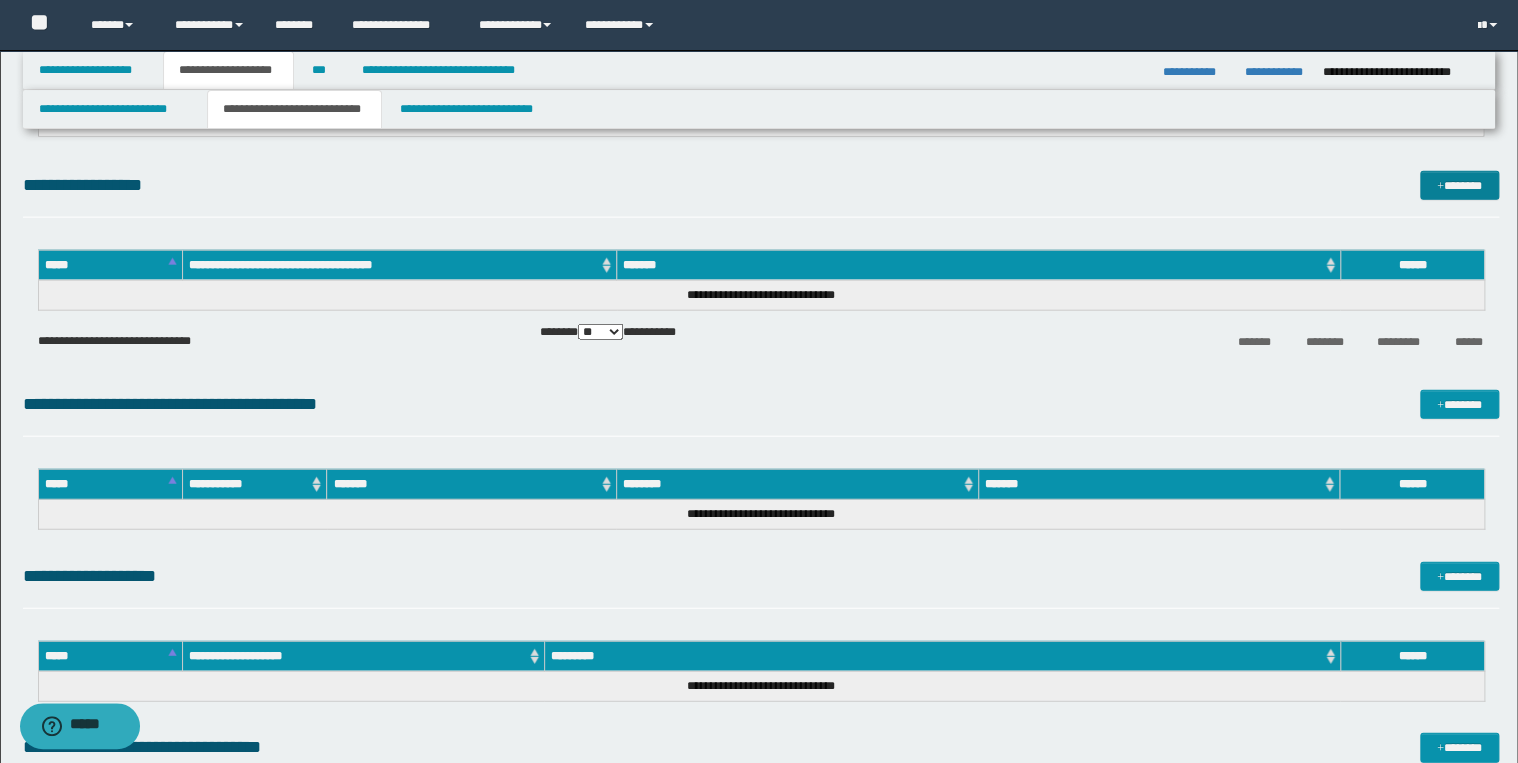 click on "*******" at bounding box center [1459, 186] 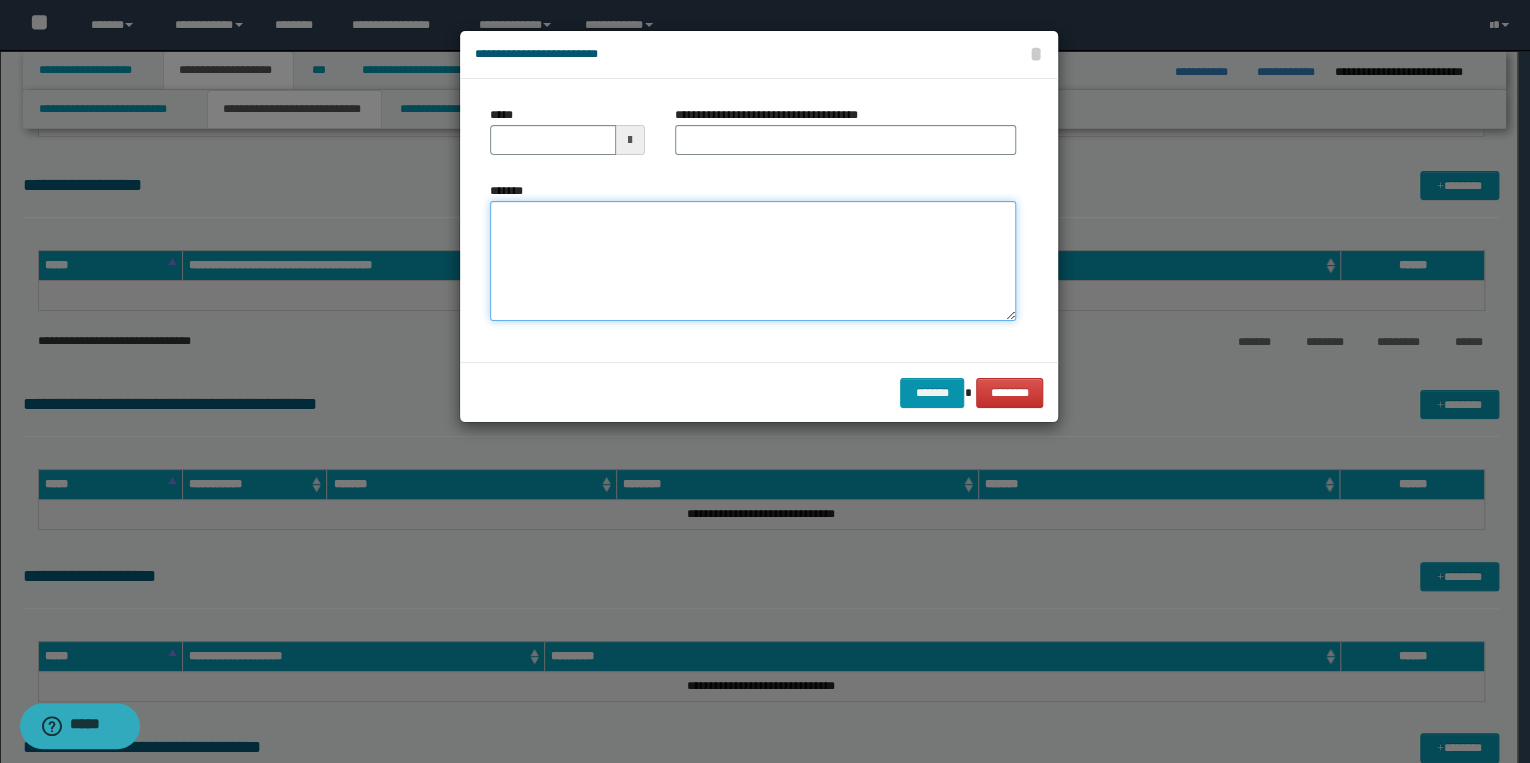 click on "*******" at bounding box center (753, 261) 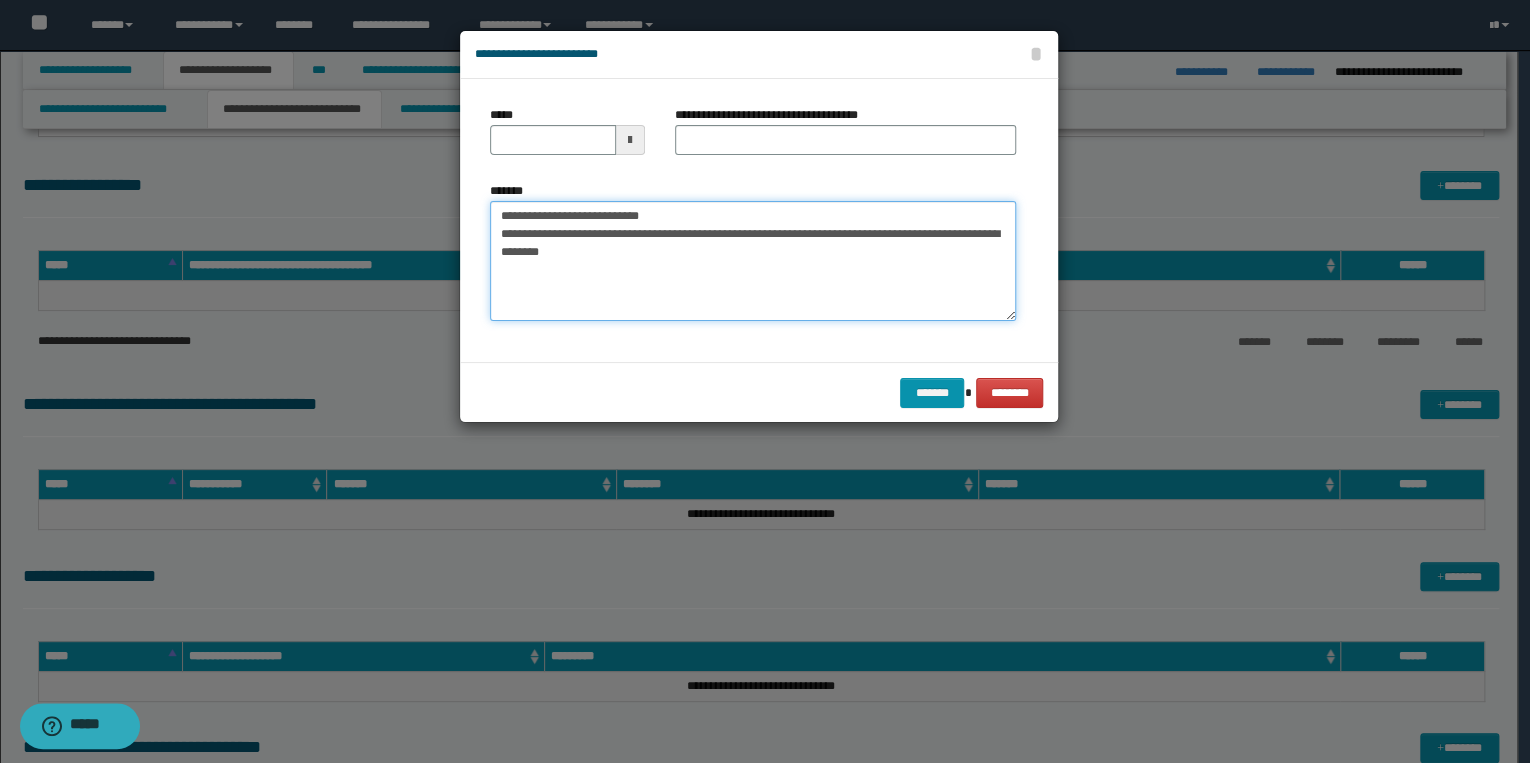drag, startPoint x: 538, startPoint y: 216, endPoint x: 598, endPoint y: 211, distance: 60.207973 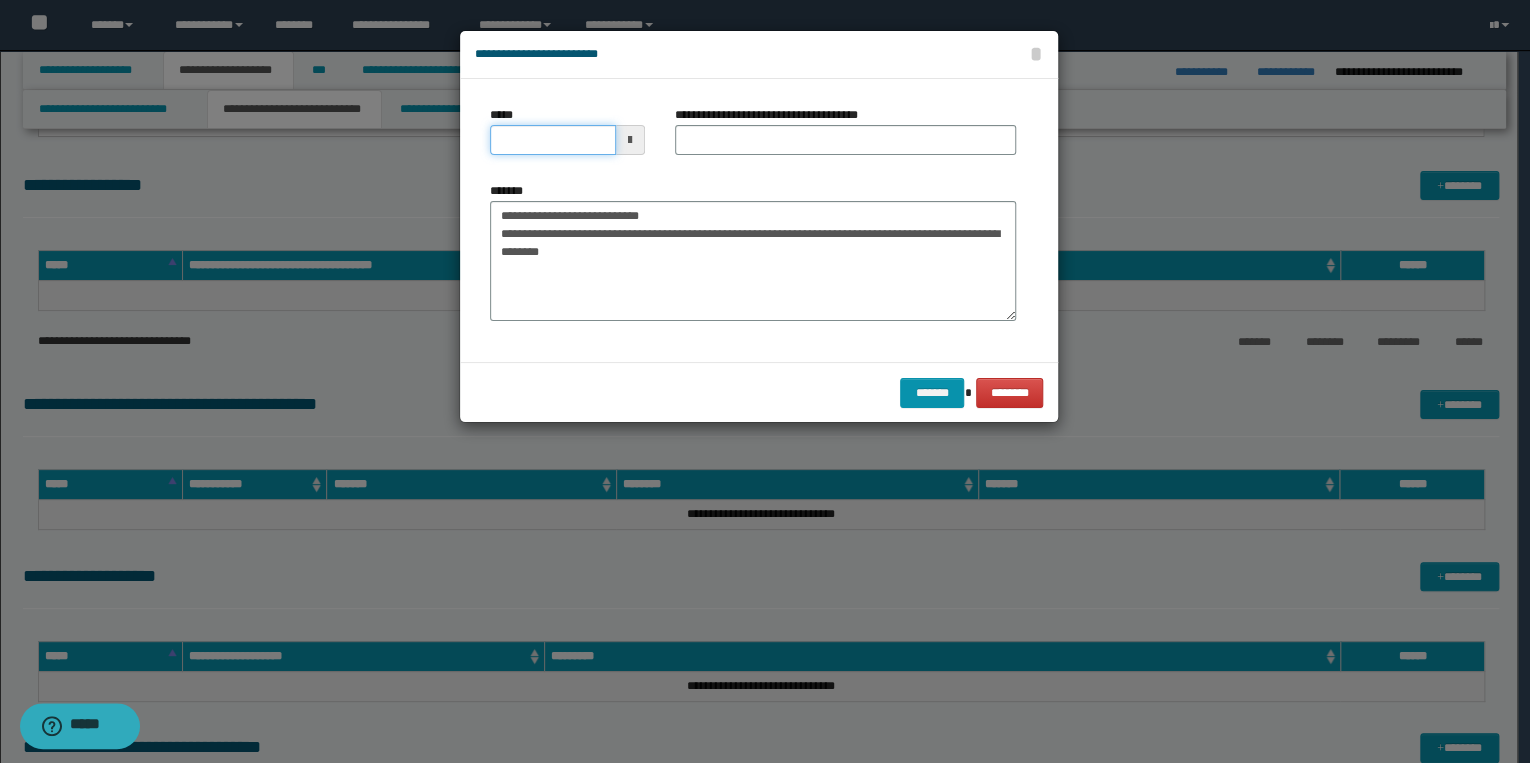 click on "*****" at bounding box center (553, 140) 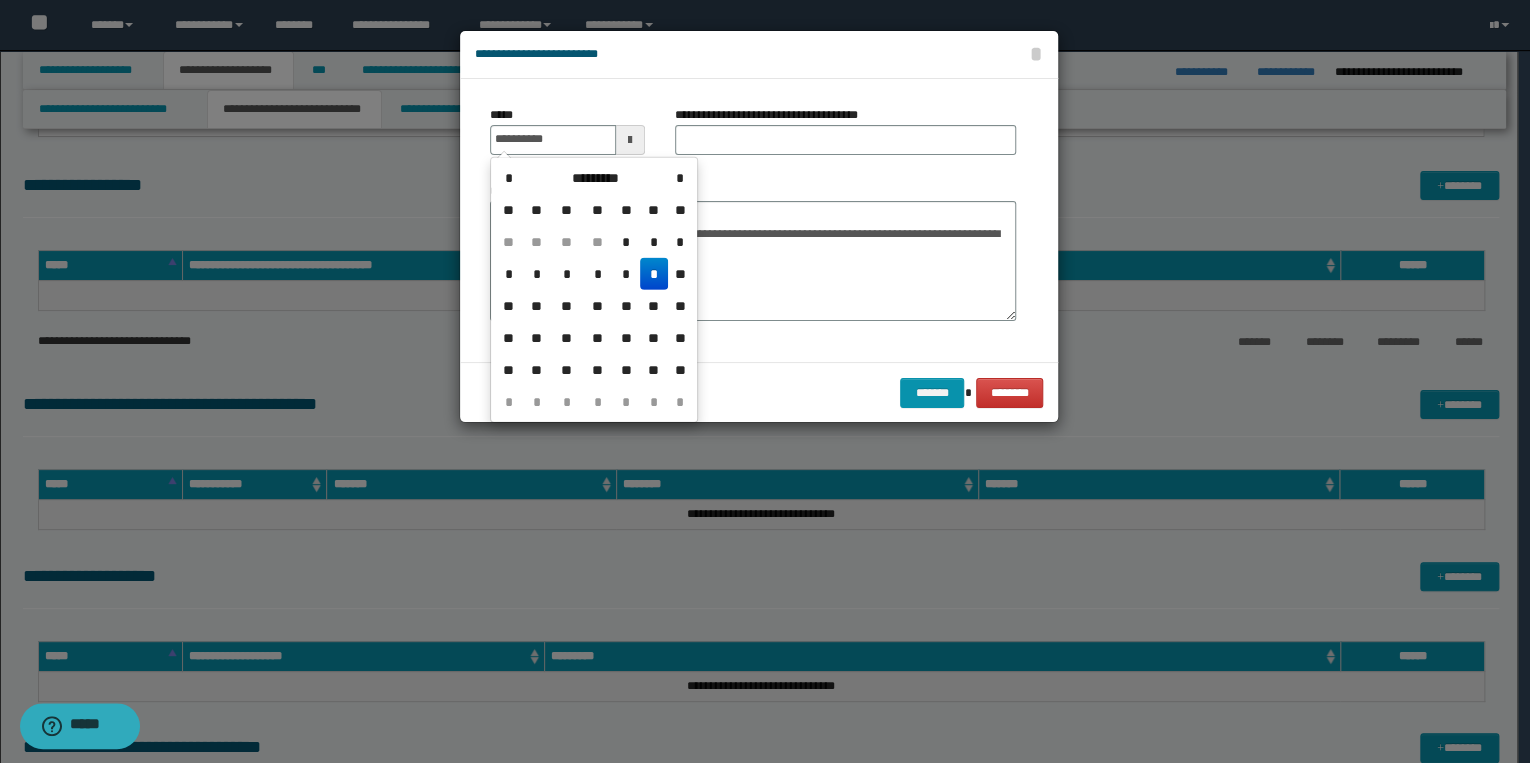 type on "**********" 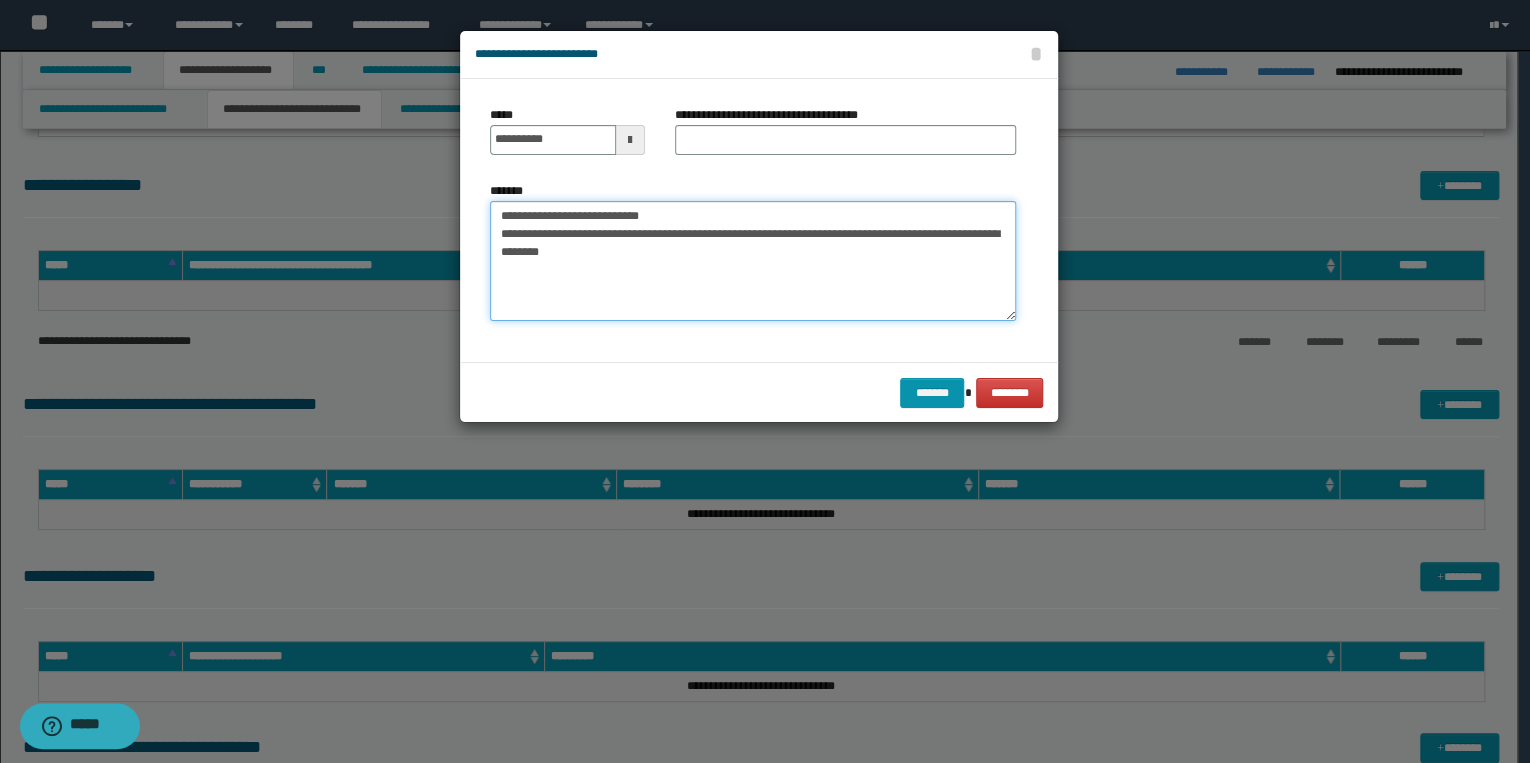 drag, startPoint x: 507, startPoint y: 220, endPoint x: 668, endPoint y: 215, distance: 161.07762 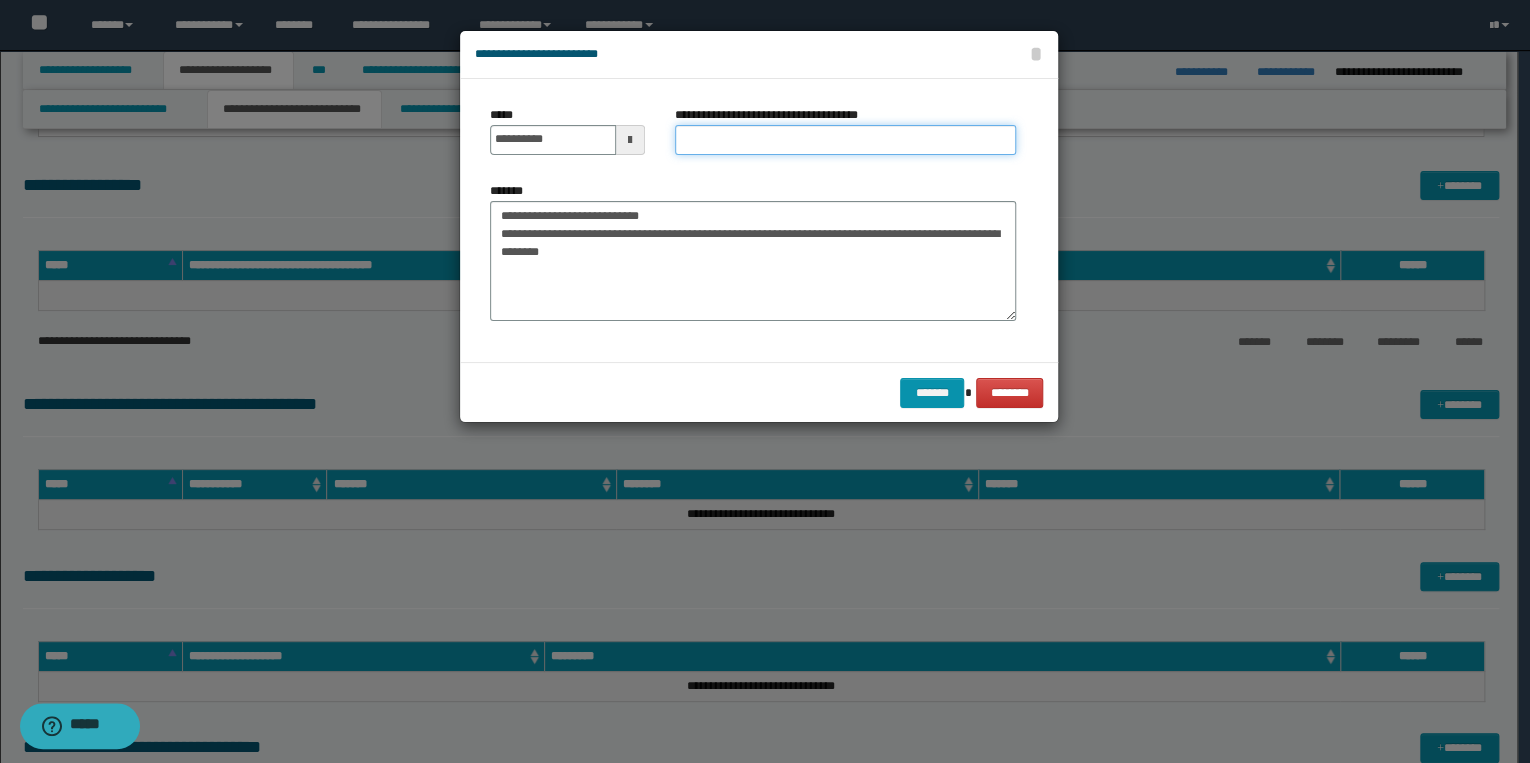 click on "**********" at bounding box center [845, 140] 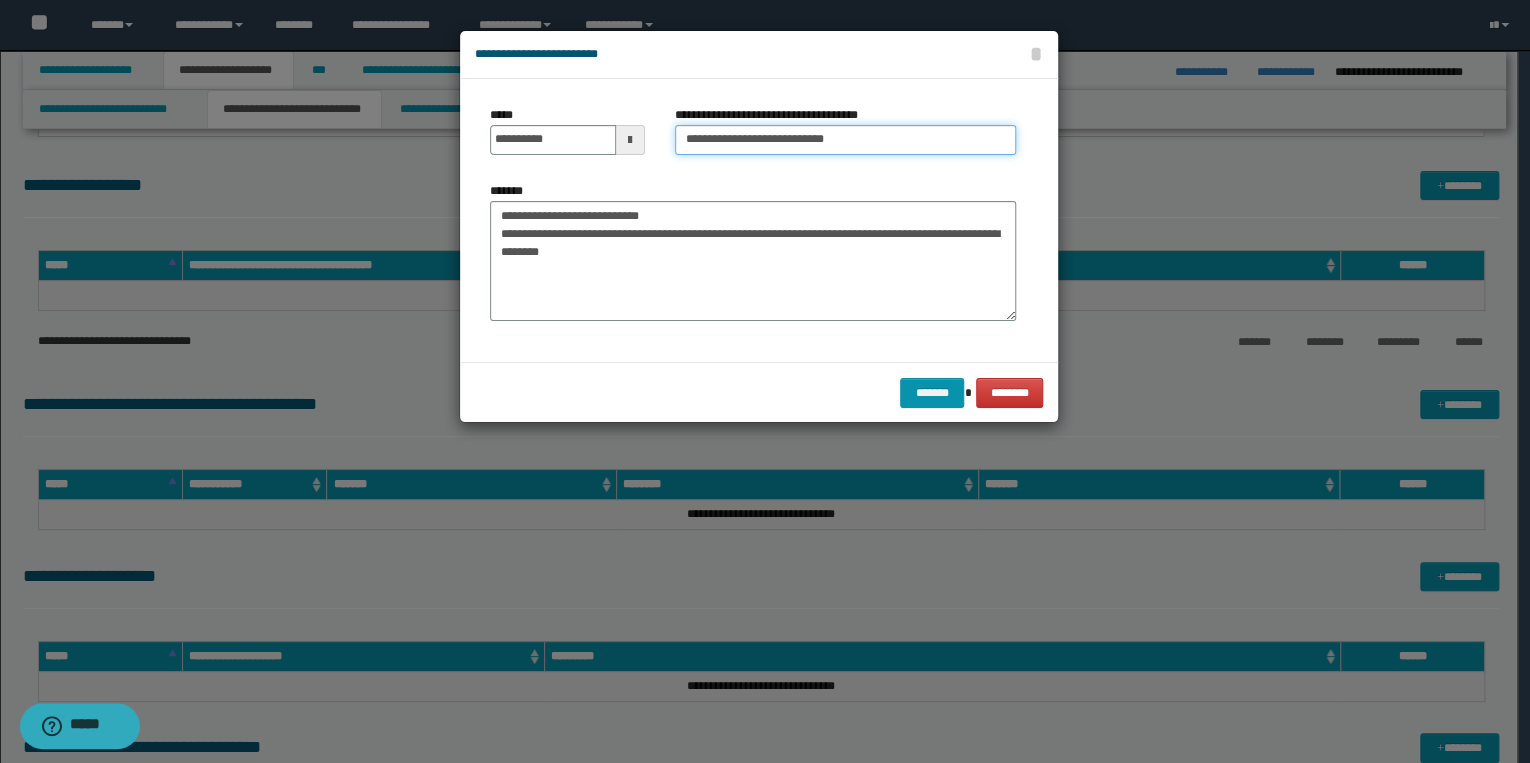 type on "**********" 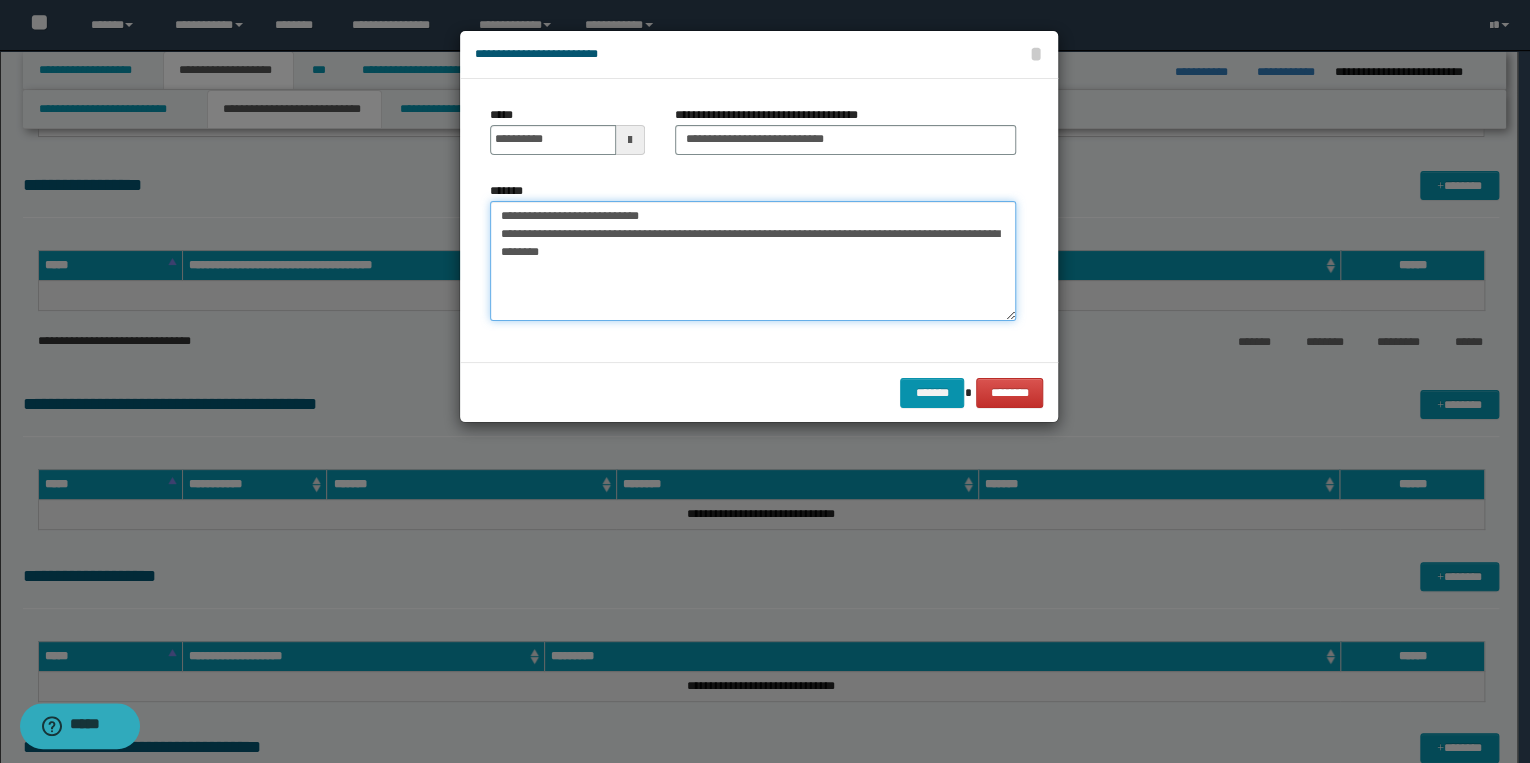 click on "**********" at bounding box center [753, 261] 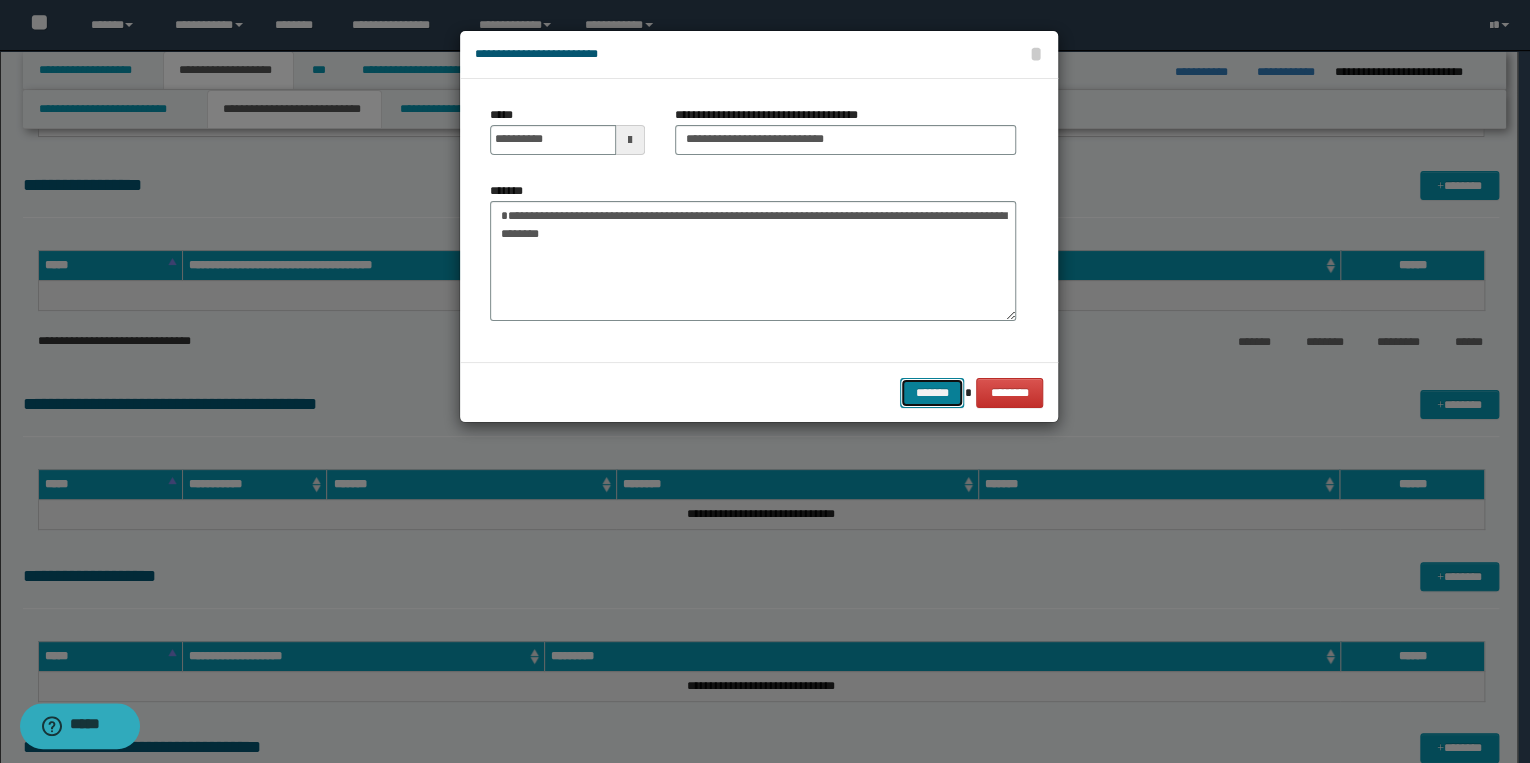 click on "*******" at bounding box center (932, 393) 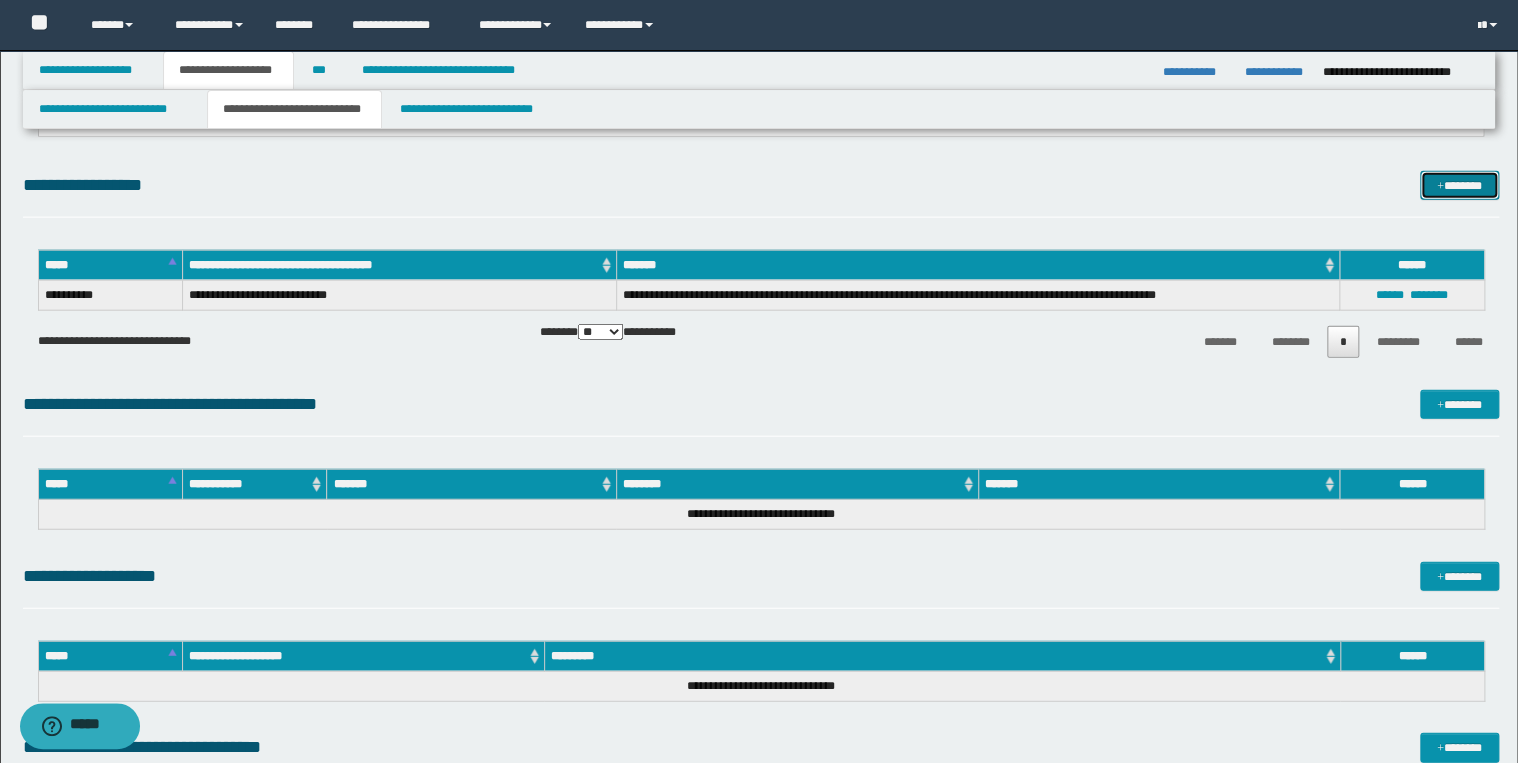 click on "*******" at bounding box center [1459, 186] 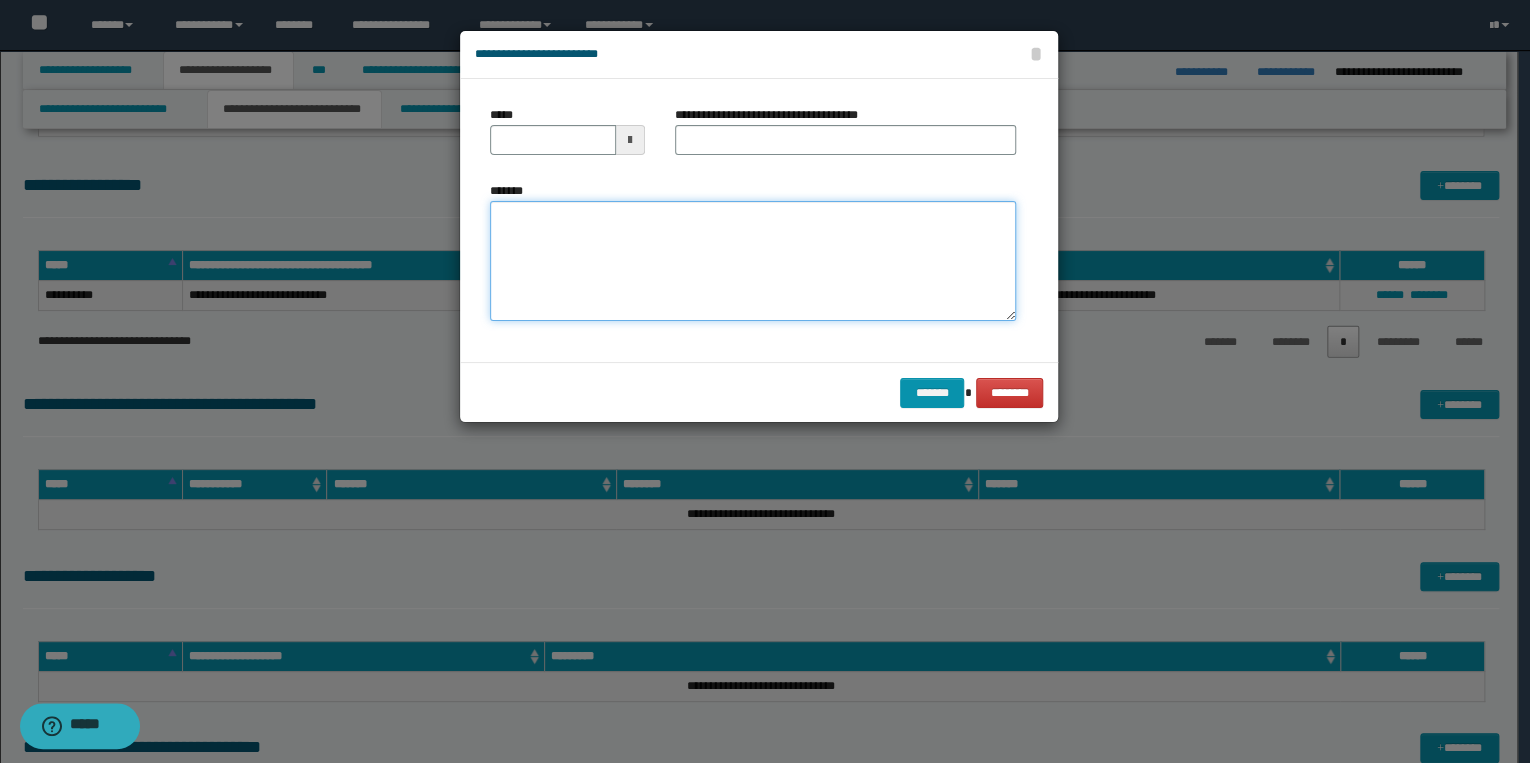 click on "*******" at bounding box center (753, 261) 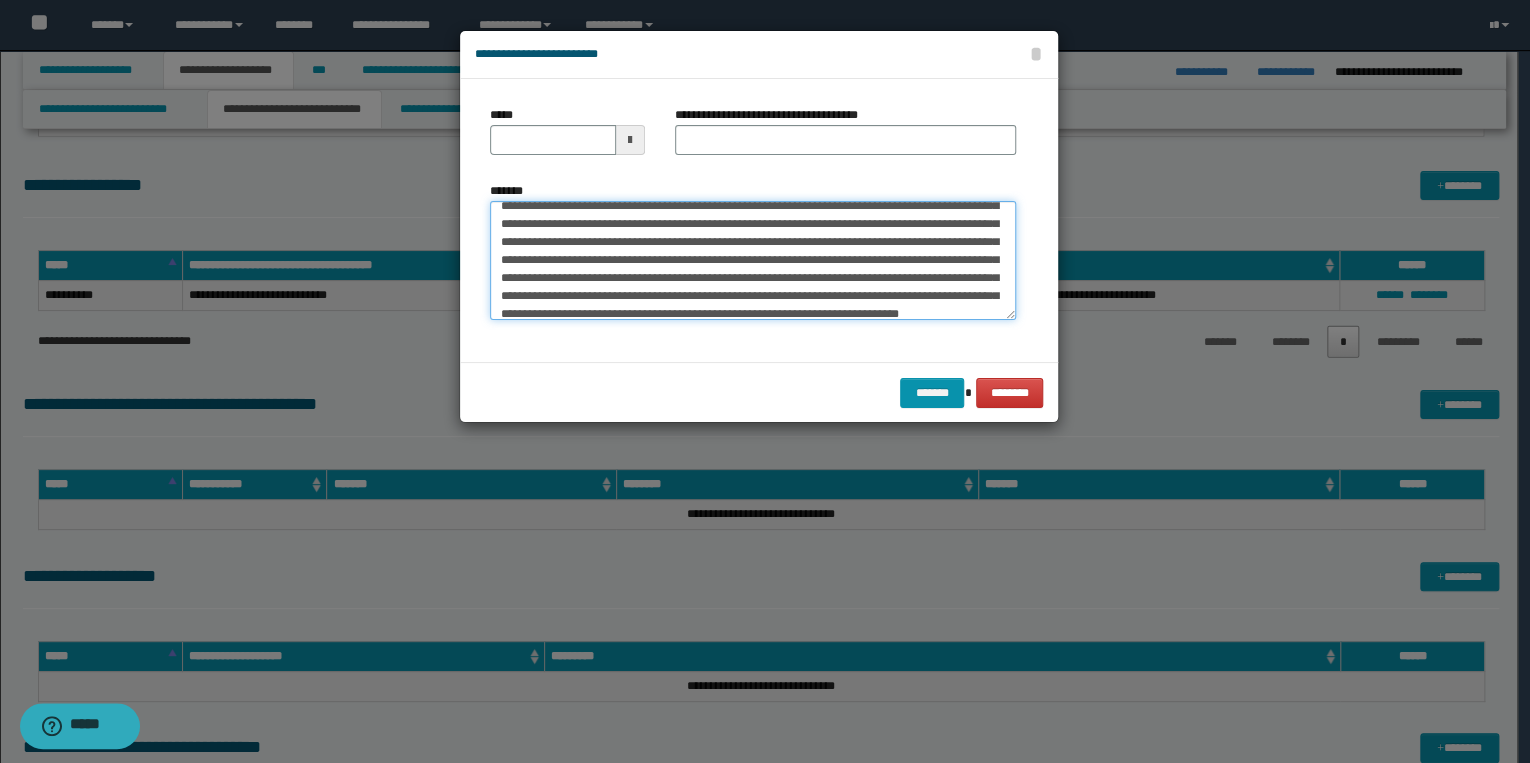 scroll, scrollTop: 0, scrollLeft: 0, axis: both 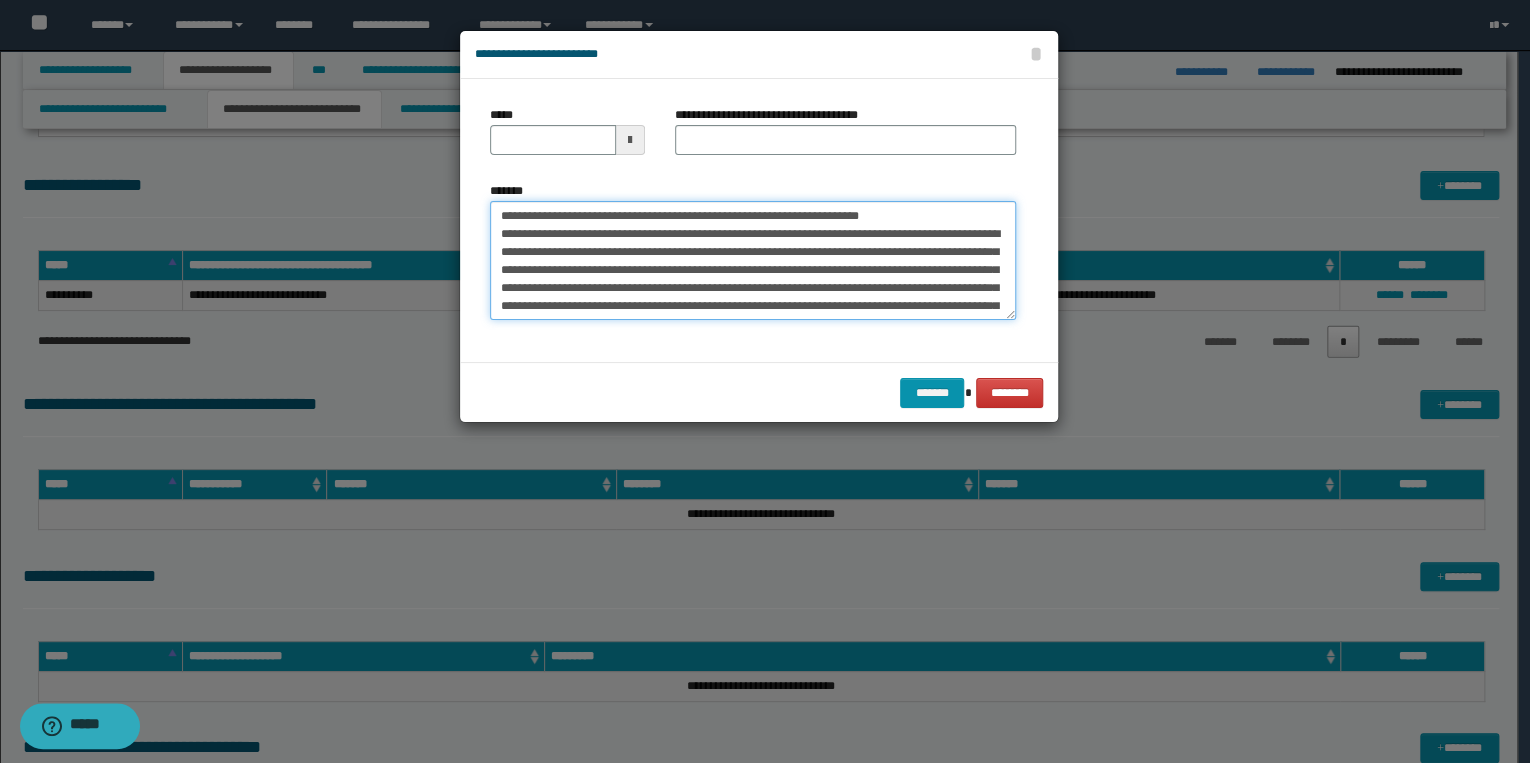 drag, startPoint x: 562, startPoint y: 214, endPoint x: 464, endPoint y: 209, distance: 98.12747 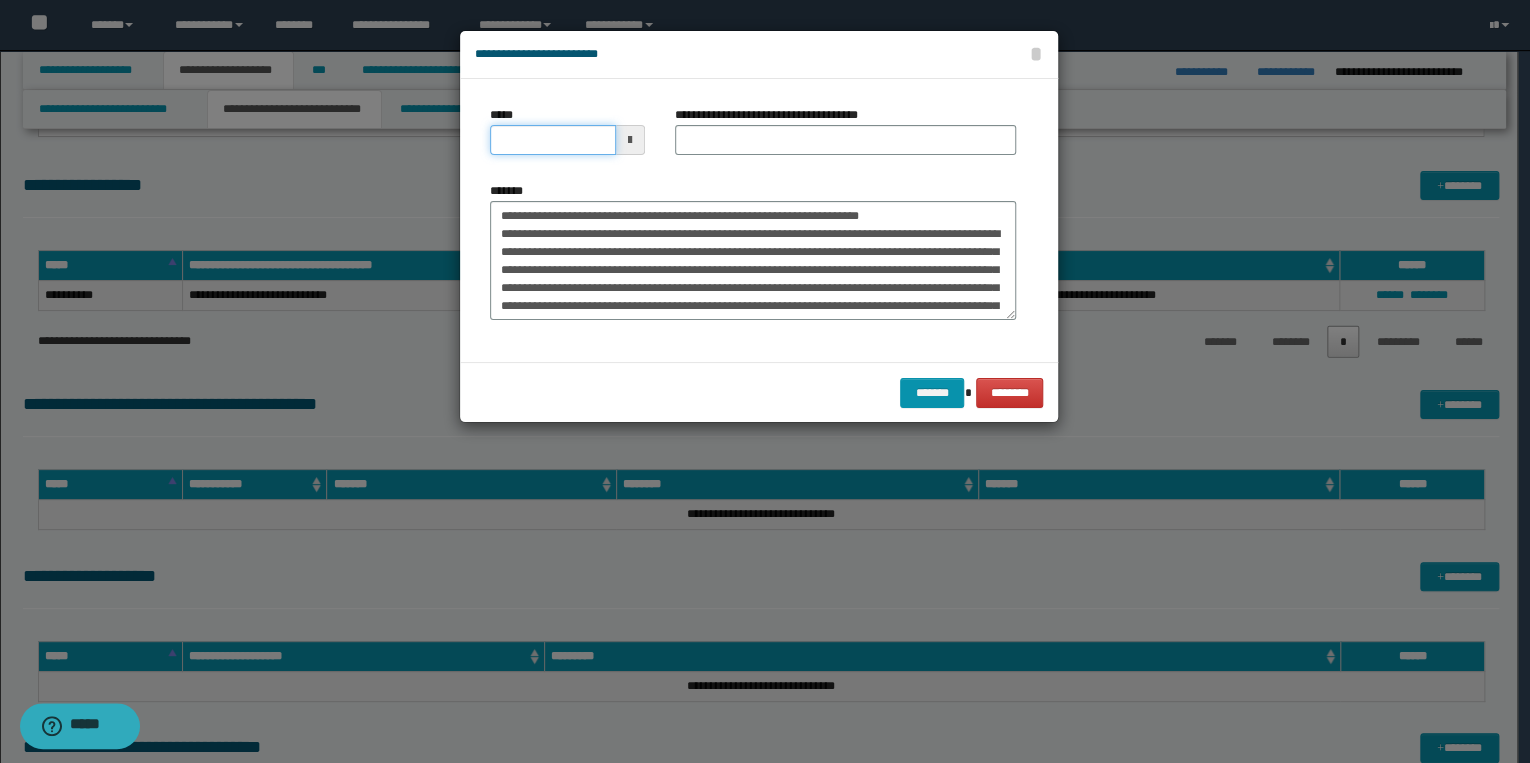 click on "*****" at bounding box center (553, 140) 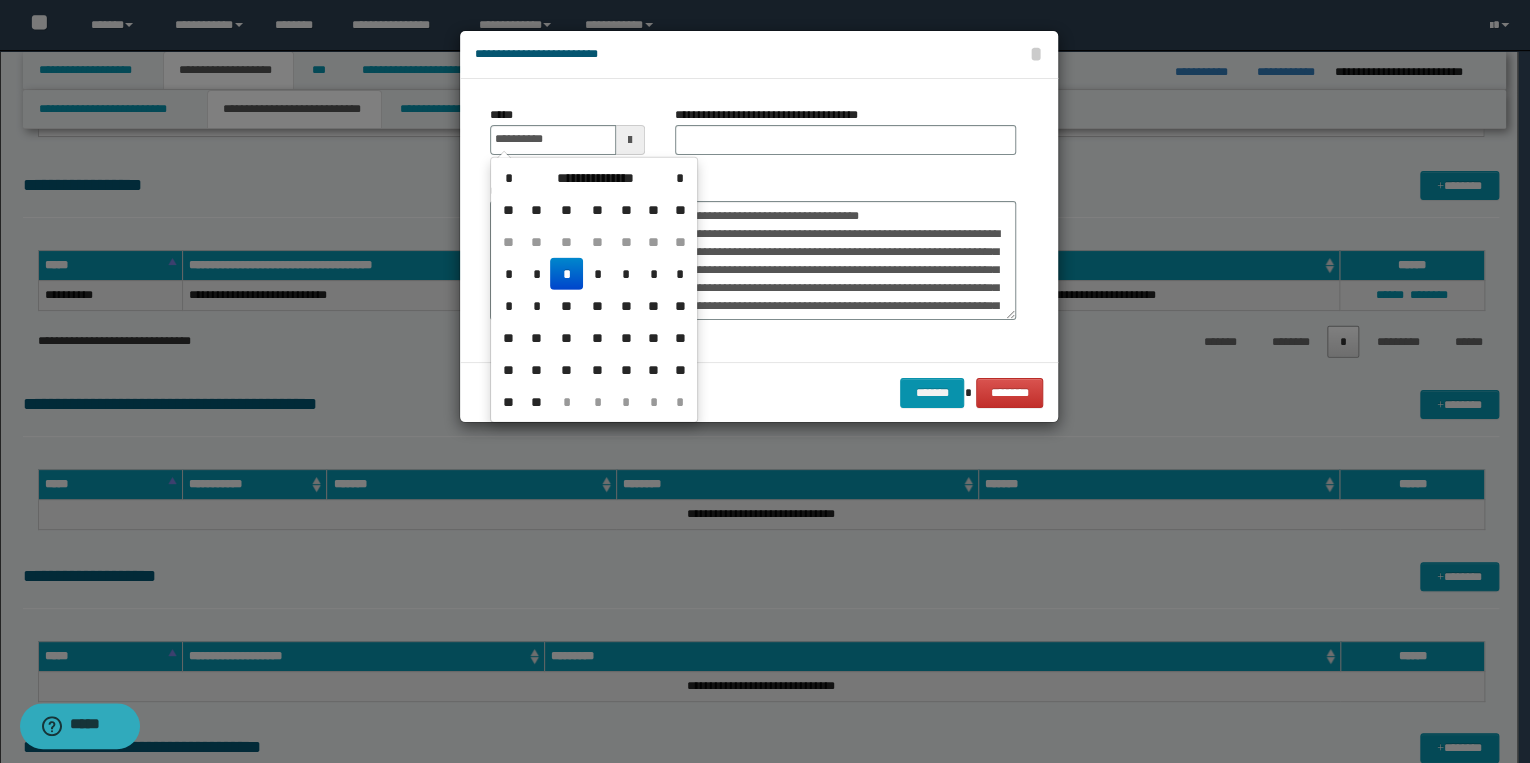 type on "**********" 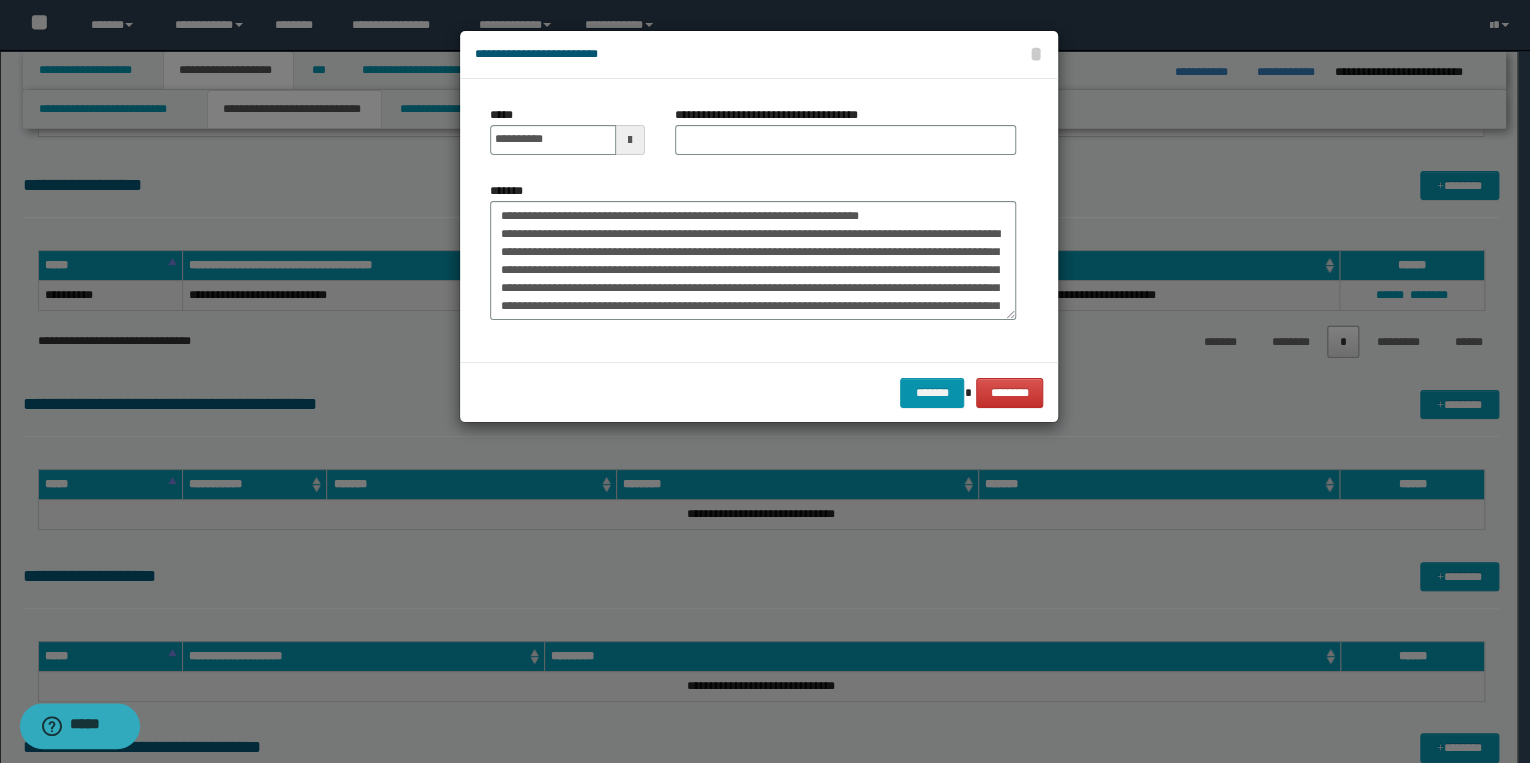 click on "**********" at bounding box center (759, 220) 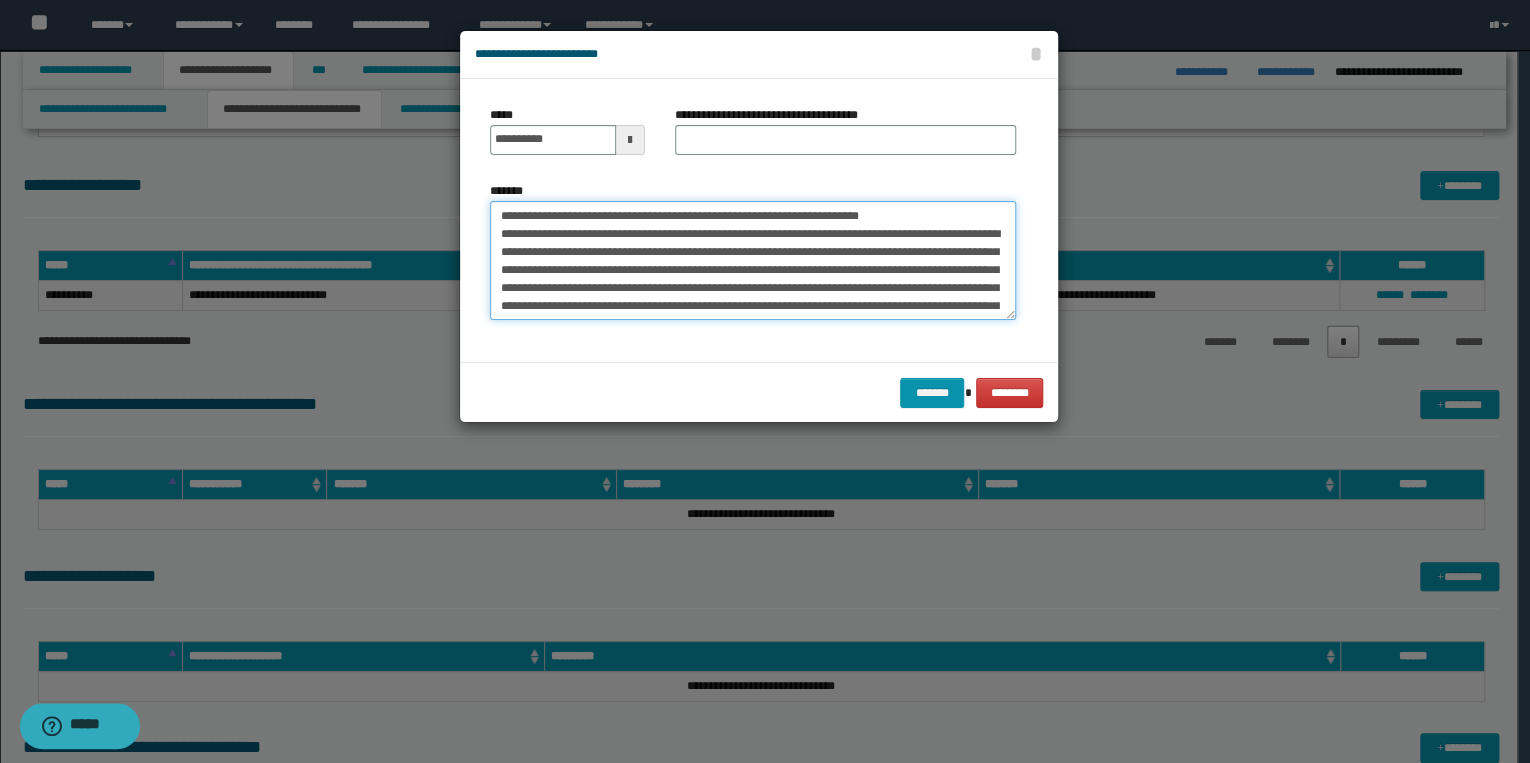 drag, startPoint x: 565, startPoint y: 217, endPoint x: 920, endPoint y: 224, distance: 355.069 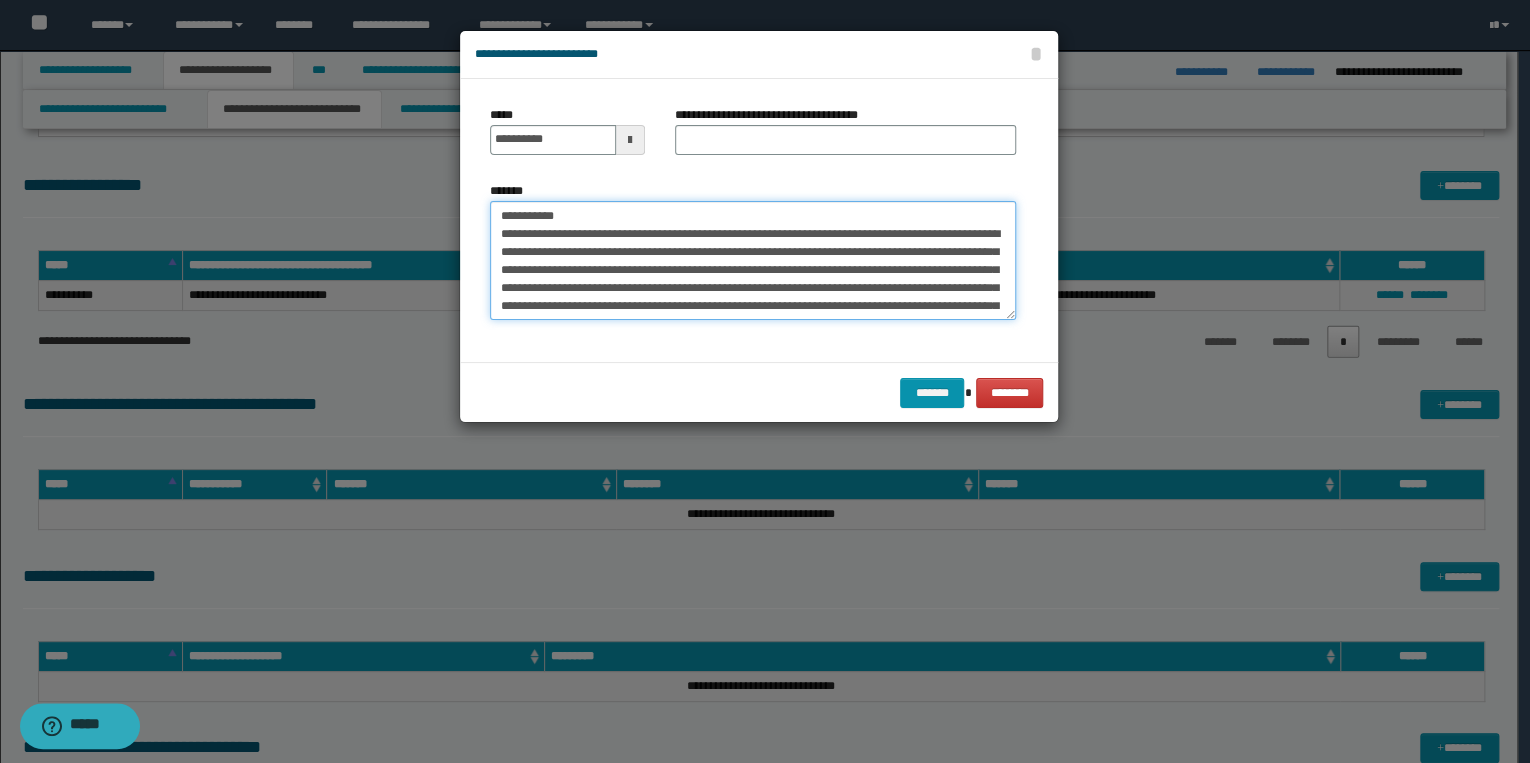 type on "**********" 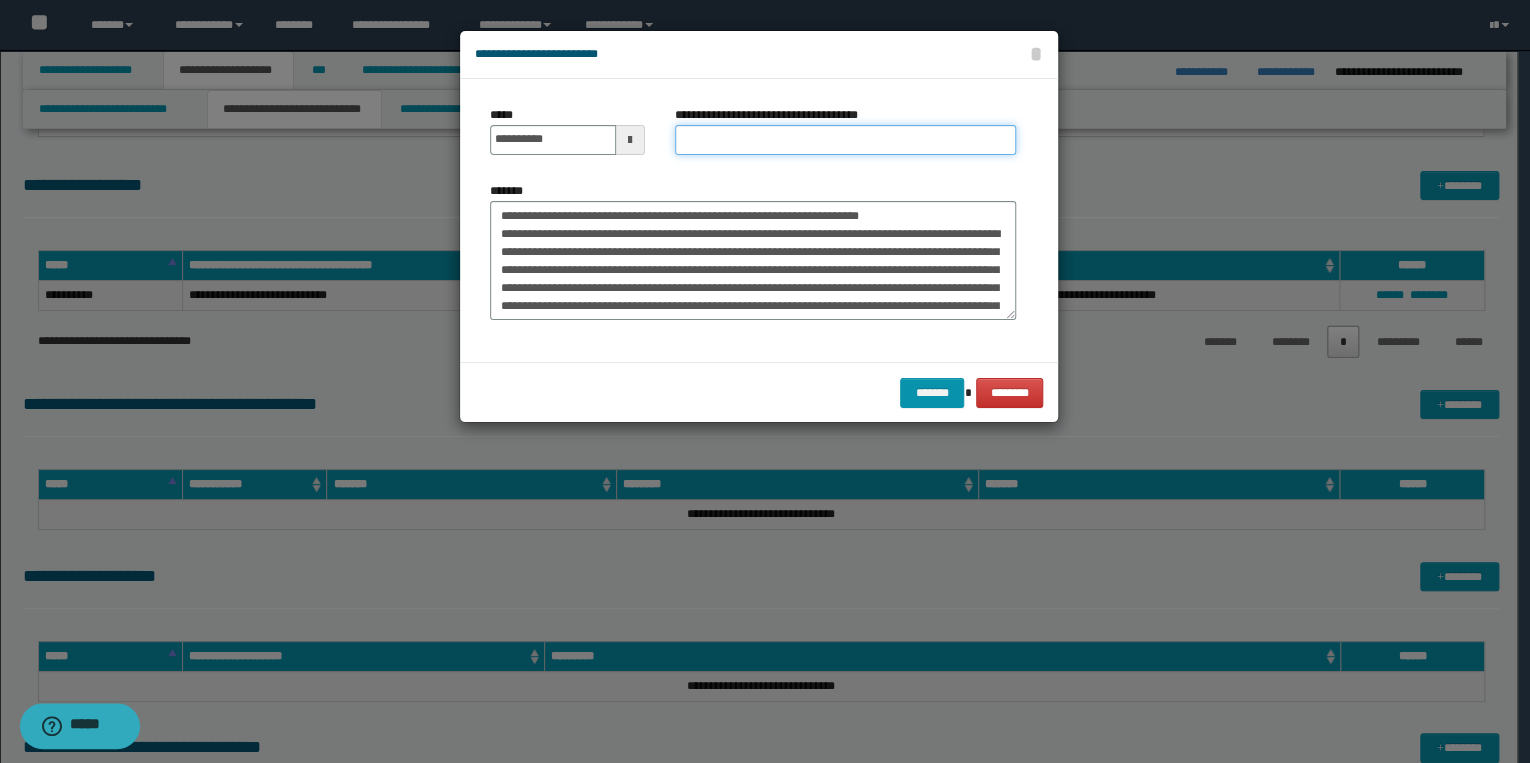 click on "**********" at bounding box center (845, 140) 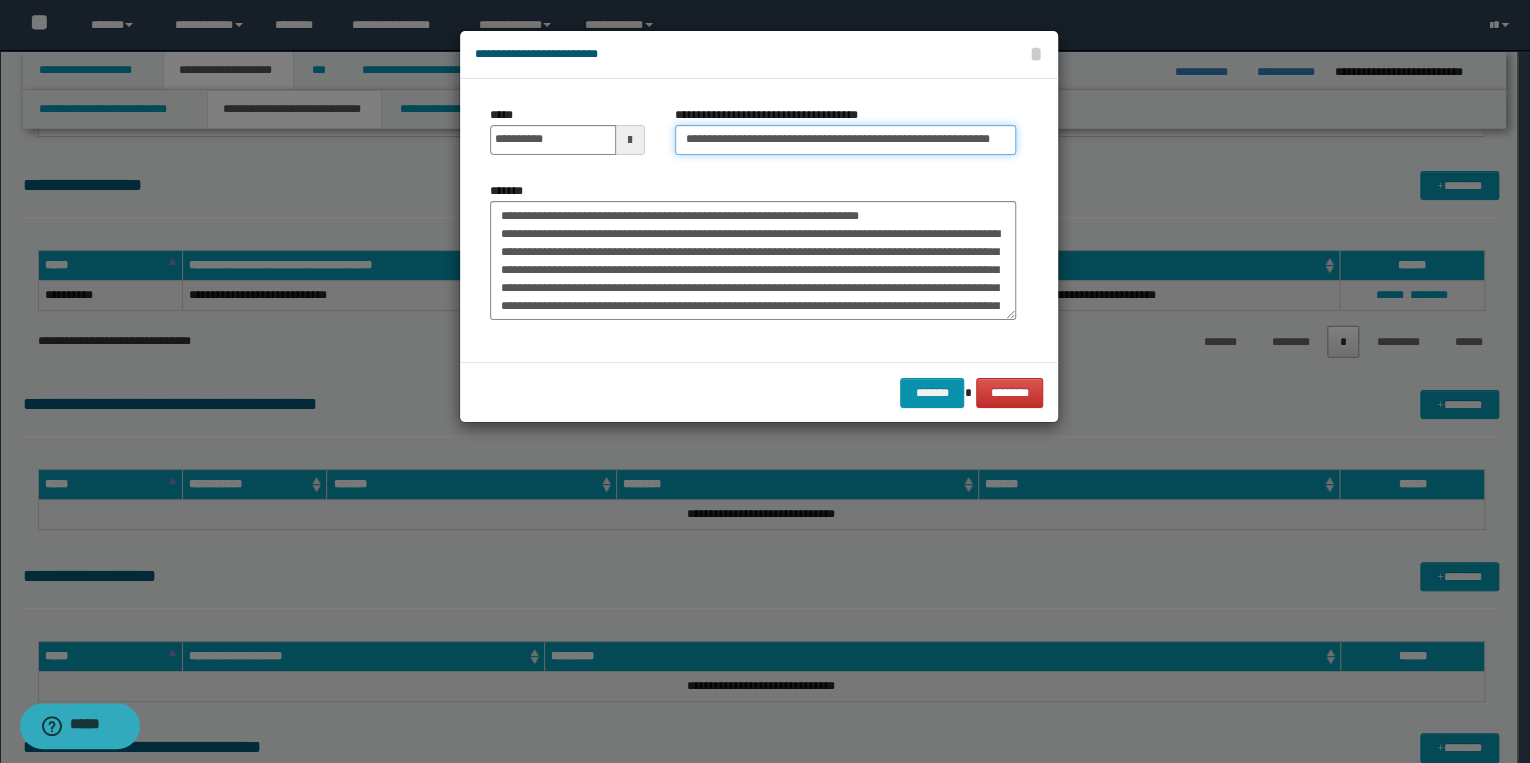 scroll, scrollTop: 0, scrollLeft: 9, axis: horizontal 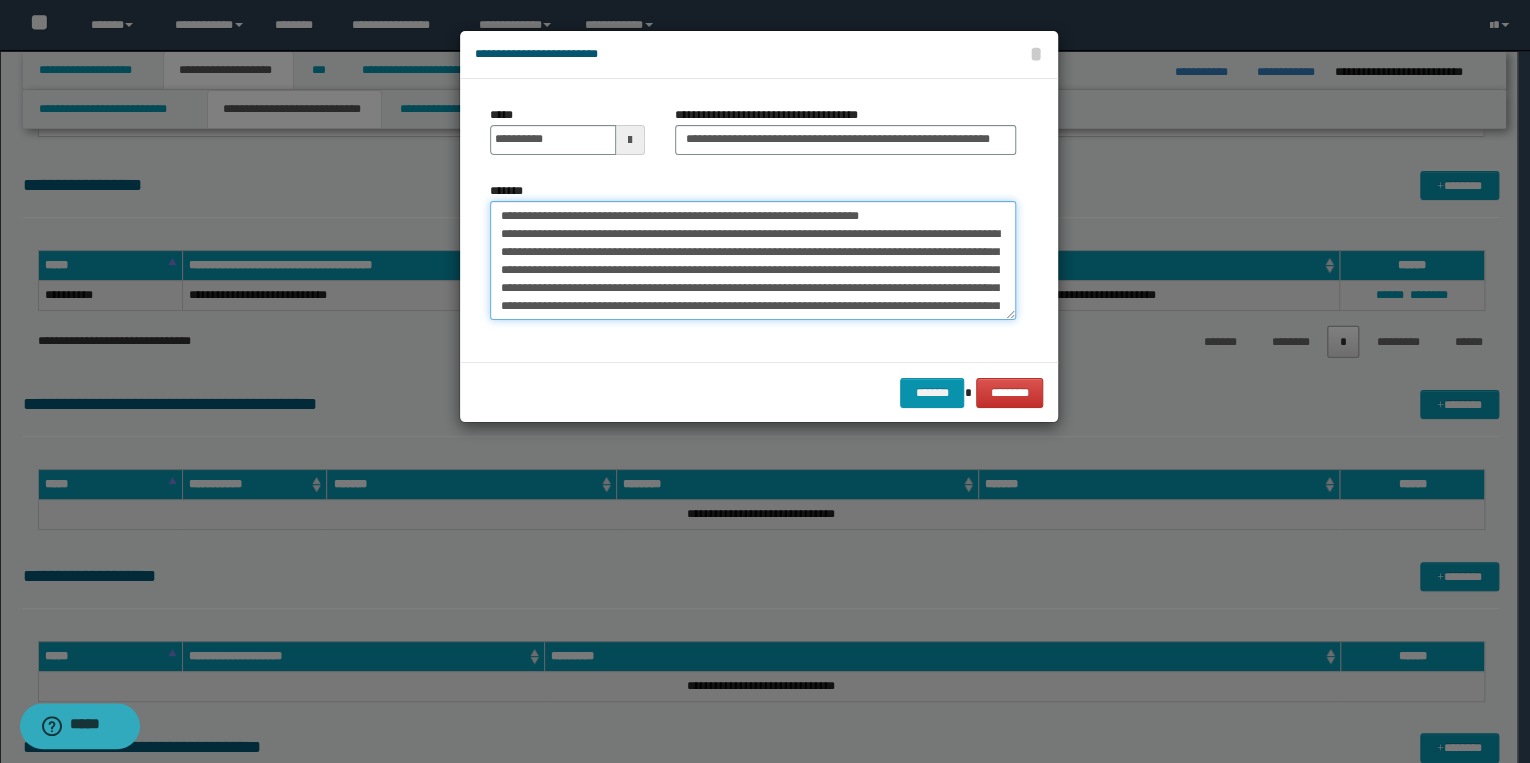click on "*******" at bounding box center (753, 261) 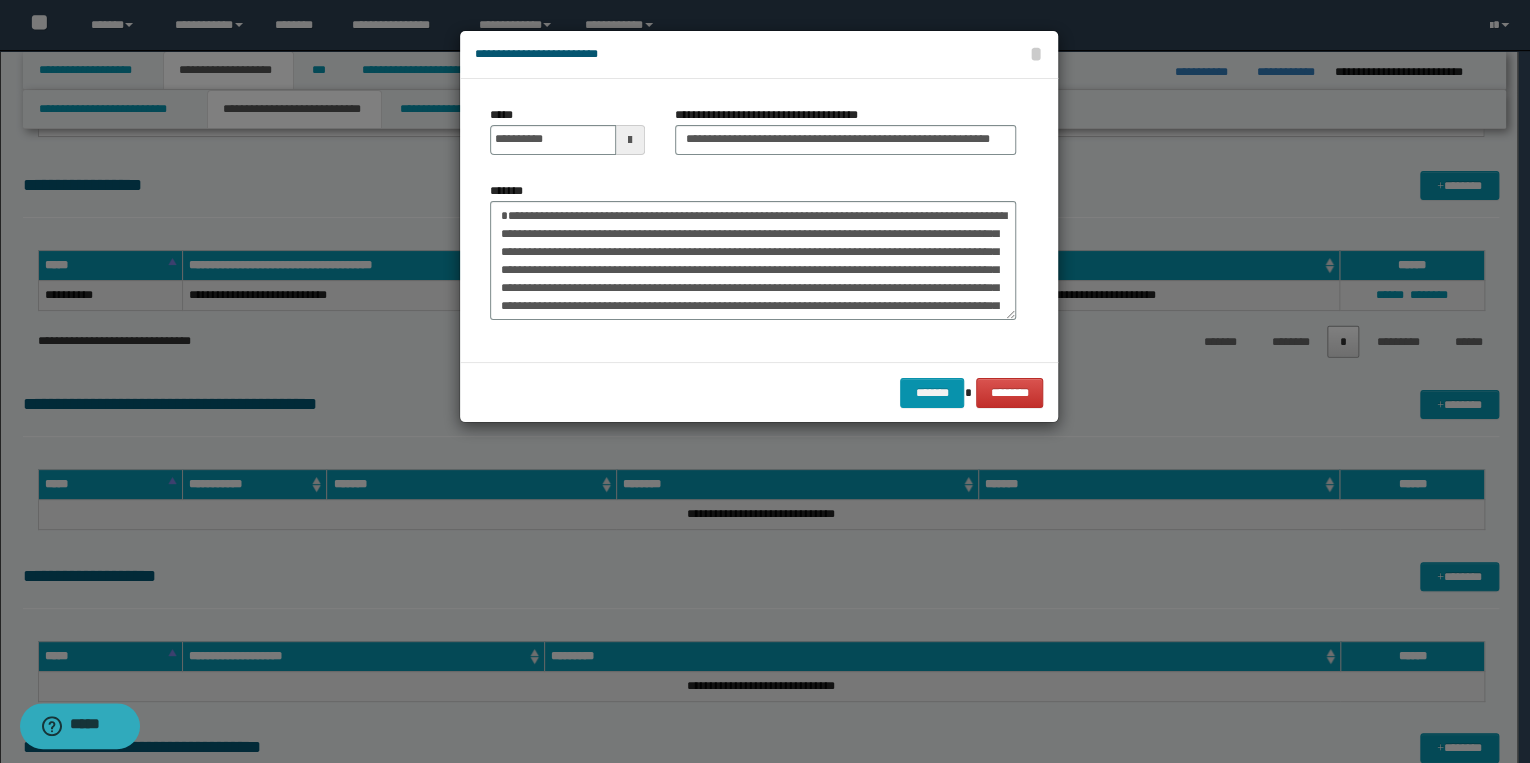 click on "*******
********" at bounding box center (759, 392) 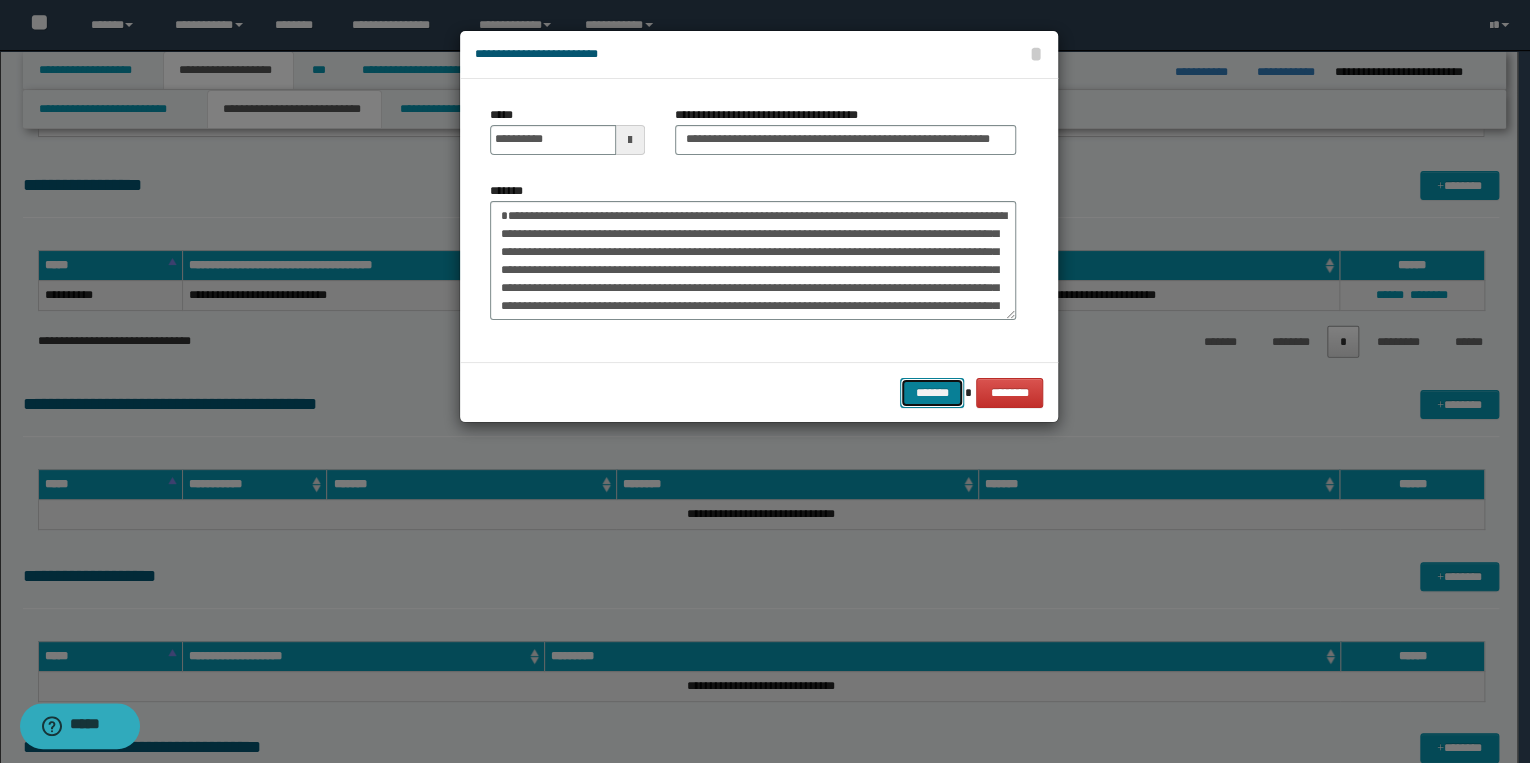 click on "*******" at bounding box center (932, 393) 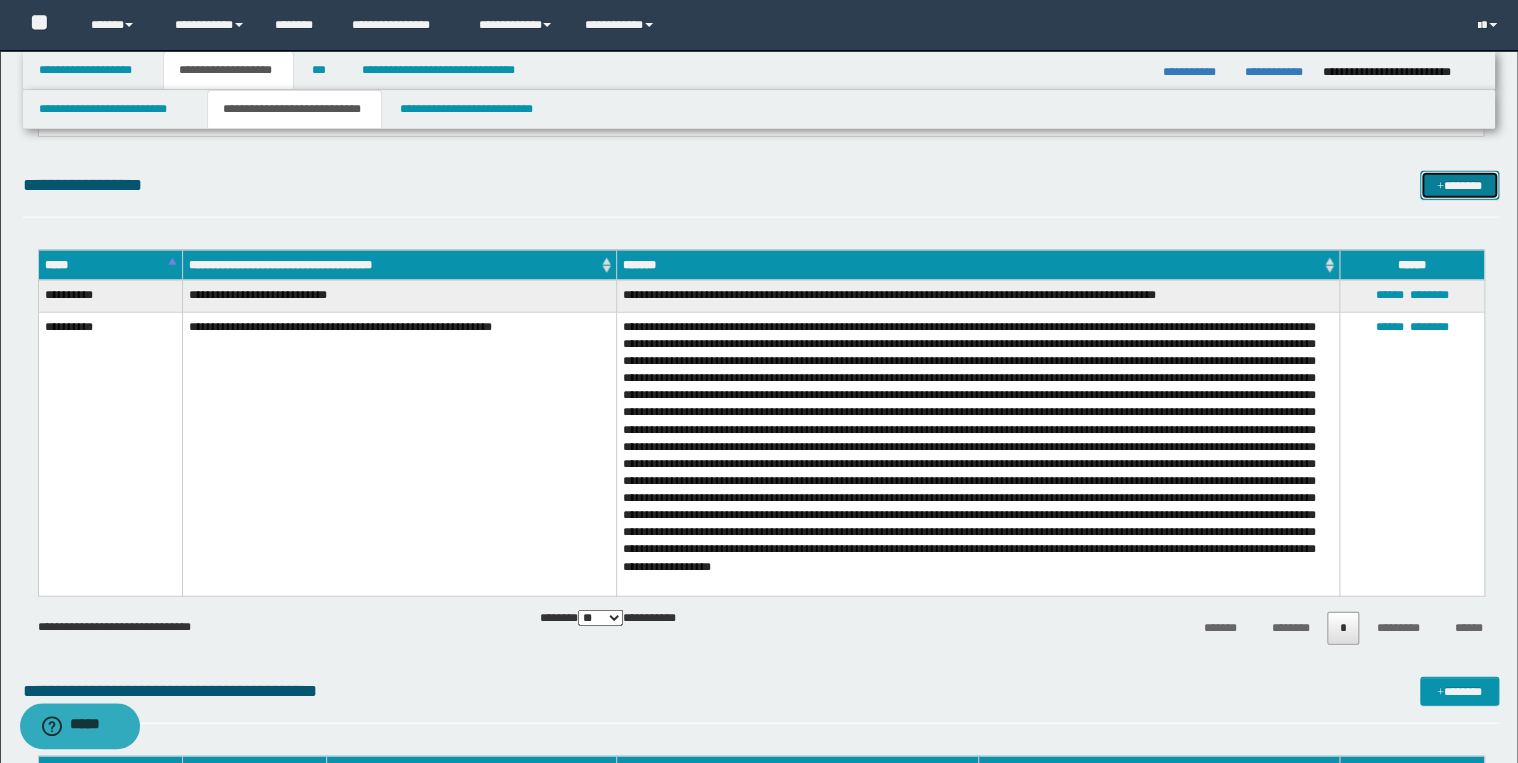 click on "*******" at bounding box center [1459, 186] 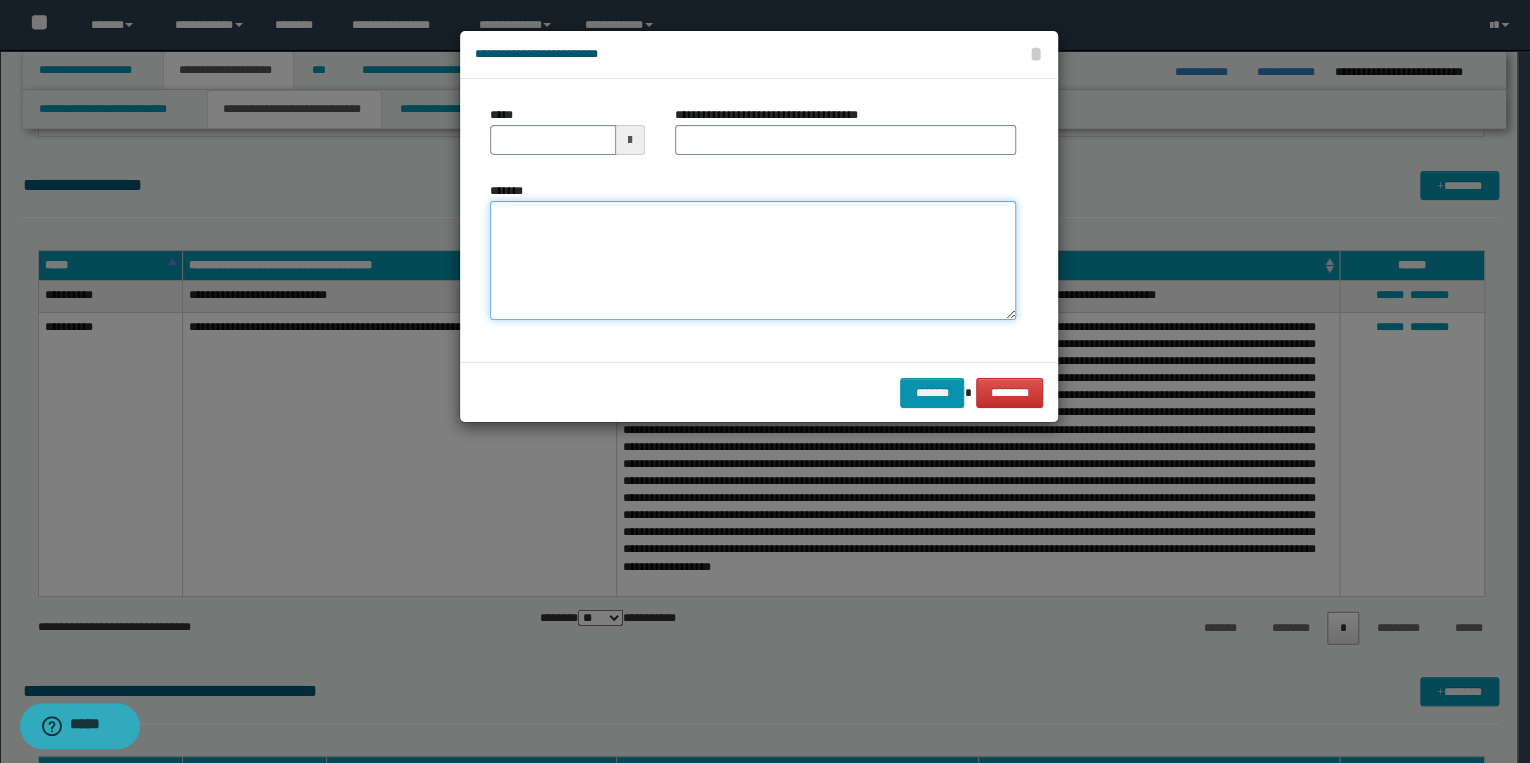 click on "*******" at bounding box center [753, 261] 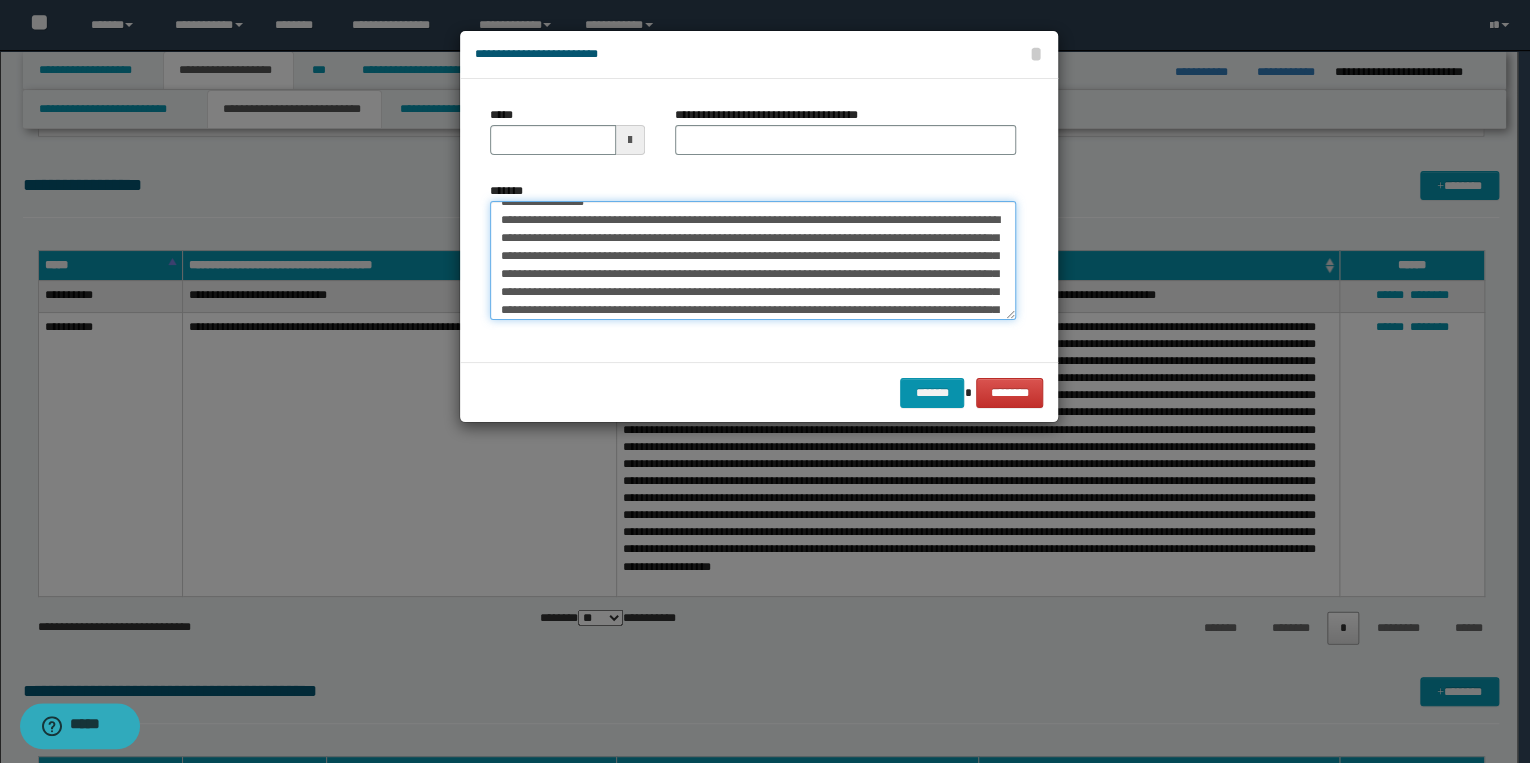 scroll, scrollTop: 0, scrollLeft: 0, axis: both 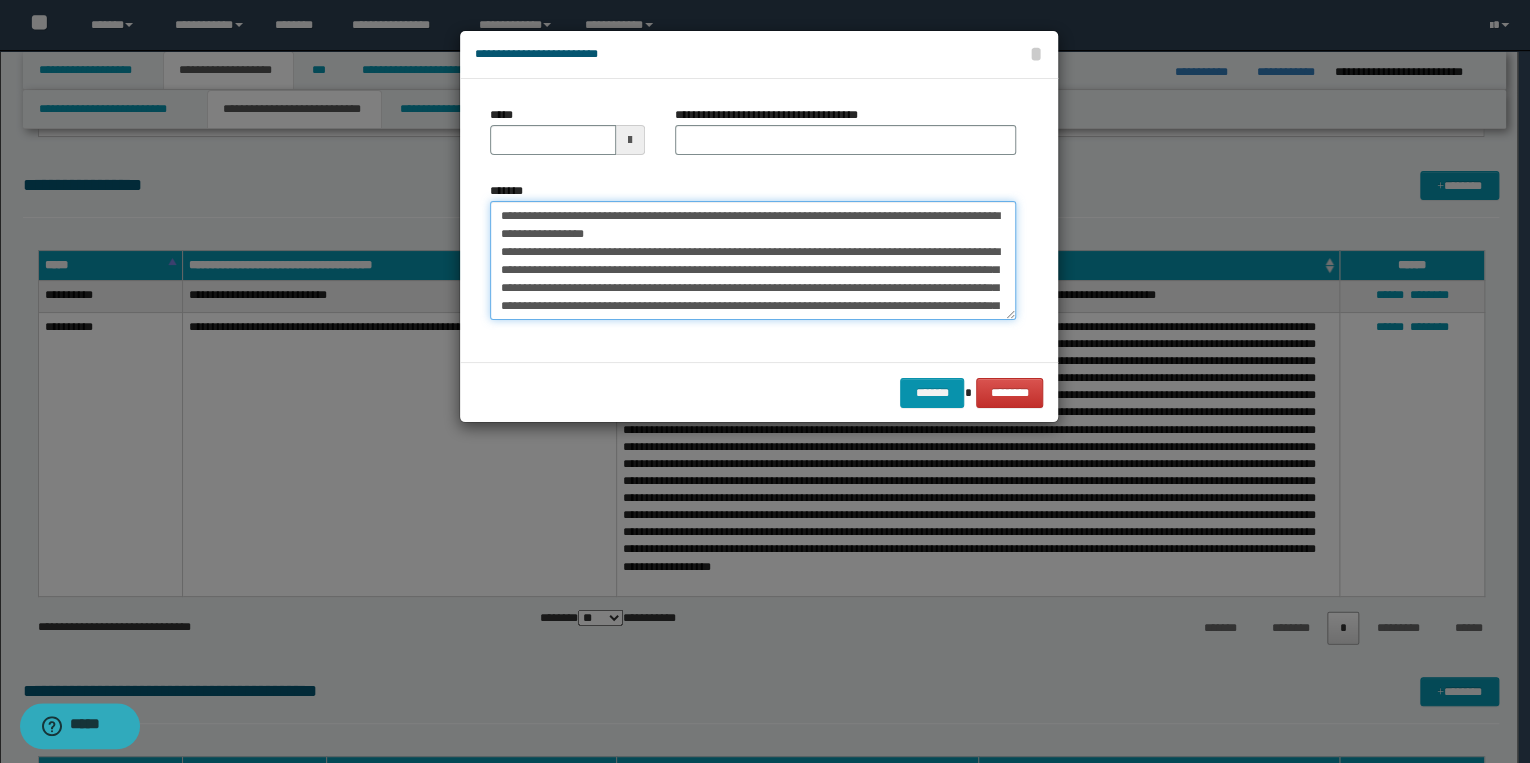 drag, startPoint x: 562, startPoint y: 212, endPoint x: 476, endPoint y: 215, distance: 86.05231 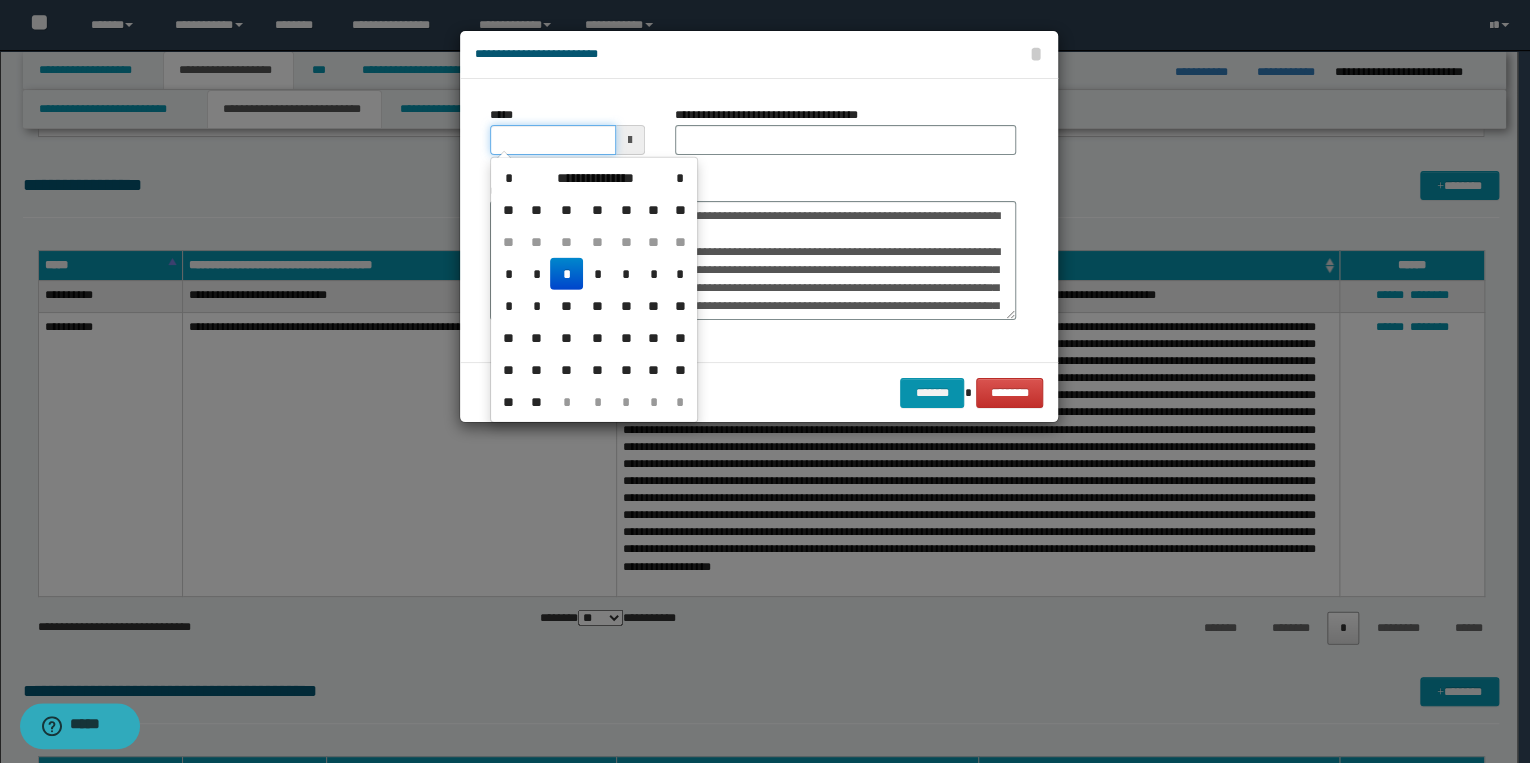 click on "*****" at bounding box center [553, 140] 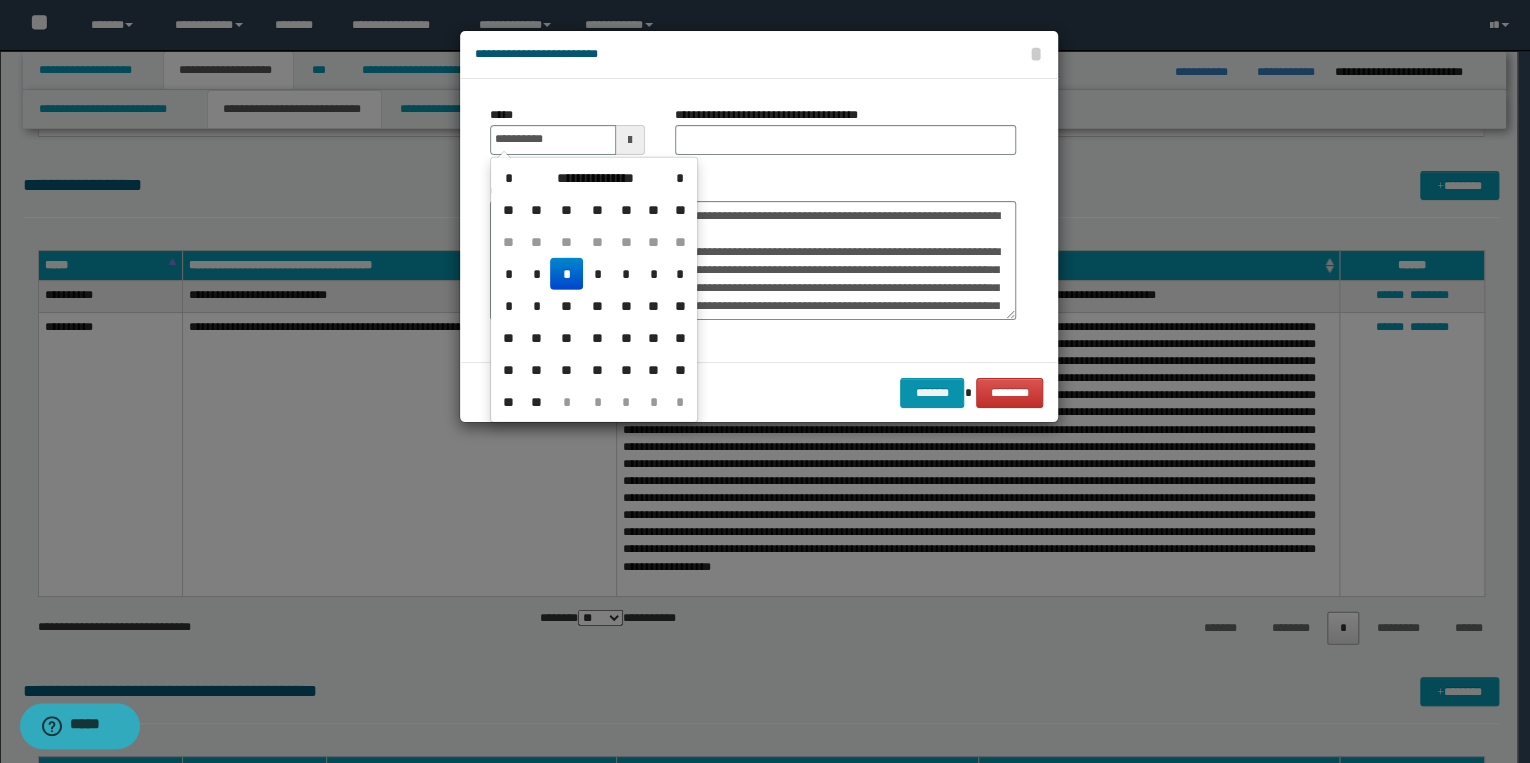 type on "**********" 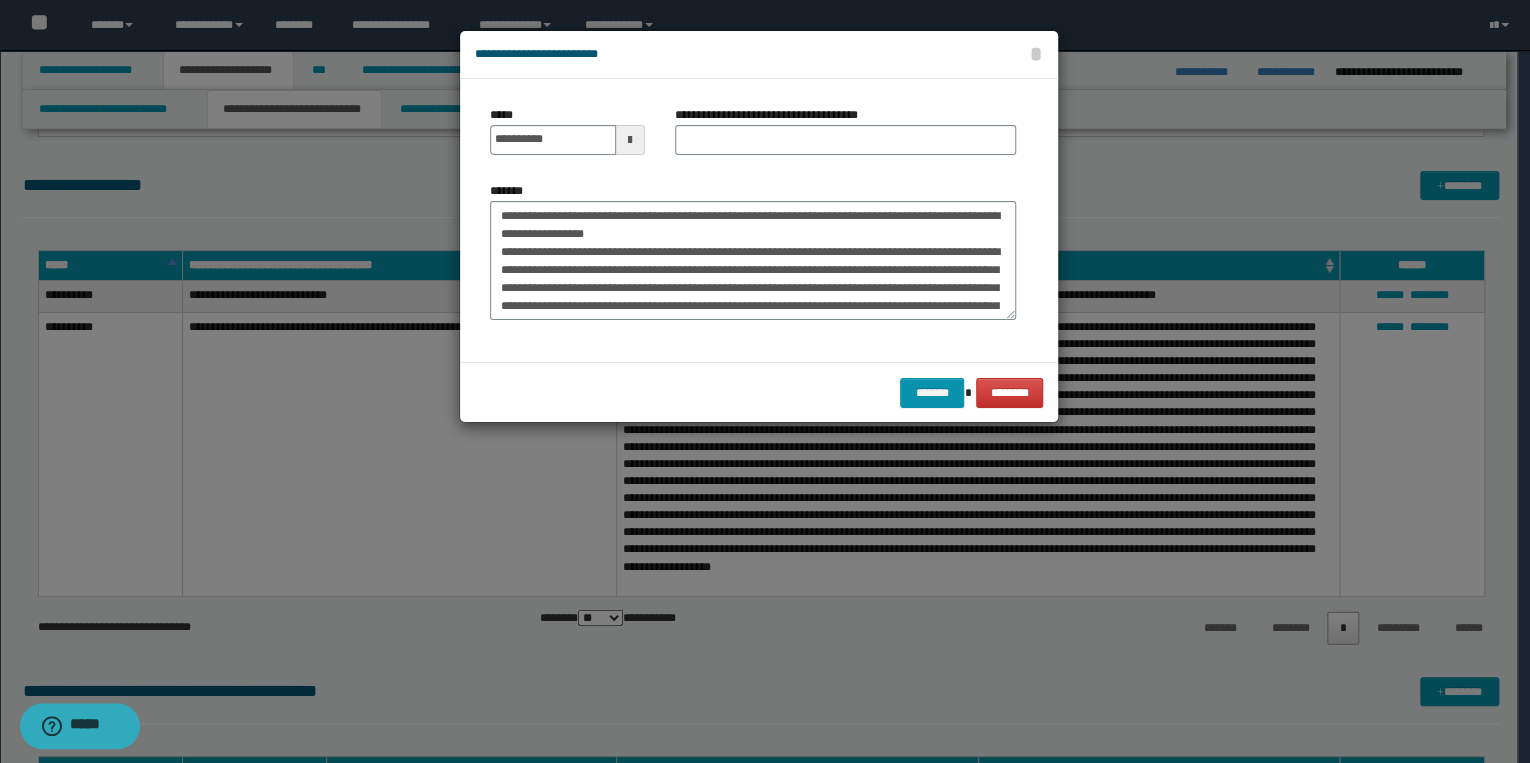 click on "**********" at bounding box center (753, 220) 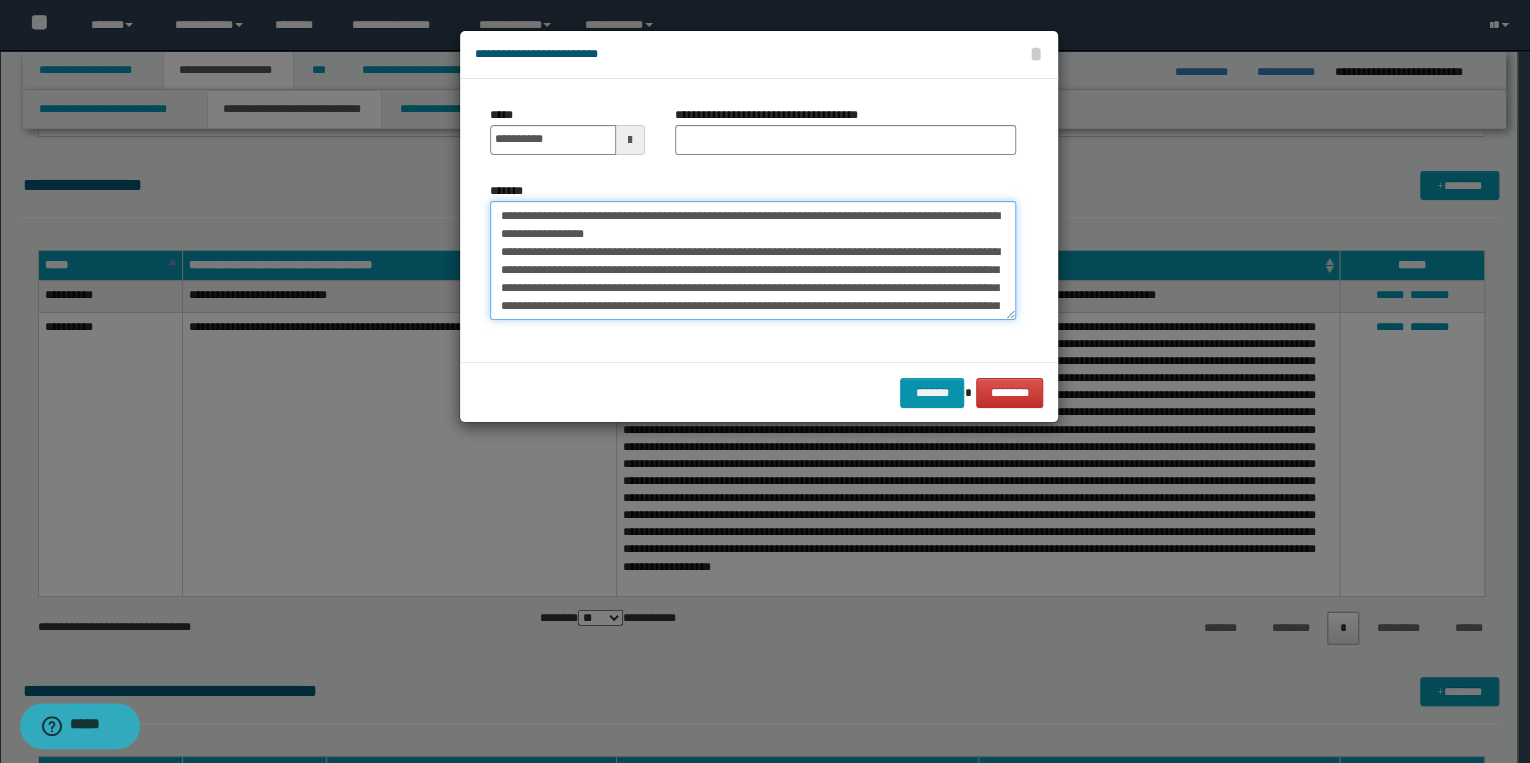 drag, startPoint x: 564, startPoint y: 218, endPoint x: 676, endPoint y: 236, distance: 113.43721 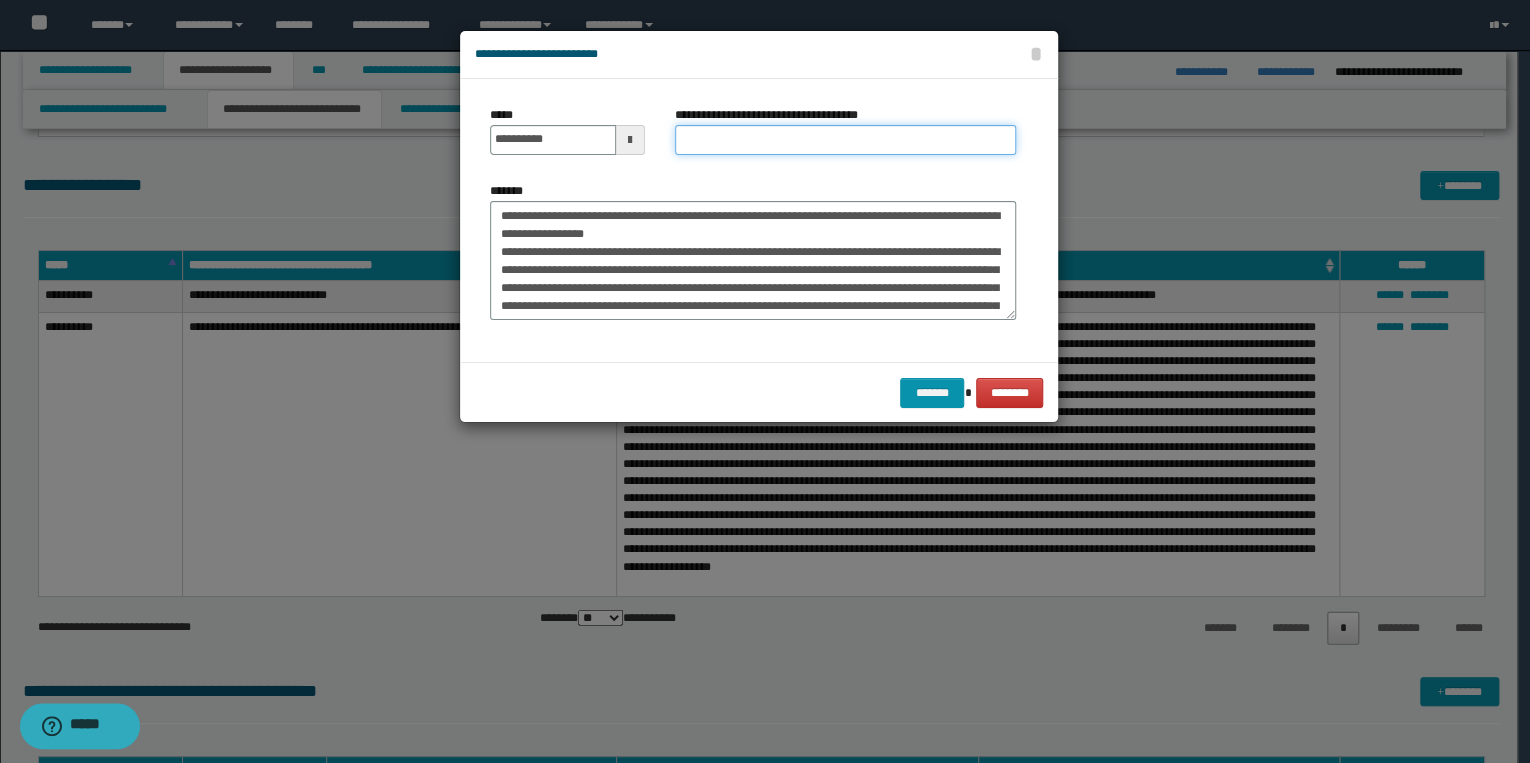 click on "**********" at bounding box center [845, 140] 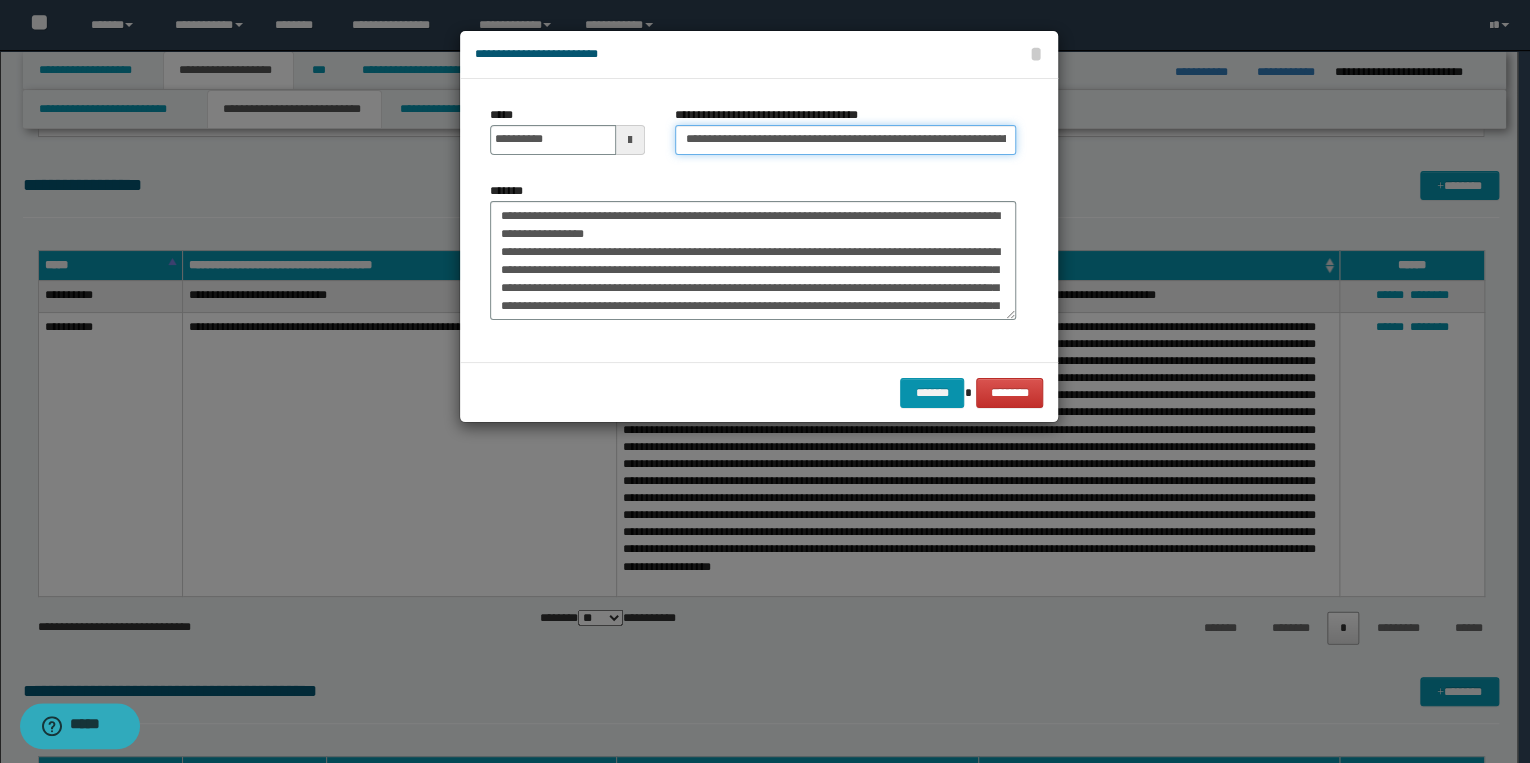 scroll, scrollTop: 0, scrollLeft: 269, axis: horizontal 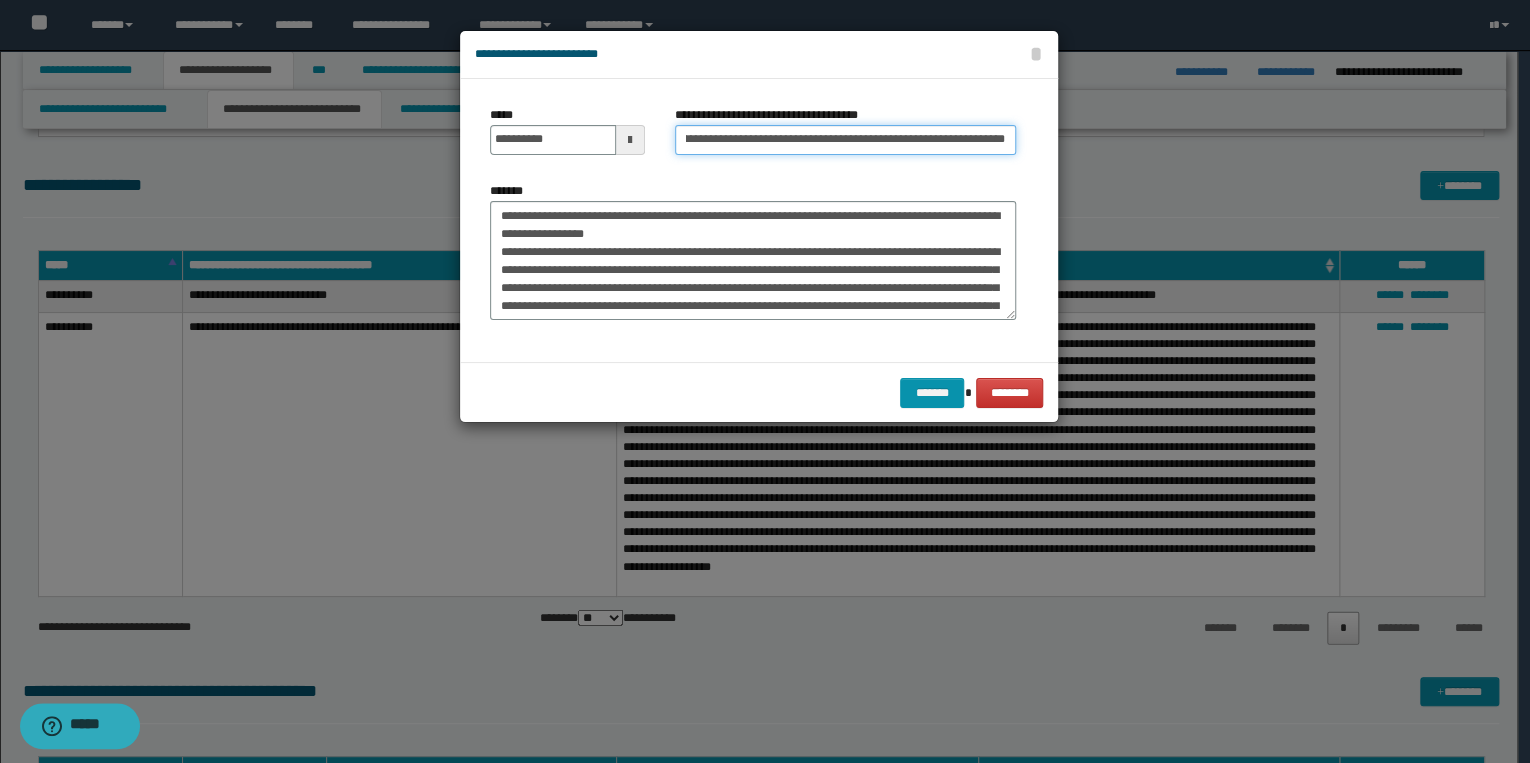 type on "**********" 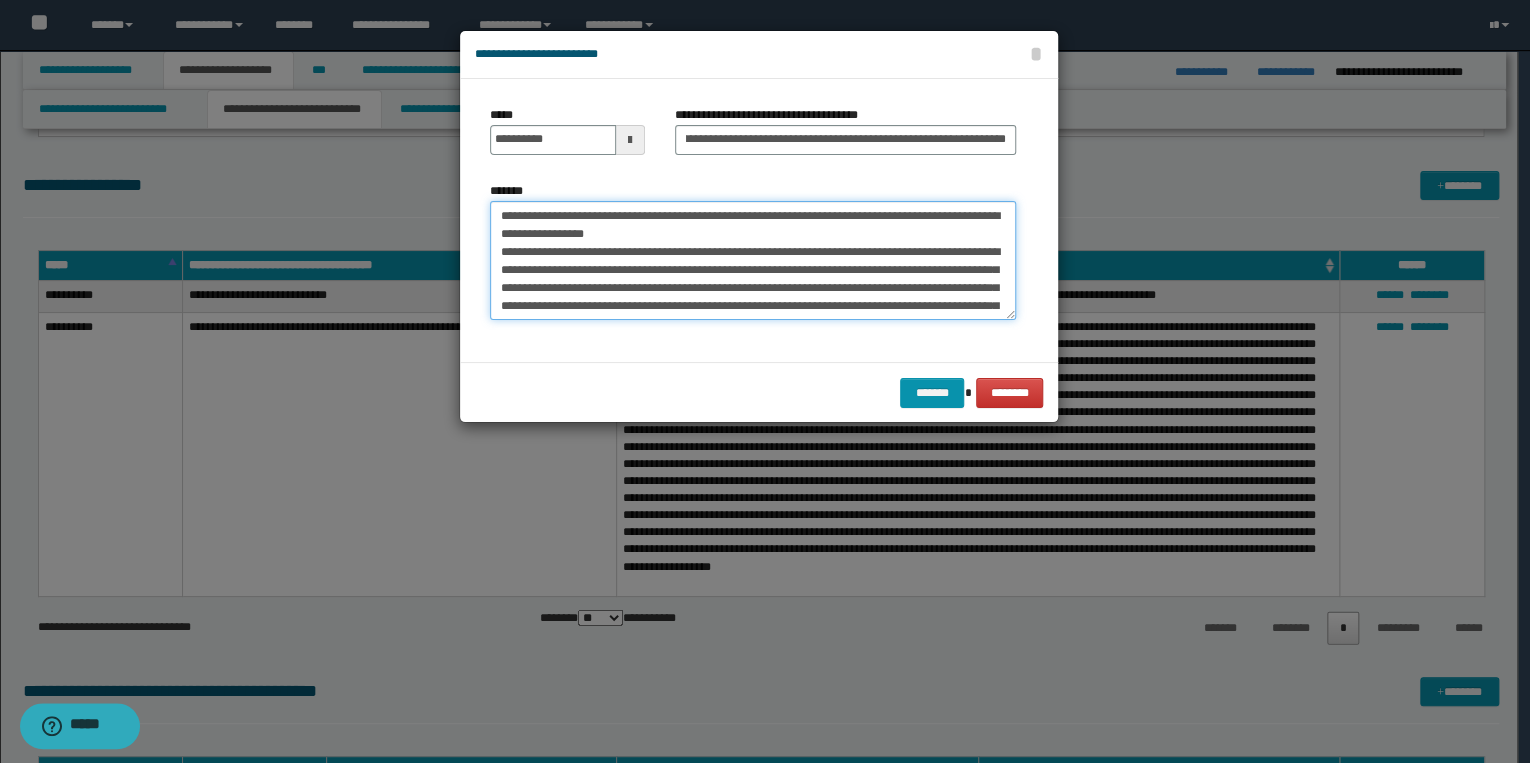 scroll, scrollTop: 0, scrollLeft: 0, axis: both 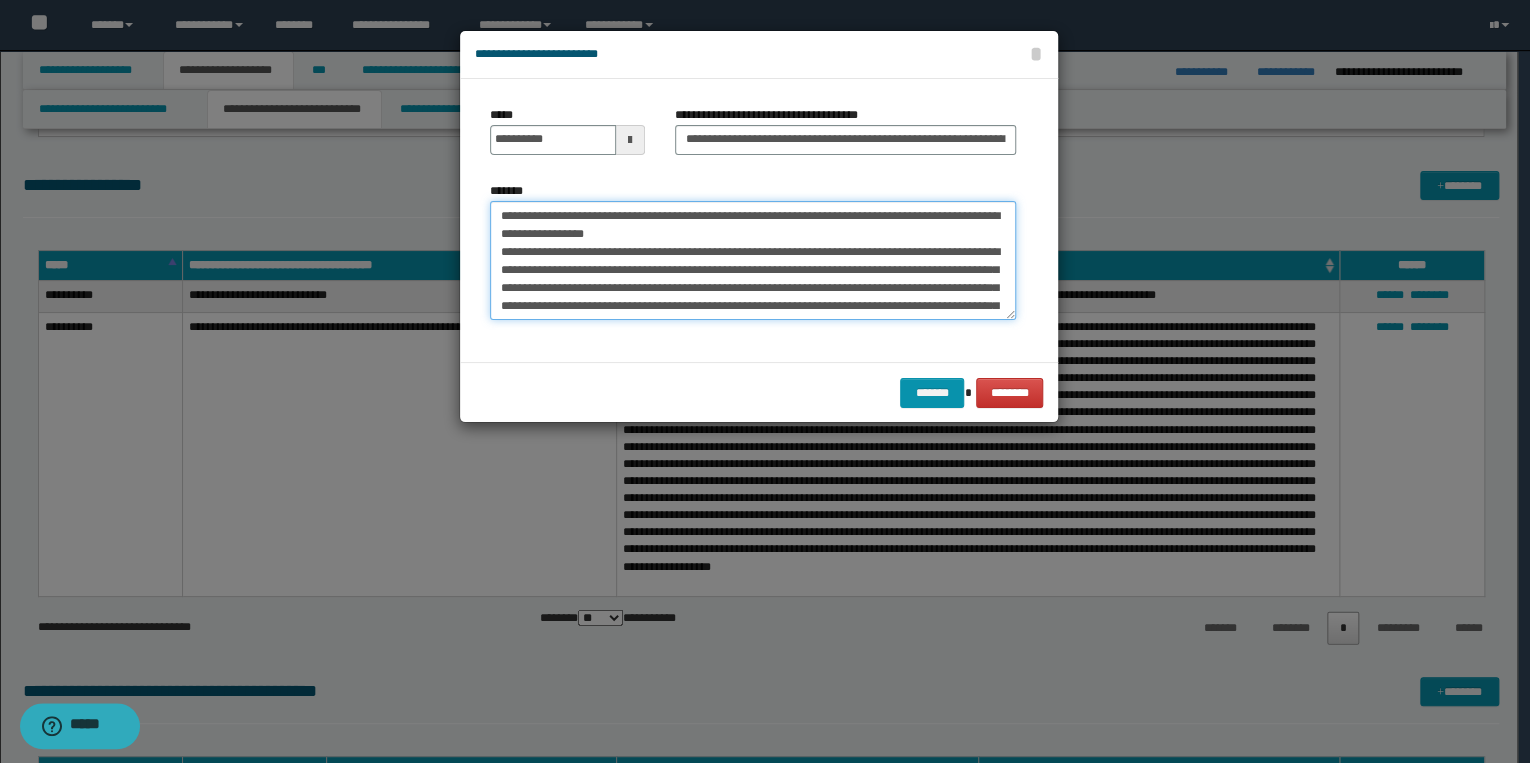 click on "*******" at bounding box center (753, 261) 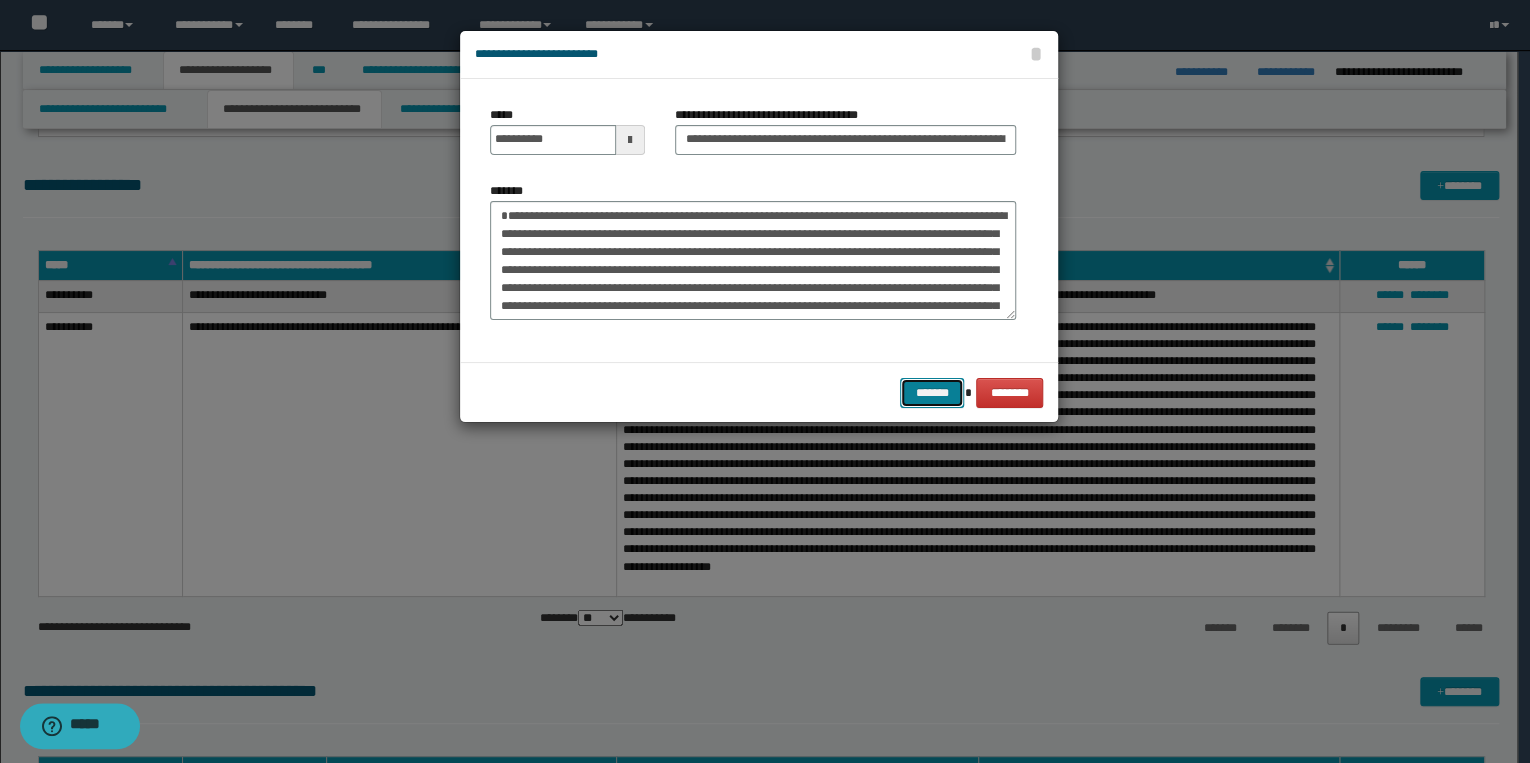click on "*******" at bounding box center [932, 393] 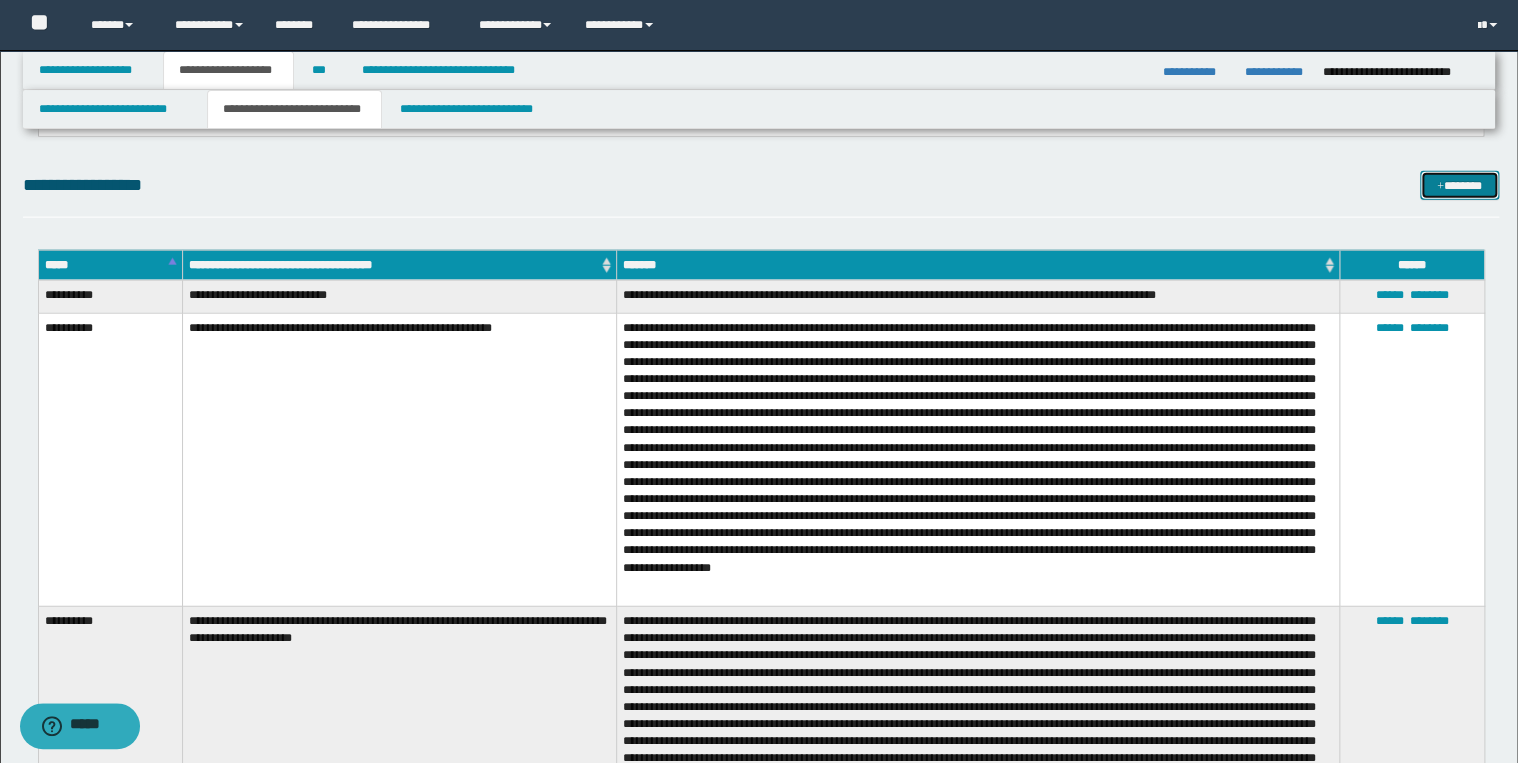 click on "*******" at bounding box center [1459, 186] 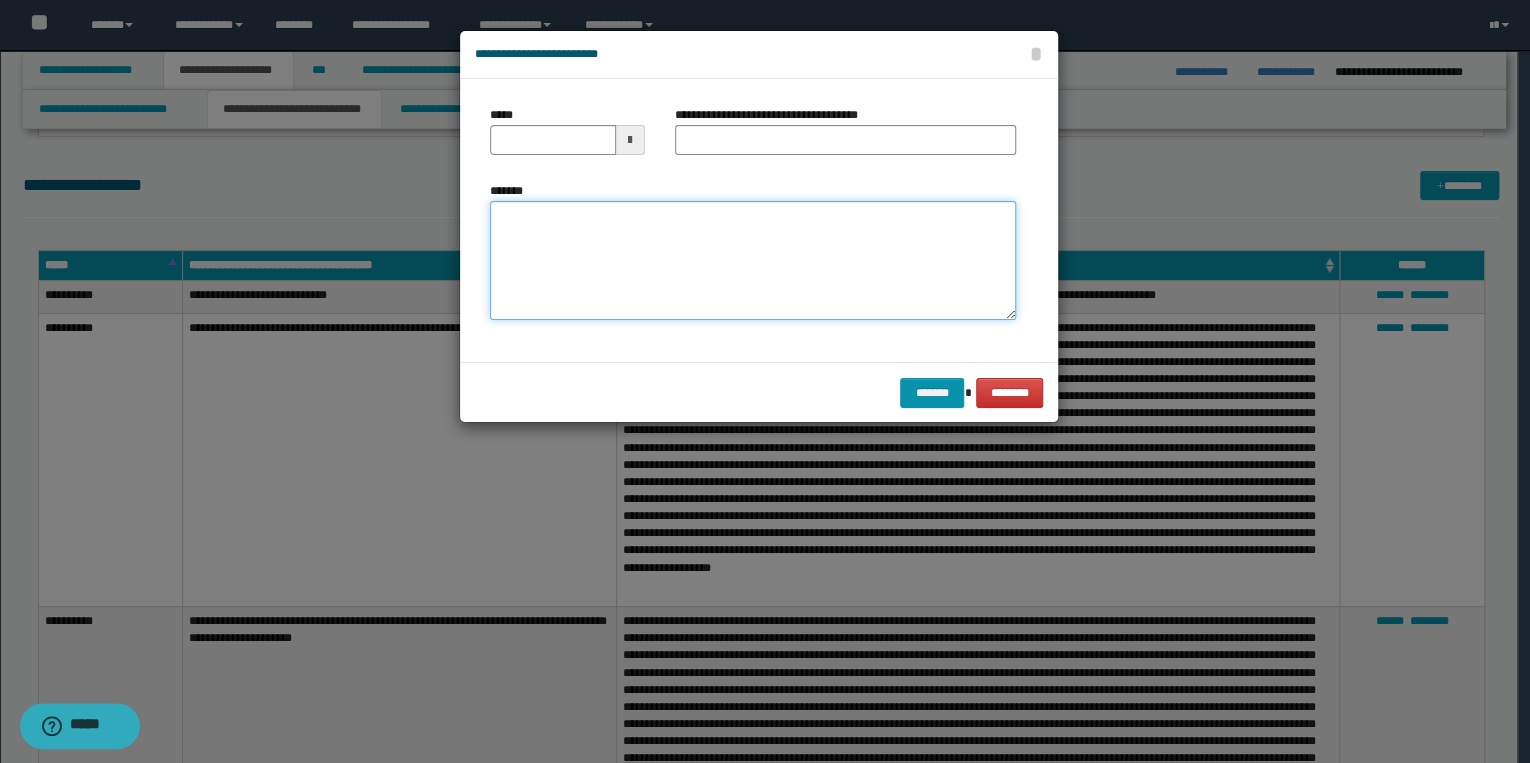 click on "*******" at bounding box center (753, 261) 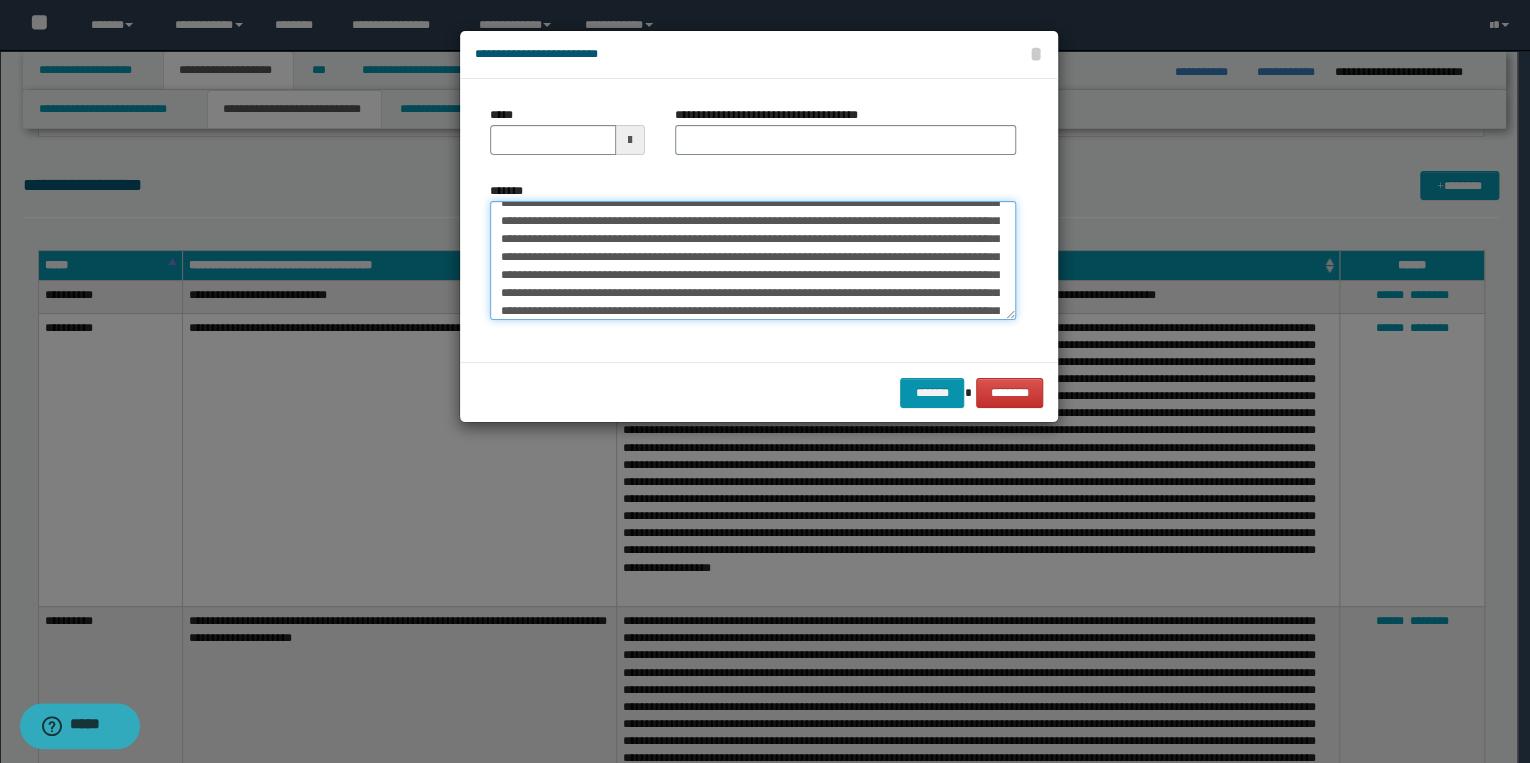 scroll, scrollTop: 0, scrollLeft: 0, axis: both 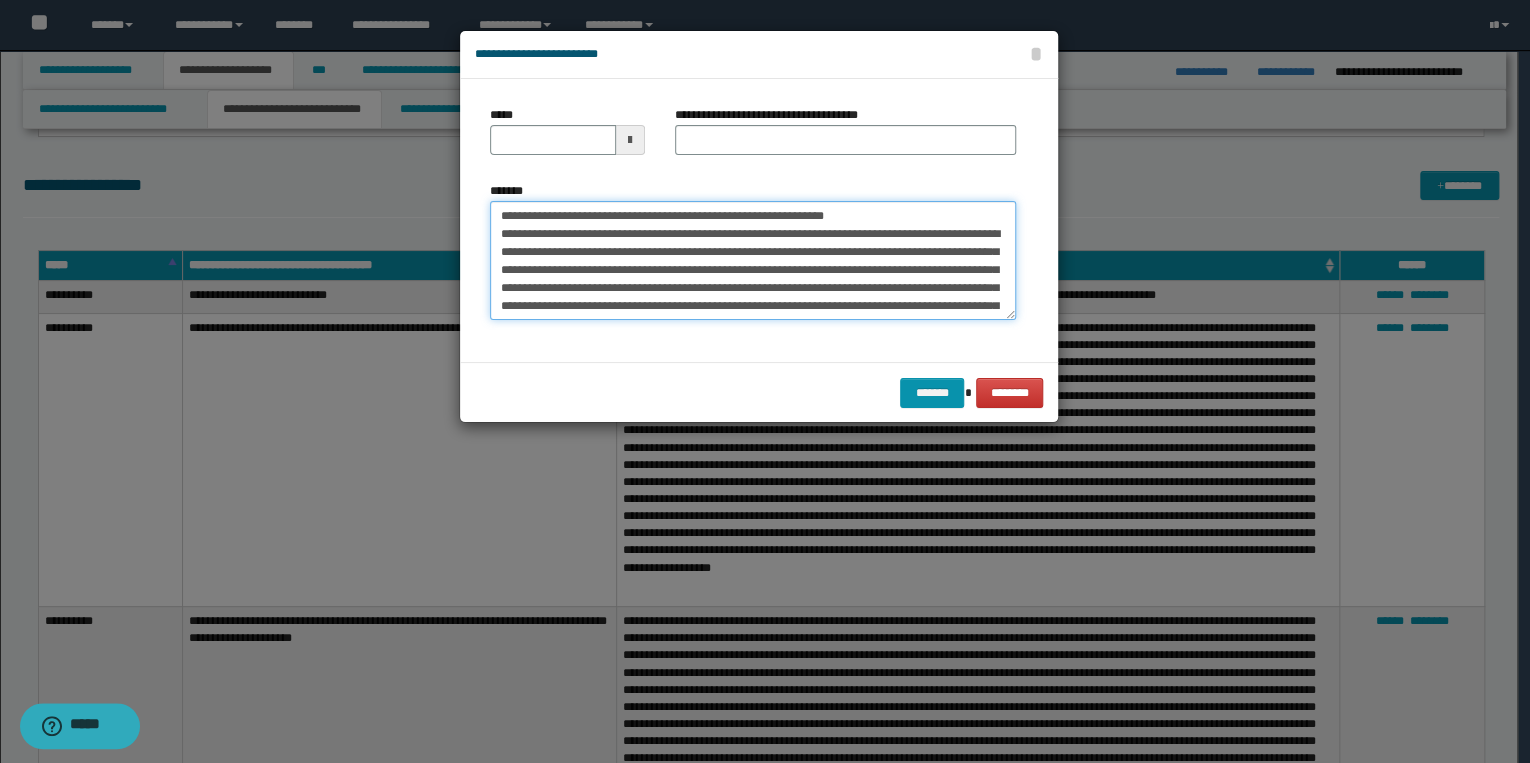 drag, startPoint x: 560, startPoint y: 212, endPoint x: 844, endPoint y: 206, distance: 284.0634 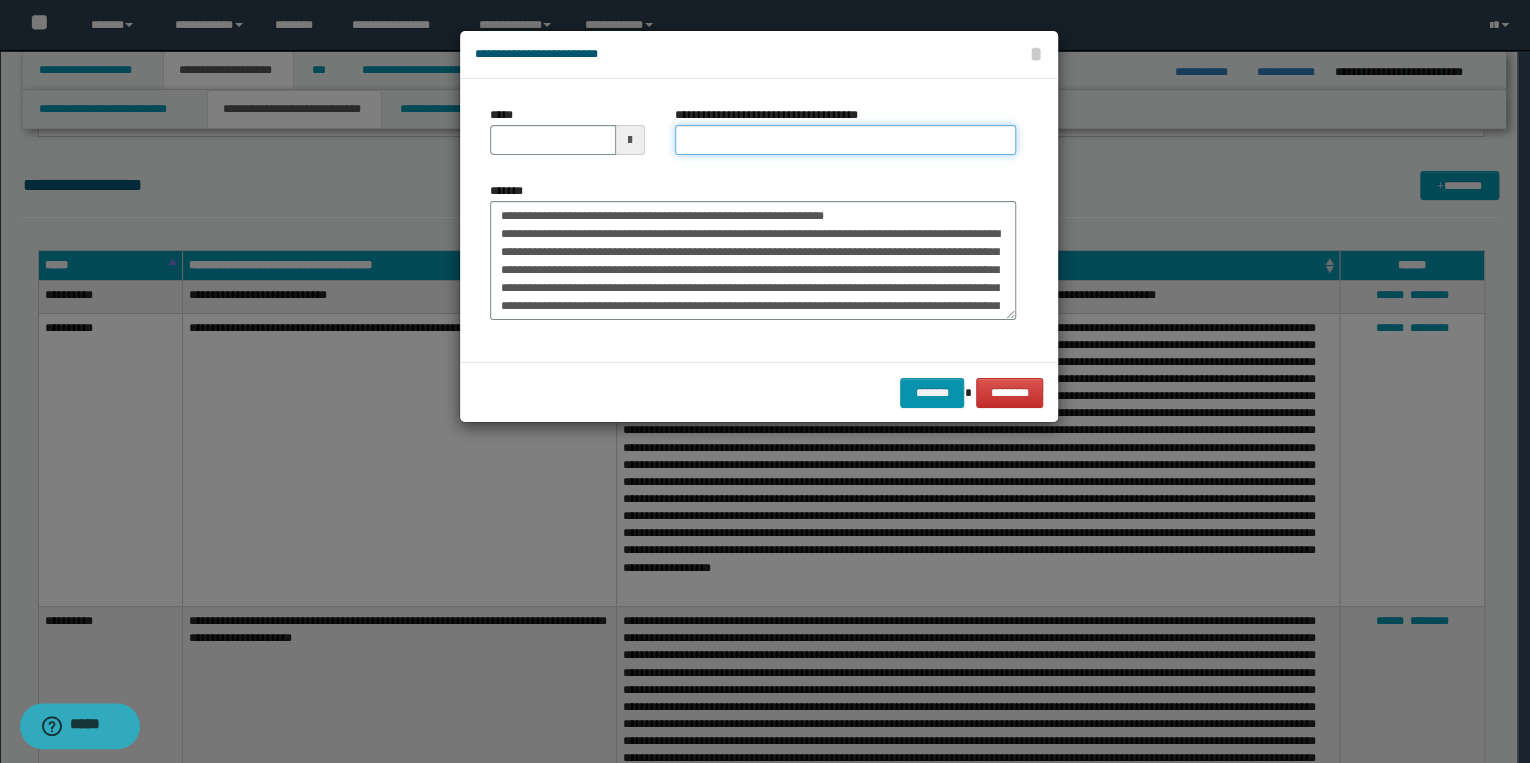 click on "**********" at bounding box center [845, 140] 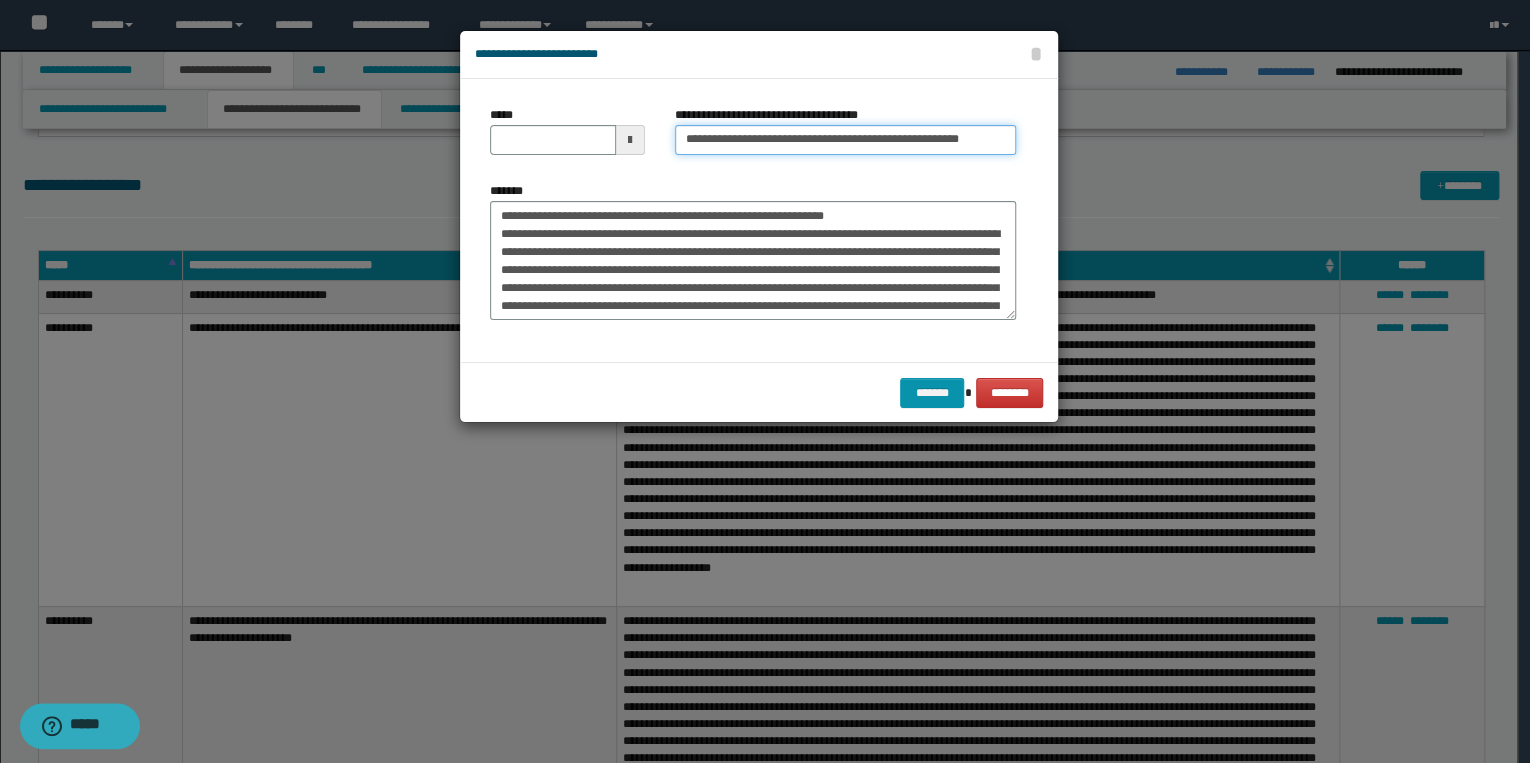 type on "**********" 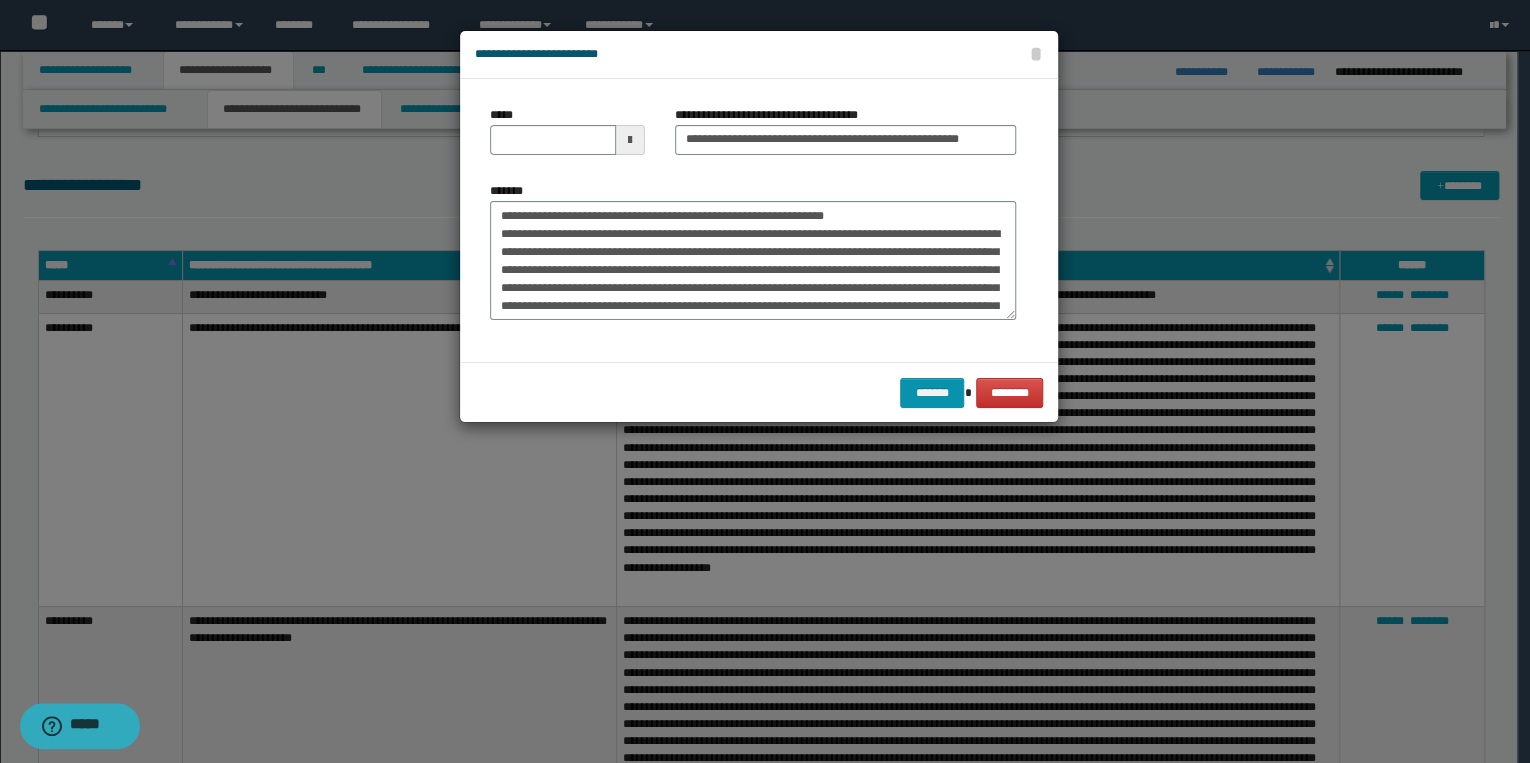 click on "*******" at bounding box center [753, 251] 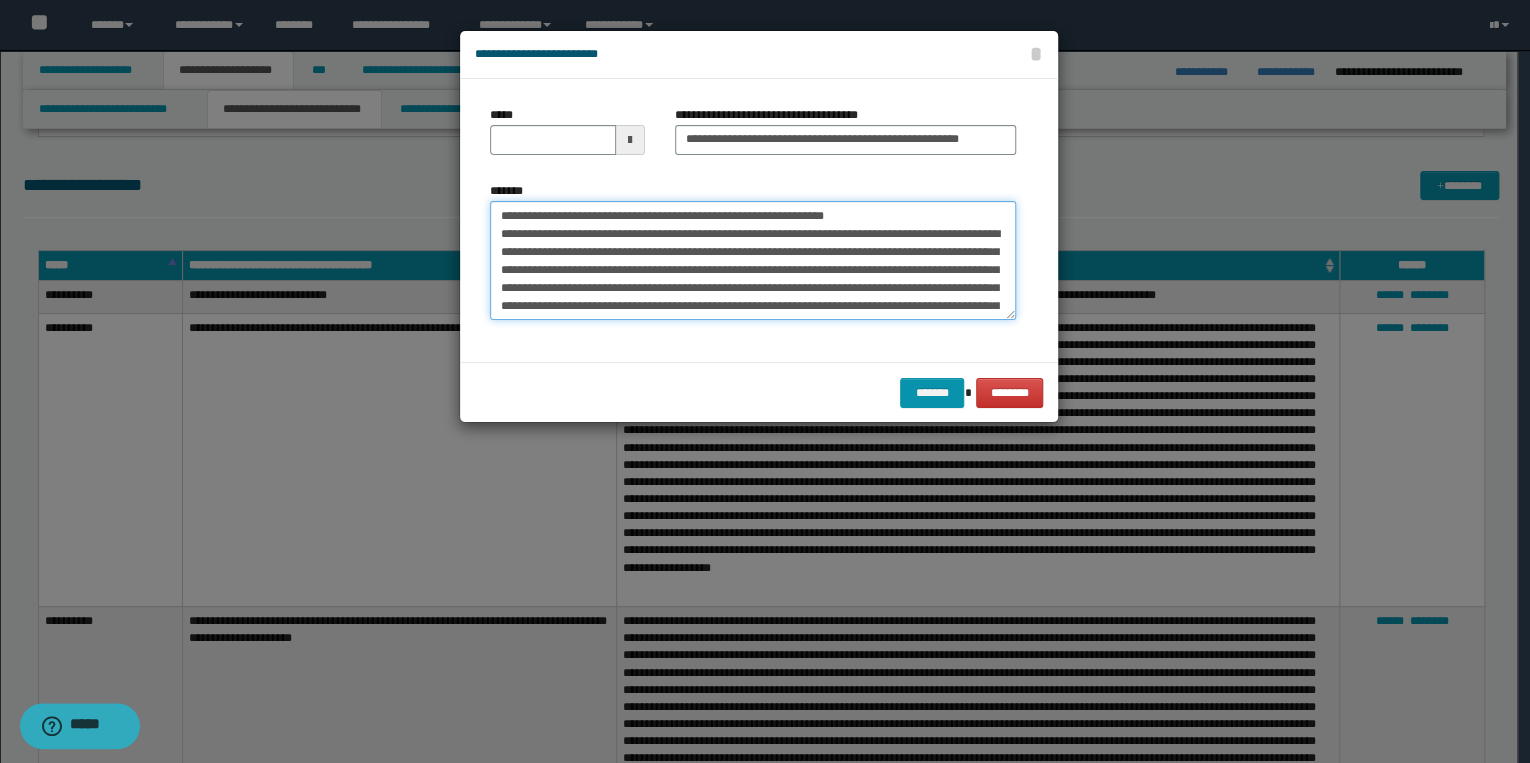 drag, startPoint x: 564, startPoint y: 216, endPoint x: 437, endPoint y: 211, distance: 127.09839 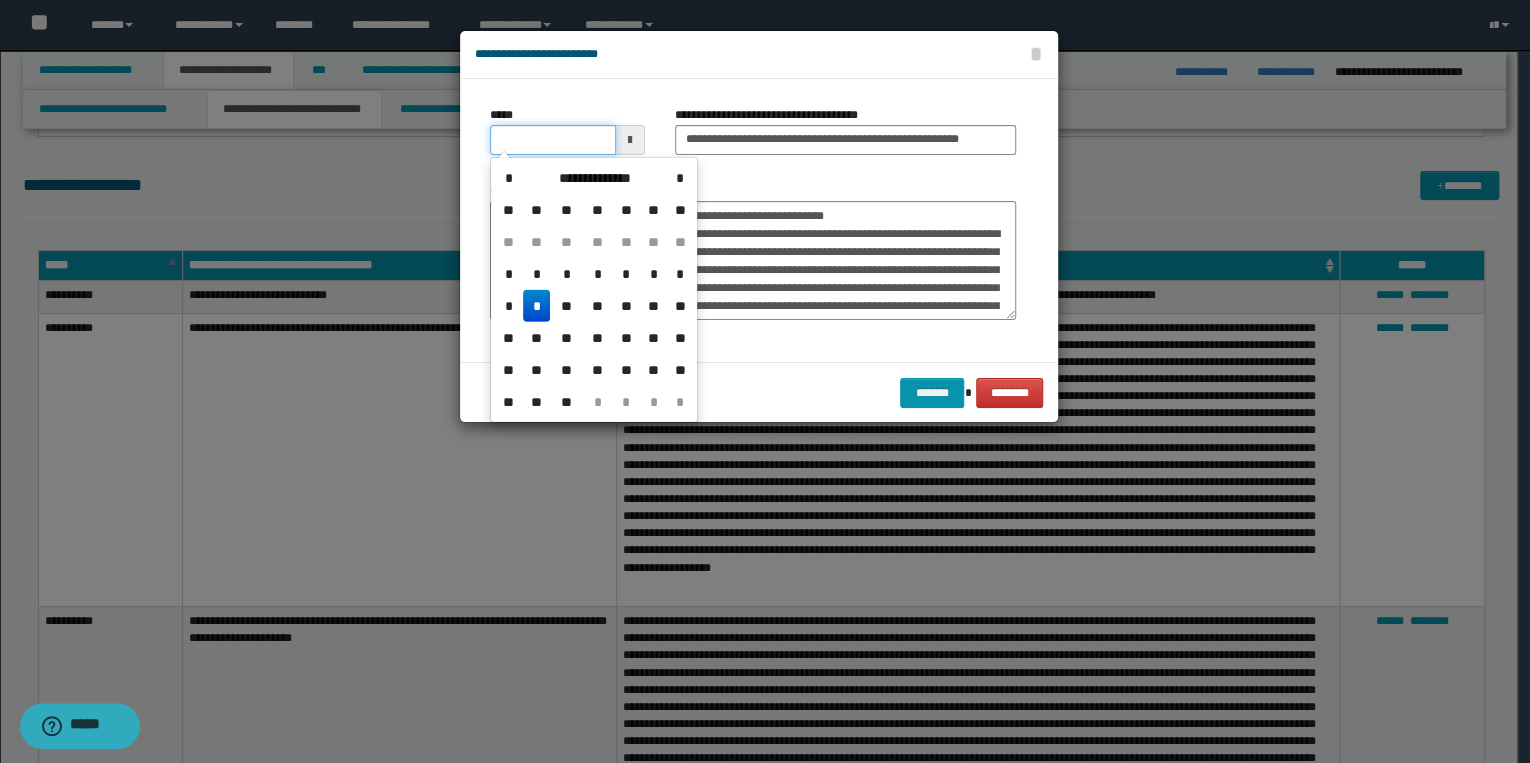 click on "*****" at bounding box center (553, 140) 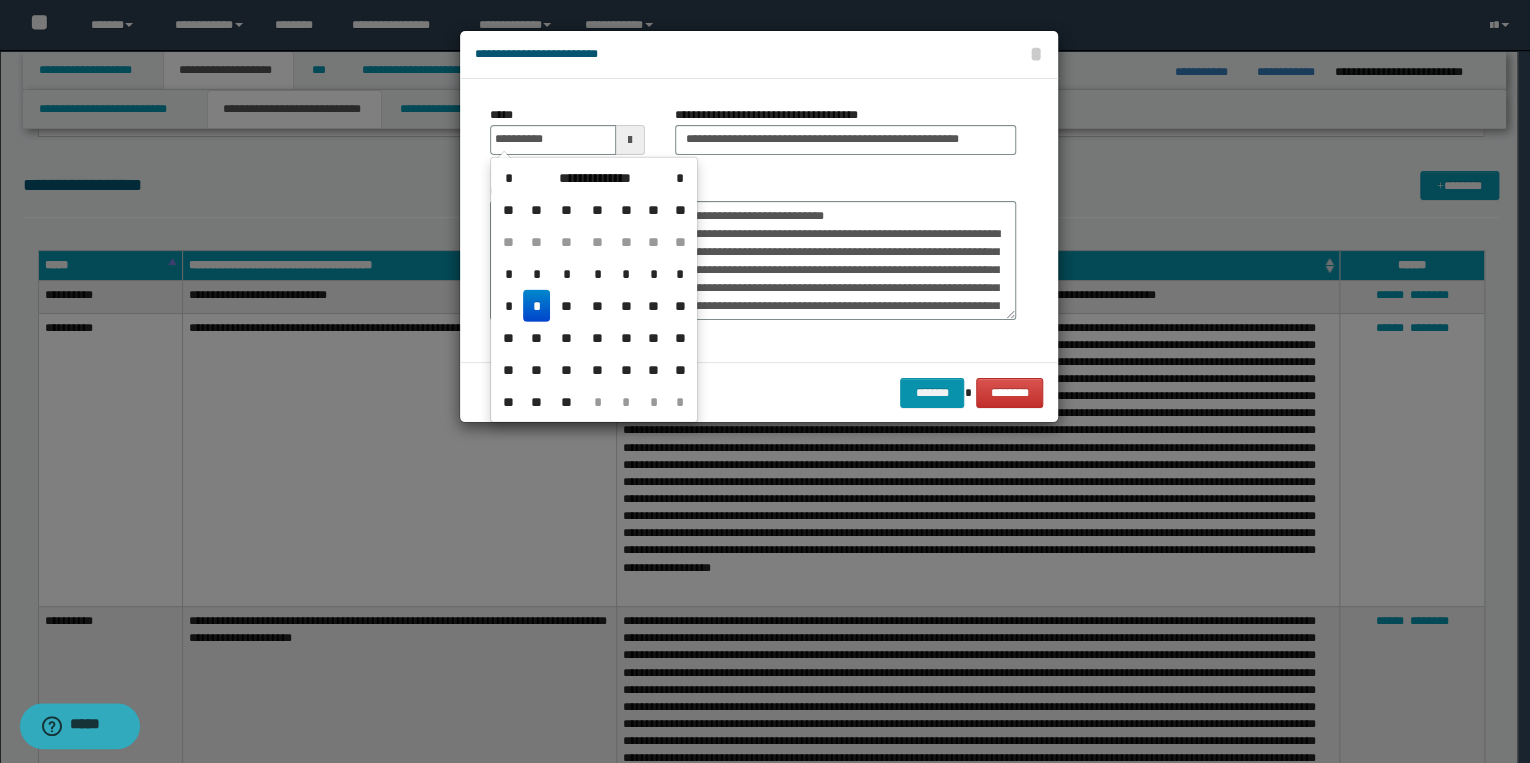 type on "**********" 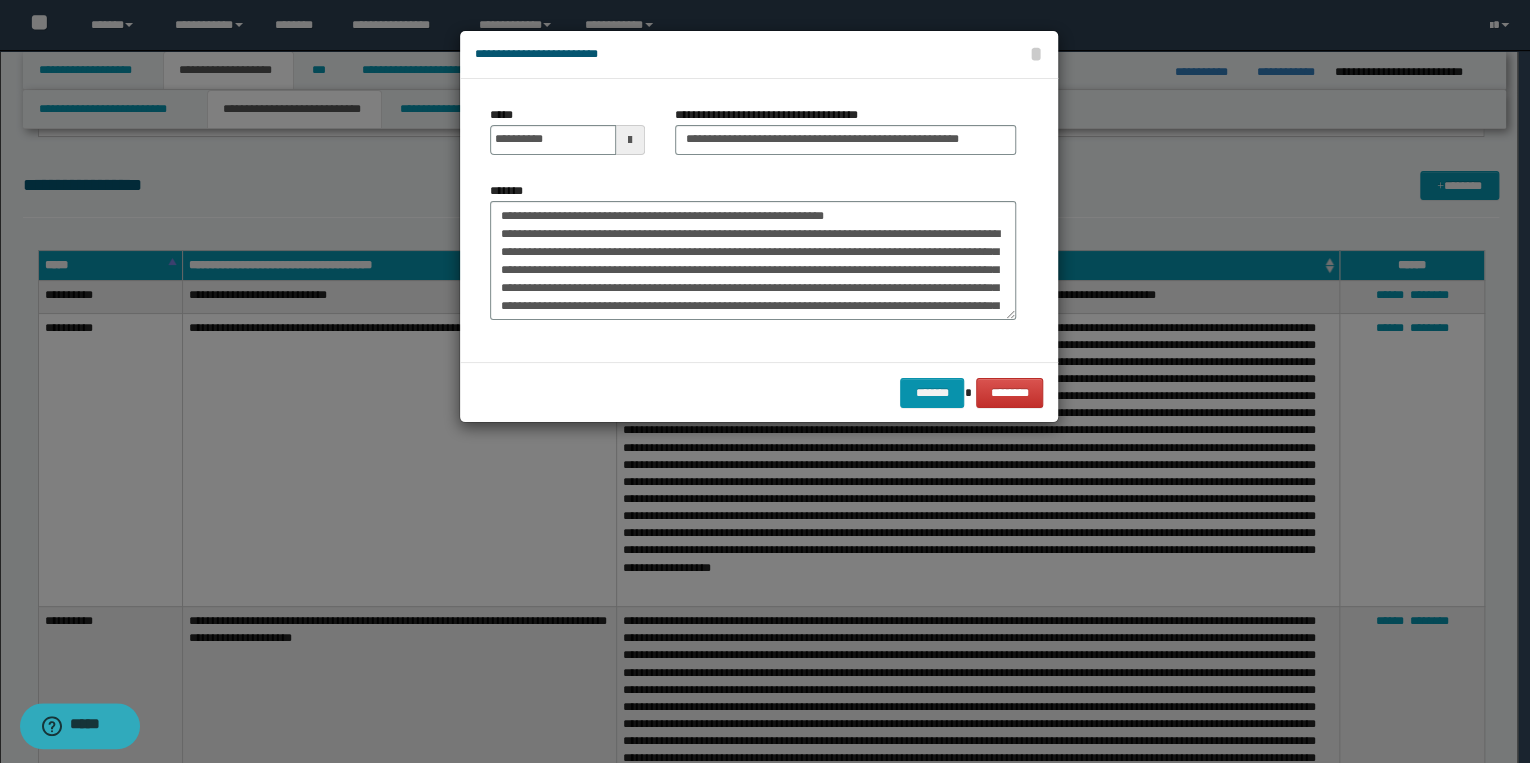 click on "**********" at bounding box center (753, 220) 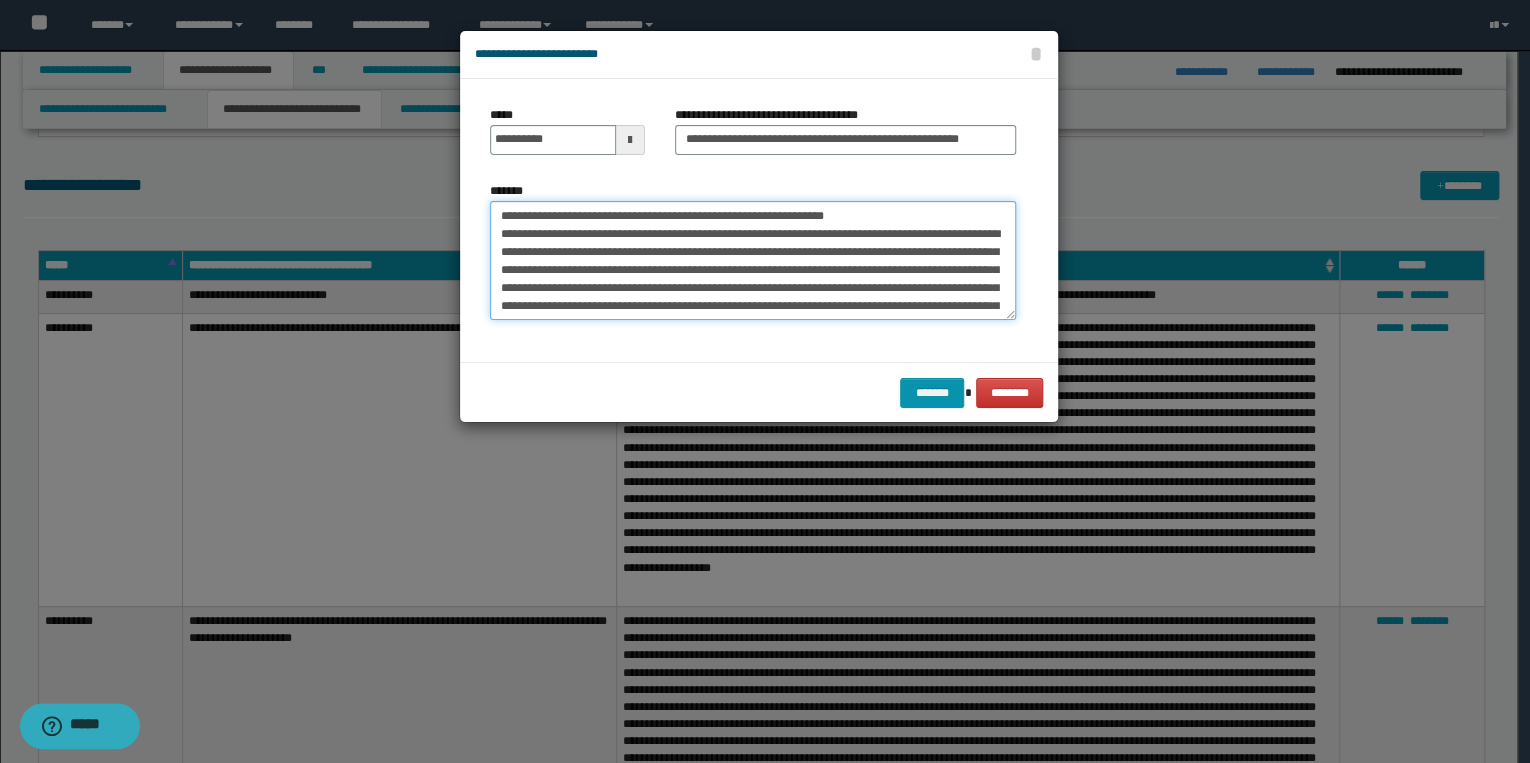 drag, startPoint x: 498, startPoint y: 208, endPoint x: 838, endPoint y: 208, distance: 340 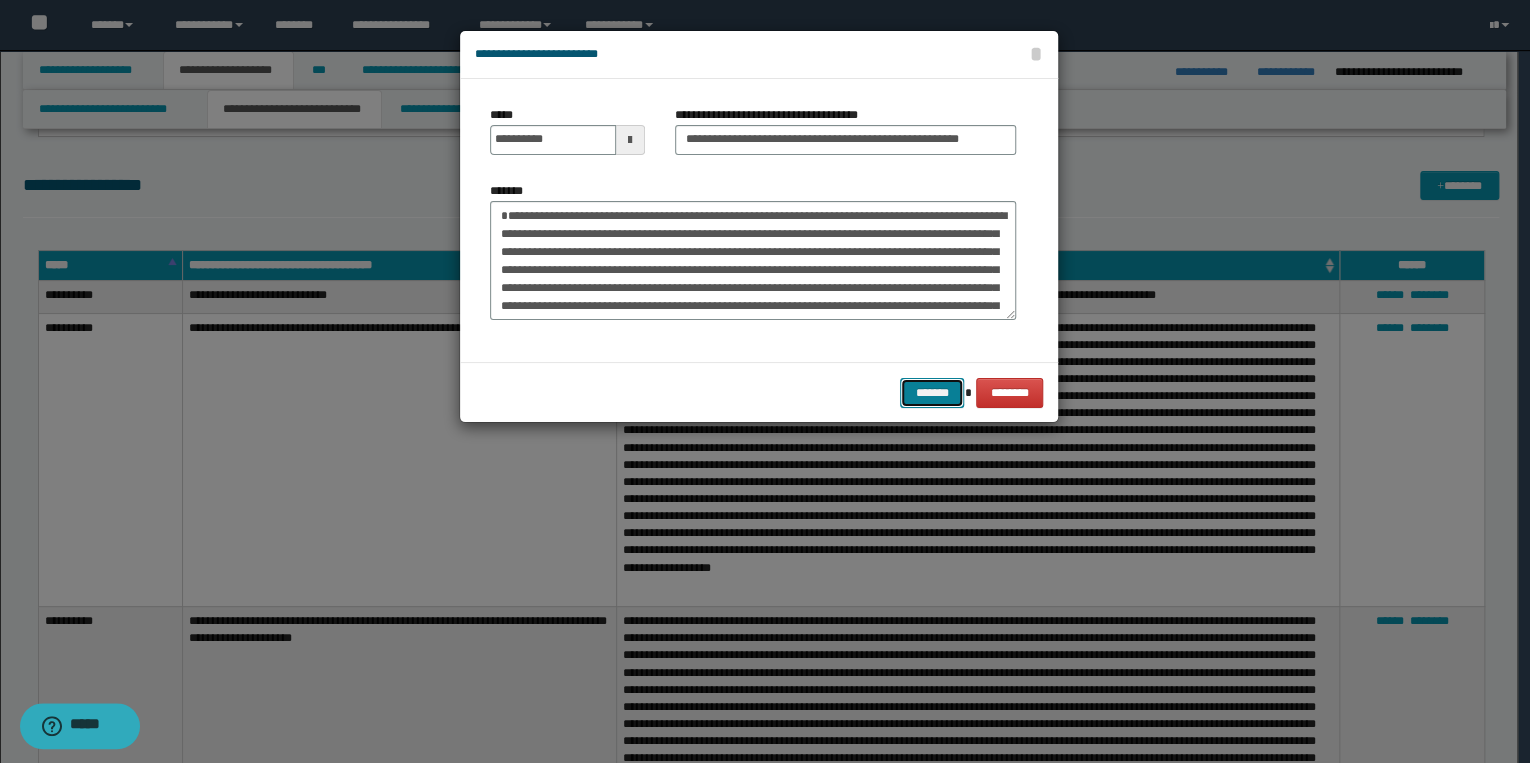 click on "*******" at bounding box center [932, 393] 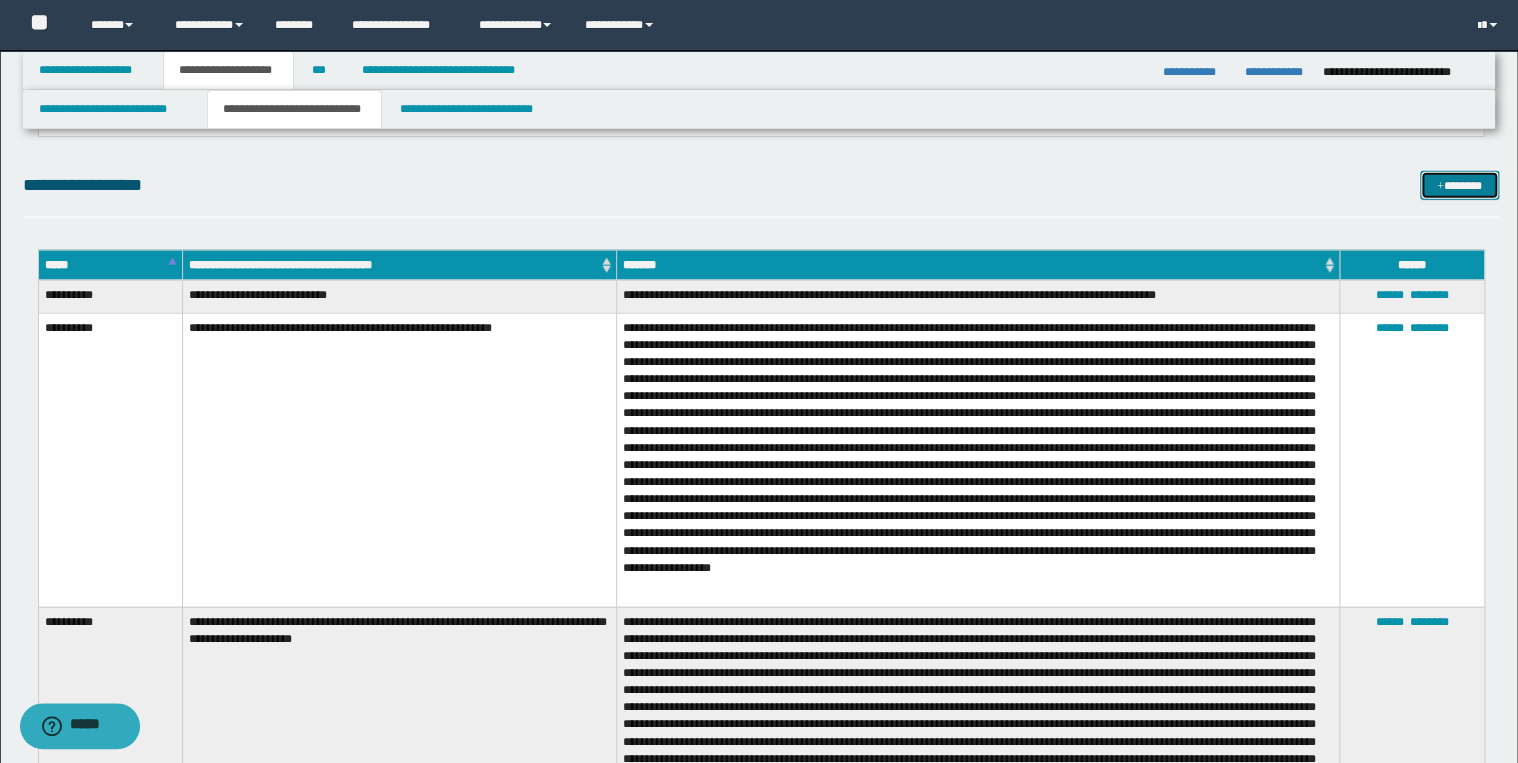 click on "*******" at bounding box center [1459, 186] 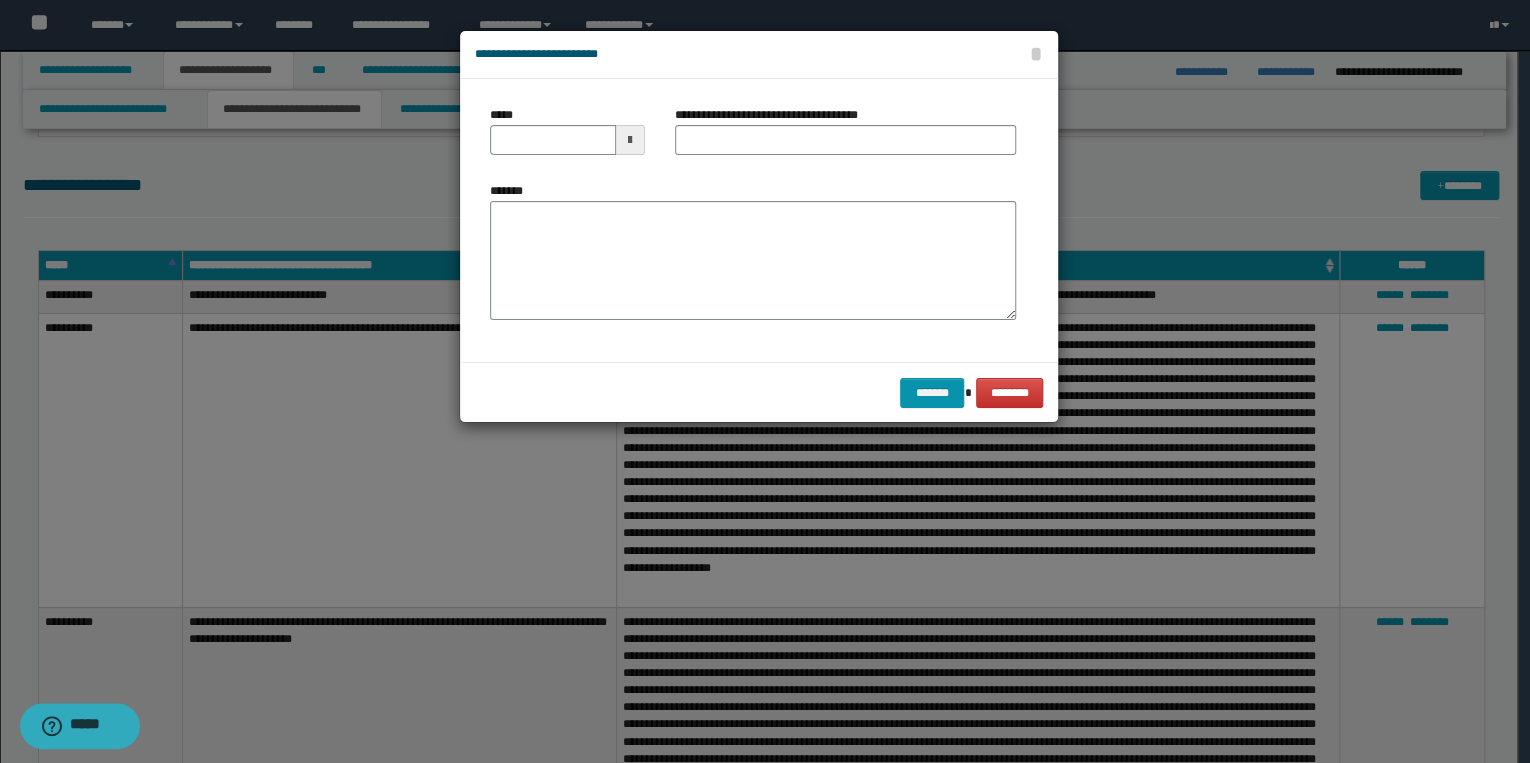 click on "*******" at bounding box center (753, 251) 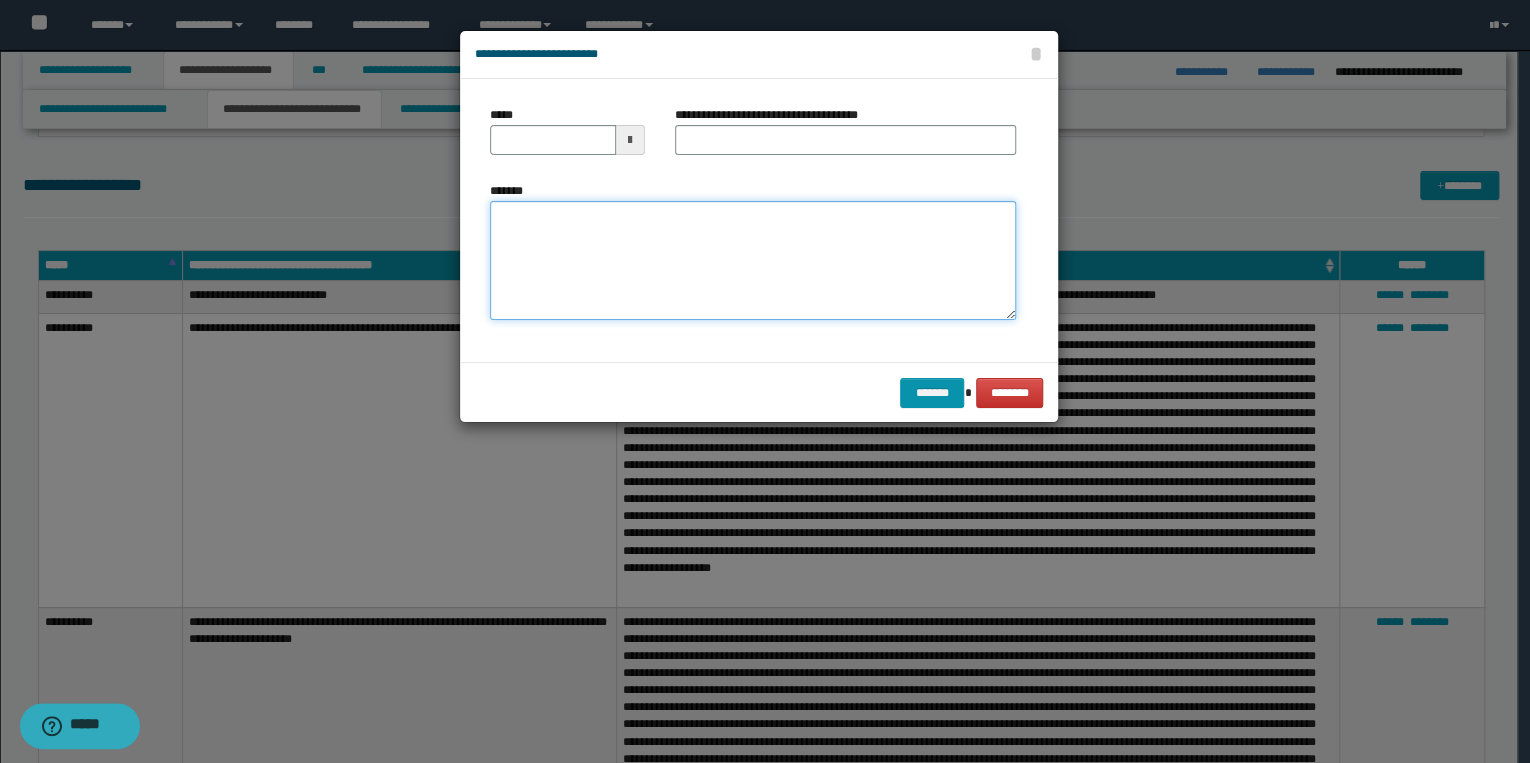 click on "*******" at bounding box center (753, 261) 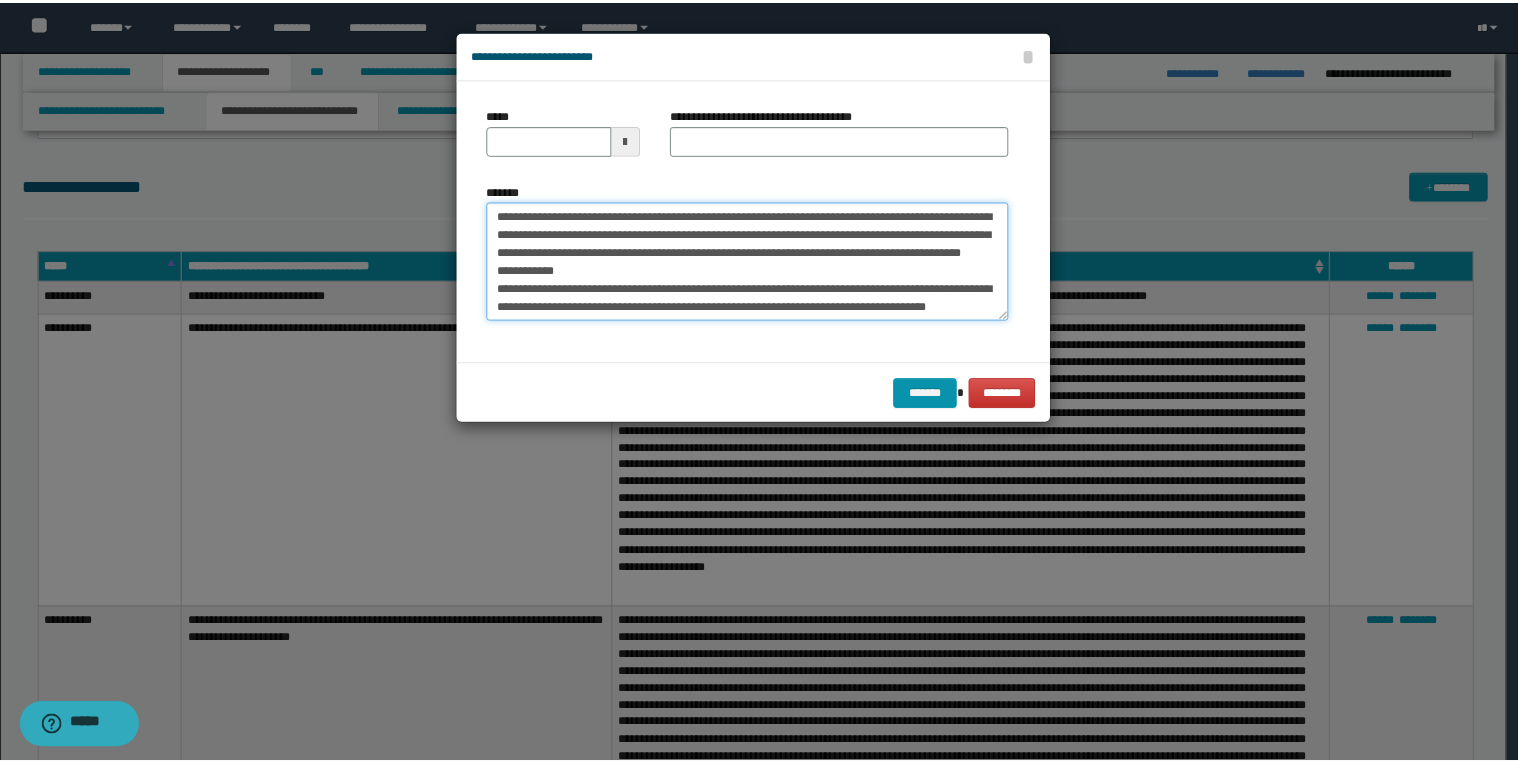 scroll, scrollTop: 0, scrollLeft: 0, axis: both 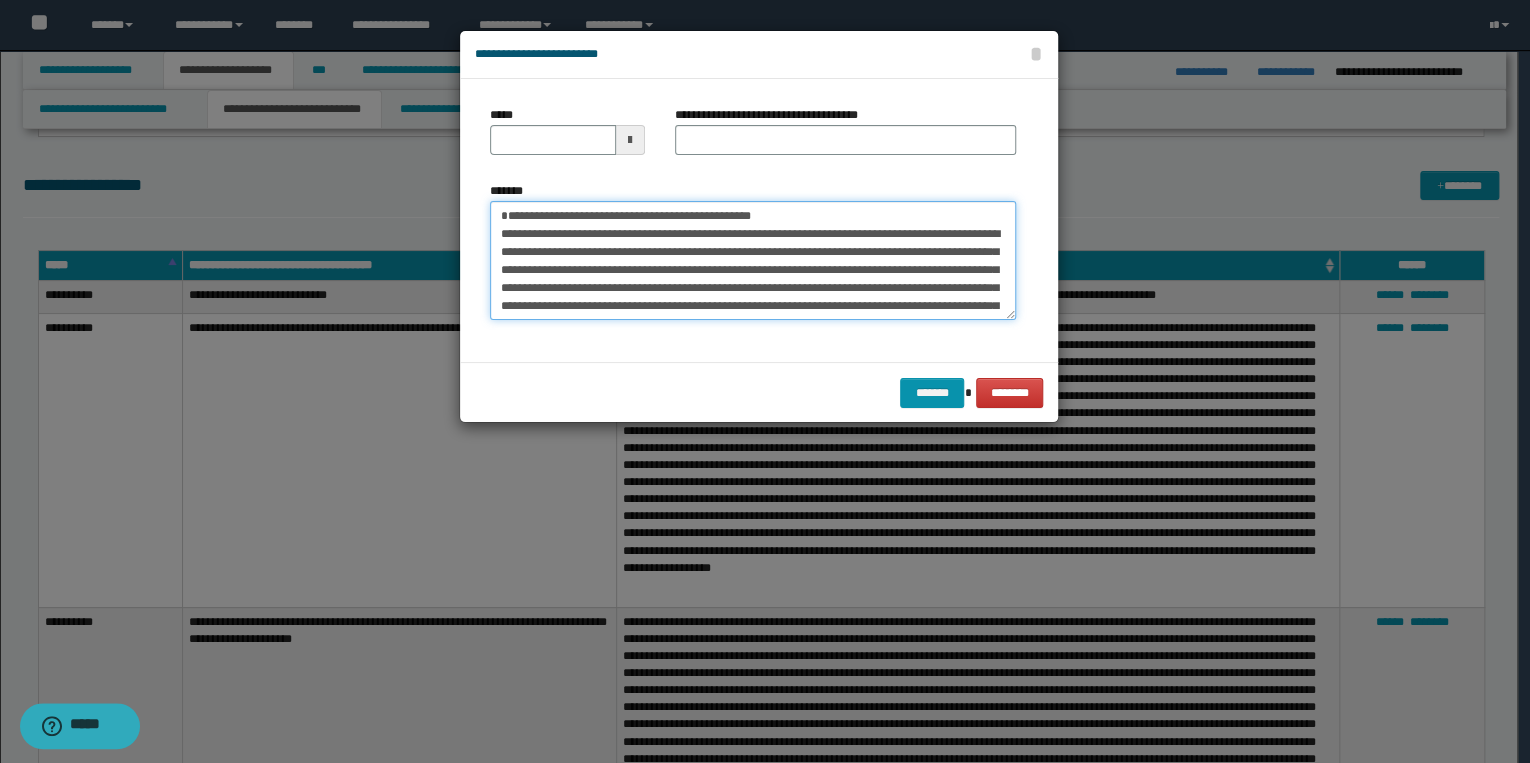 drag, startPoint x: 566, startPoint y: 212, endPoint x: 489, endPoint y: 212, distance: 77 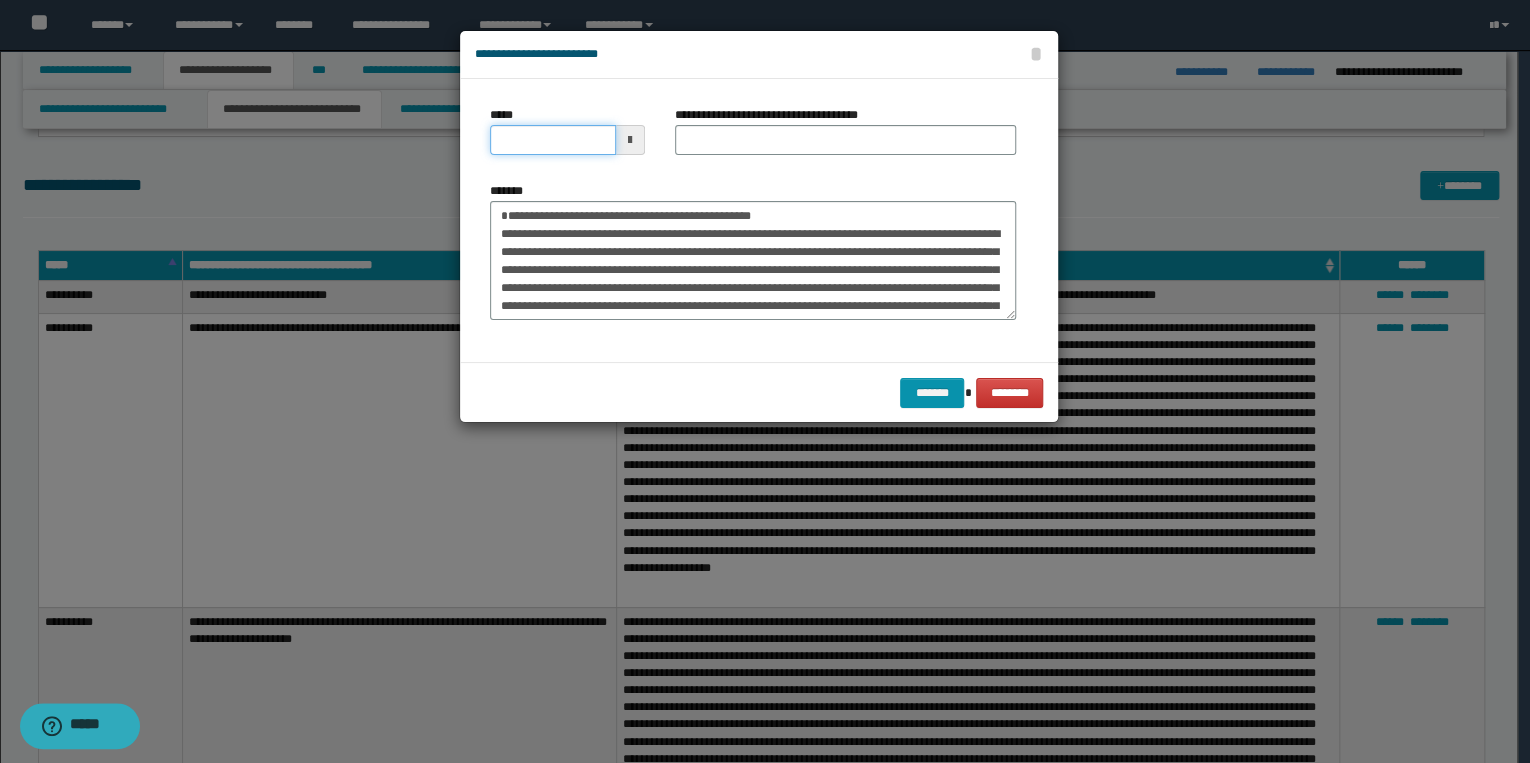 click on "*****" at bounding box center [553, 140] 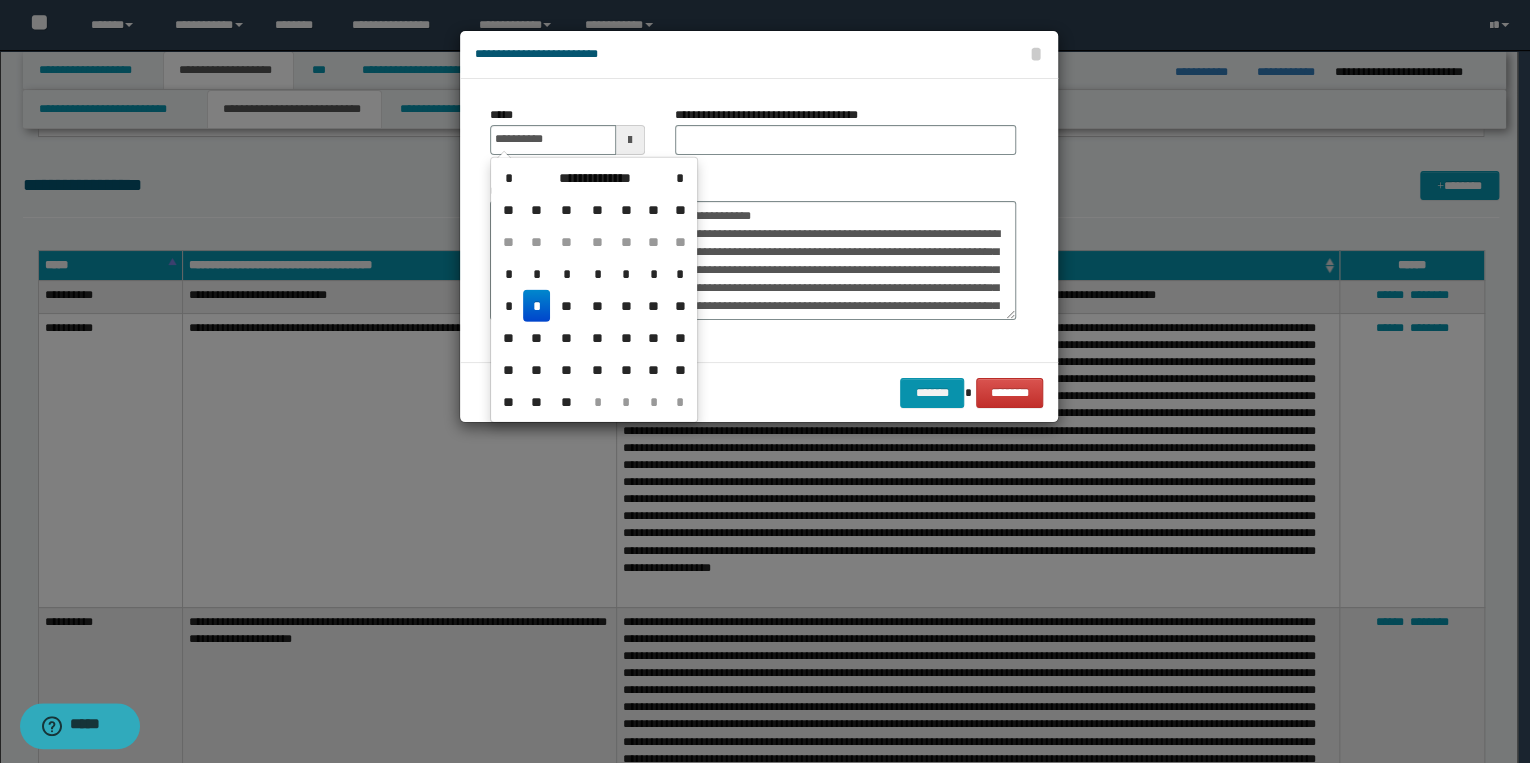 type on "**********" 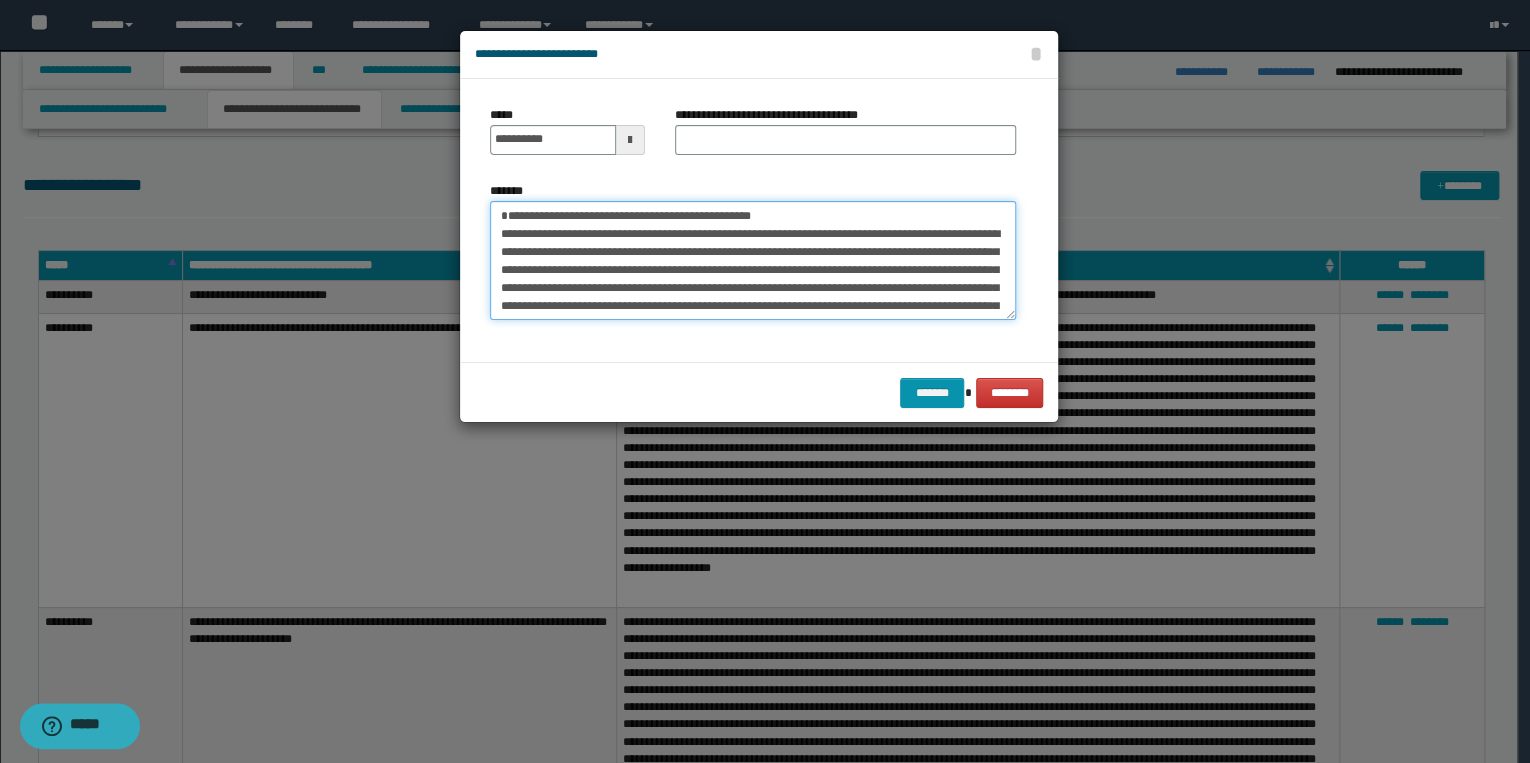 drag, startPoint x: 568, startPoint y: 220, endPoint x: 819, endPoint y: 210, distance: 251.19913 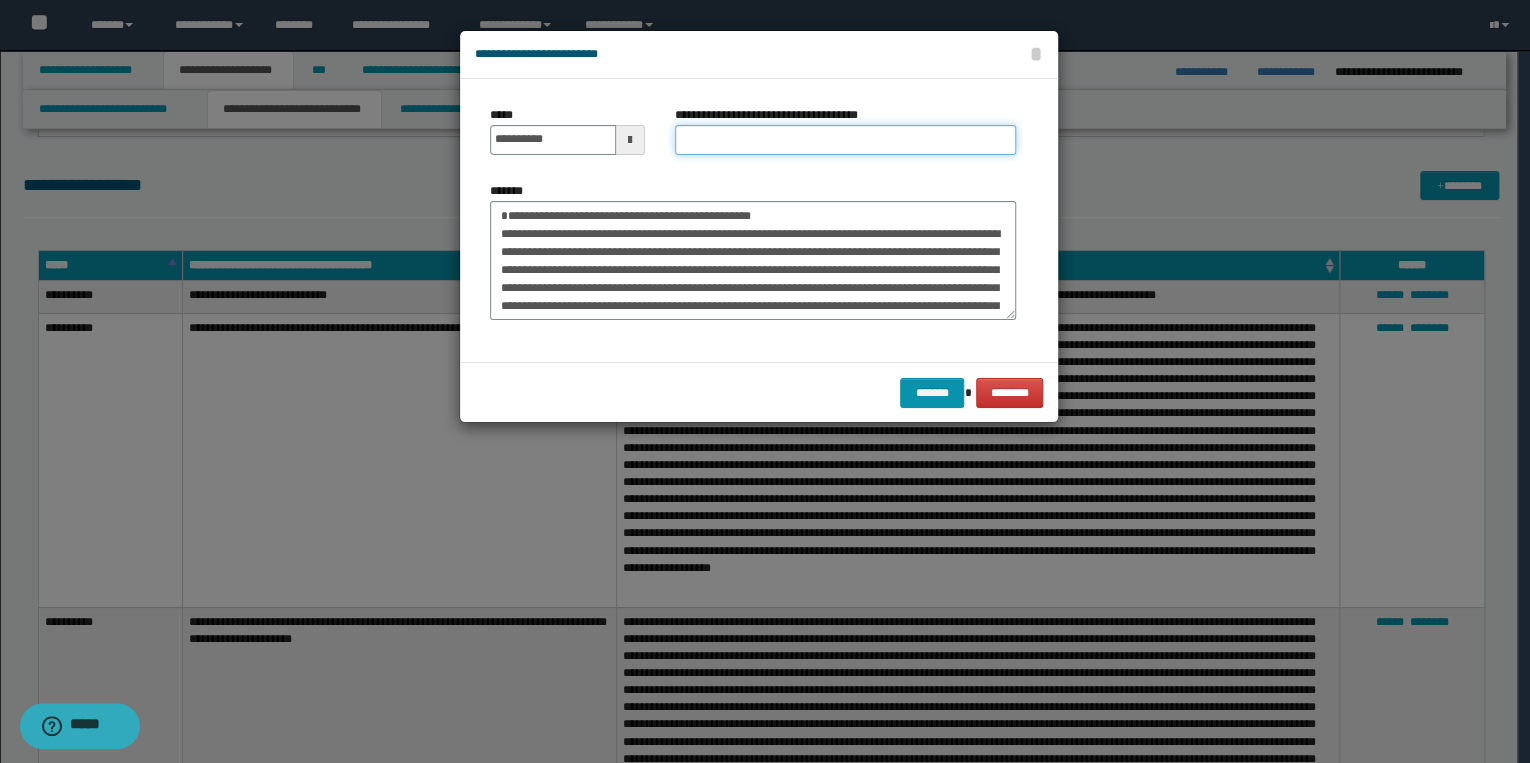 click on "**********" at bounding box center [845, 140] 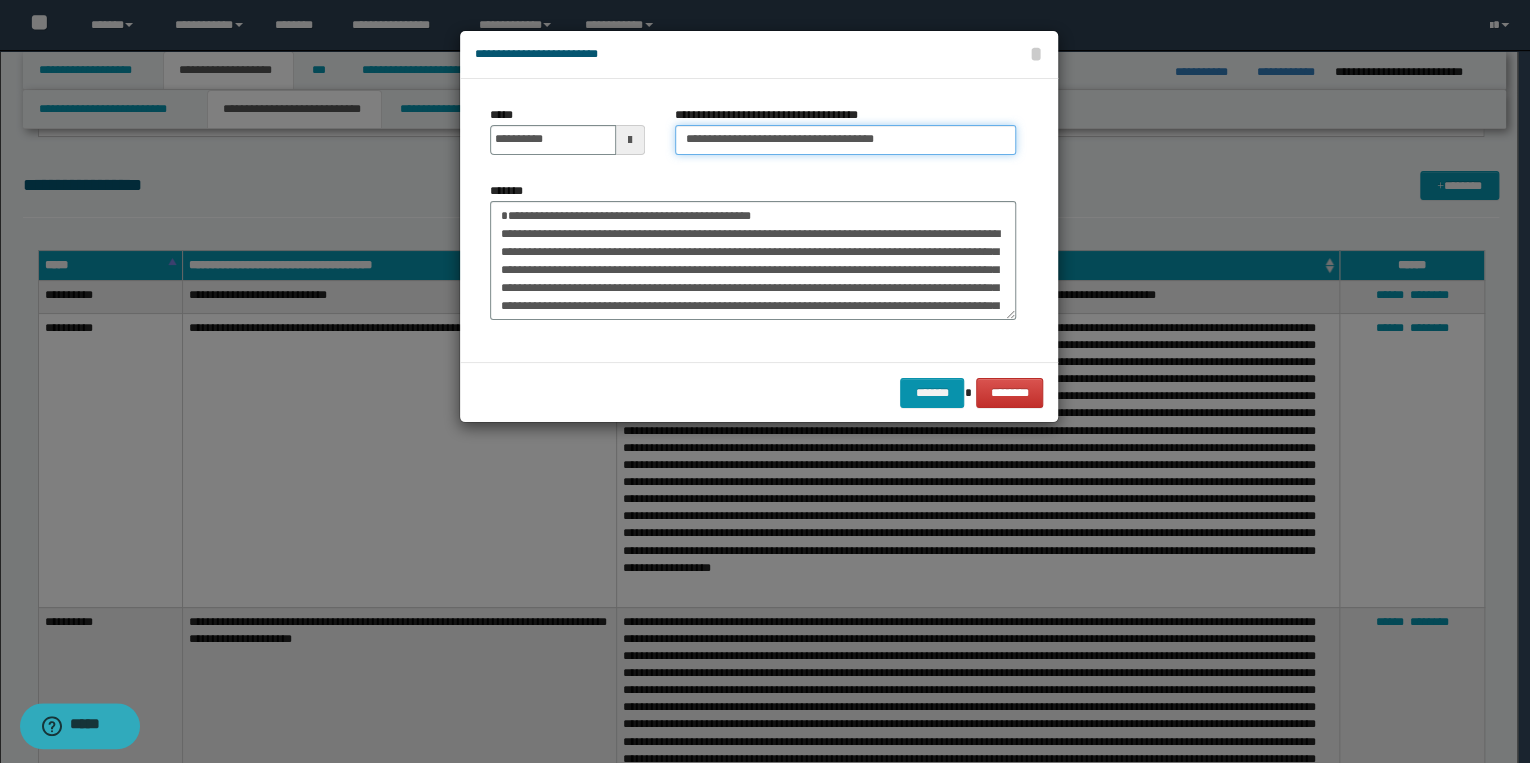 type on "**********" 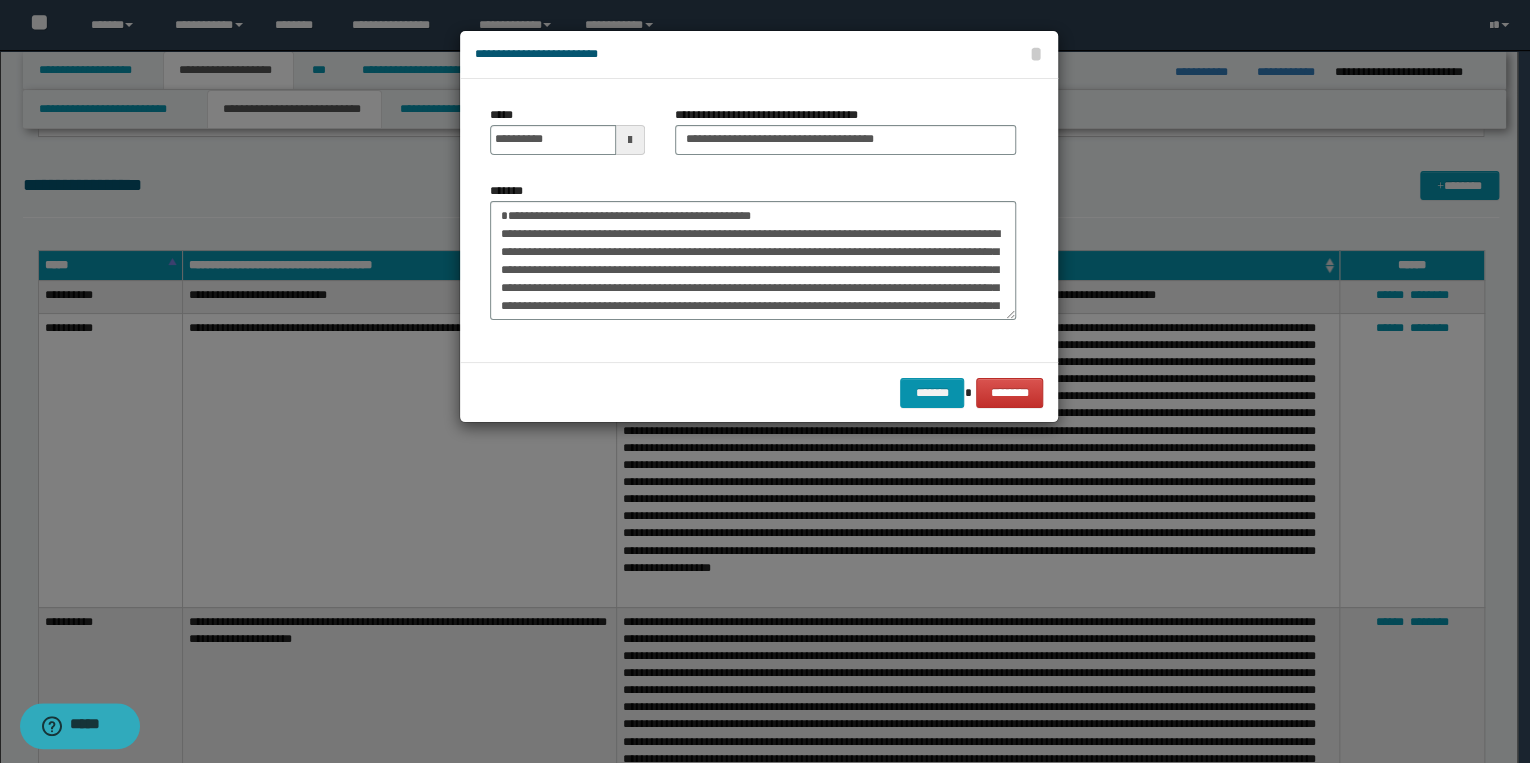drag, startPoint x: 604, startPoint y: 198, endPoint x: 622, endPoint y: 200, distance: 18.110771 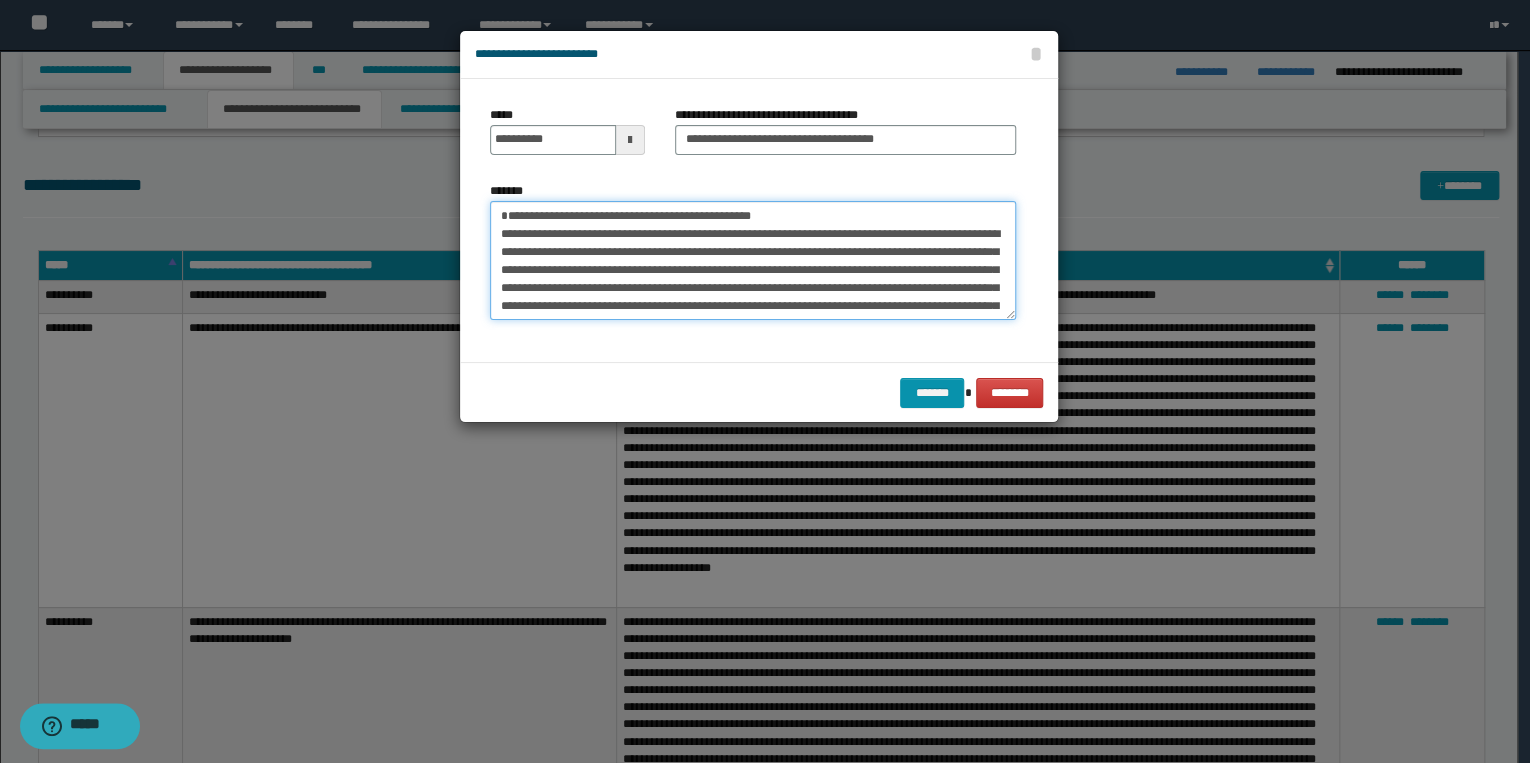 drag, startPoint x: 750, startPoint y: 210, endPoint x: 253, endPoint y: 197, distance: 497.16998 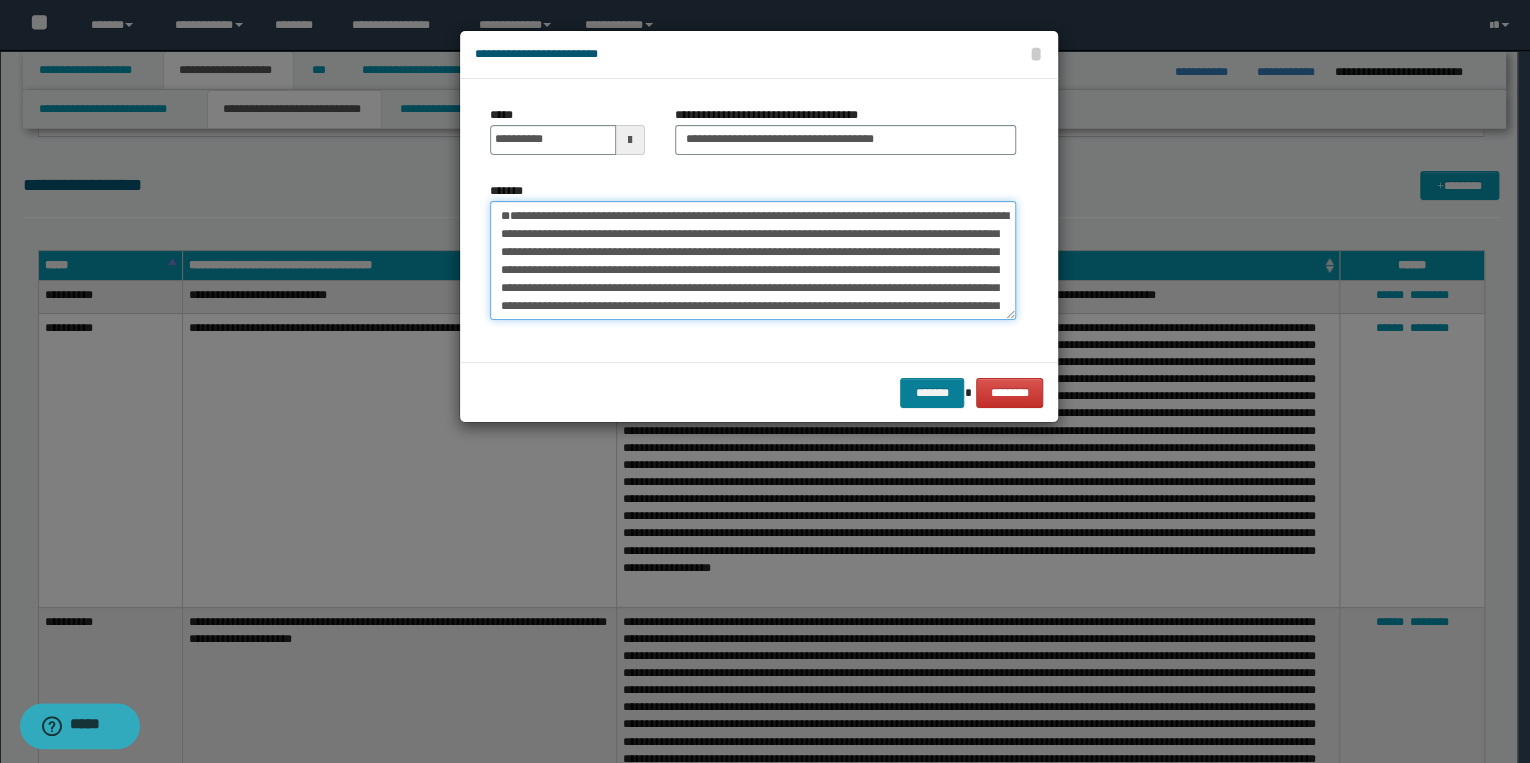 type on "**********" 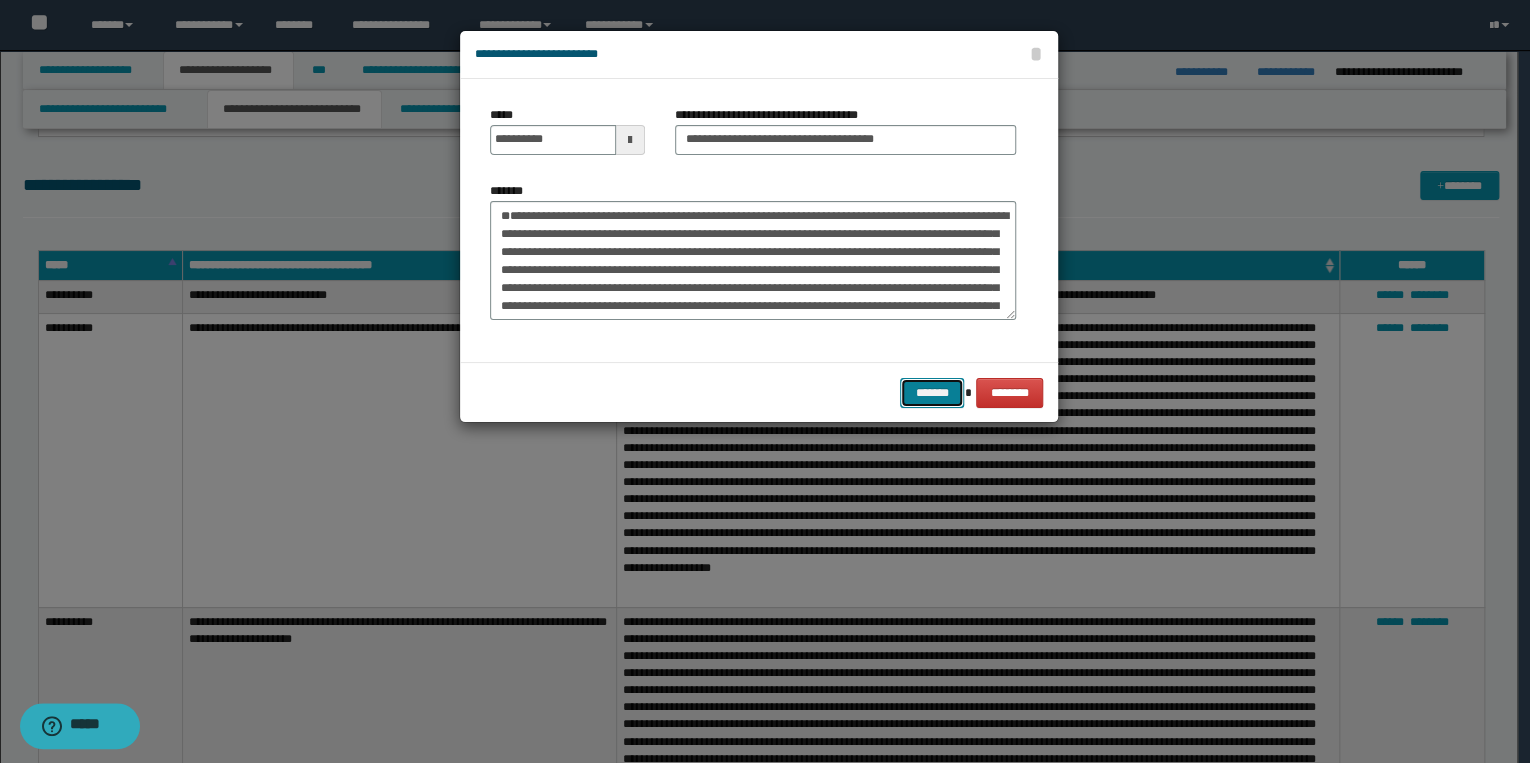 click on "*******" at bounding box center [932, 393] 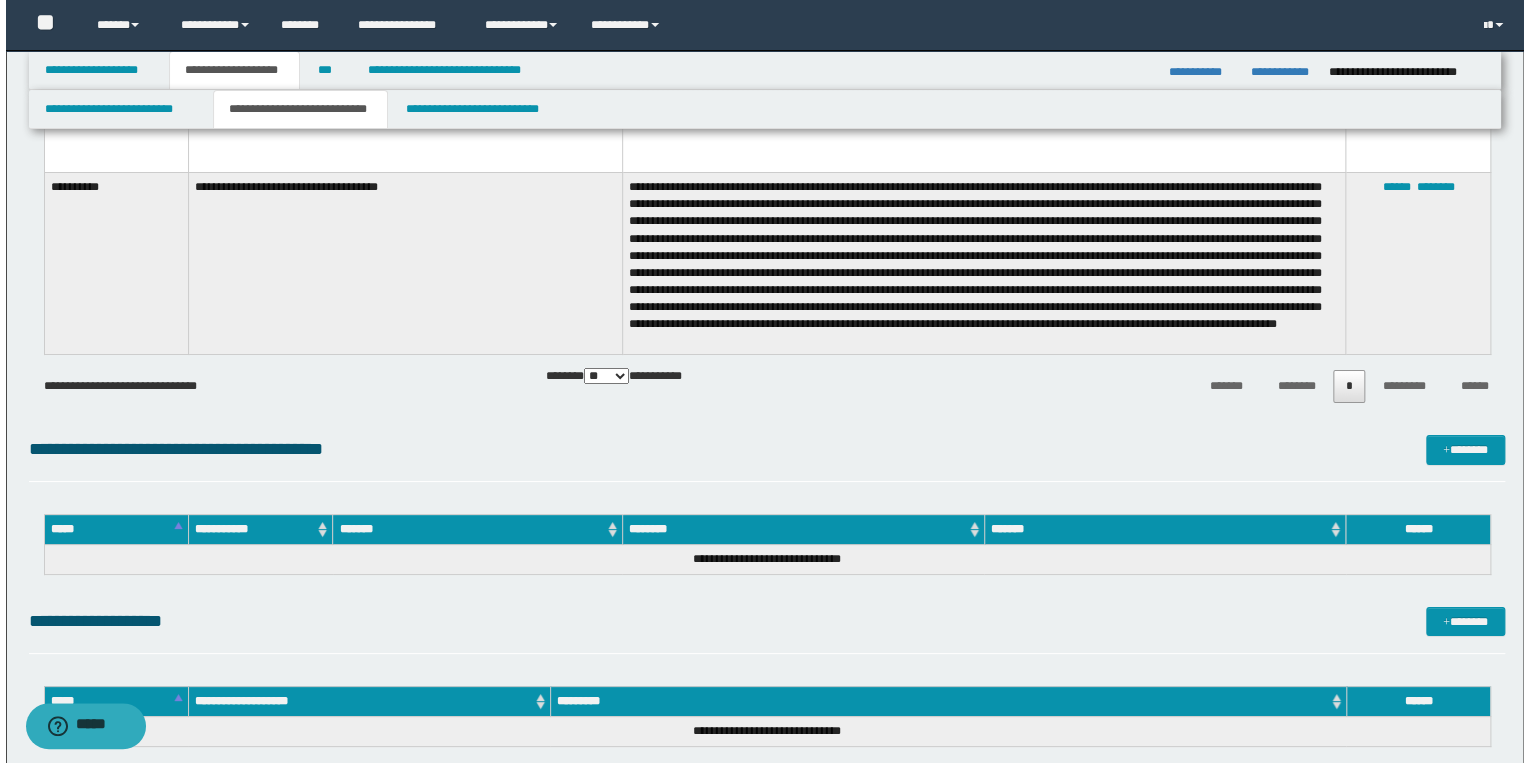 scroll, scrollTop: 3840, scrollLeft: 0, axis: vertical 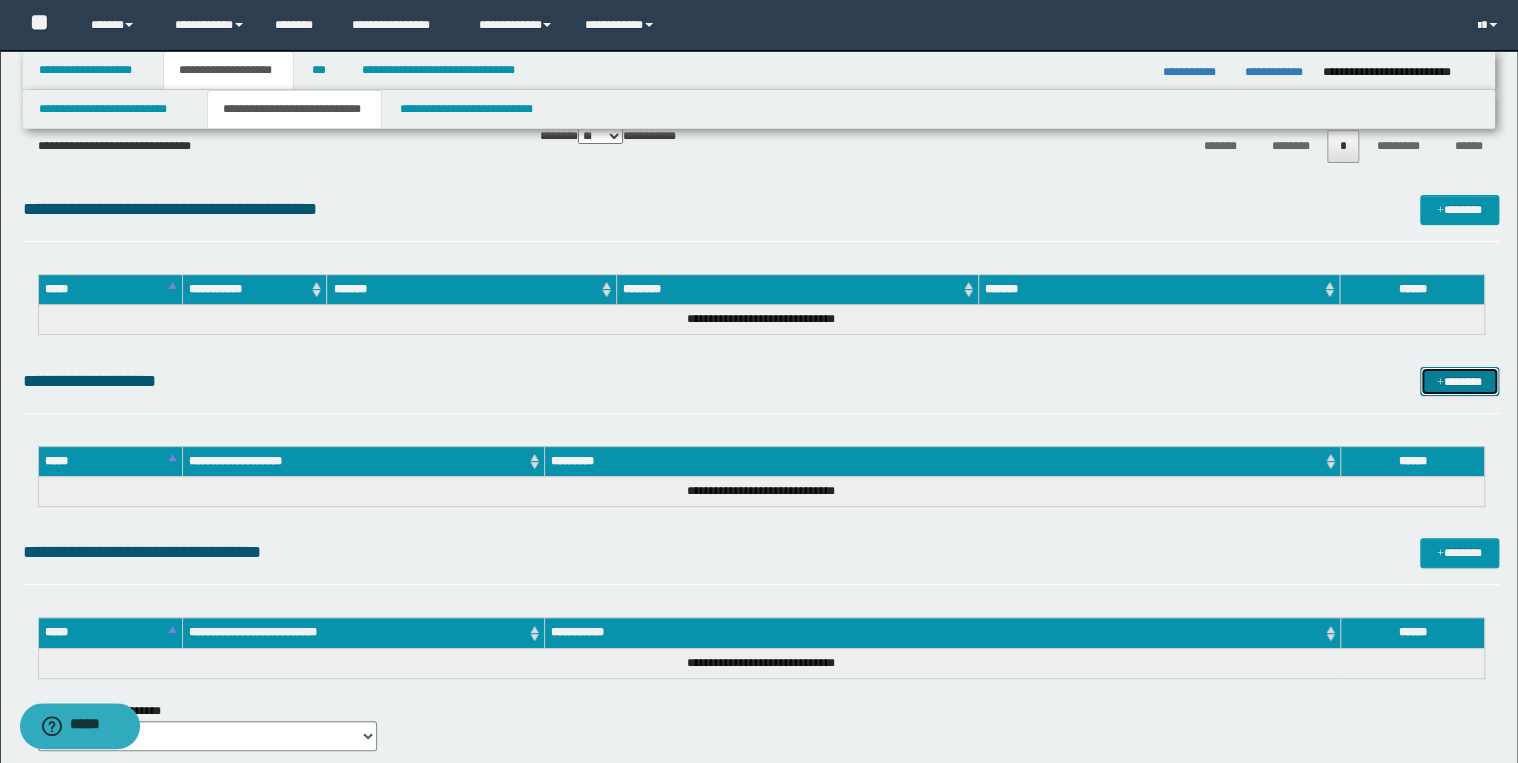 click at bounding box center [1440, 383] 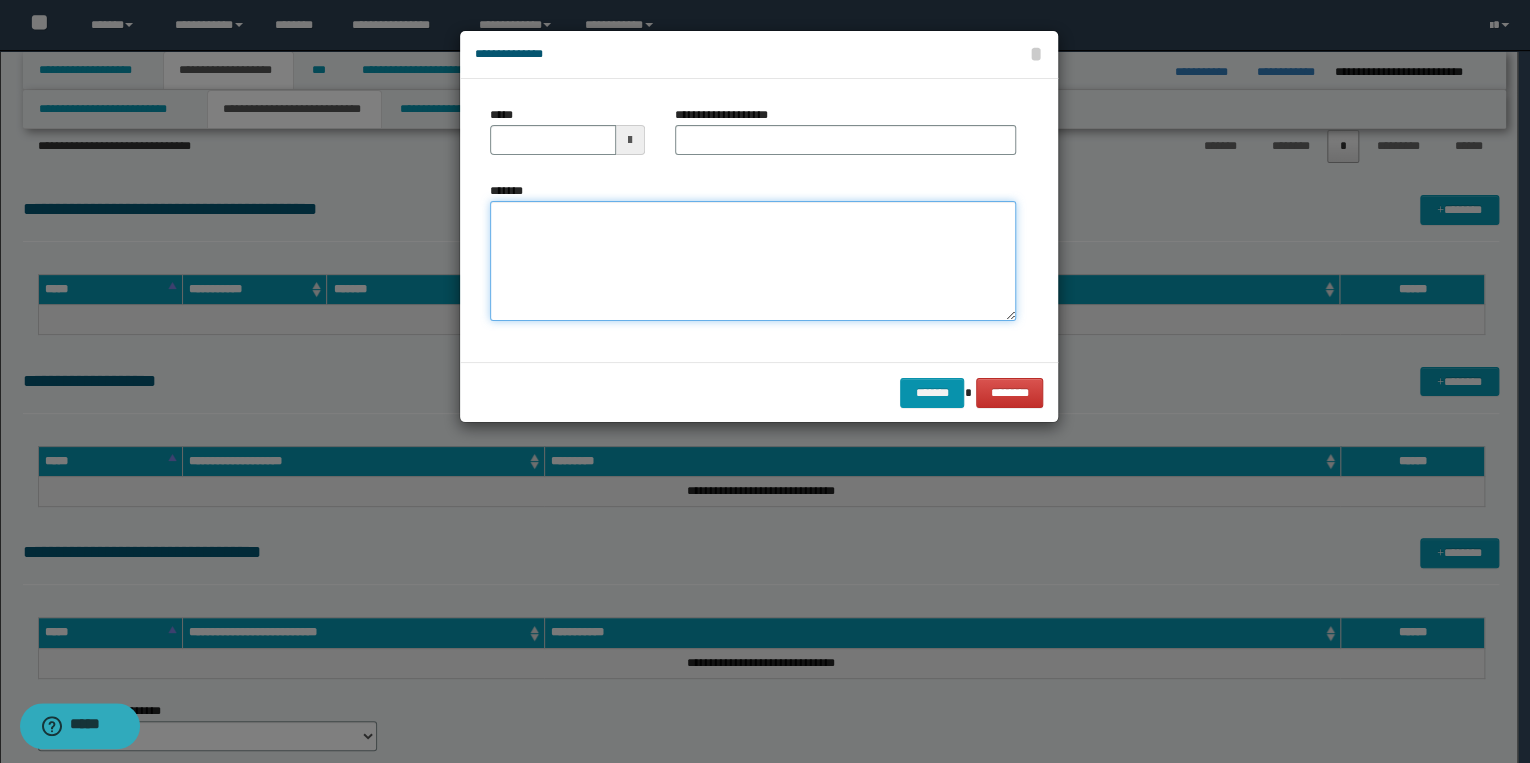 click on "*******" at bounding box center (753, 261) 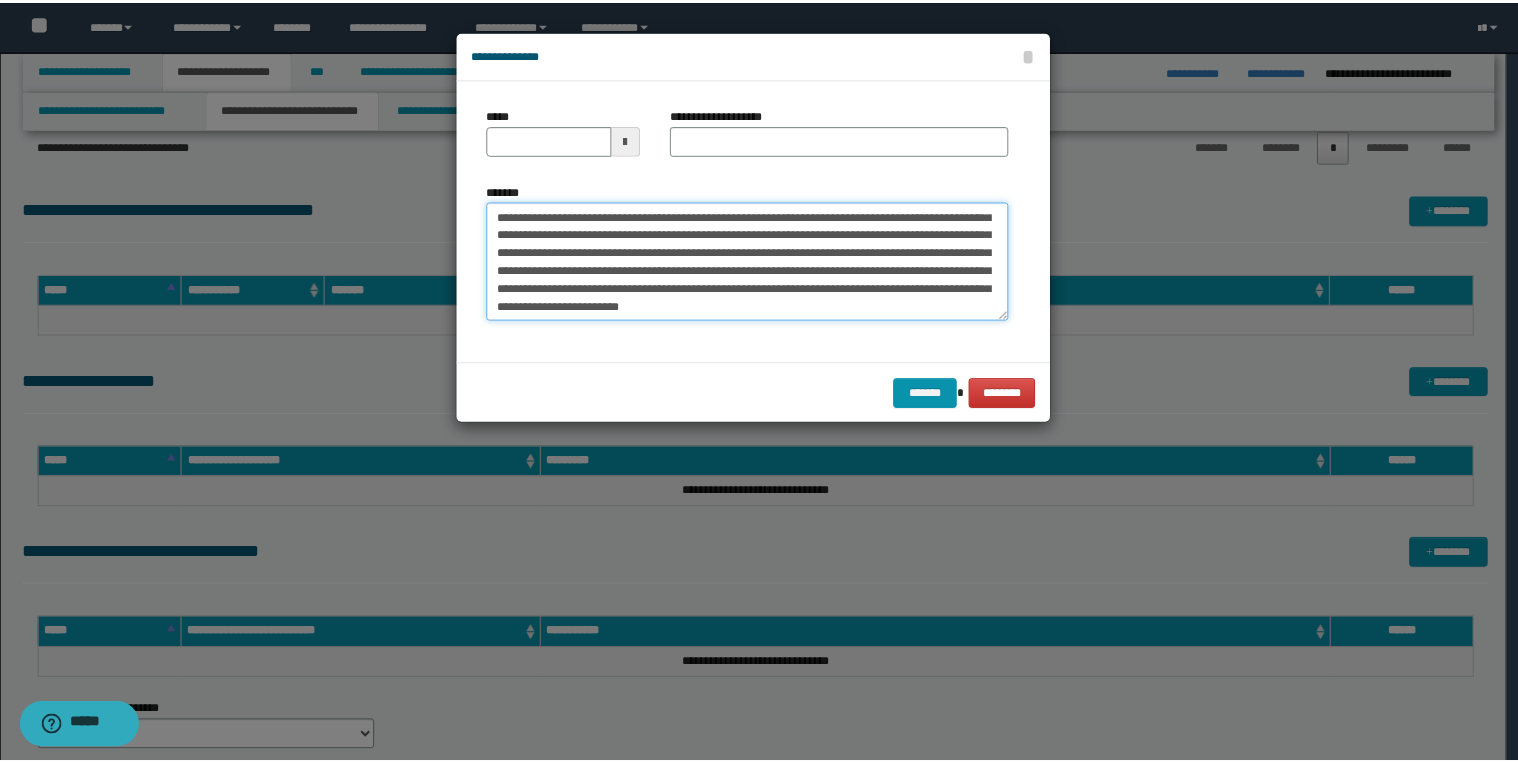 scroll, scrollTop: 0, scrollLeft: 0, axis: both 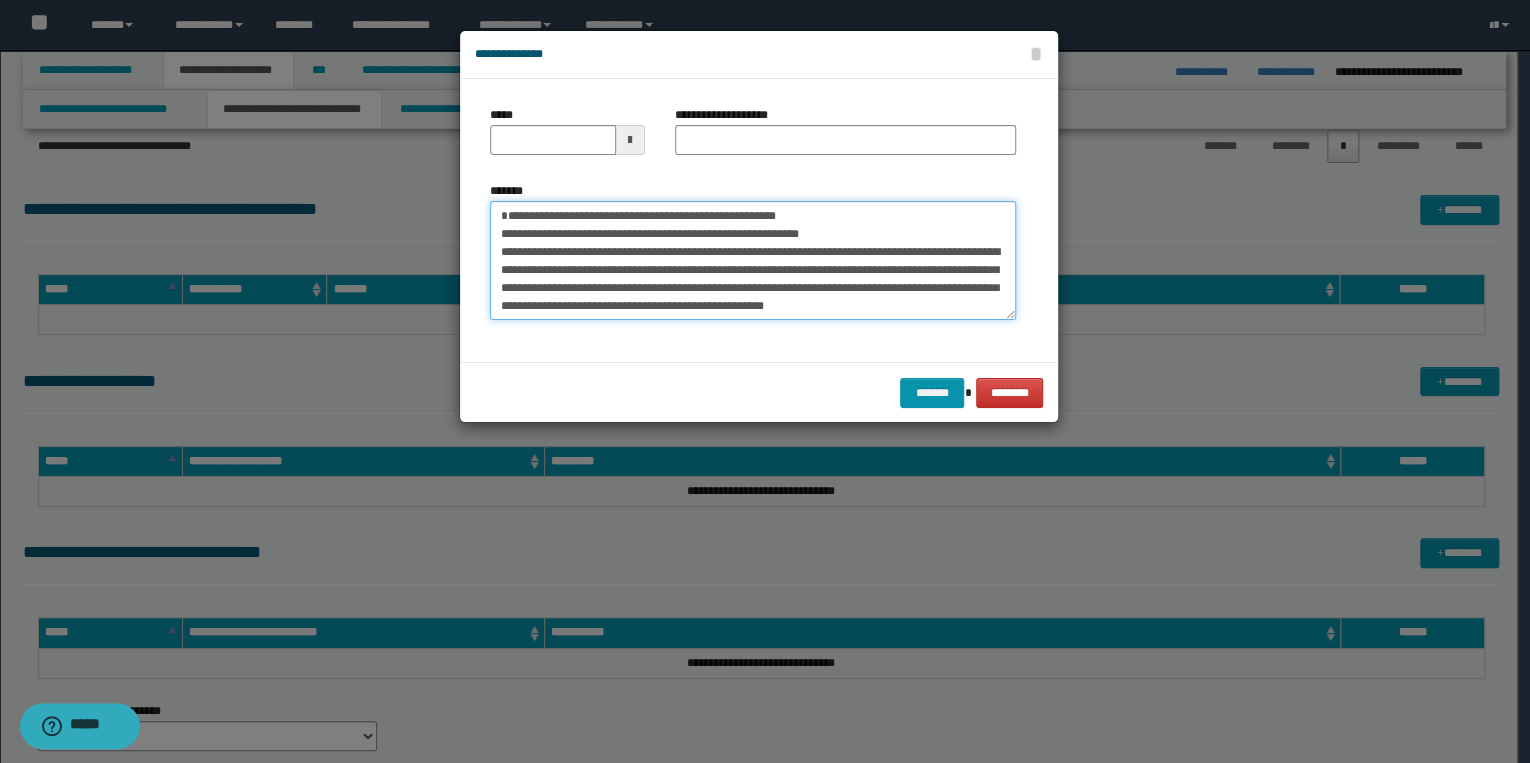 drag, startPoint x: 564, startPoint y: 240, endPoint x: 873, endPoint y: 231, distance: 309.13104 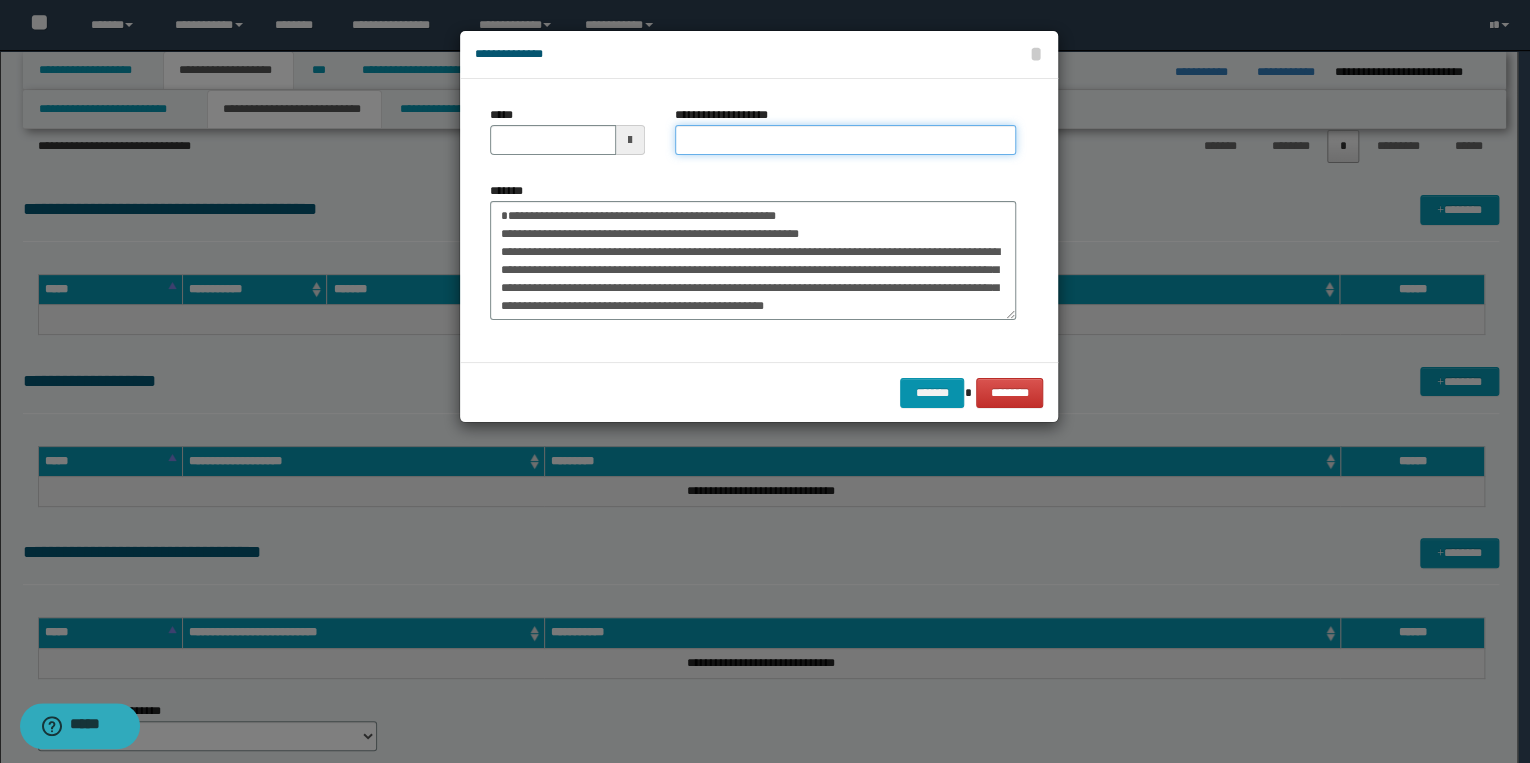 click on "**********" at bounding box center (845, 140) 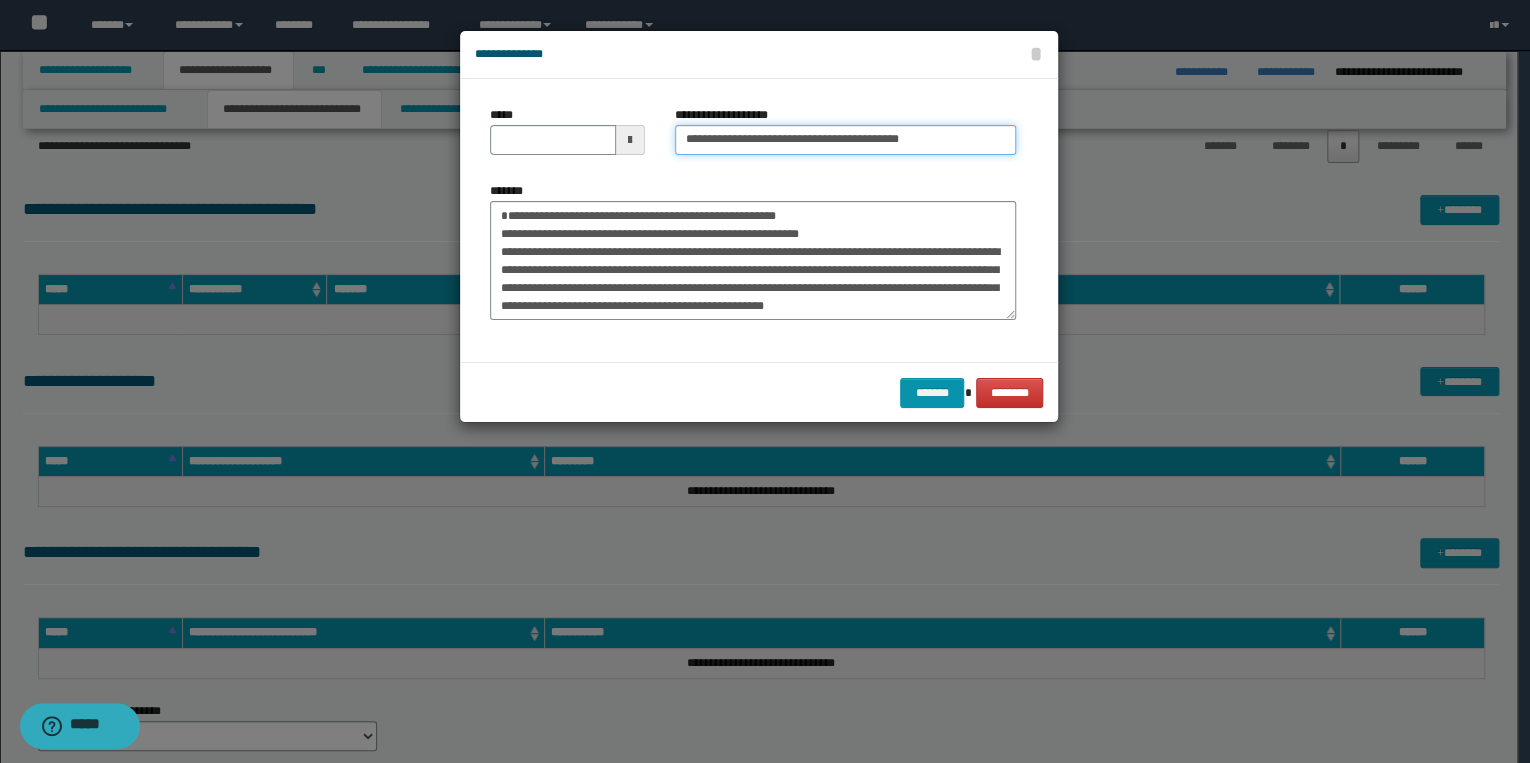 type on "**********" 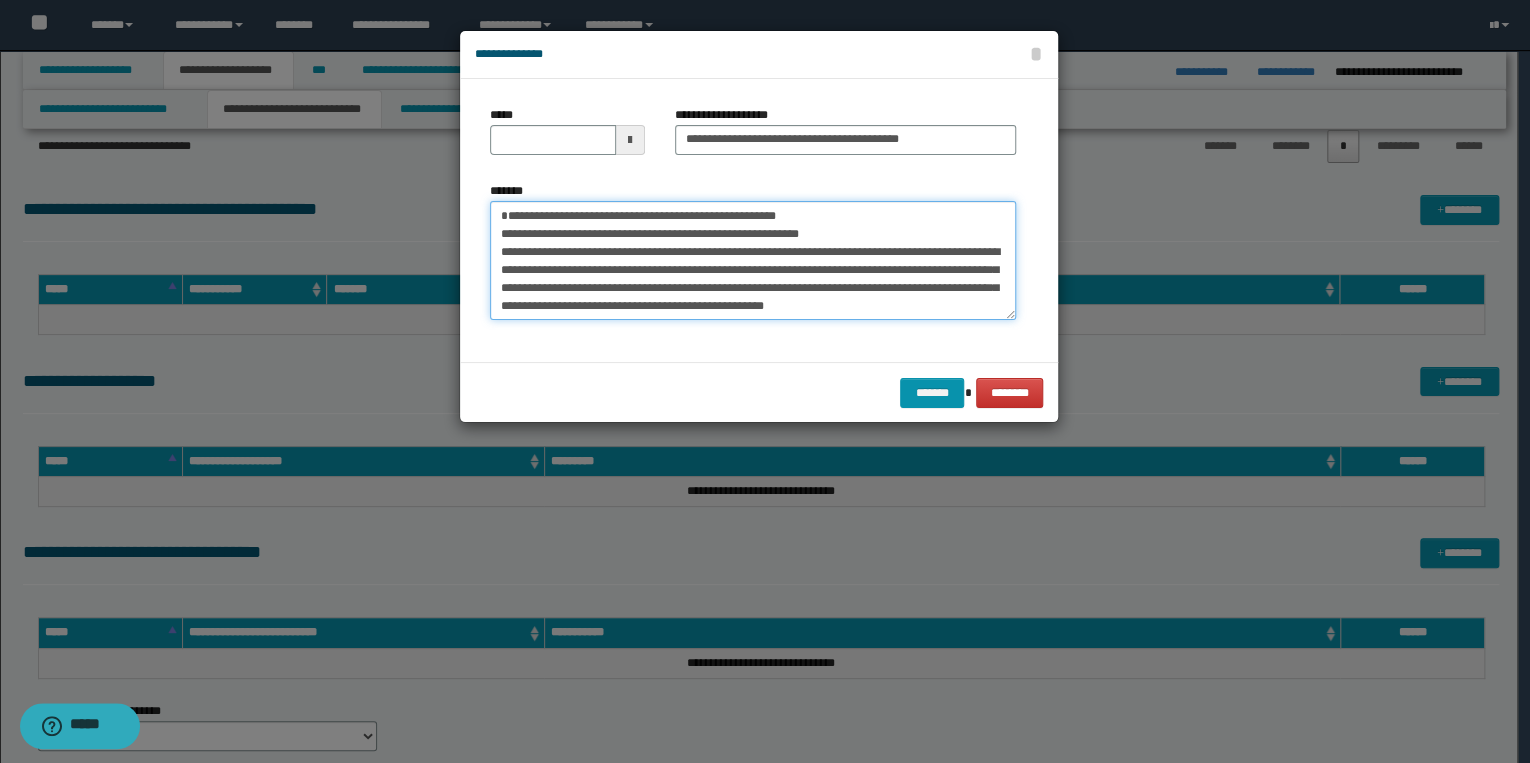 click on "*******" at bounding box center [753, 261] 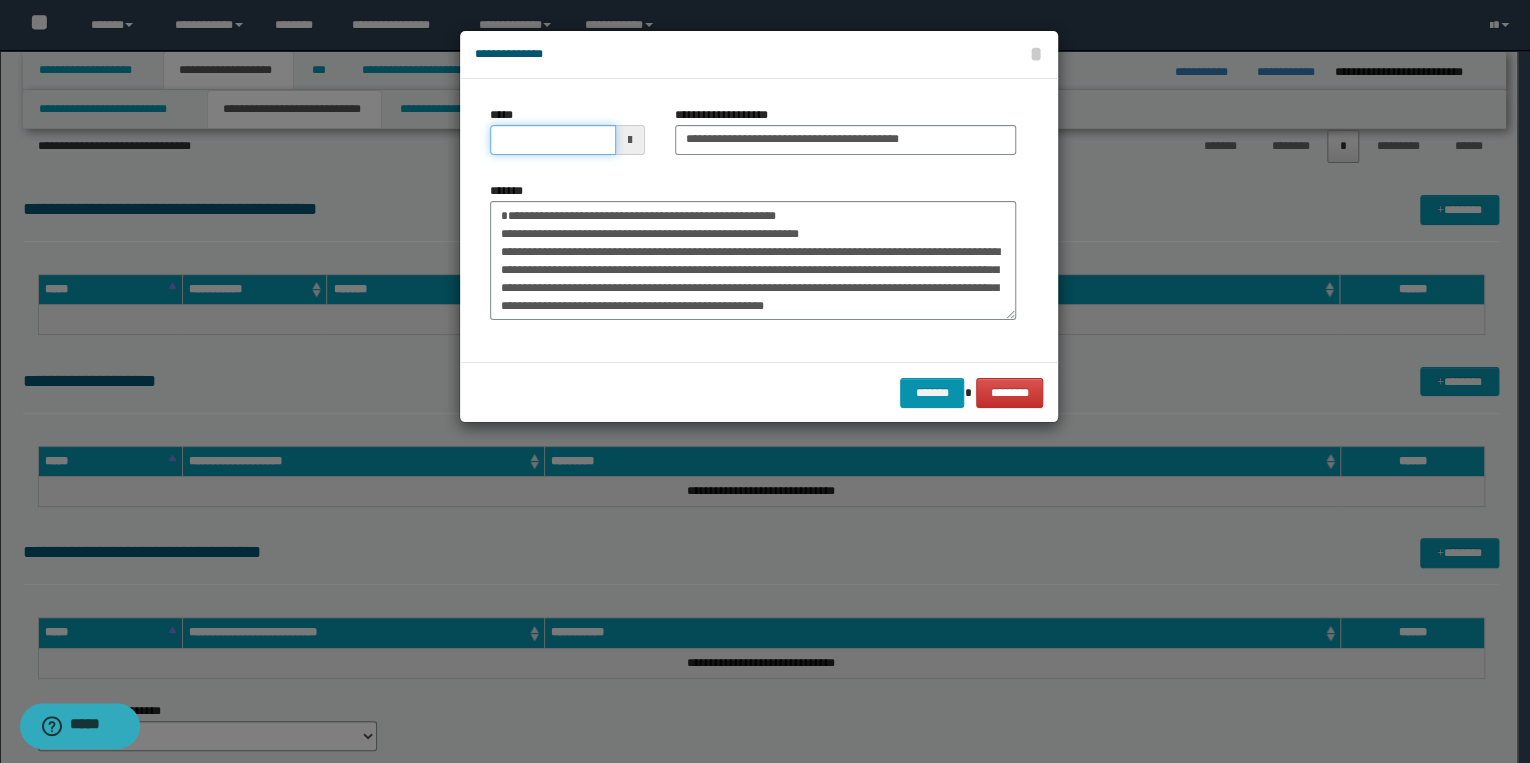 click on "*****" at bounding box center [553, 140] 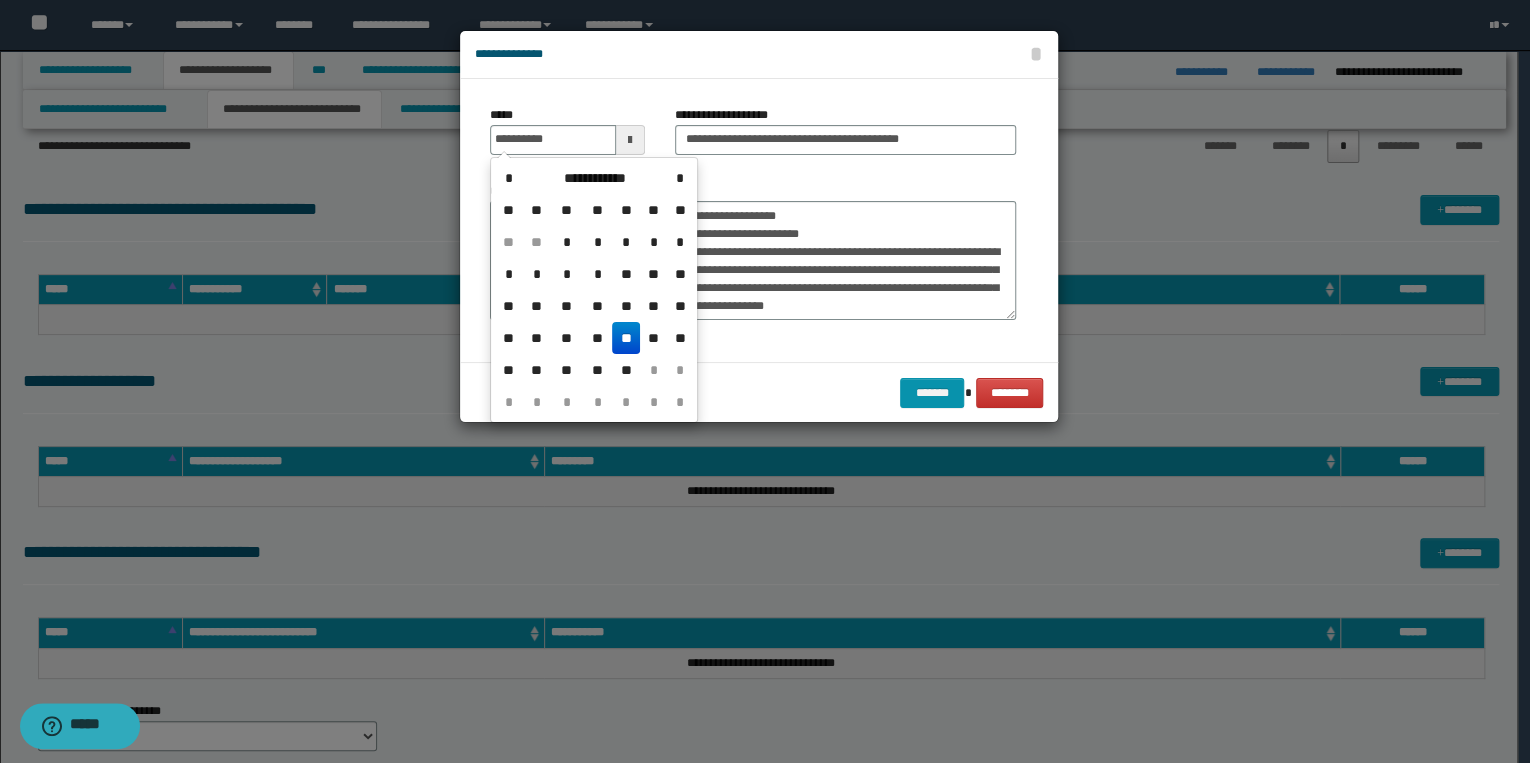 type on "**********" 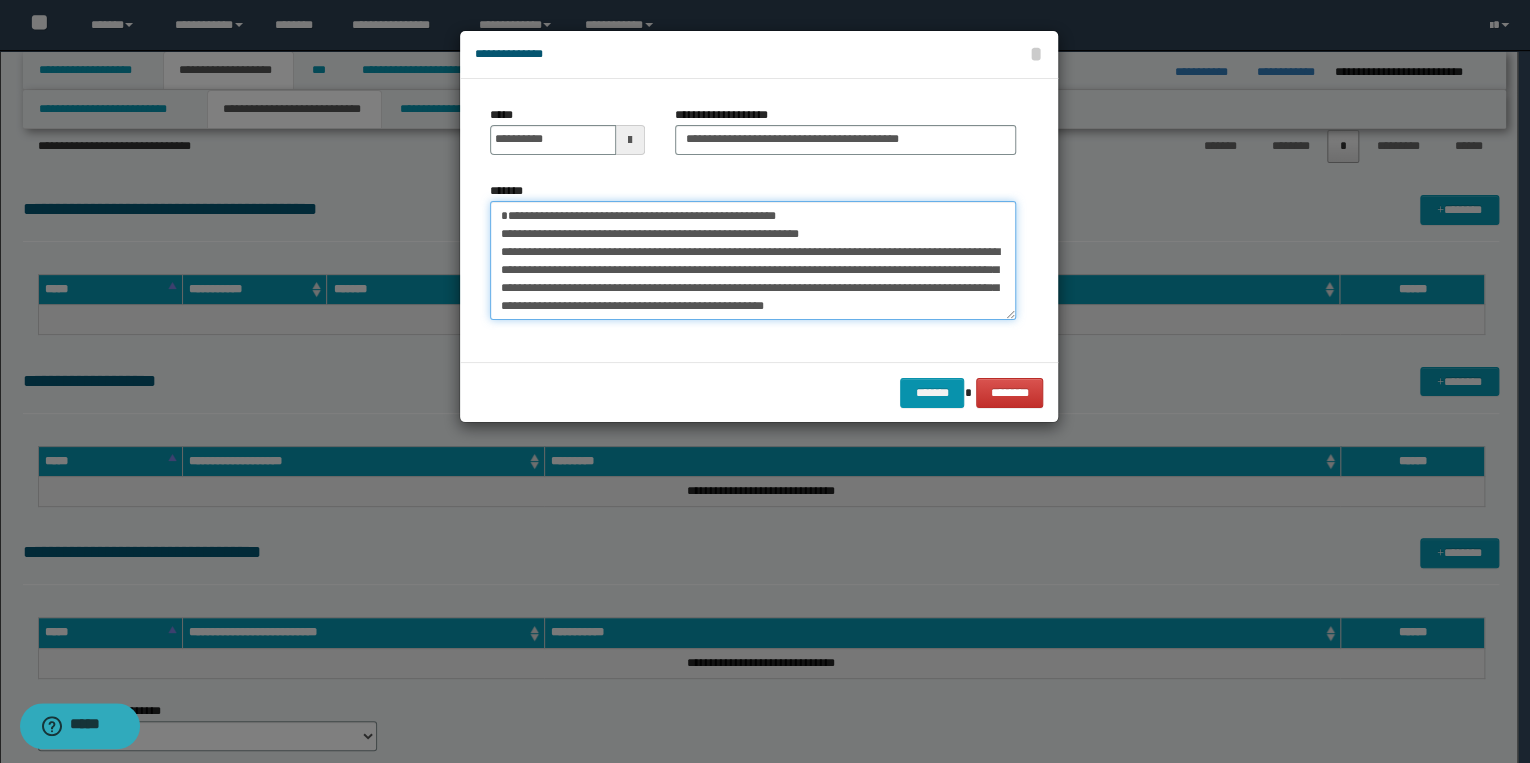 drag, startPoint x: 492, startPoint y: 232, endPoint x: 847, endPoint y: 234, distance: 355.00565 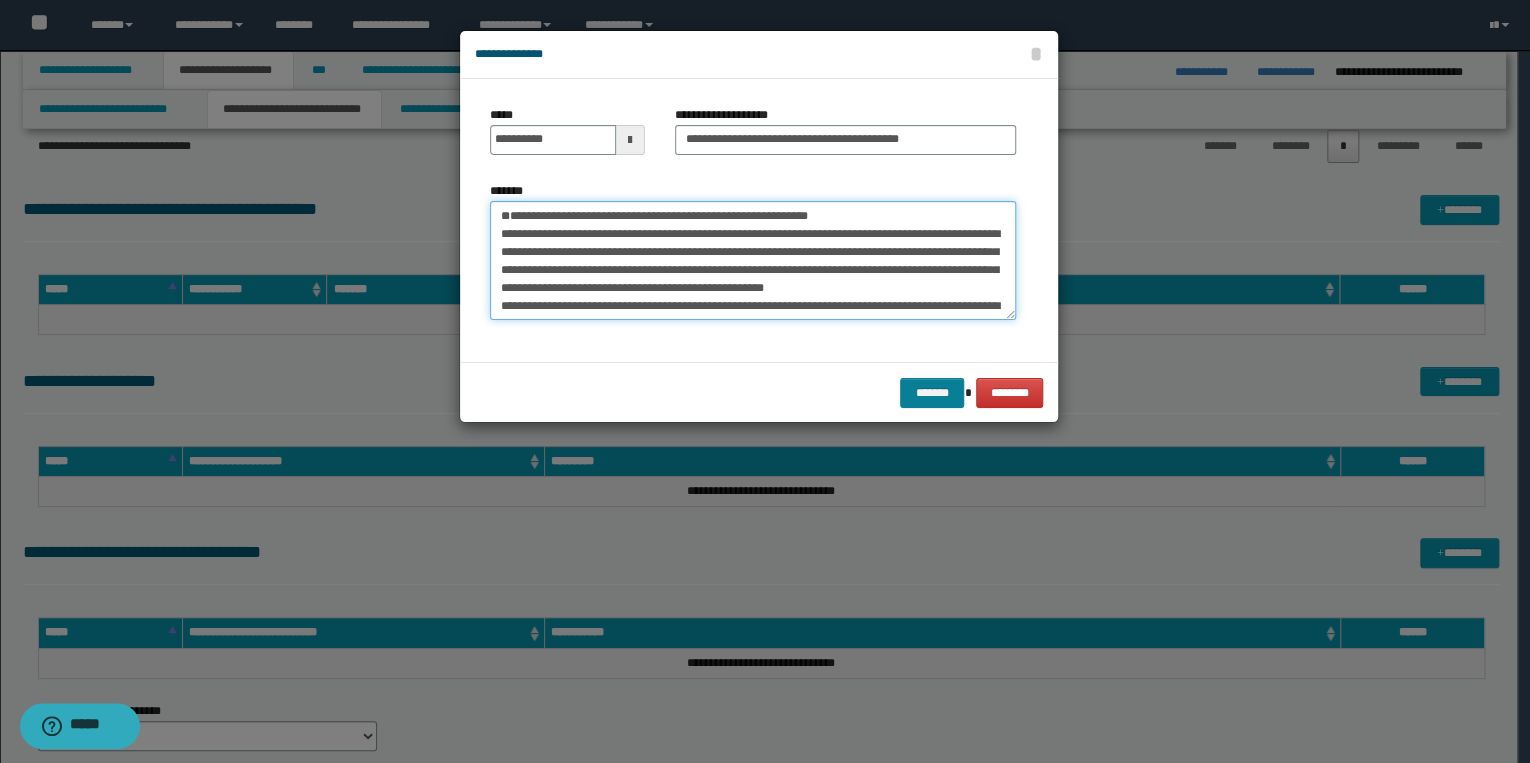 type on "**********" 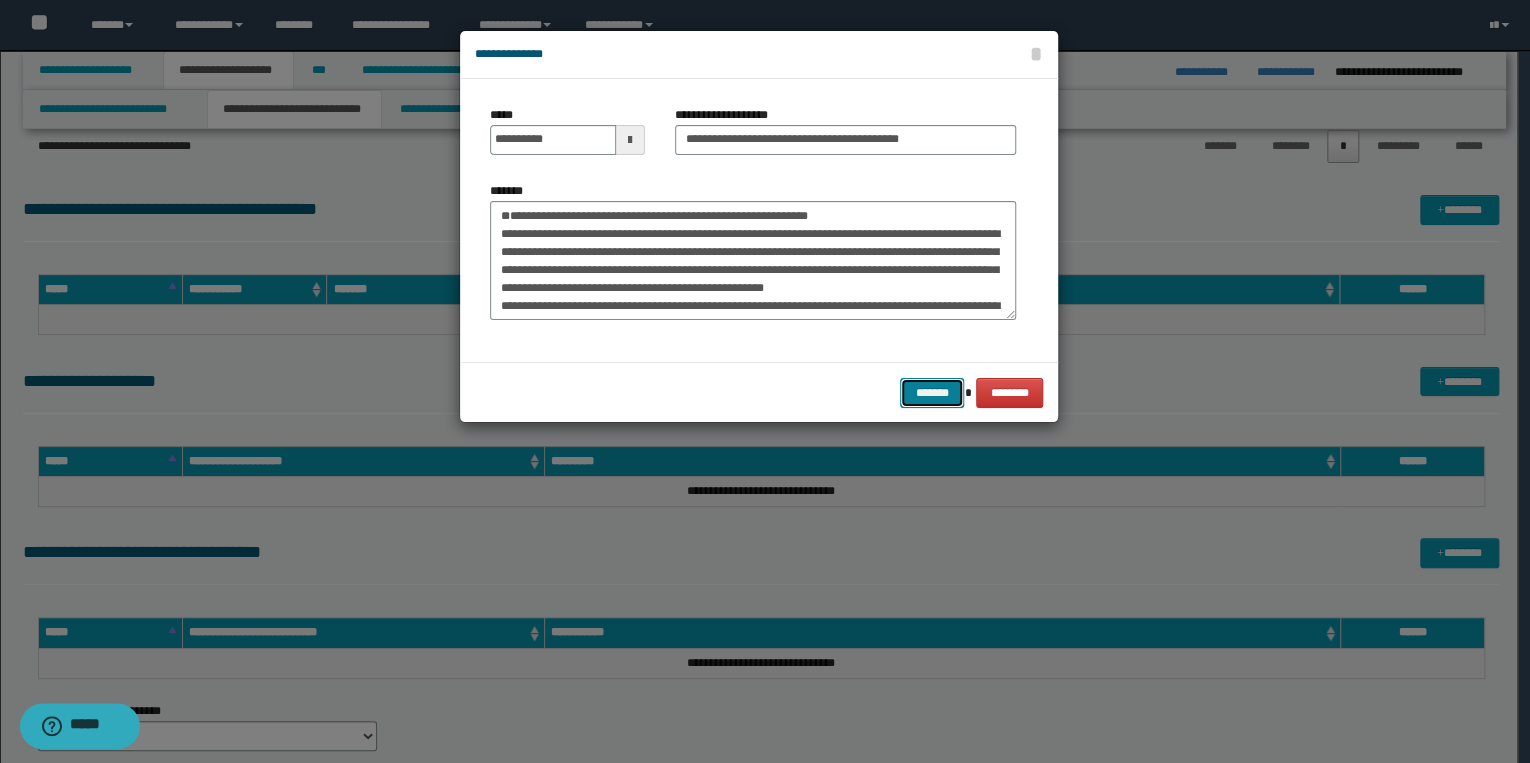 click on "*******" at bounding box center (932, 393) 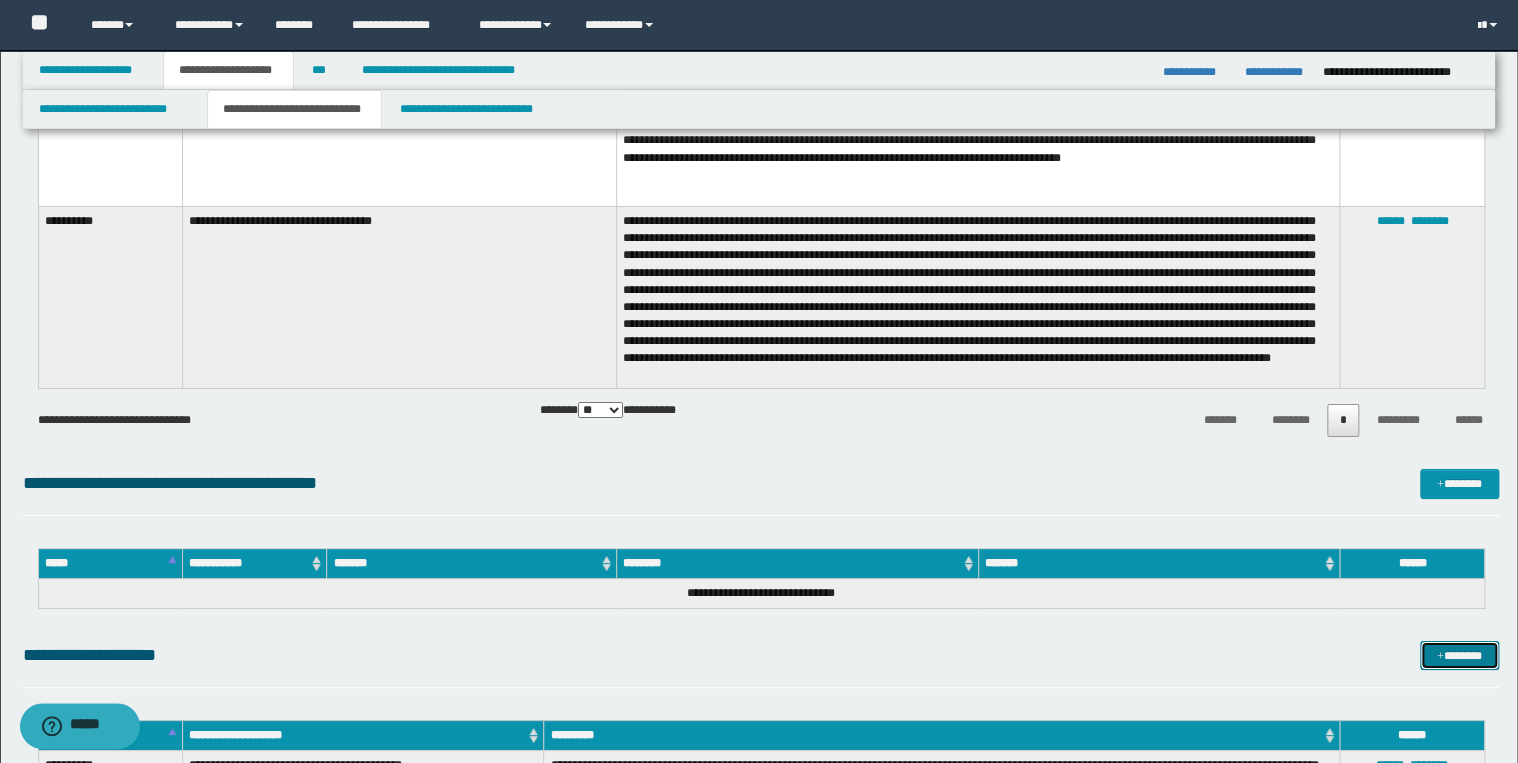 scroll, scrollTop: 3486, scrollLeft: 0, axis: vertical 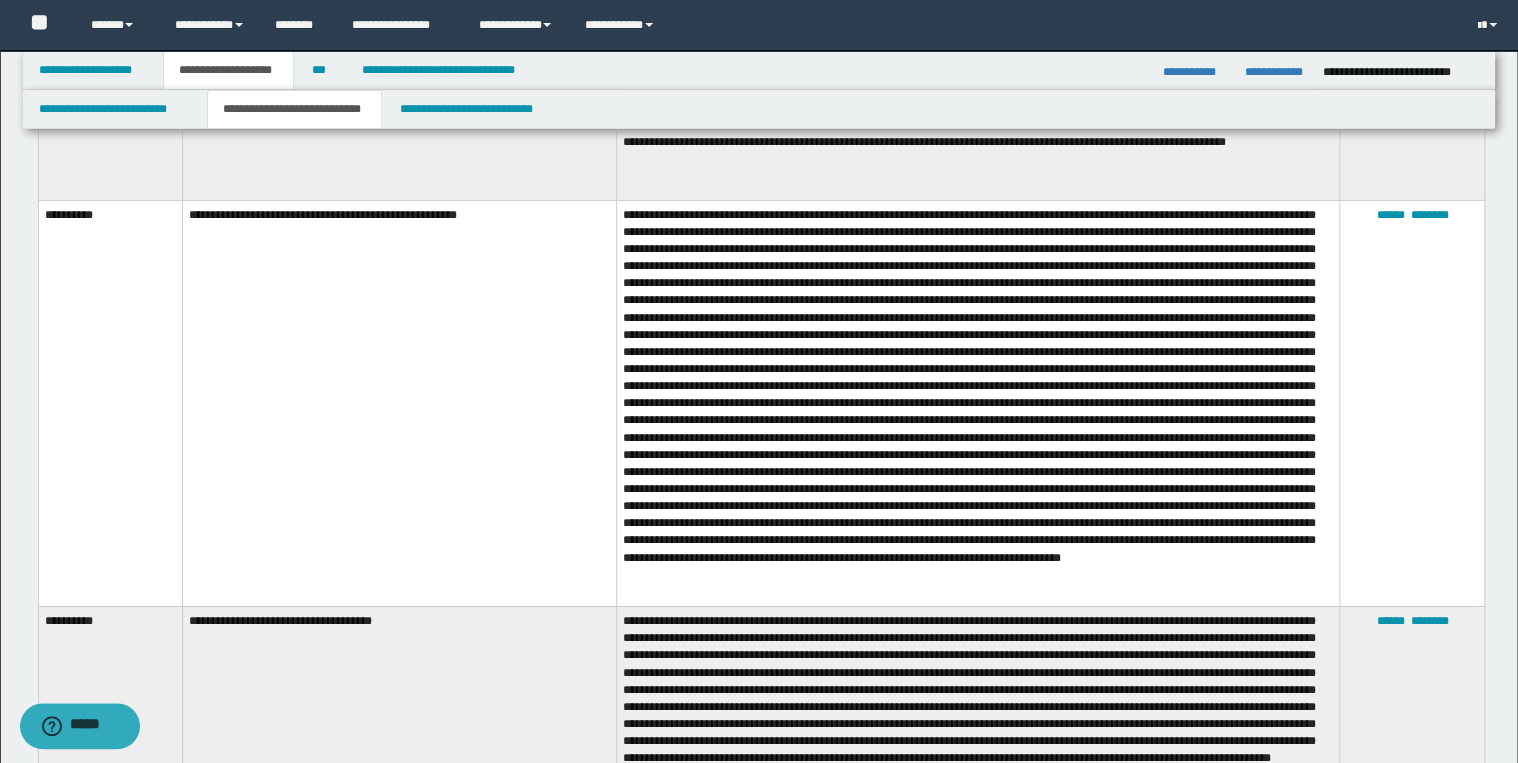 click on "**********" at bounding box center [759, 109] 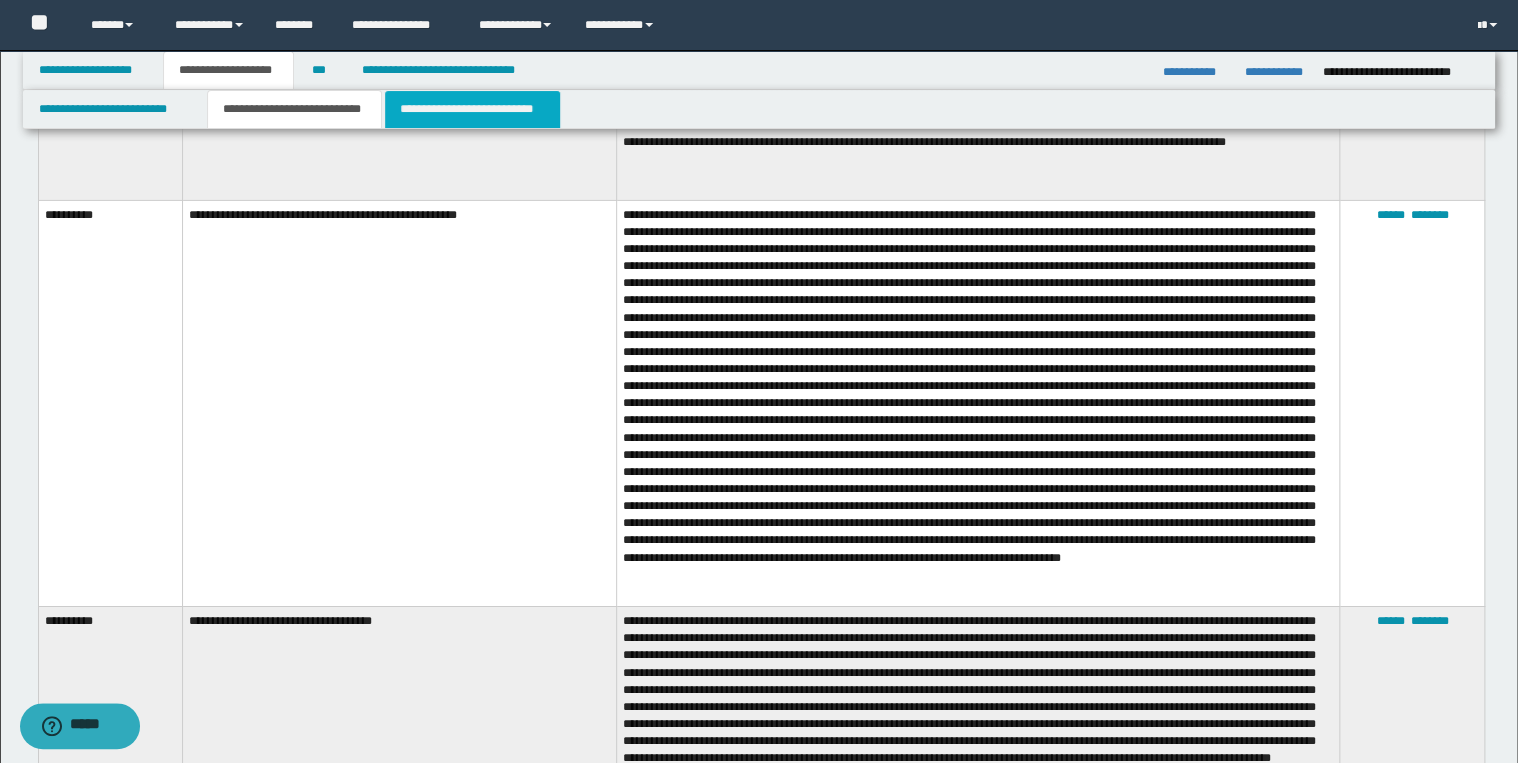 click on "**********" at bounding box center [472, 109] 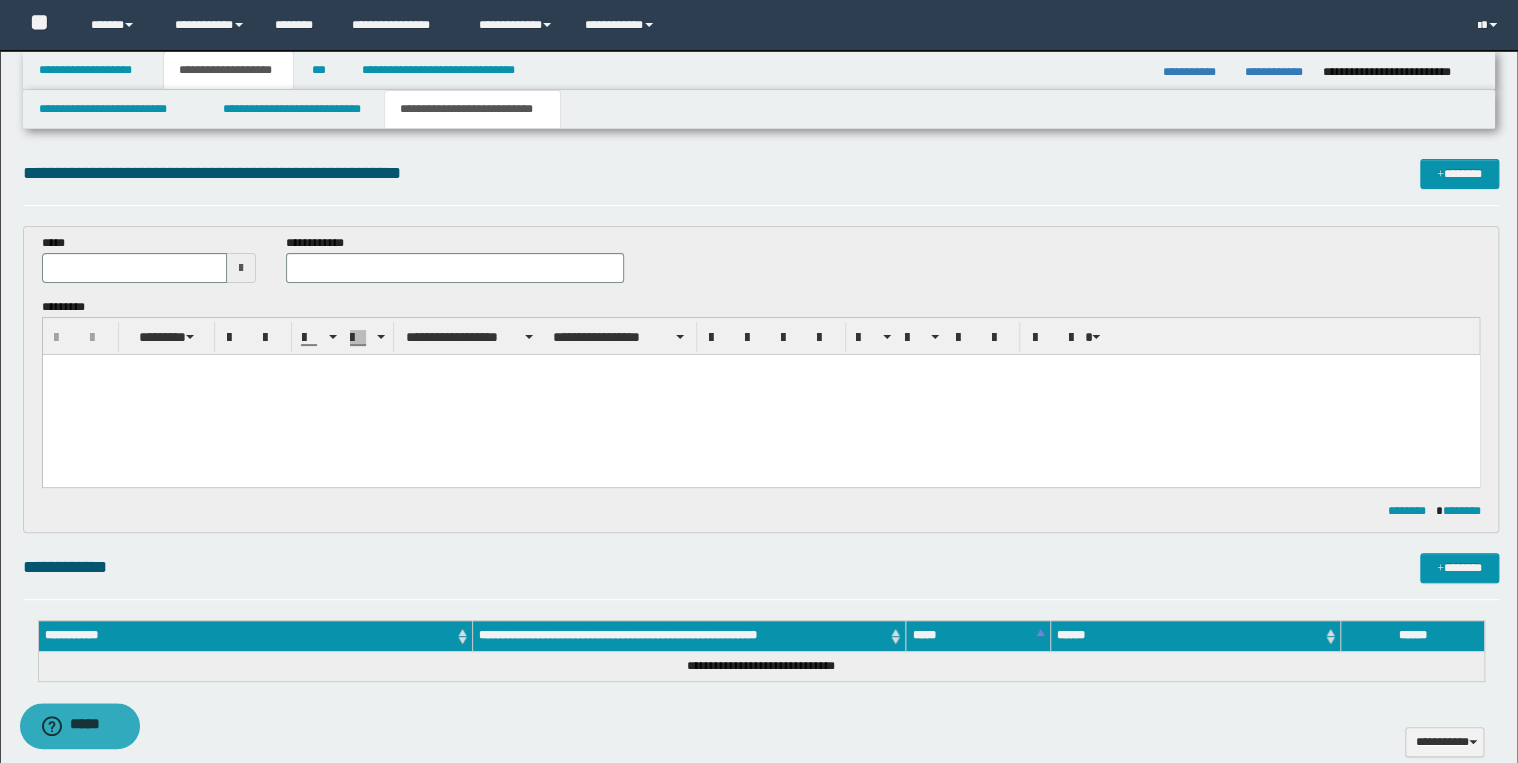 scroll, scrollTop: 0, scrollLeft: 0, axis: both 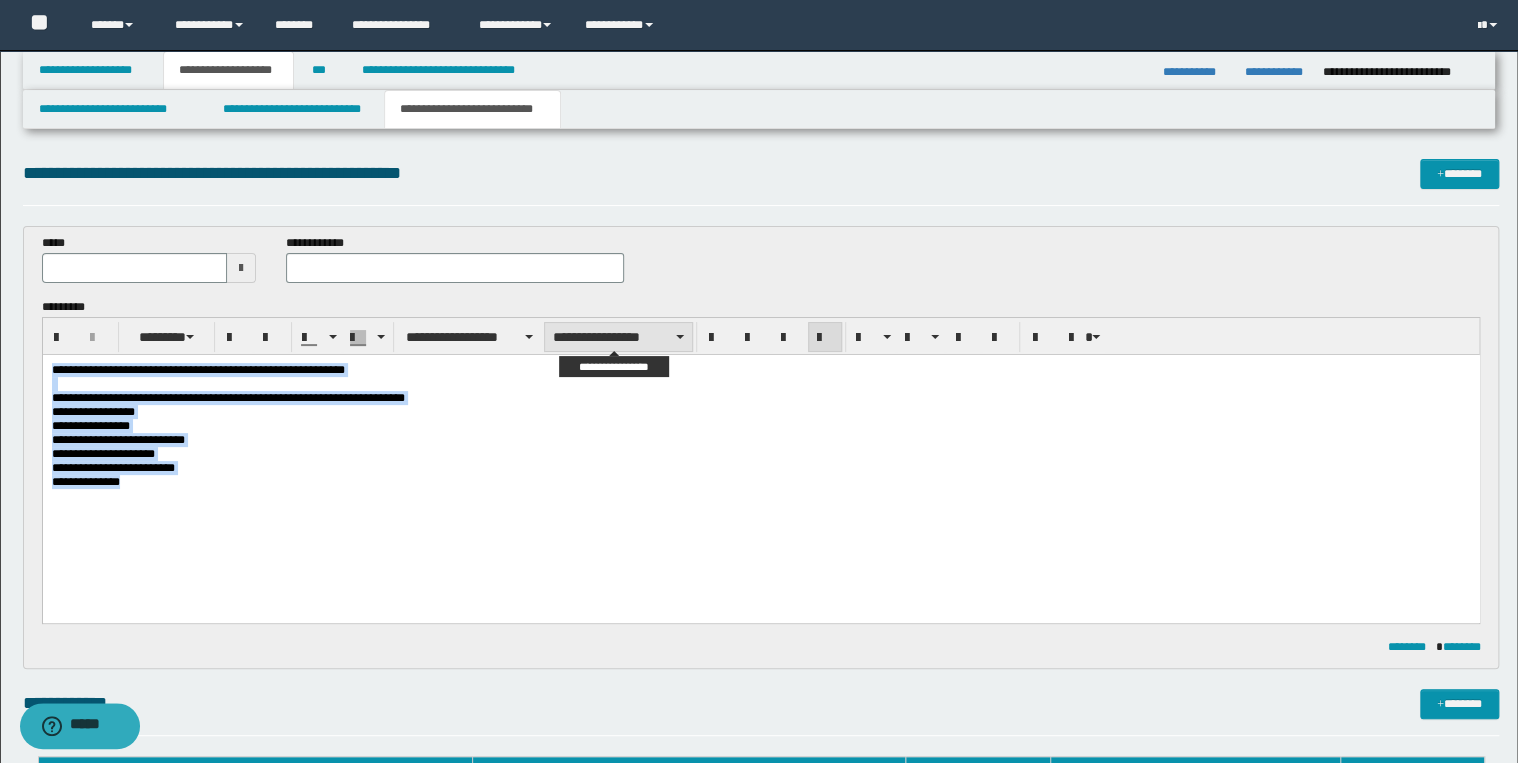 click on "**********" at bounding box center [618, 337] 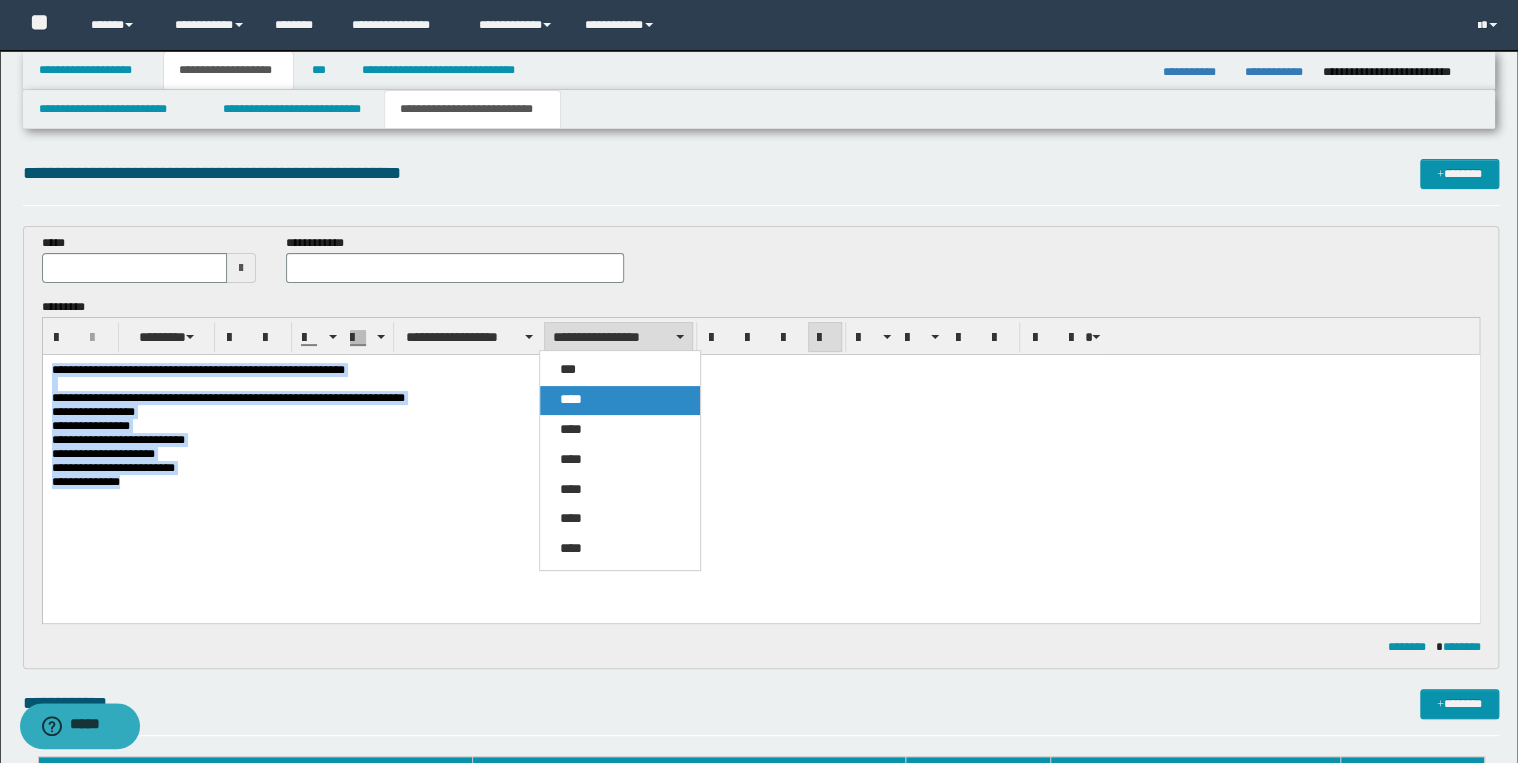 click on "****" at bounding box center [620, 400] 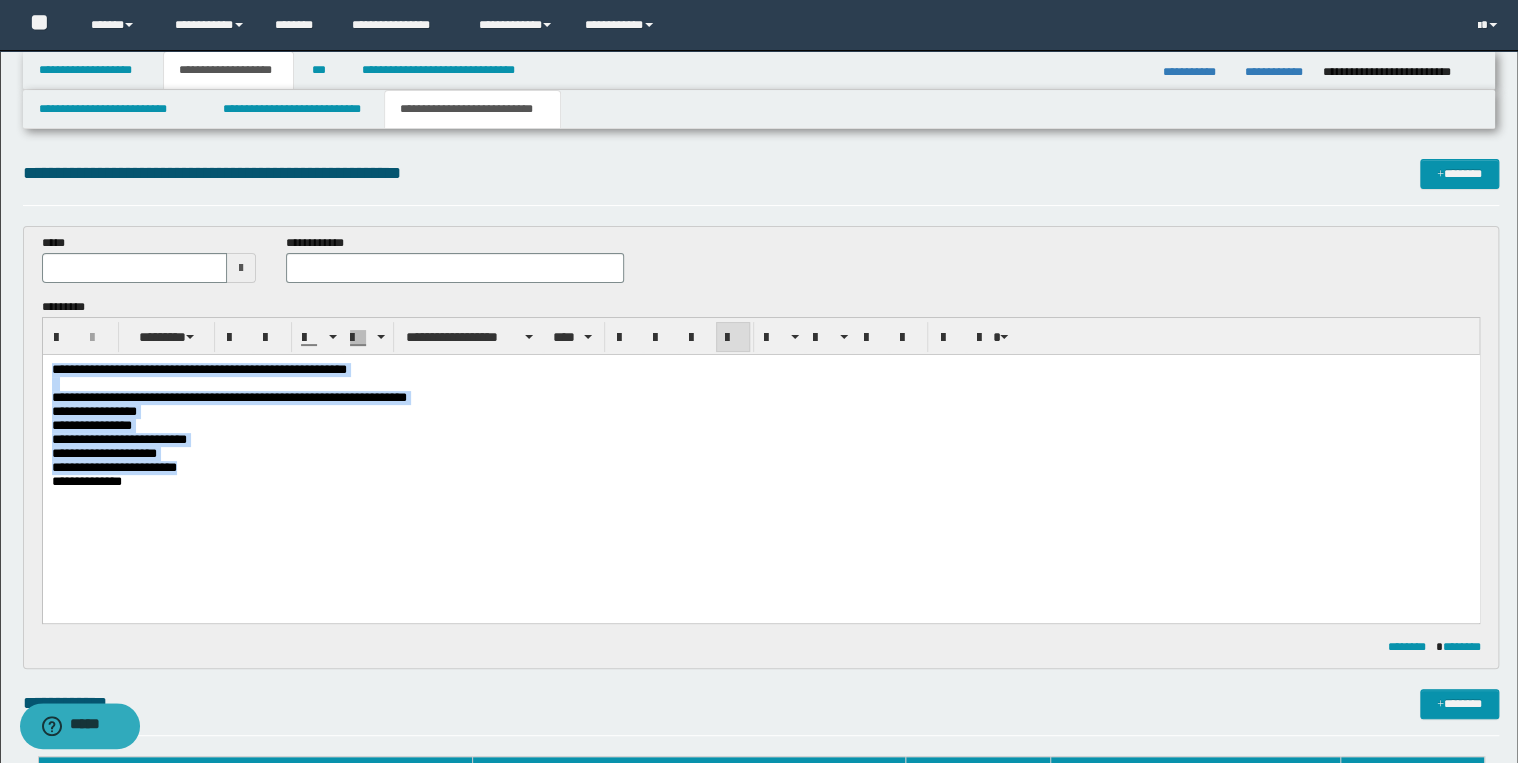 click on "**********" at bounding box center (760, 455) 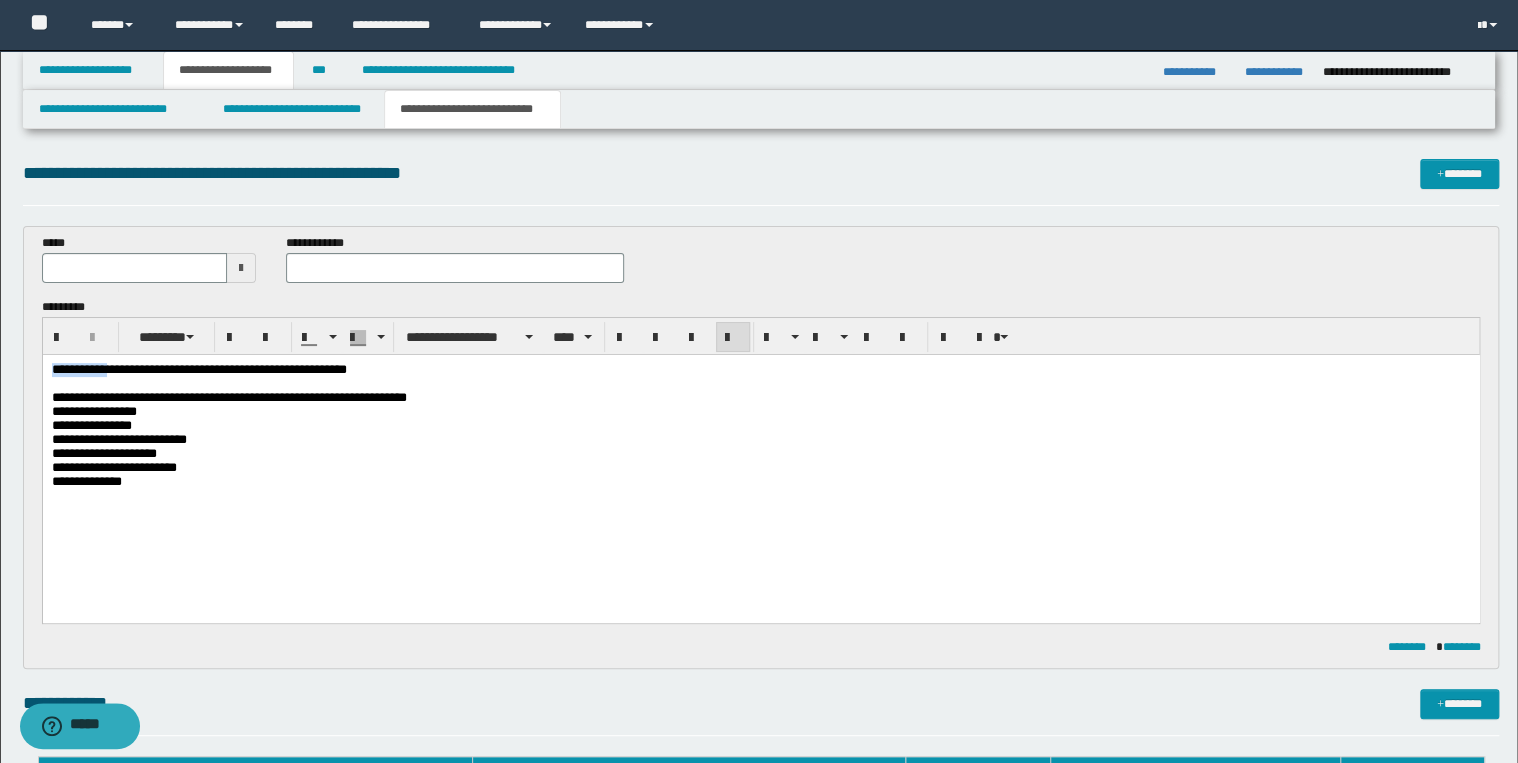 drag, startPoint x: 111, startPoint y: 371, endPoint x: 32, endPoint y: 375, distance: 79.101204 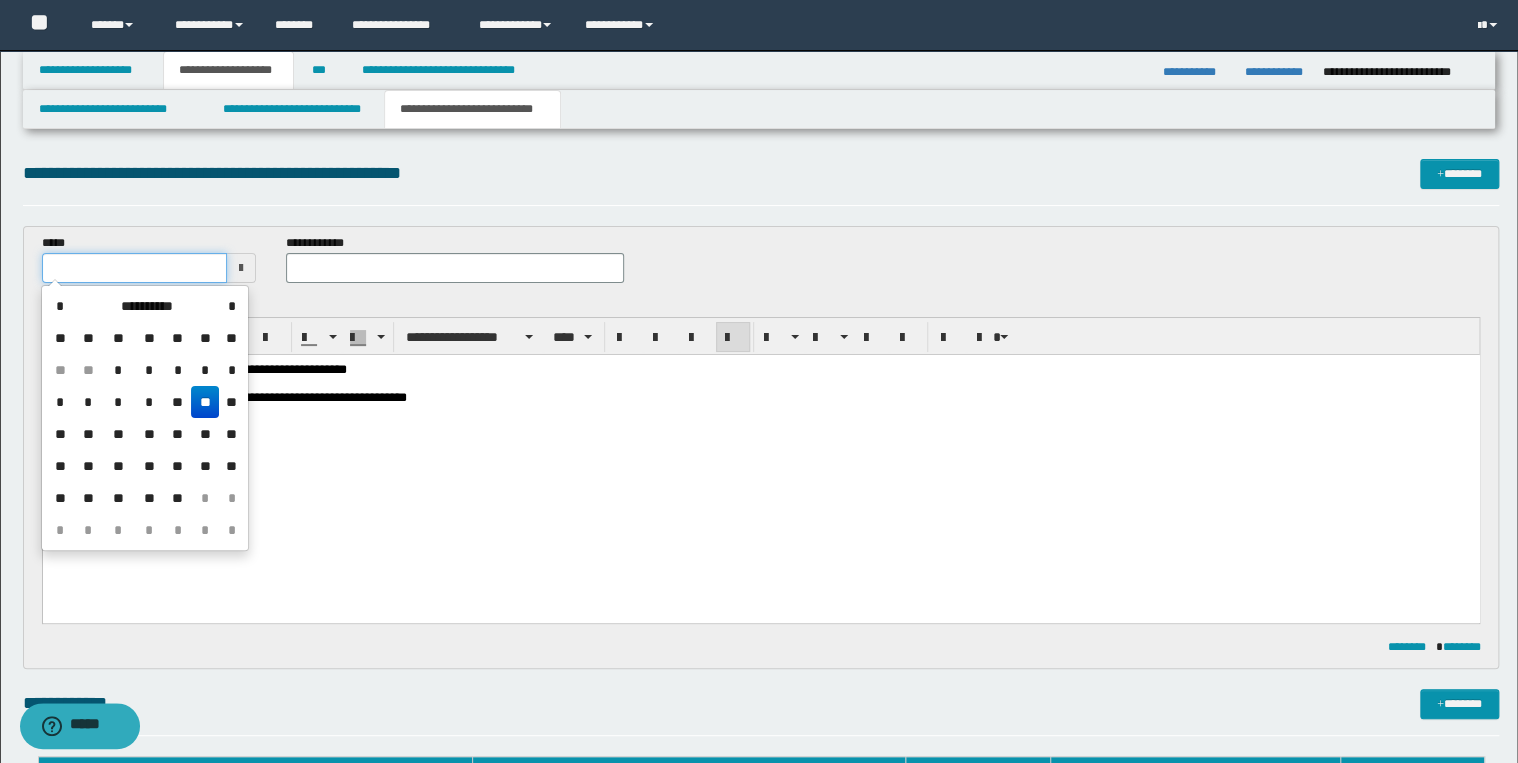 click at bounding box center (135, 268) 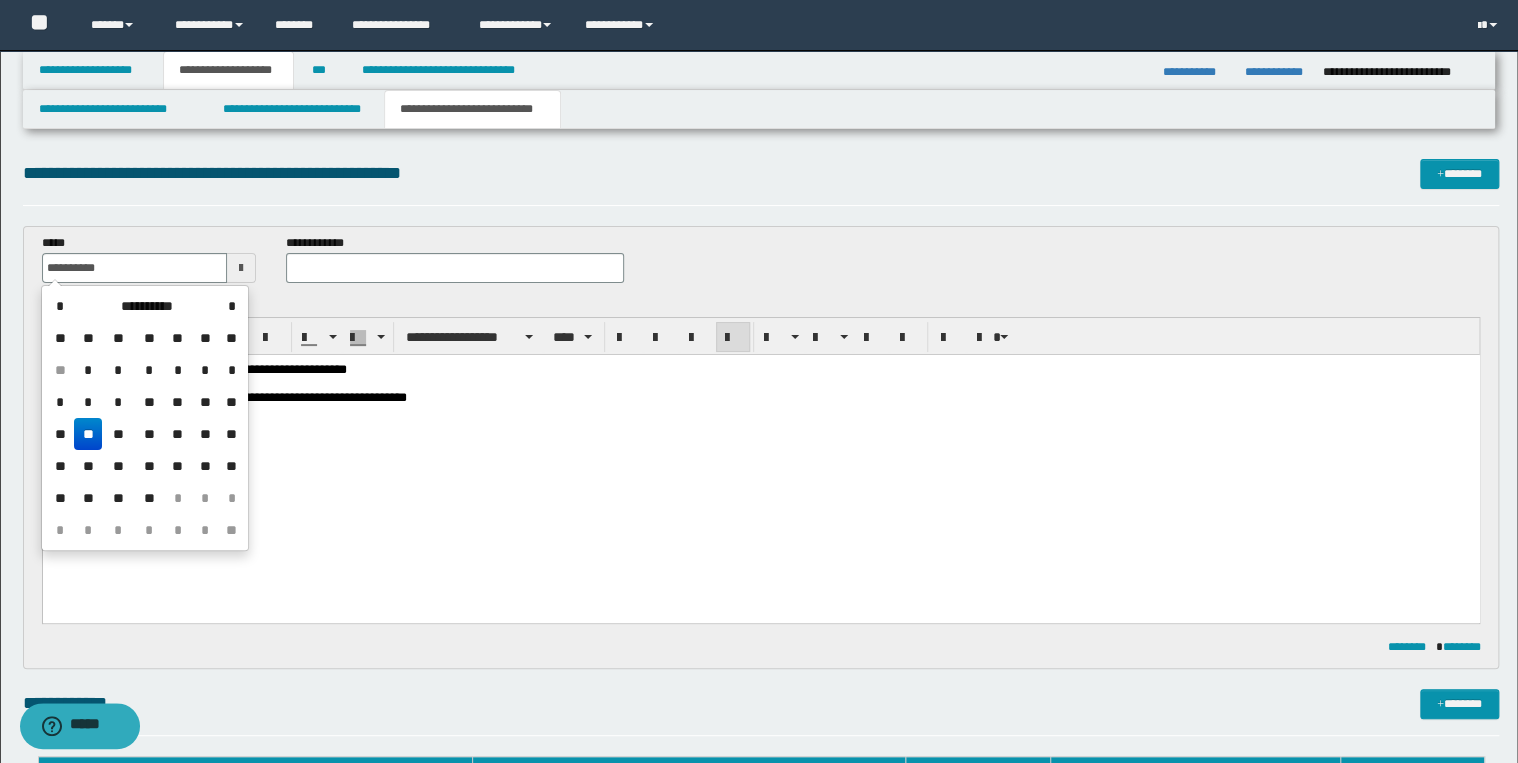 type on "**********" 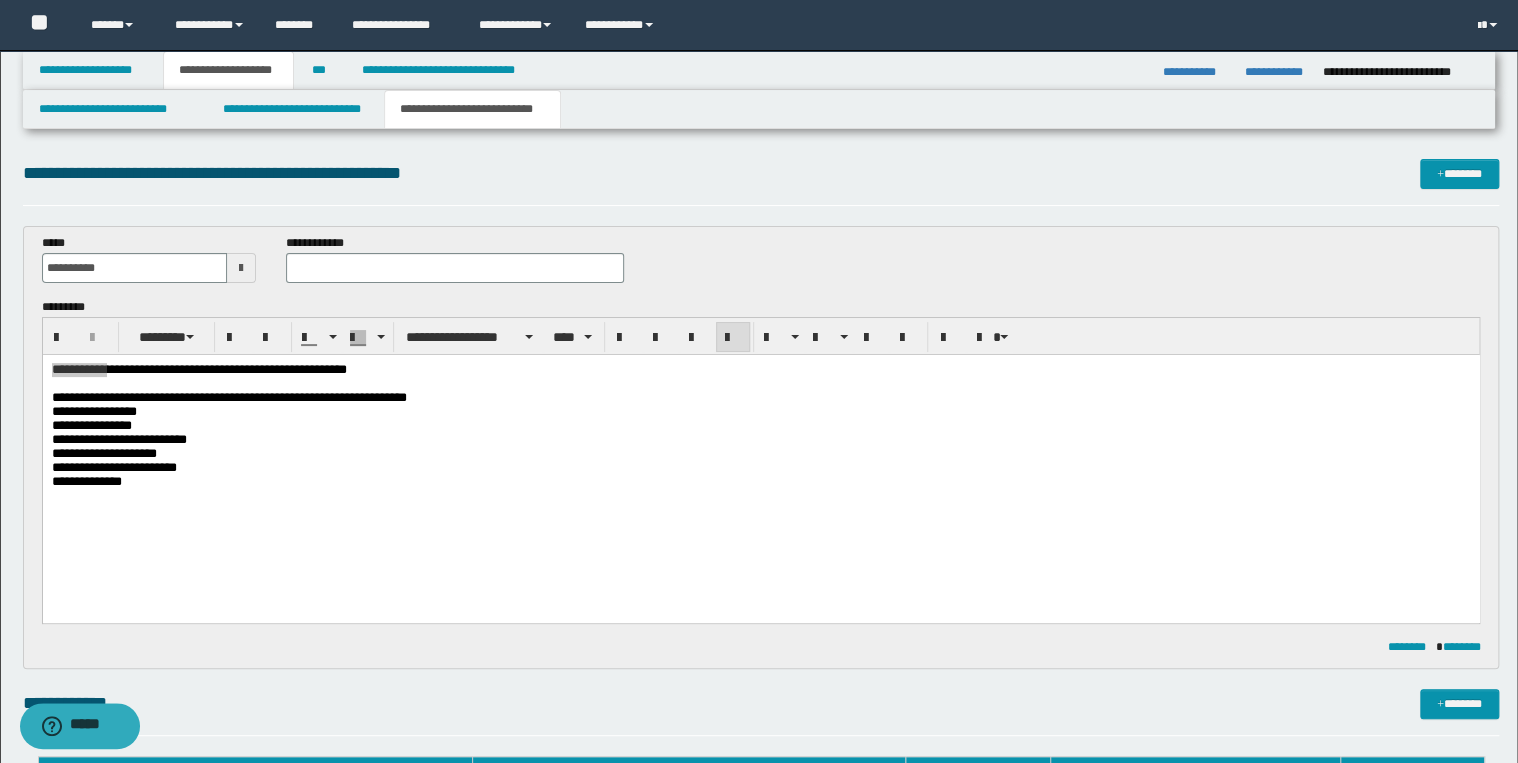 click on "**********" at bounding box center [761, 447] 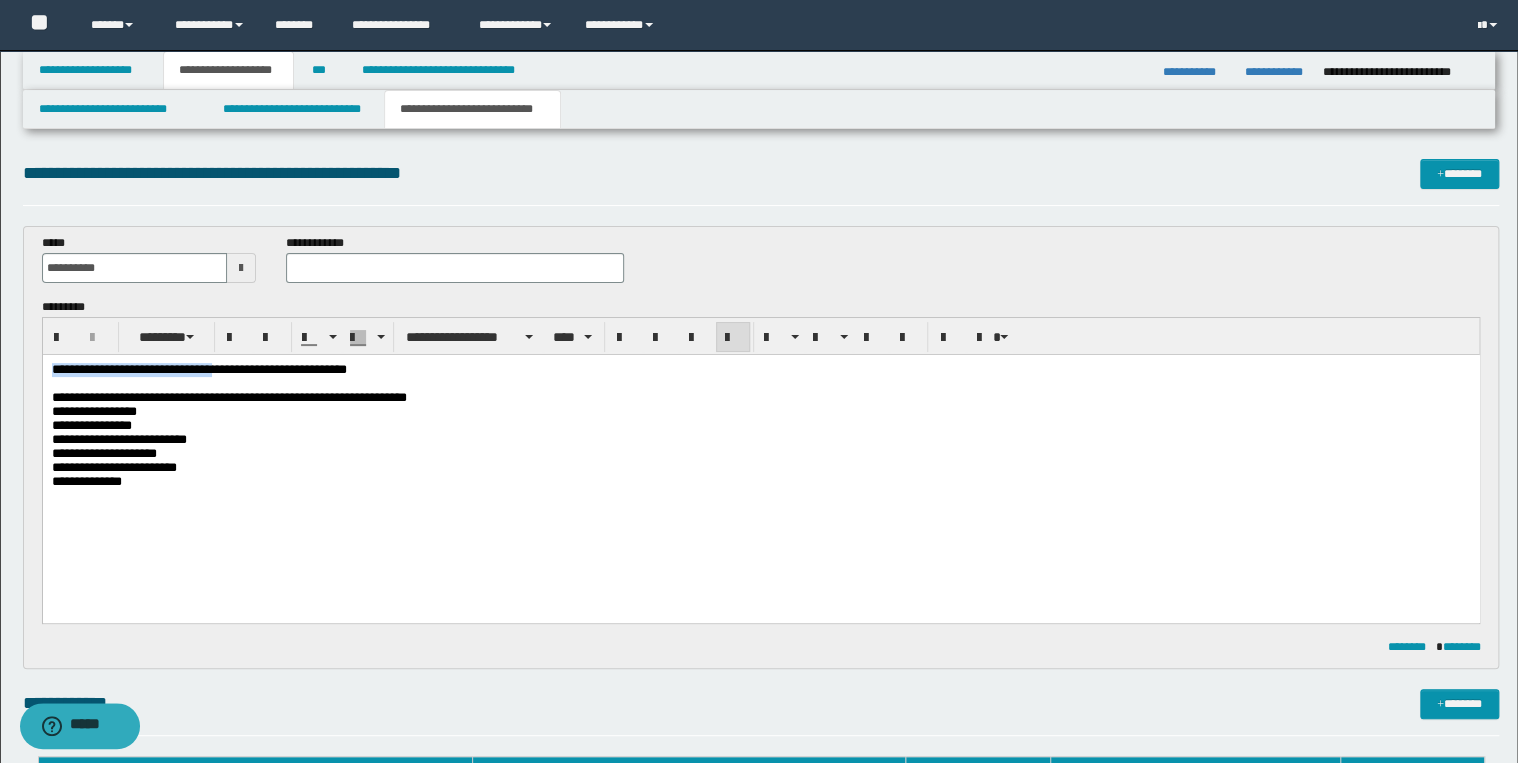 drag, startPoint x: 125, startPoint y: 364, endPoint x: 227, endPoint y: 374, distance: 102.48902 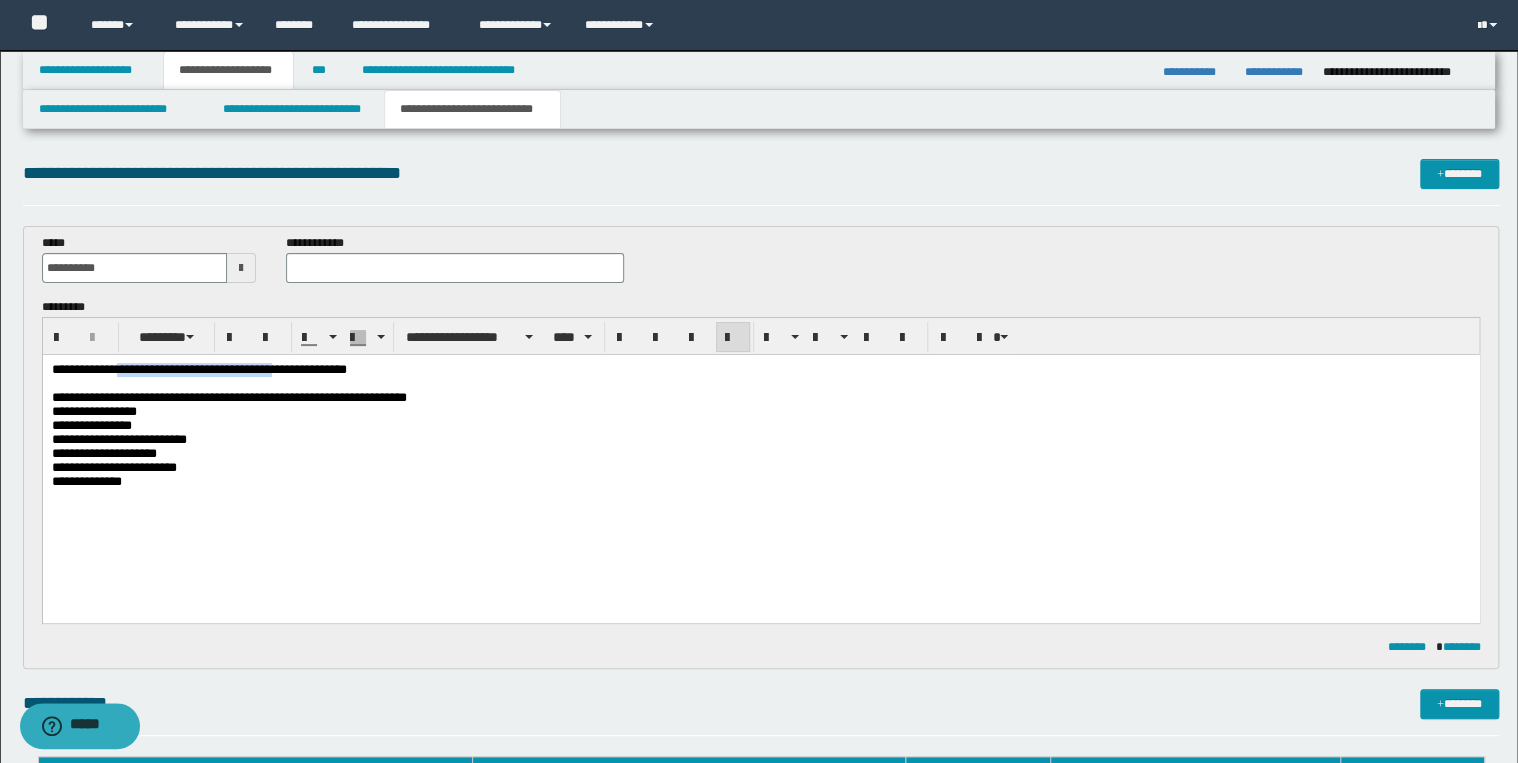 drag, startPoint x: 228, startPoint y: 371, endPoint x: 136, endPoint y: 370, distance: 92.00543 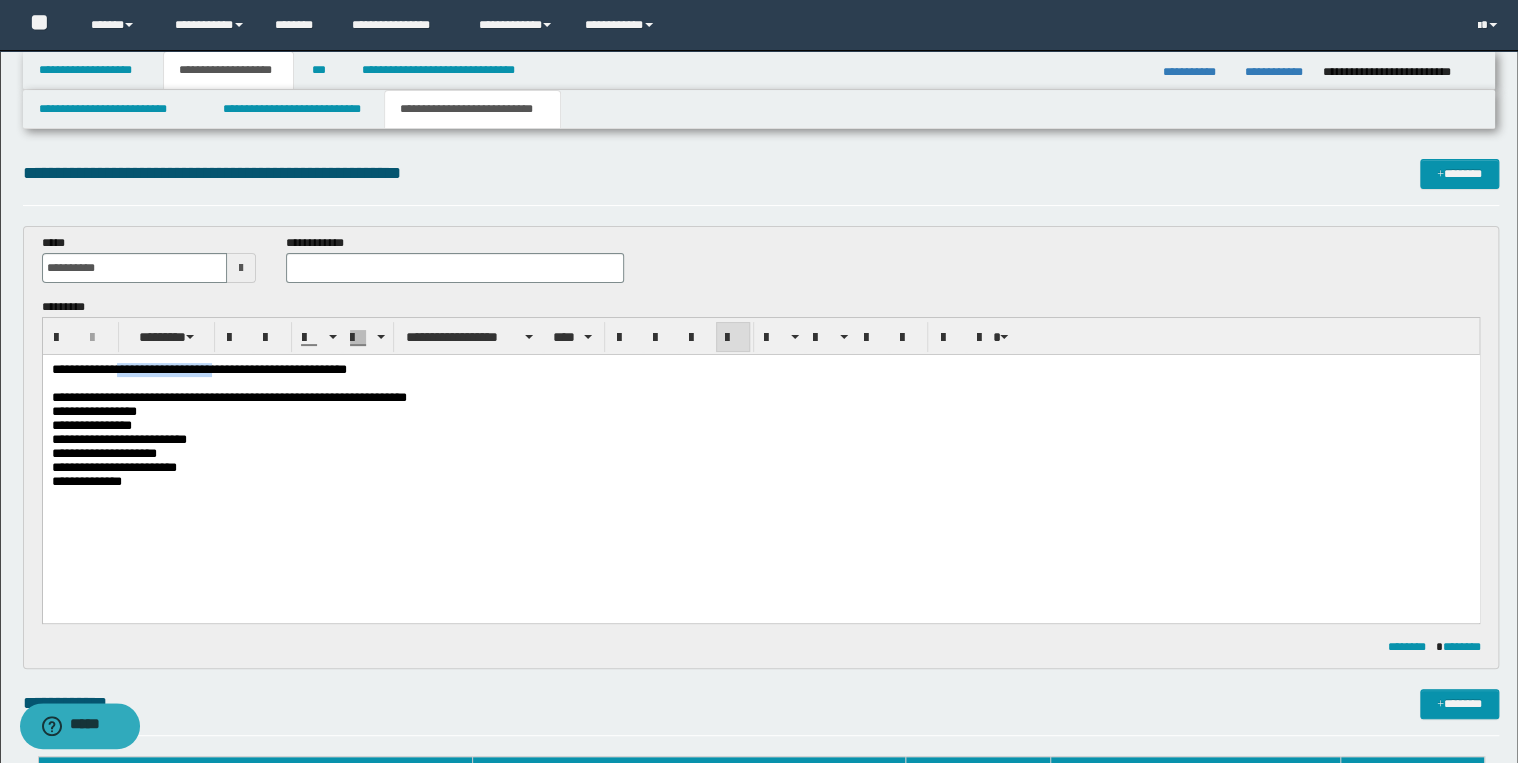 drag, startPoint x: 122, startPoint y: 373, endPoint x: 226, endPoint y: 376, distance: 104.04326 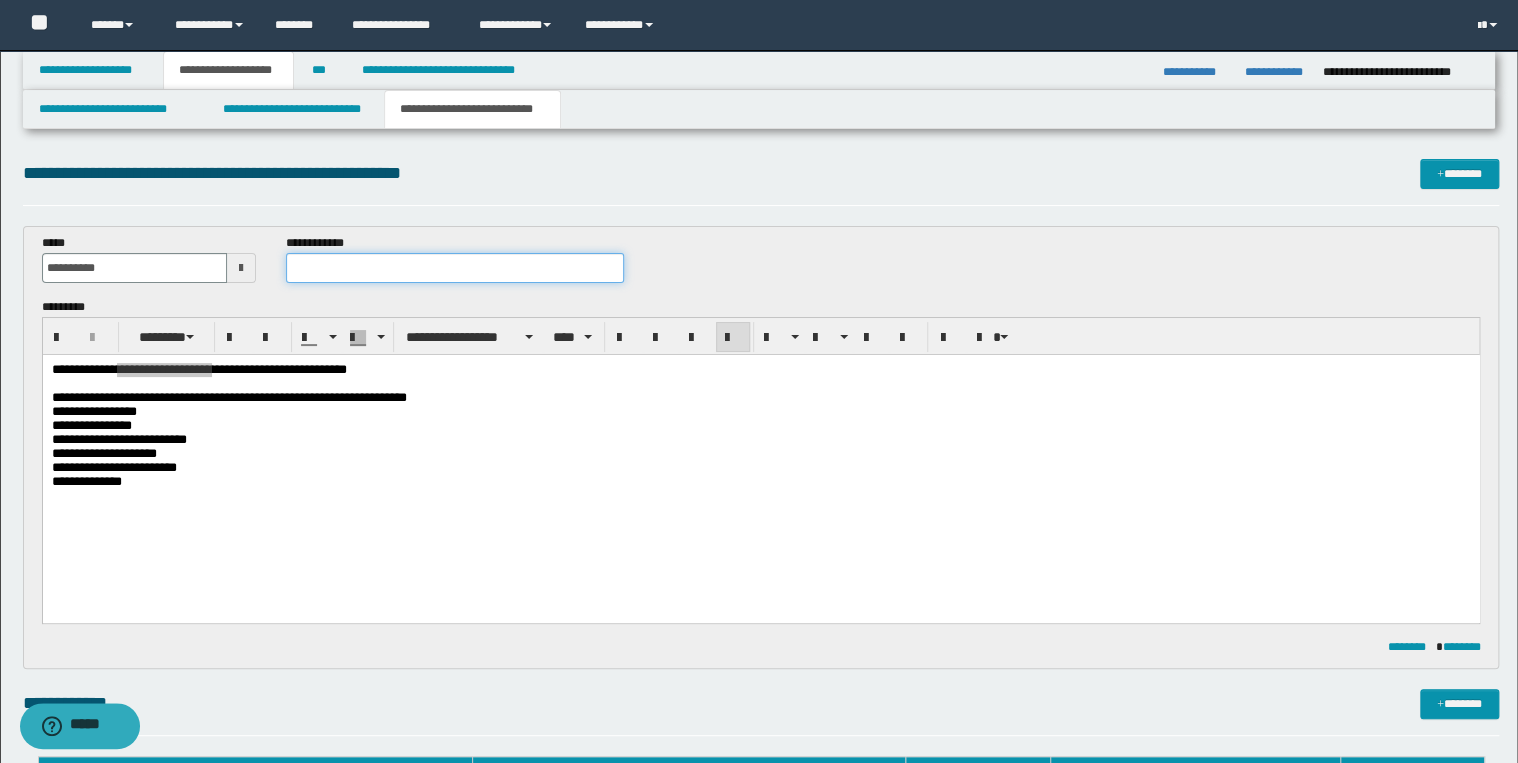 click at bounding box center (454, 268) 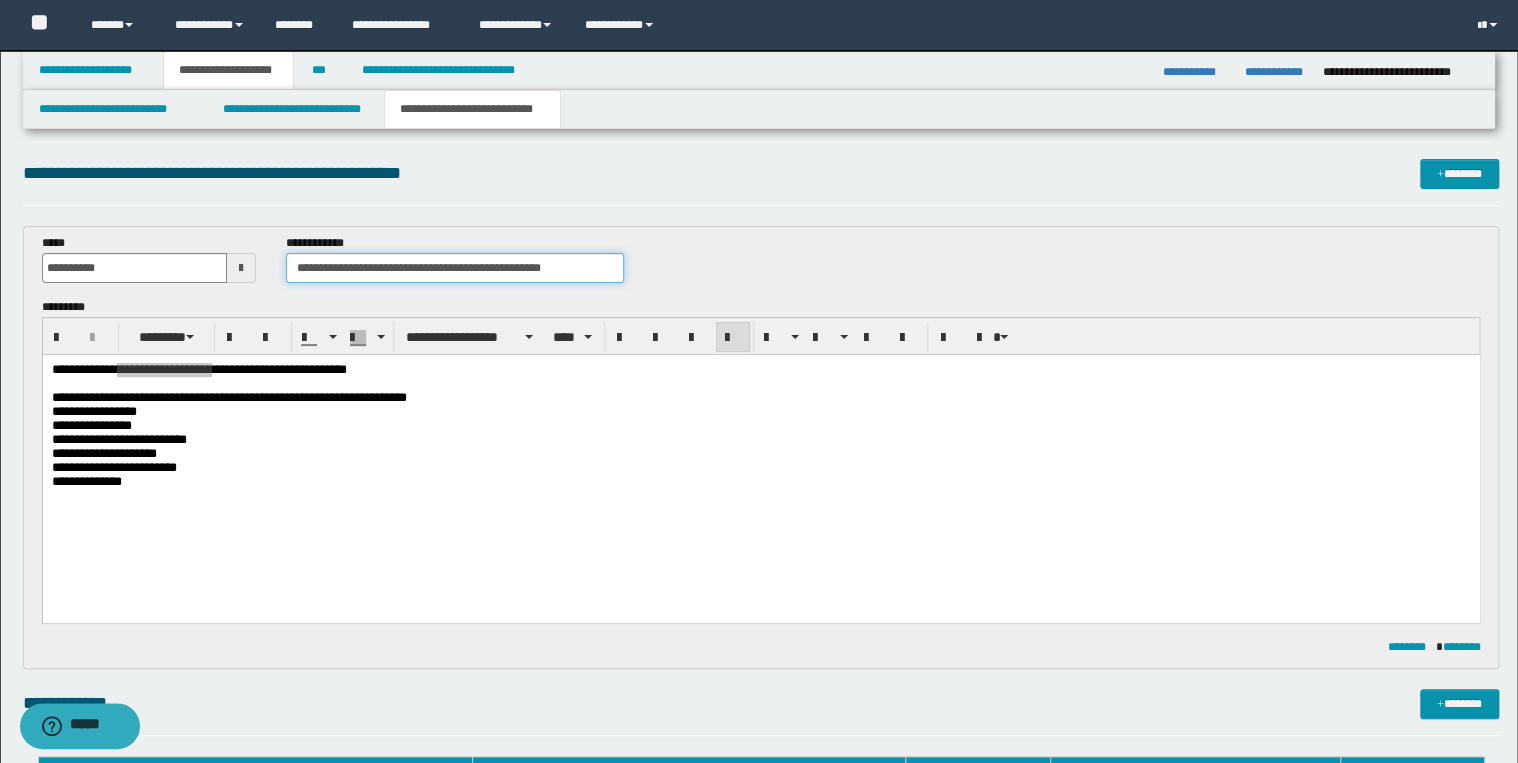 type on "**********" 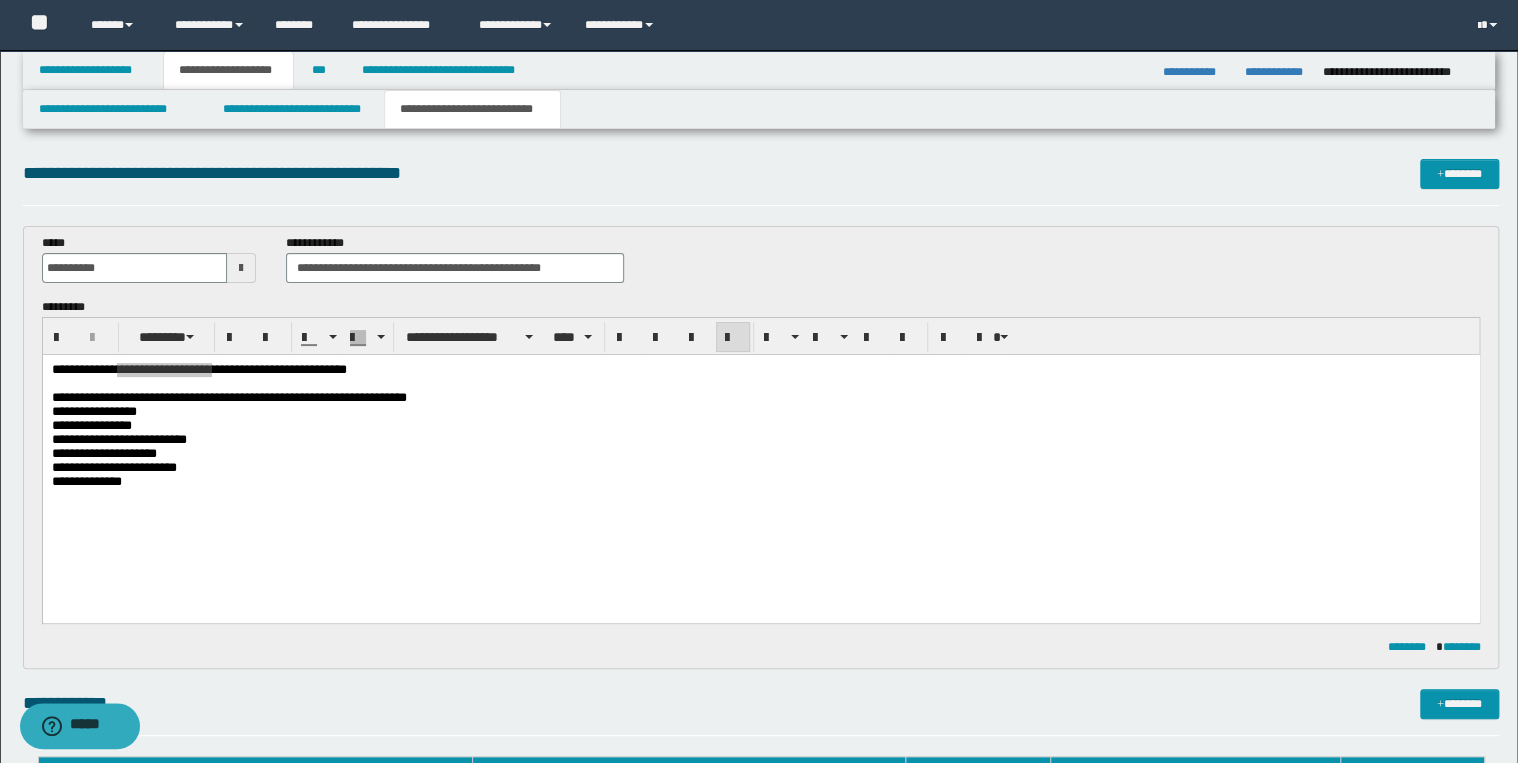 click on "**********" at bounding box center (761, 182) 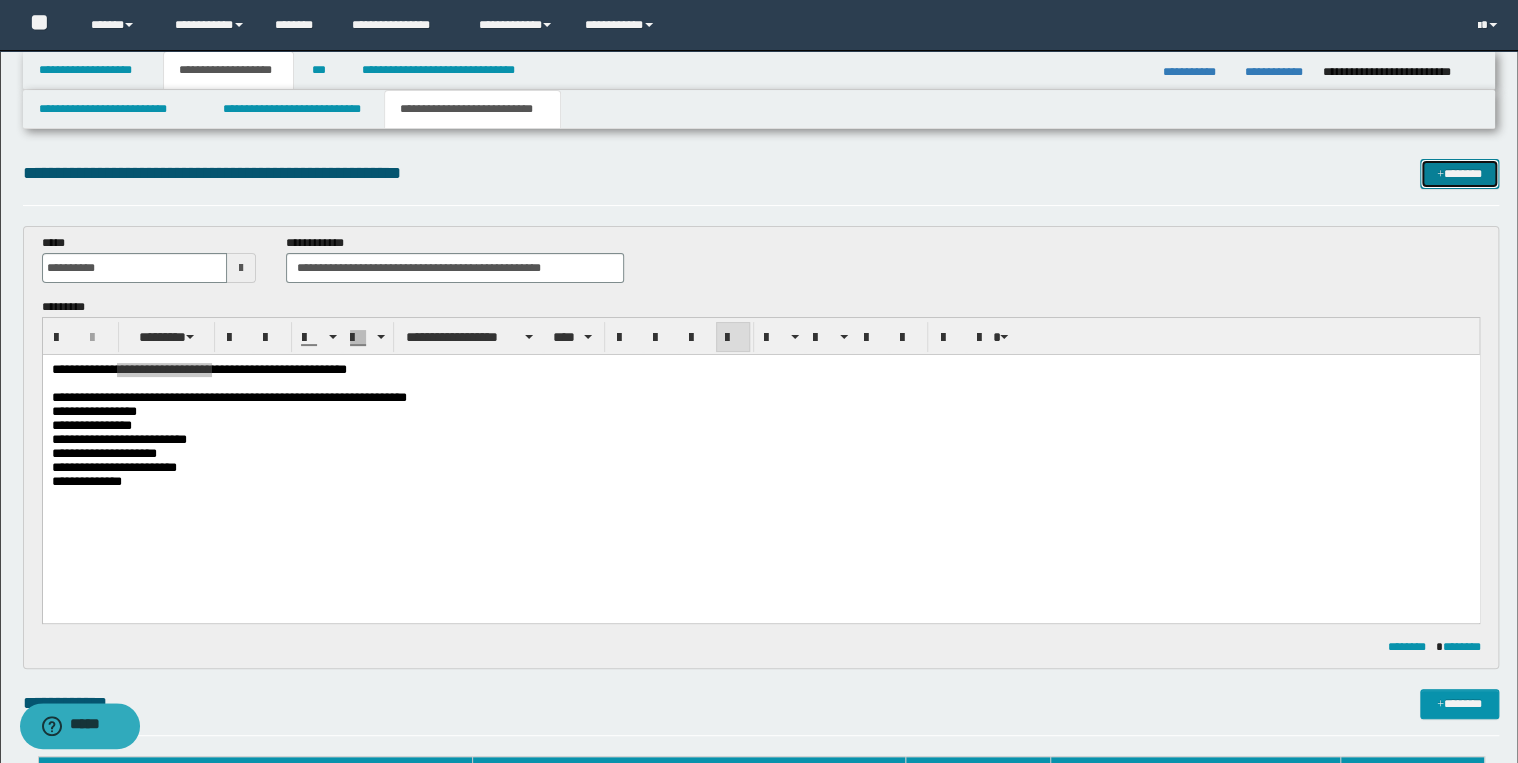 click on "*******" at bounding box center [1459, 174] 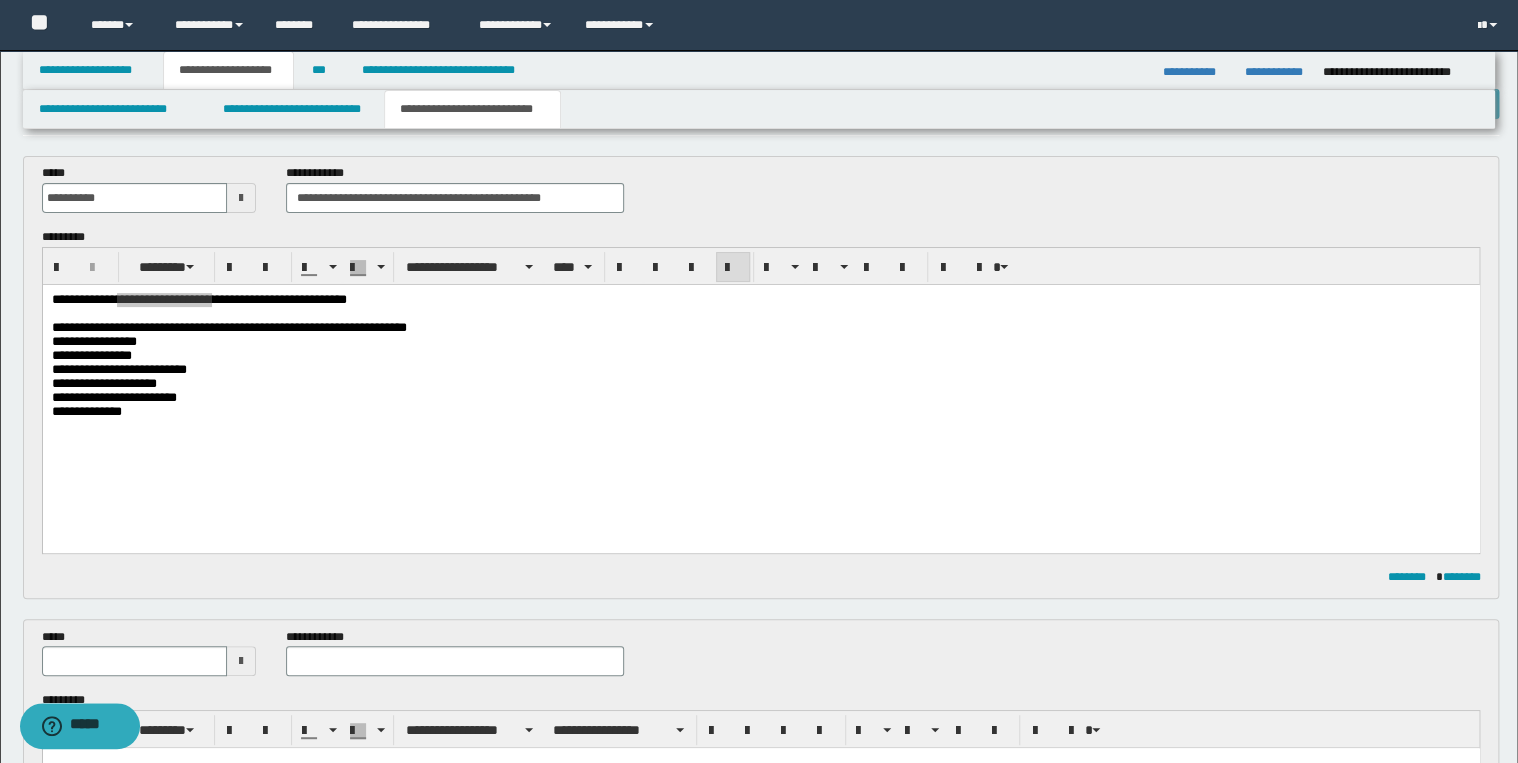 scroll, scrollTop: 0, scrollLeft: 0, axis: both 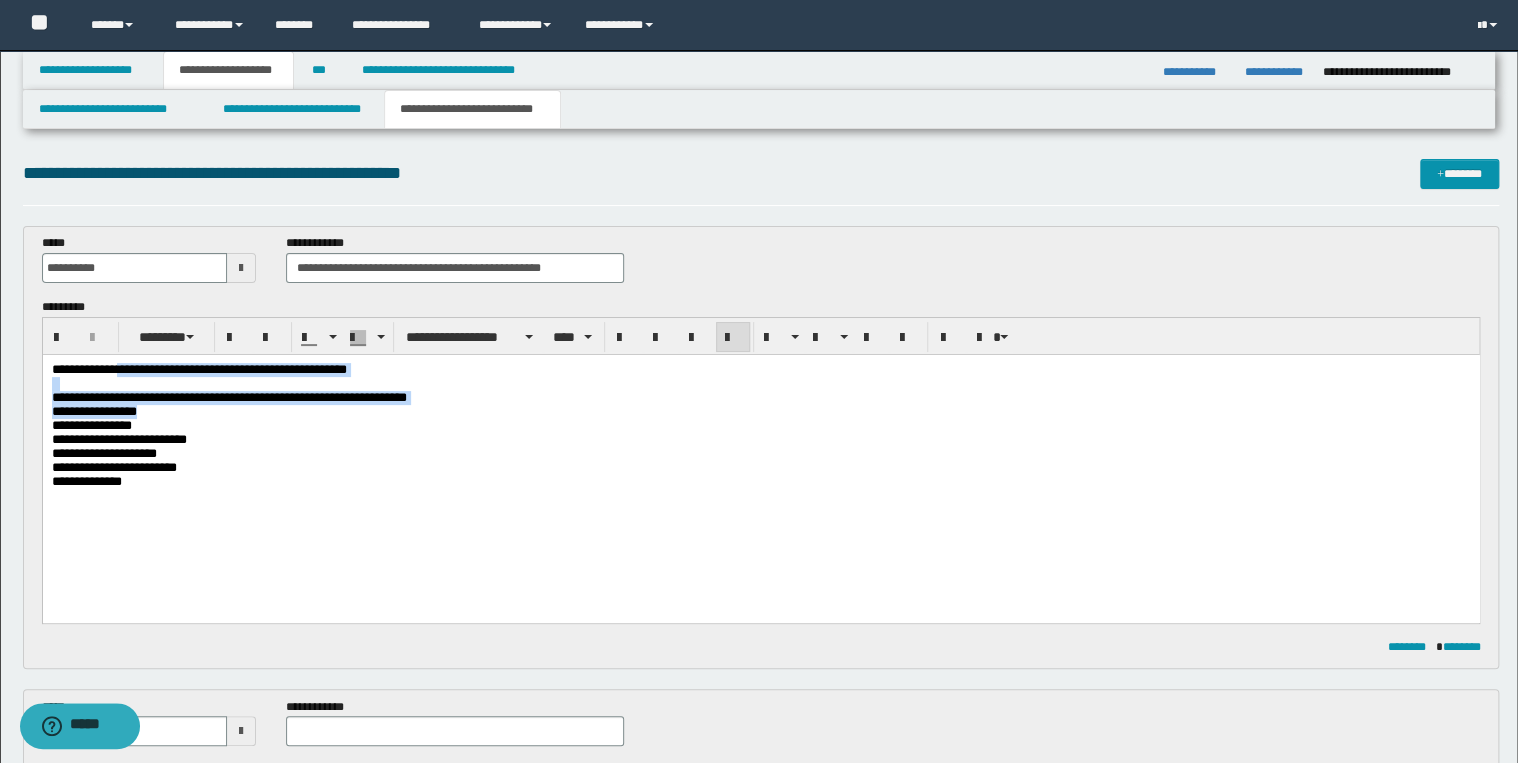drag, startPoint x: 215, startPoint y: 486, endPoint x: 51, endPoint y: 426, distance: 174.63104 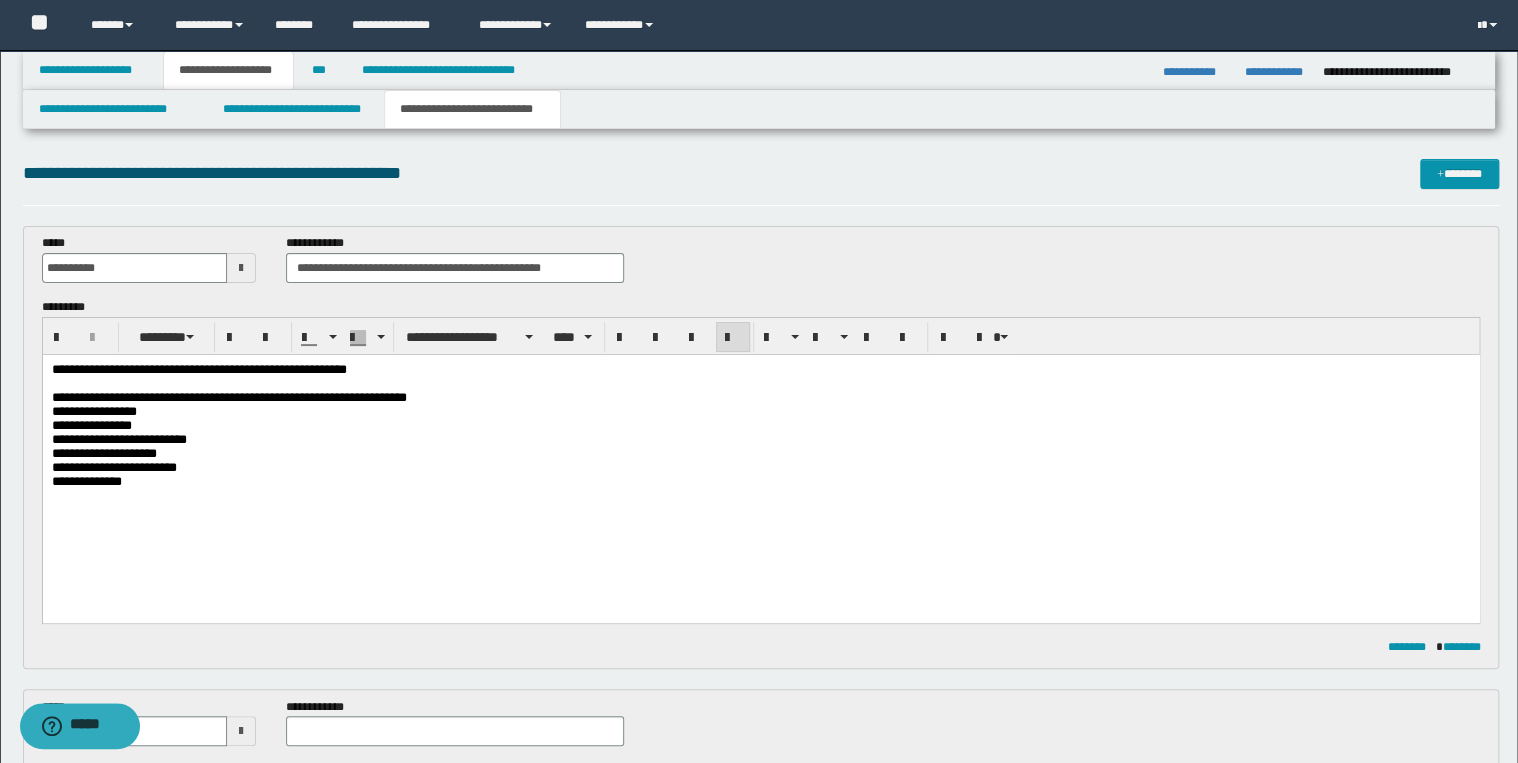 click on "**********" at bounding box center [113, 467] 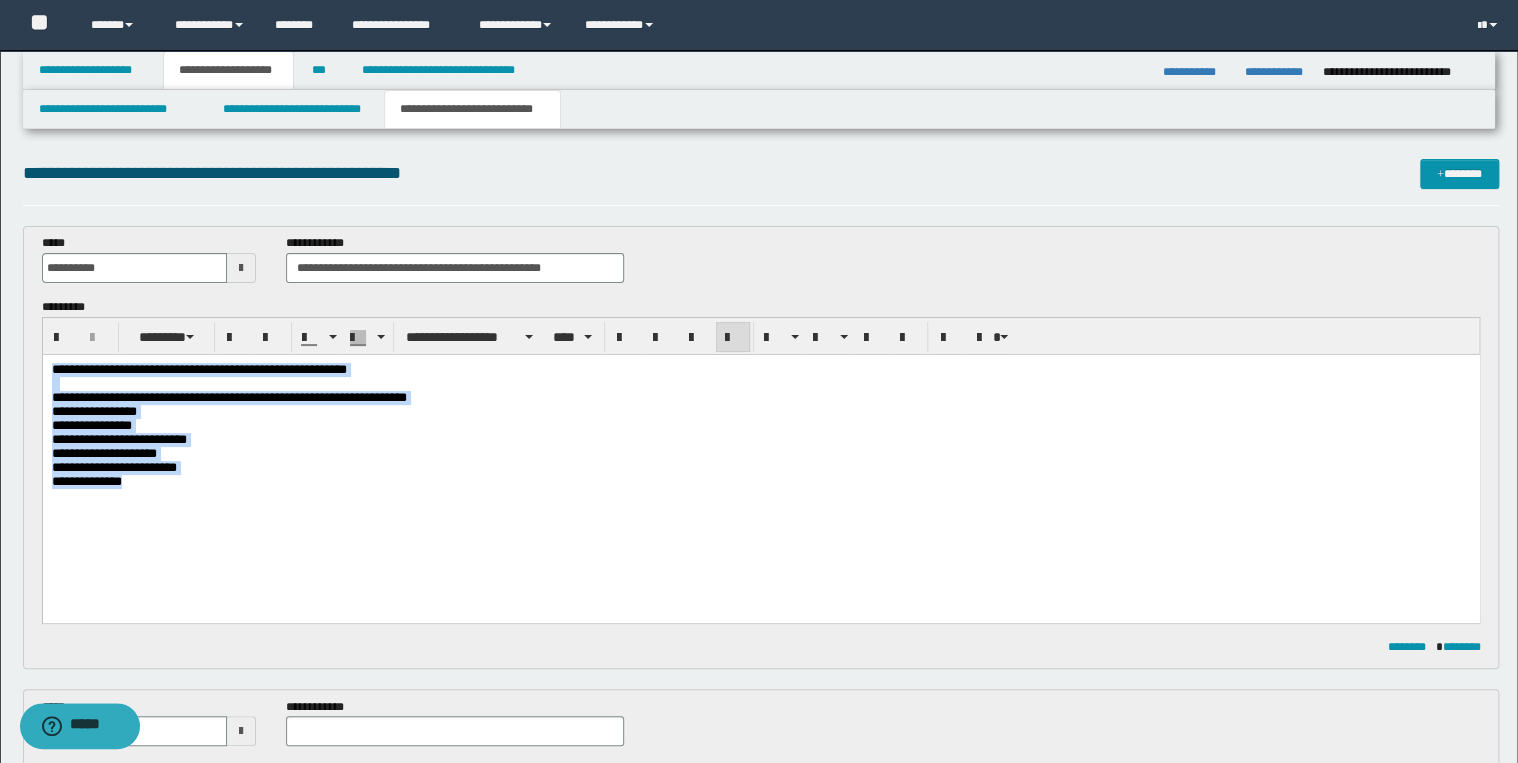 drag, startPoint x: 174, startPoint y: 497, endPoint x: 58, endPoint y: 699, distance: 232.93776 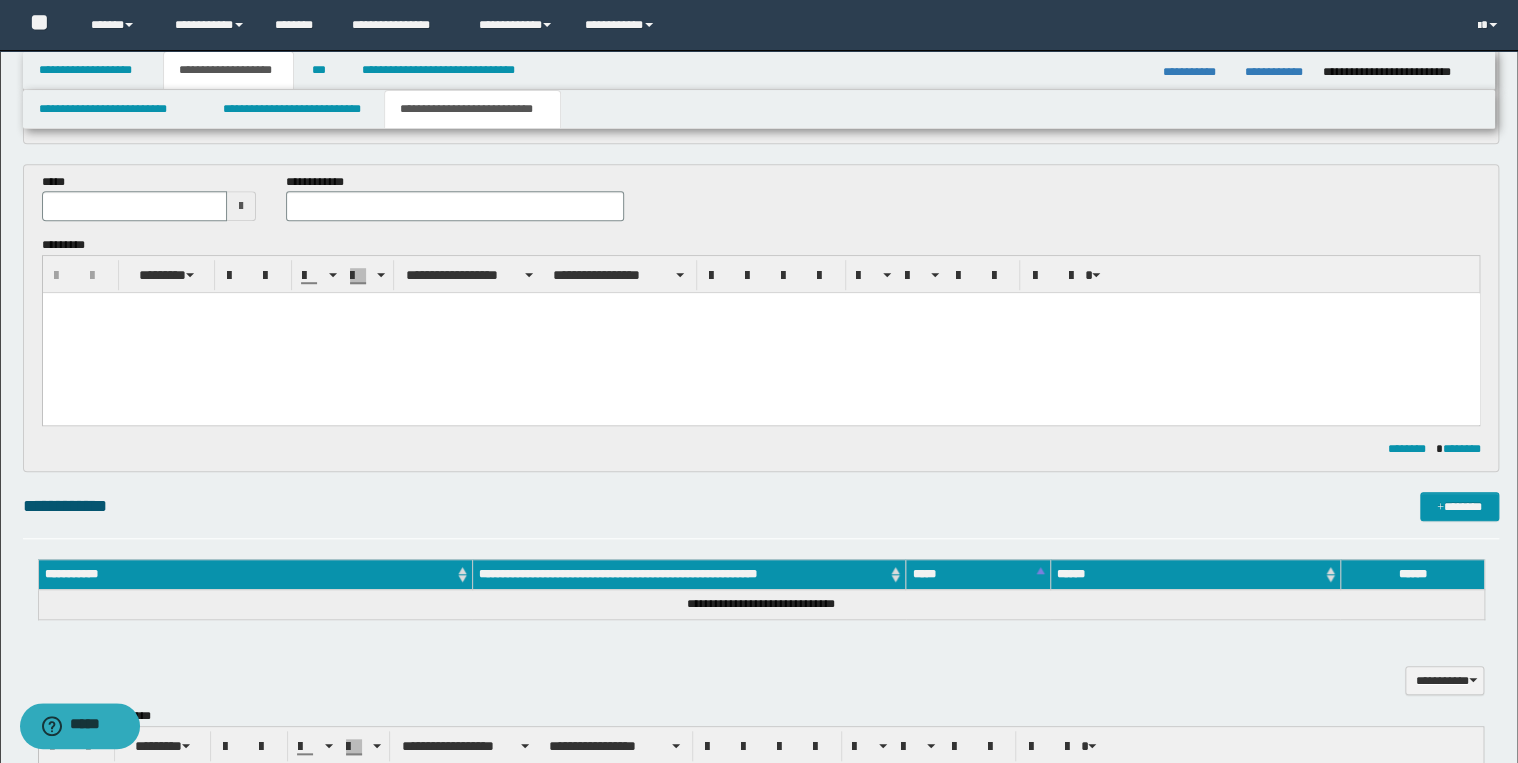 scroll, scrollTop: 720, scrollLeft: 0, axis: vertical 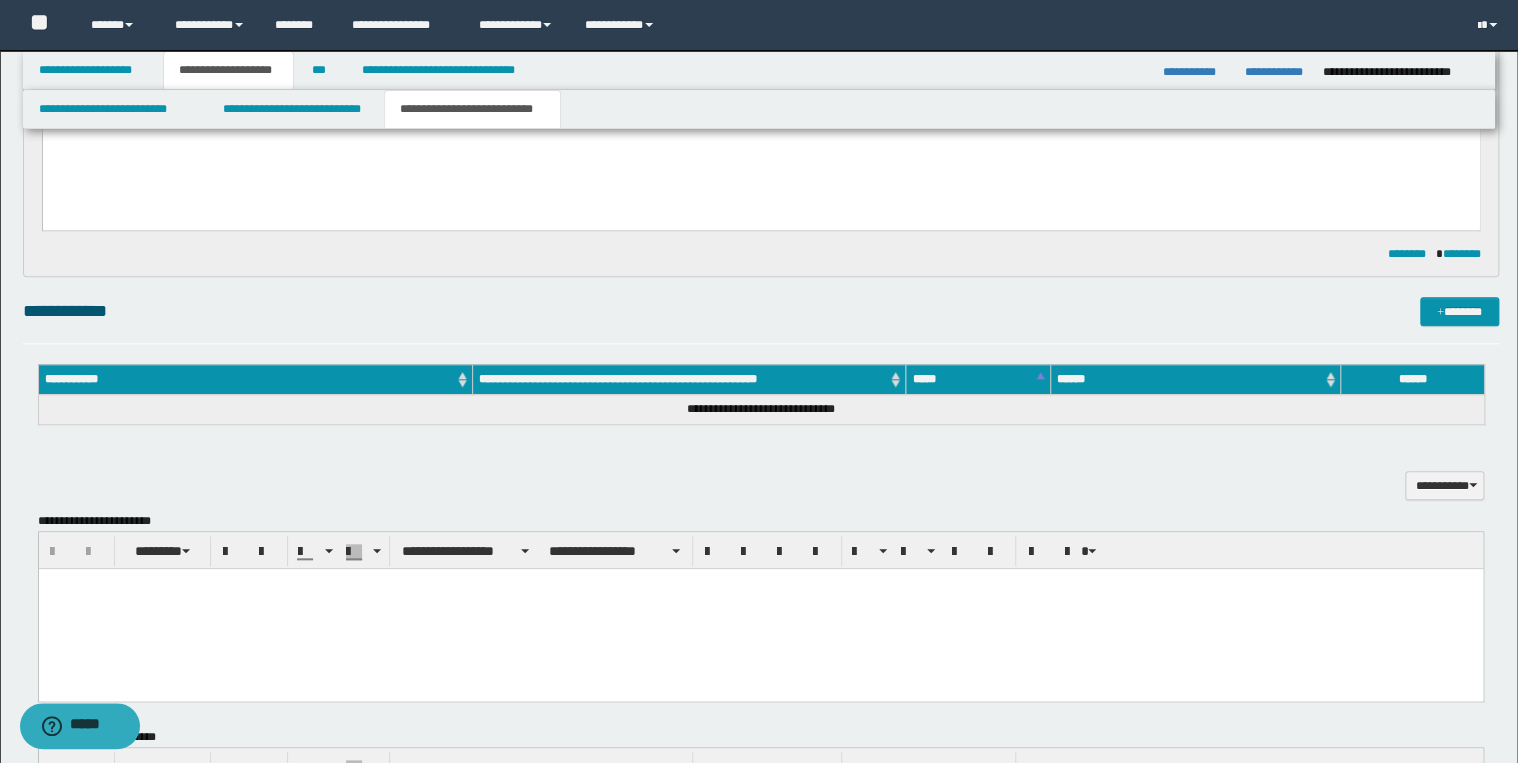 click at bounding box center (760, 138) 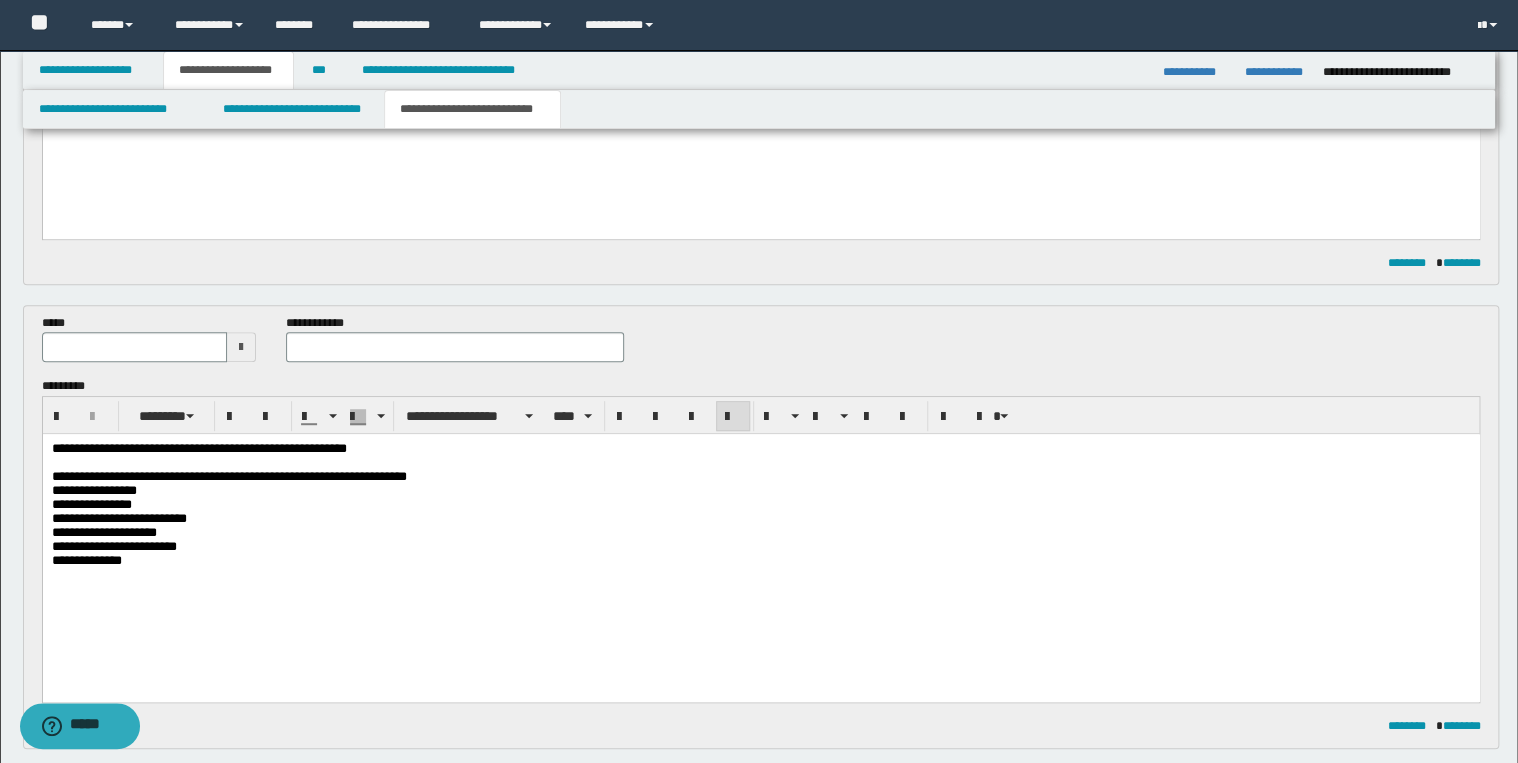 scroll, scrollTop: 400, scrollLeft: 0, axis: vertical 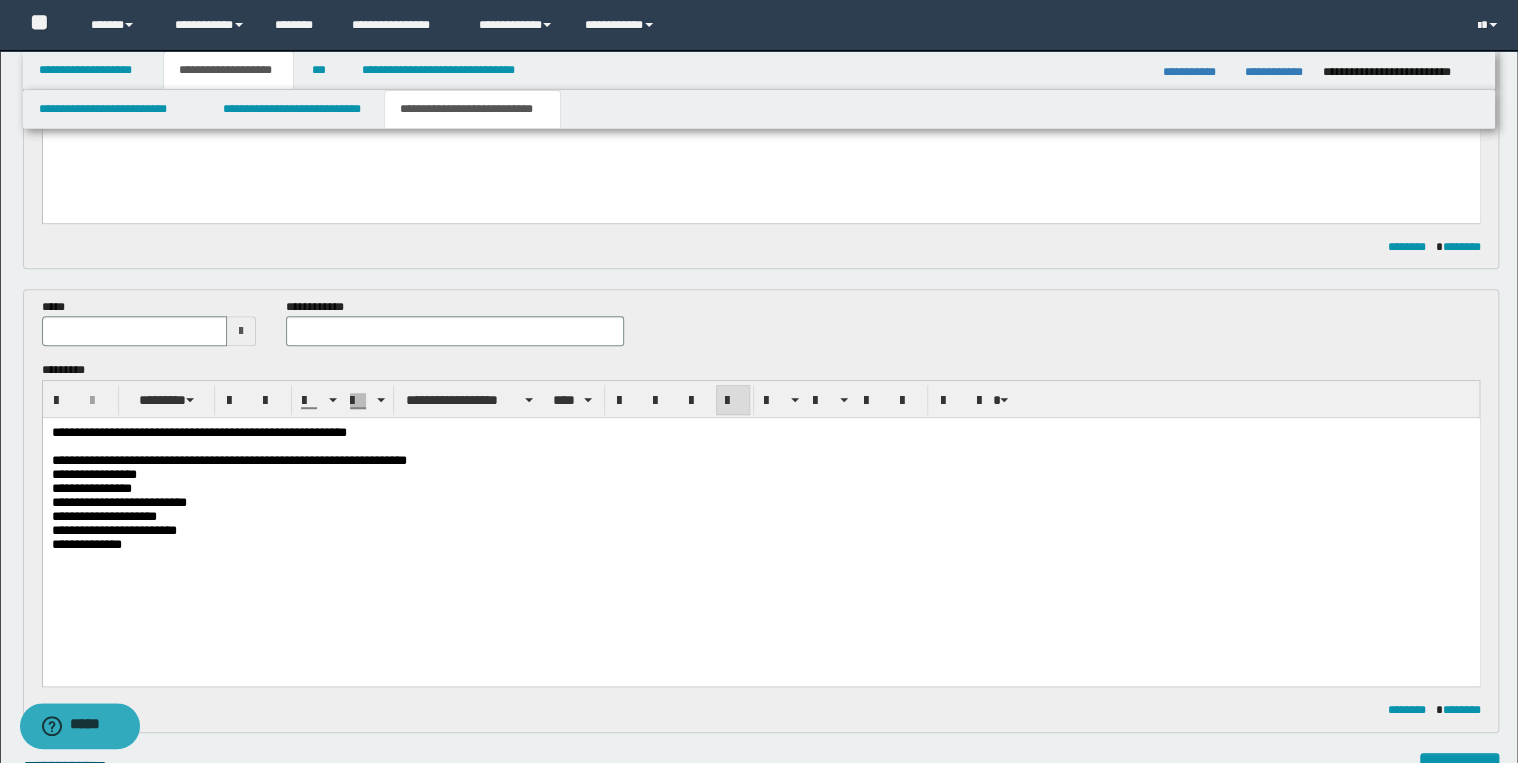 click on "**********" at bounding box center [760, 489] 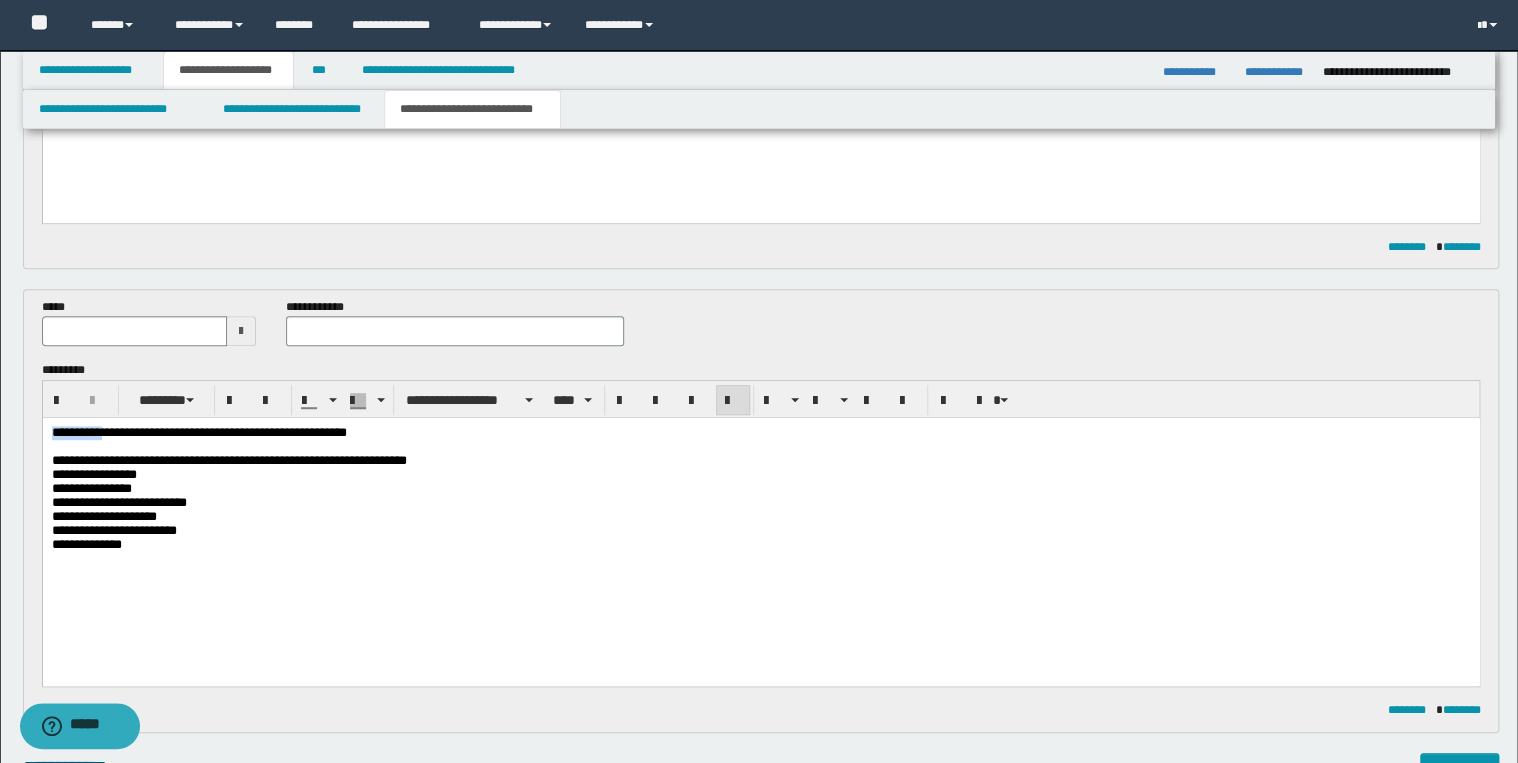 drag, startPoint x: 112, startPoint y: 429, endPoint x: 74, endPoint y: 836, distance: 408.7701 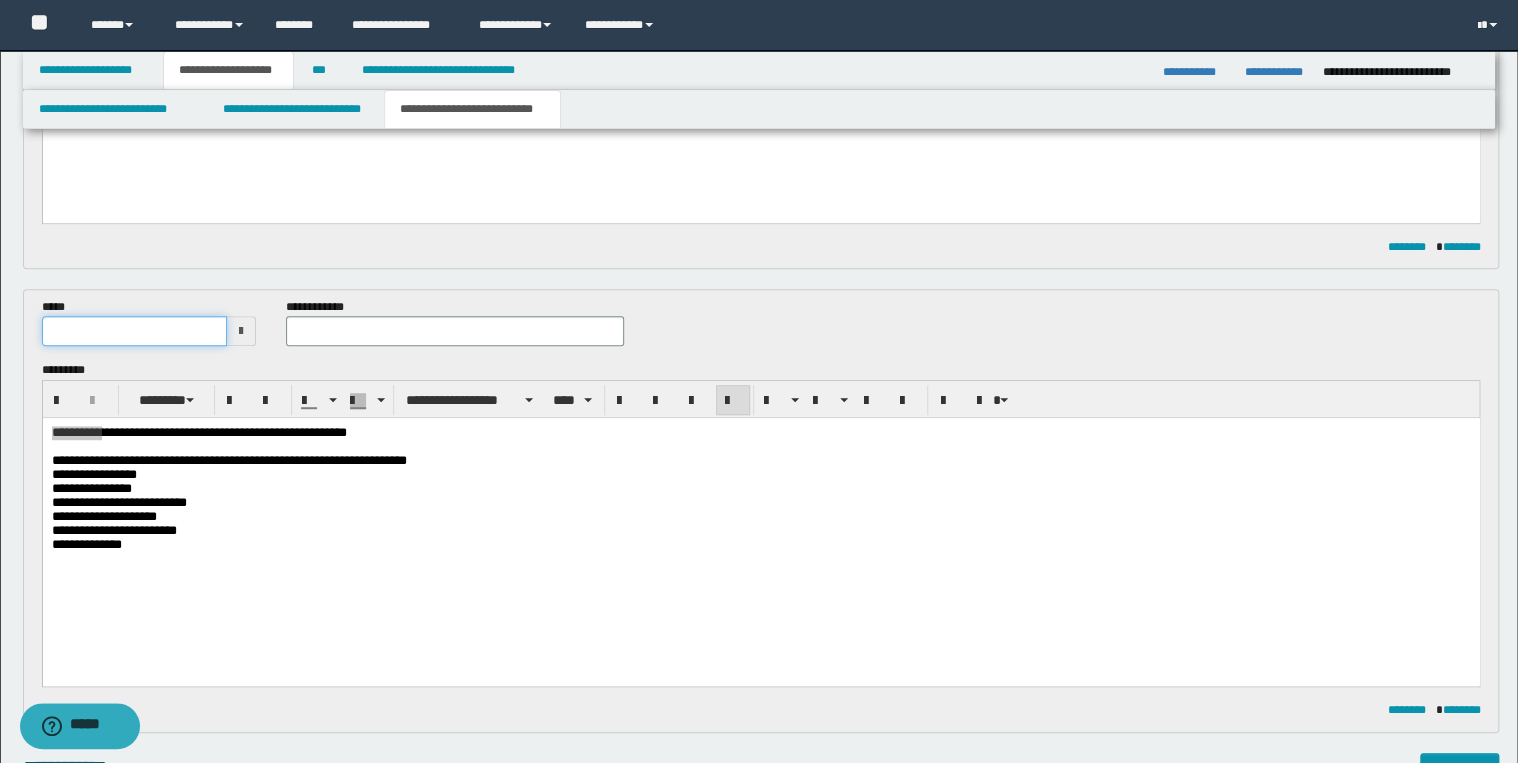 click at bounding box center (135, 331) 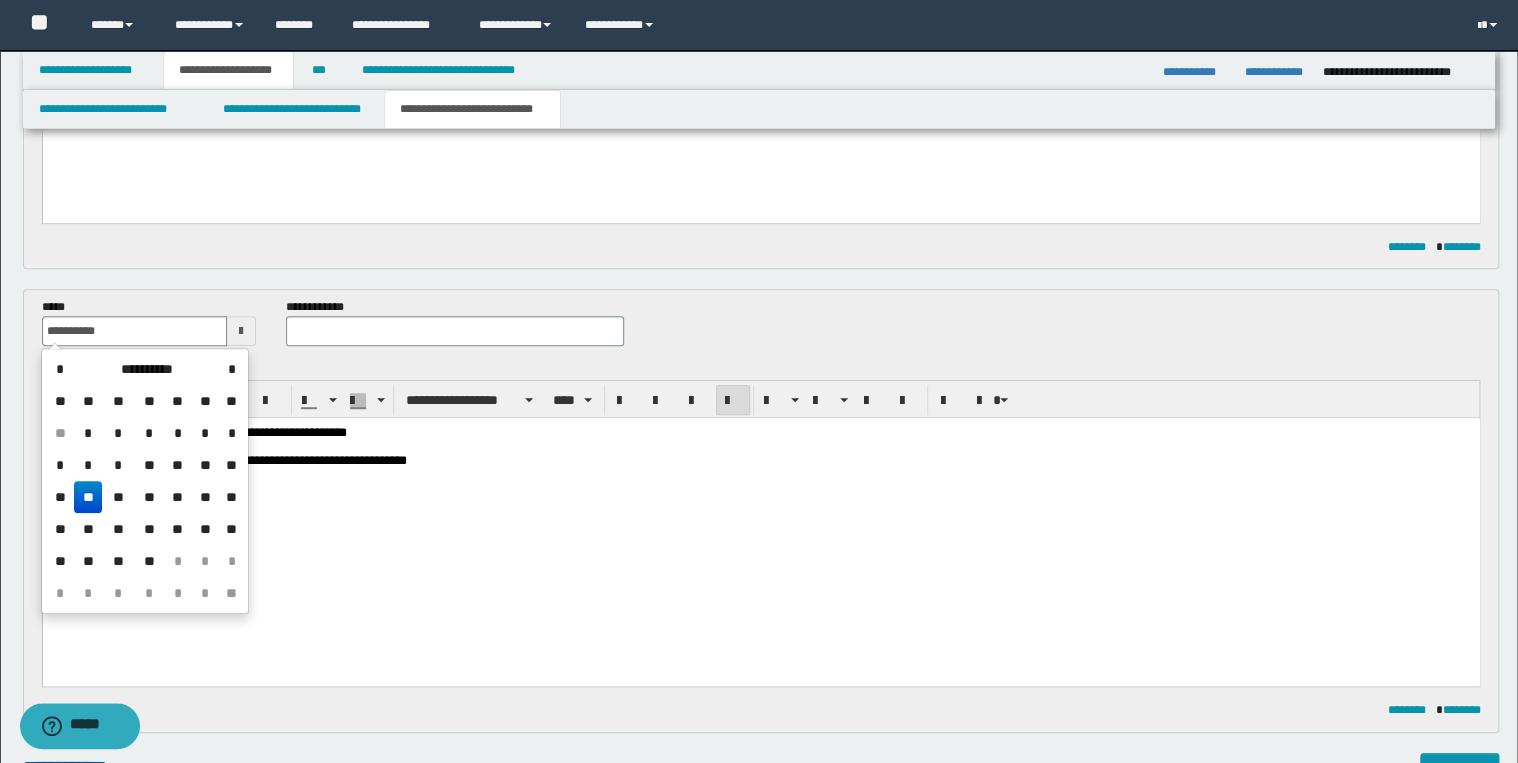 type on "**********" 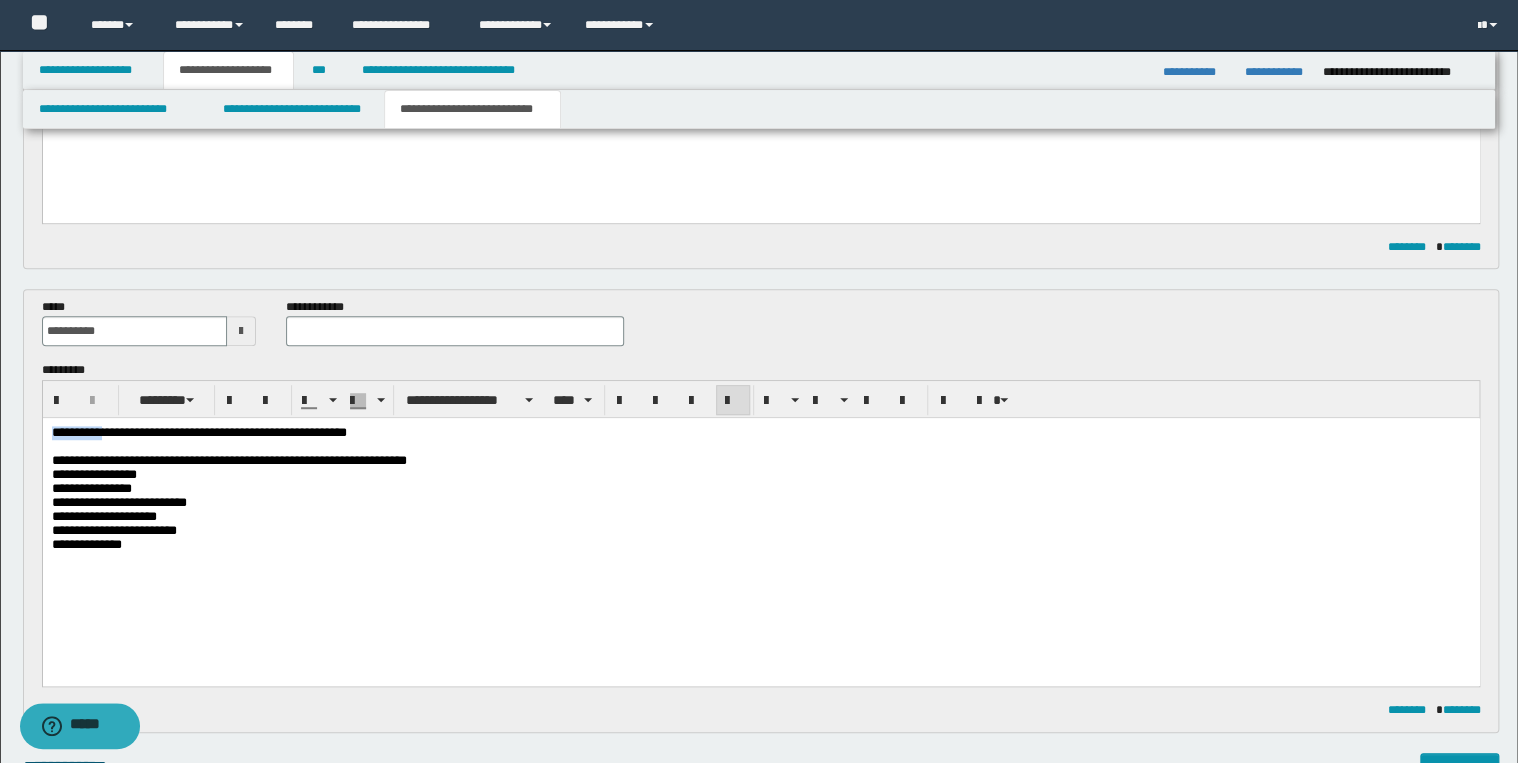 click on "**********" at bounding box center [198, 432] 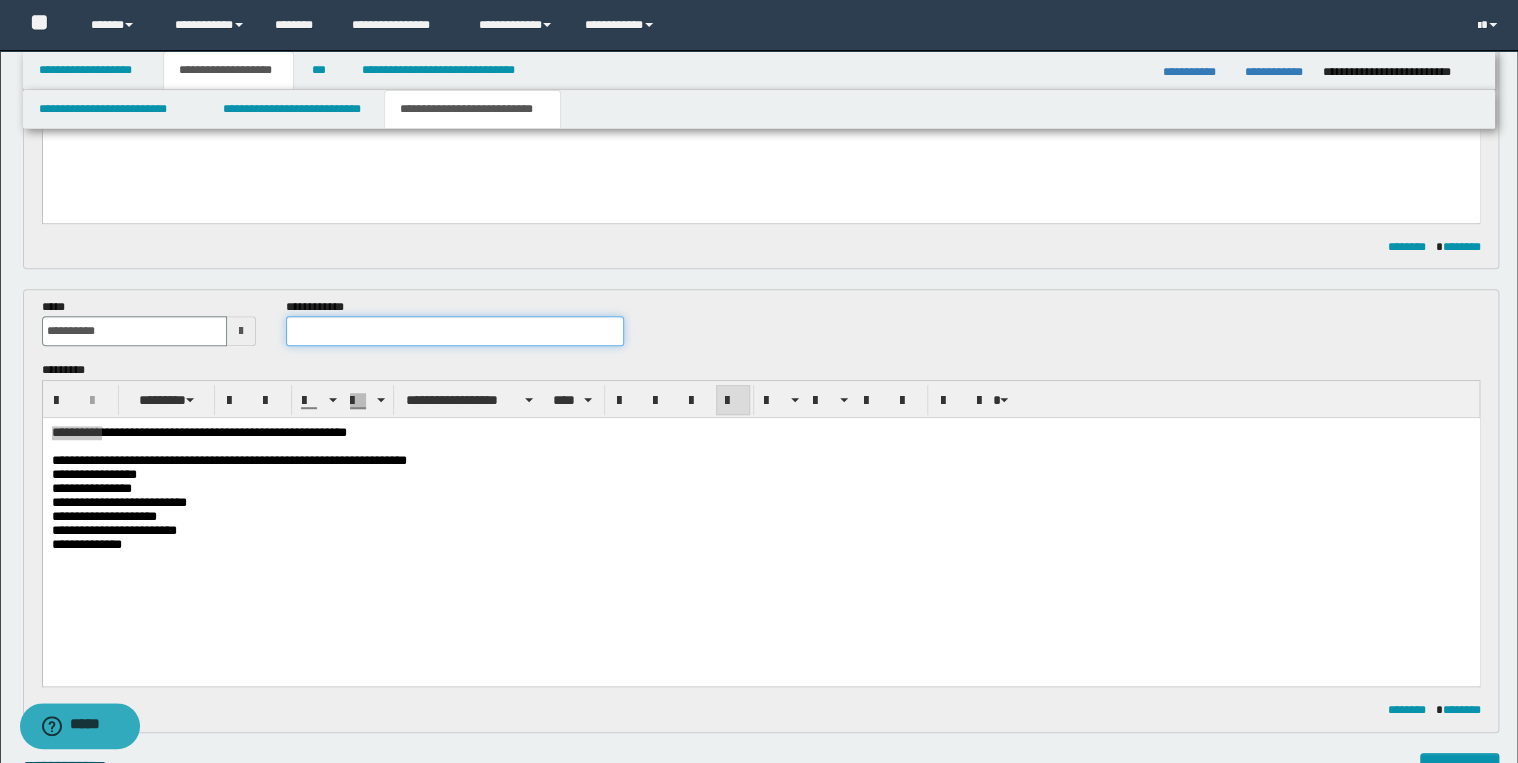 click at bounding box center [454, 331] 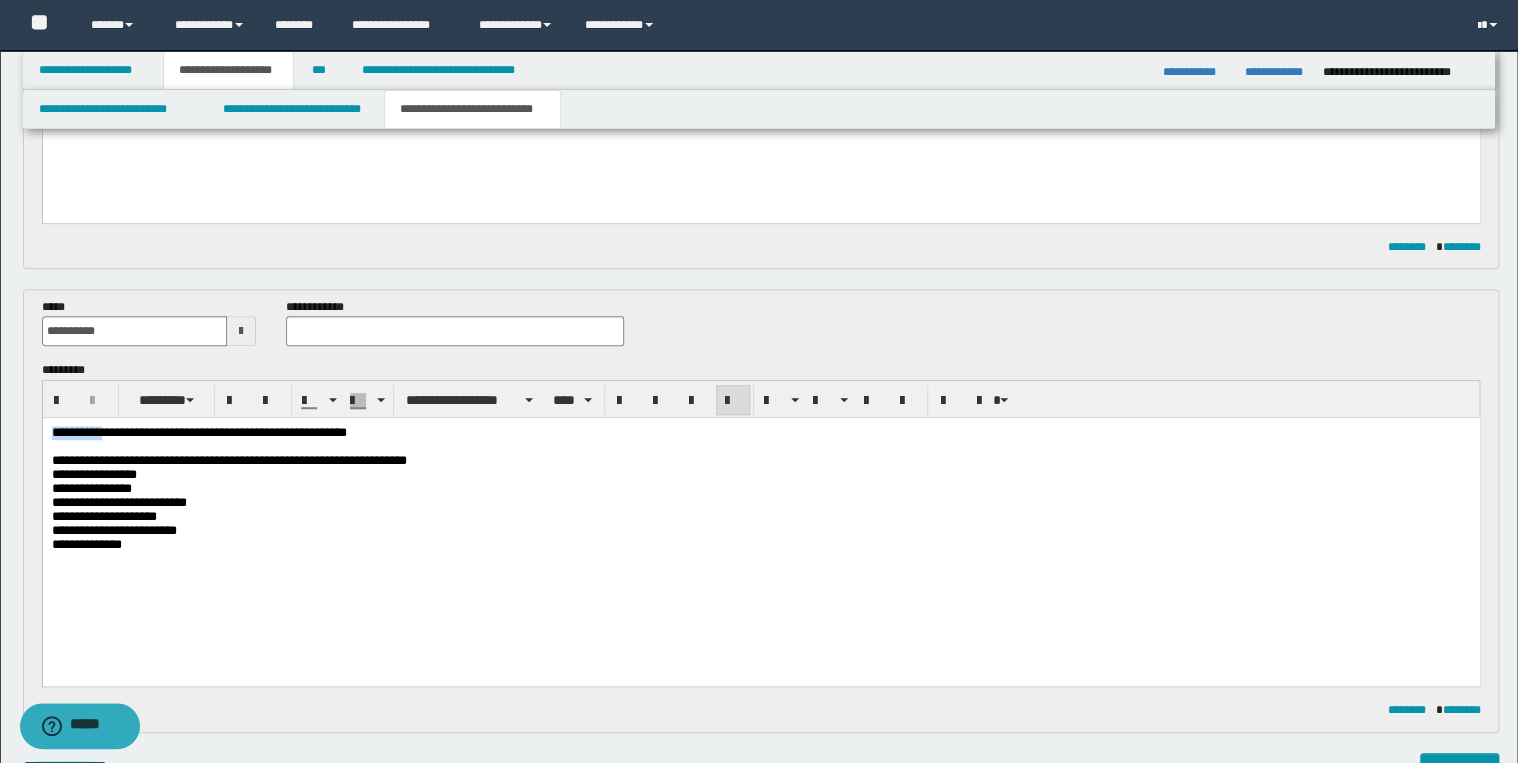 click on "**********" at bounding box center [198, 432] 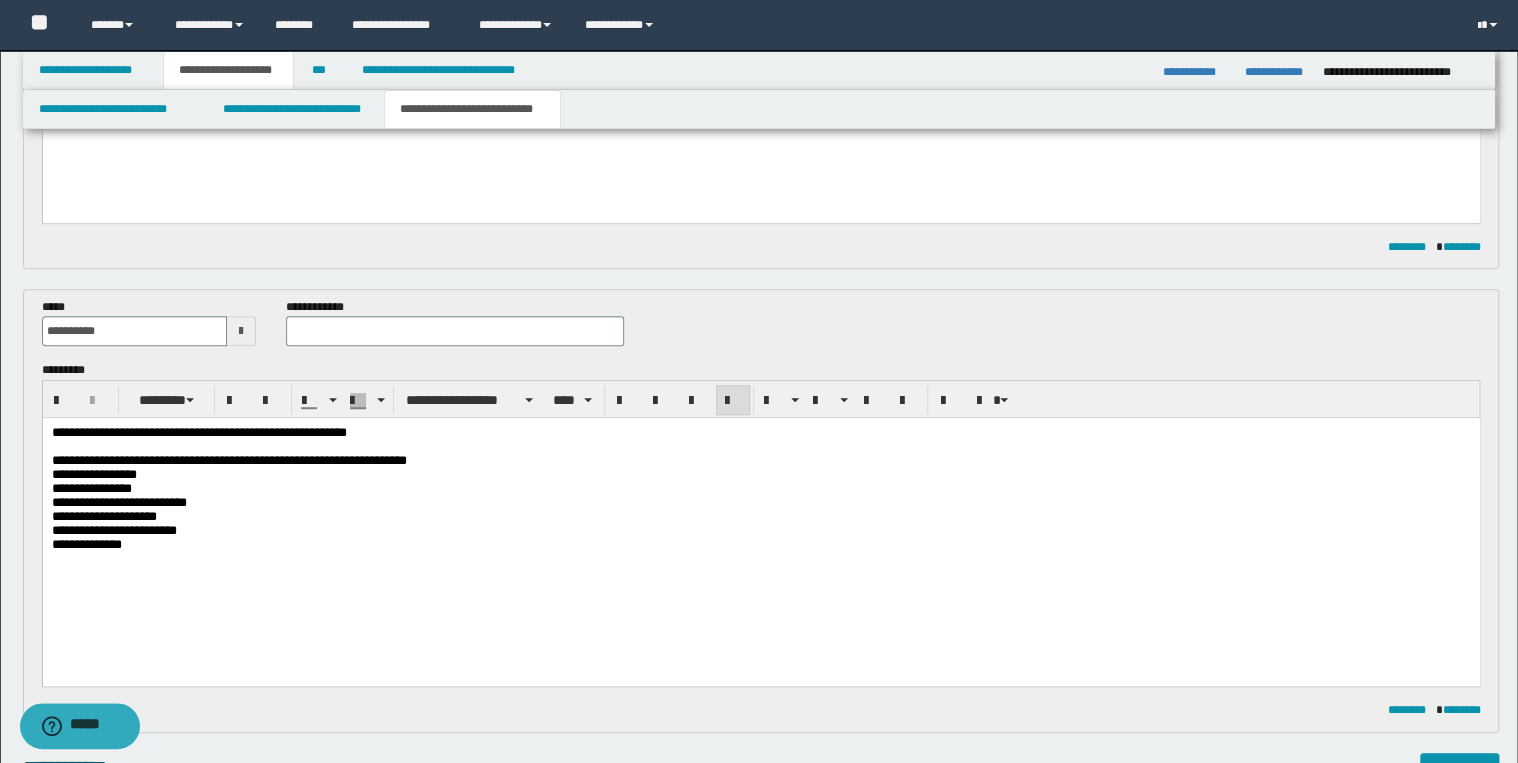 drag, startPoint x: 224, startPoint y: 436, endPoint x: 125, endPoint y: 430, distance: 99.18165 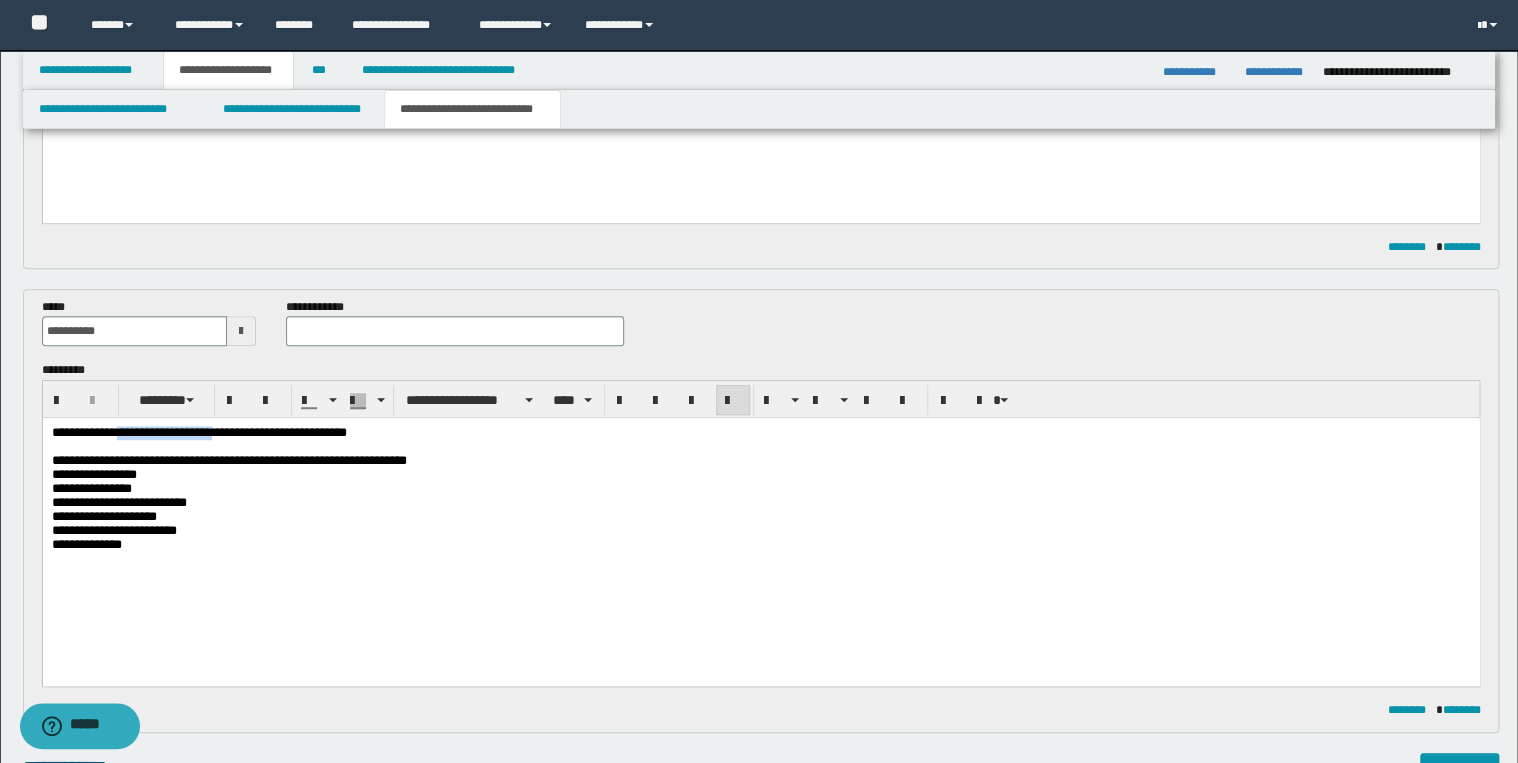 drag, startPoint x: 125, startPoint y: 430, endPoint x: 225, endPoint y: 427, distance: 100.04499 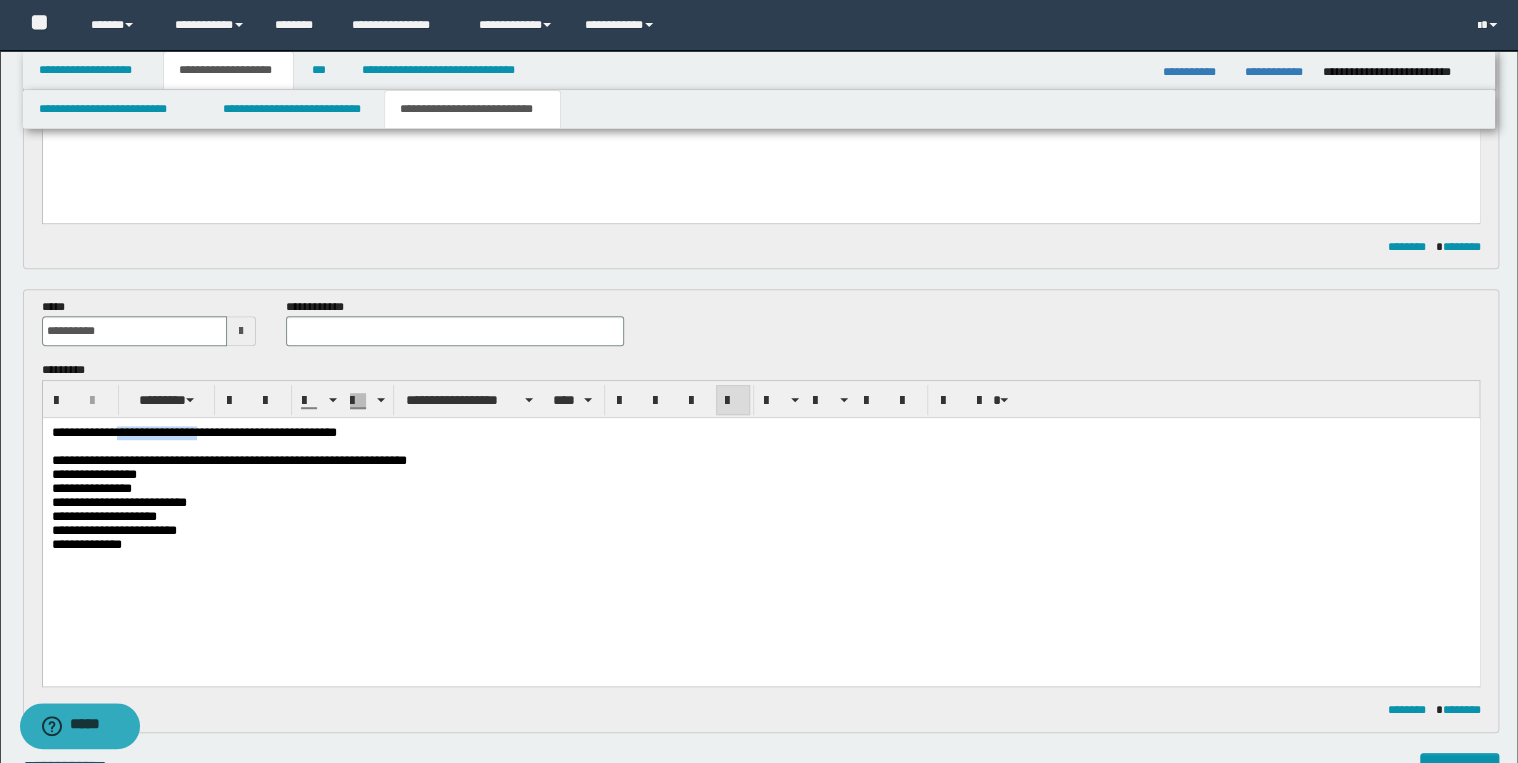 drag, startPoint x: 220, startPoint y: 435, endPoint x: 127, endPoint y: 439, distance: 93.08598 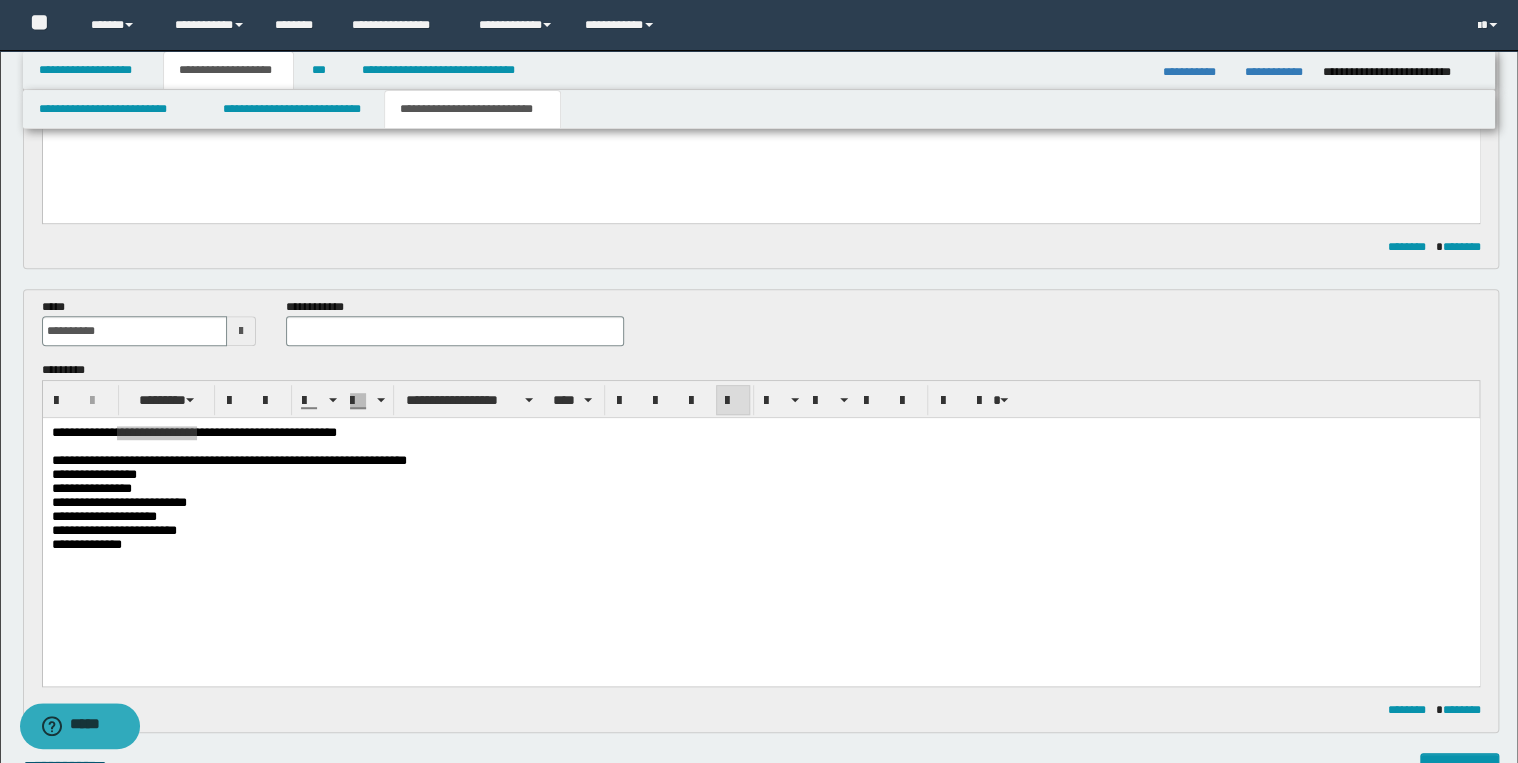 click on "**********" at bounding box center [454, 330] 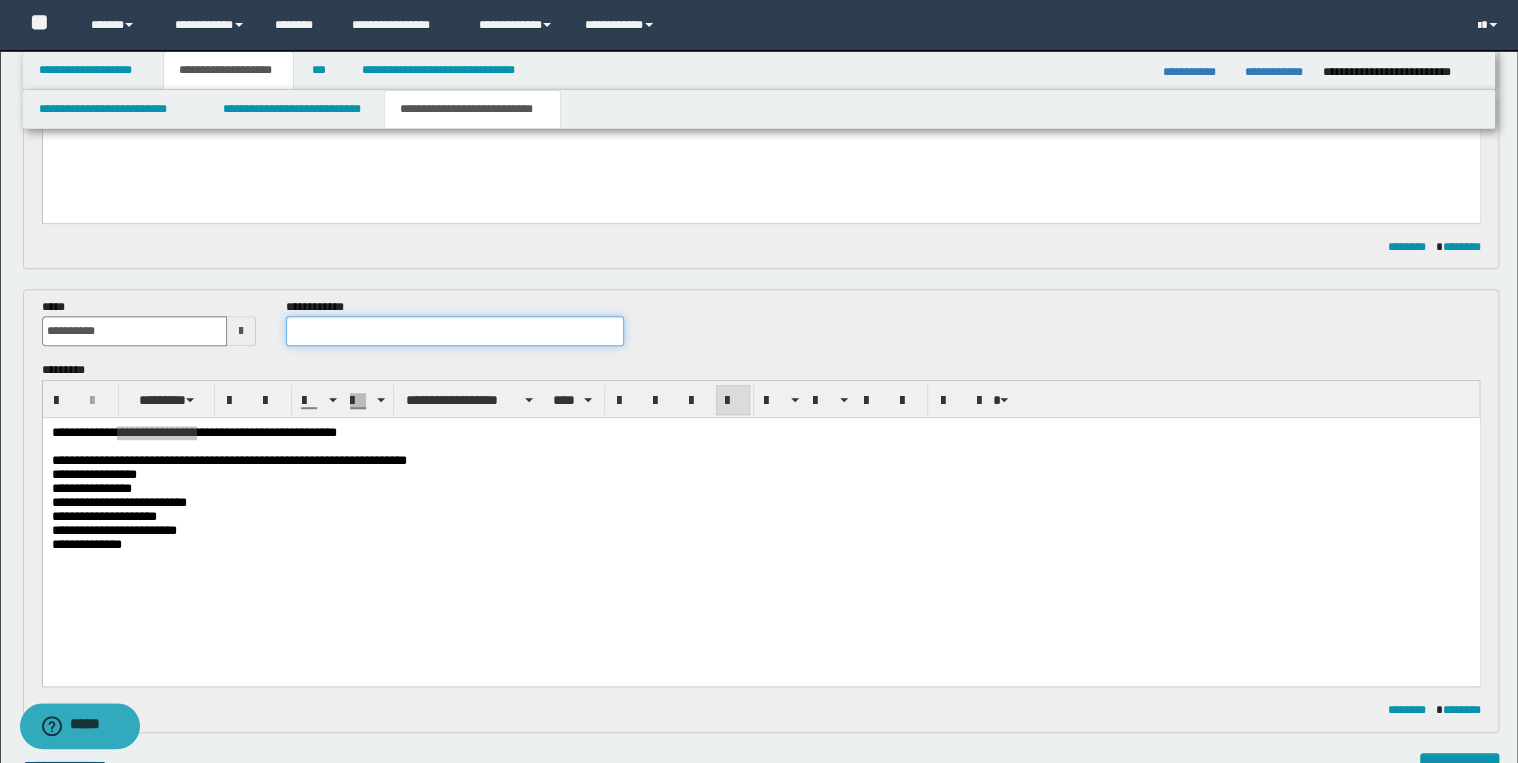 click at bounding box center (454, 331) 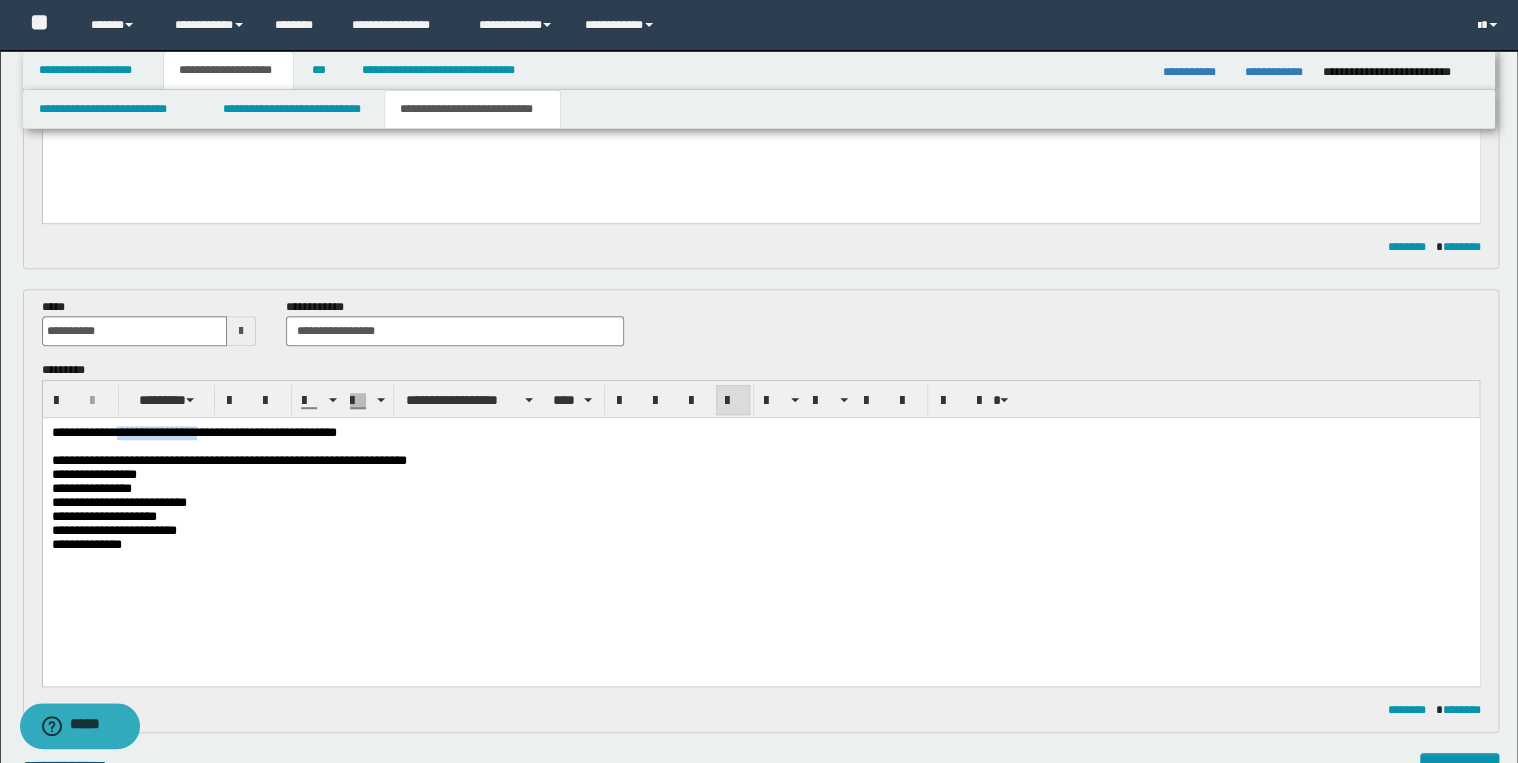 click on "**********" at bounding box center (228, 460) 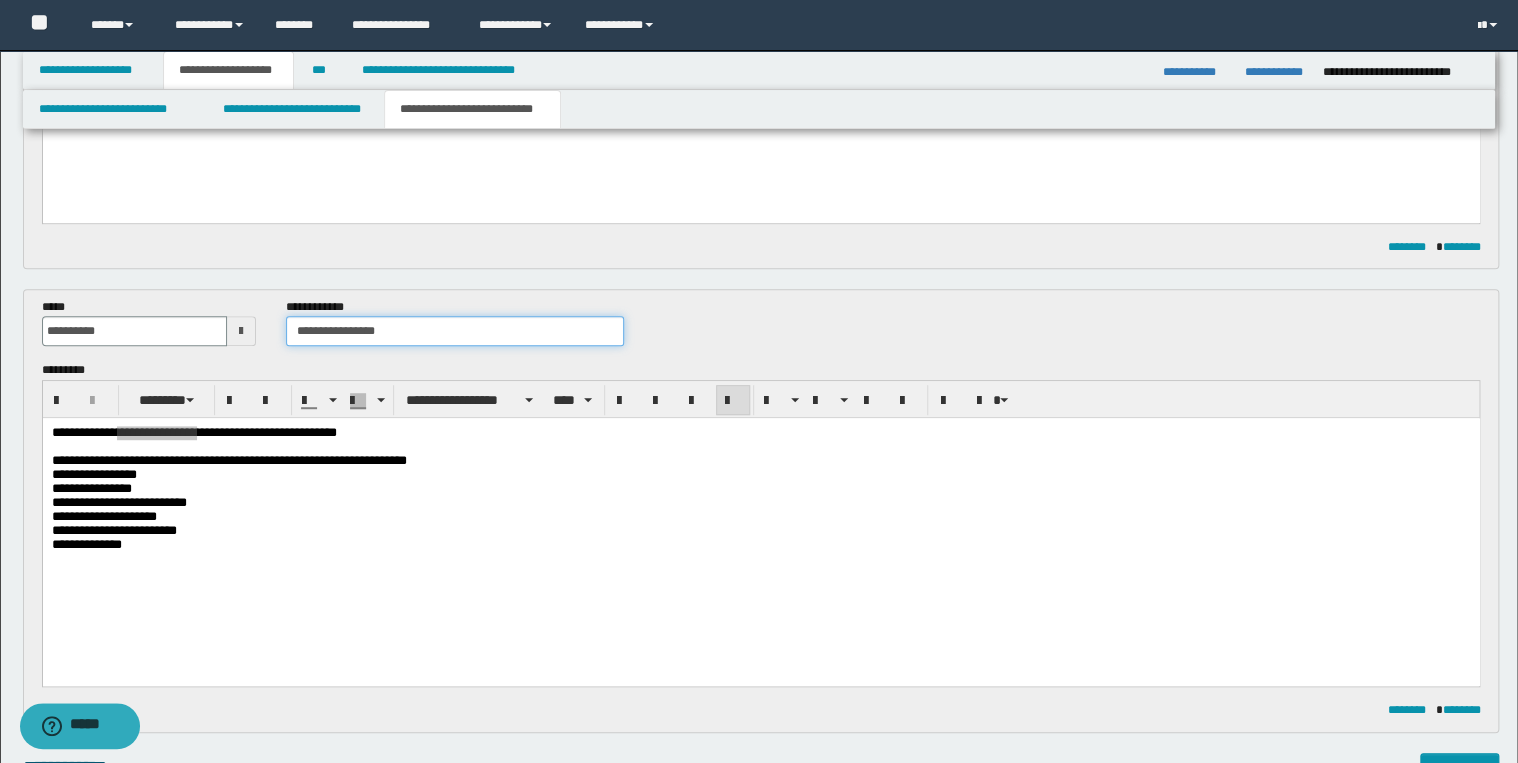 click on "**********" at bounding box center [454, 331] 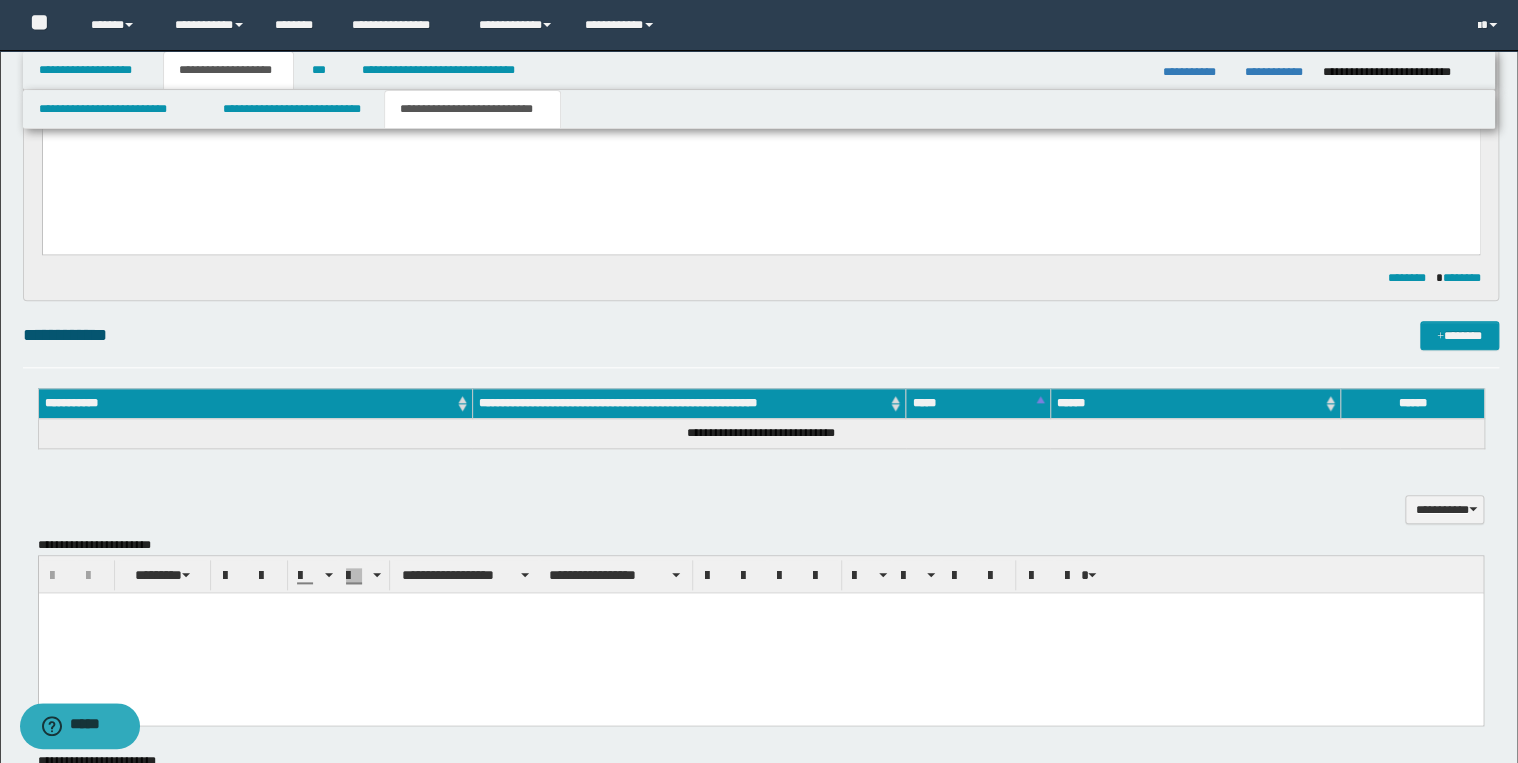 scroll, scrollTop: 960, scrollLeft: 0, axis: vertical 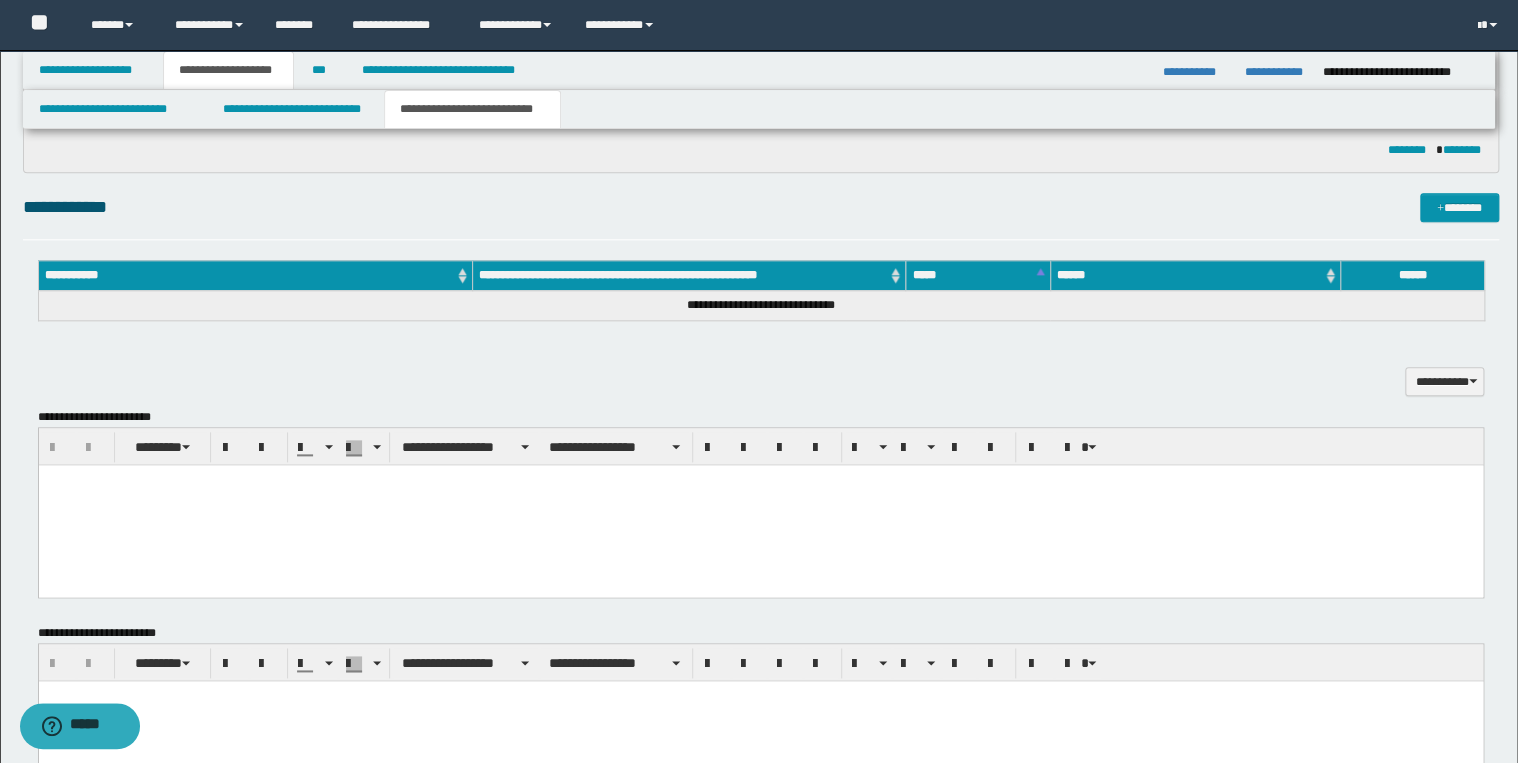 type on "**********" 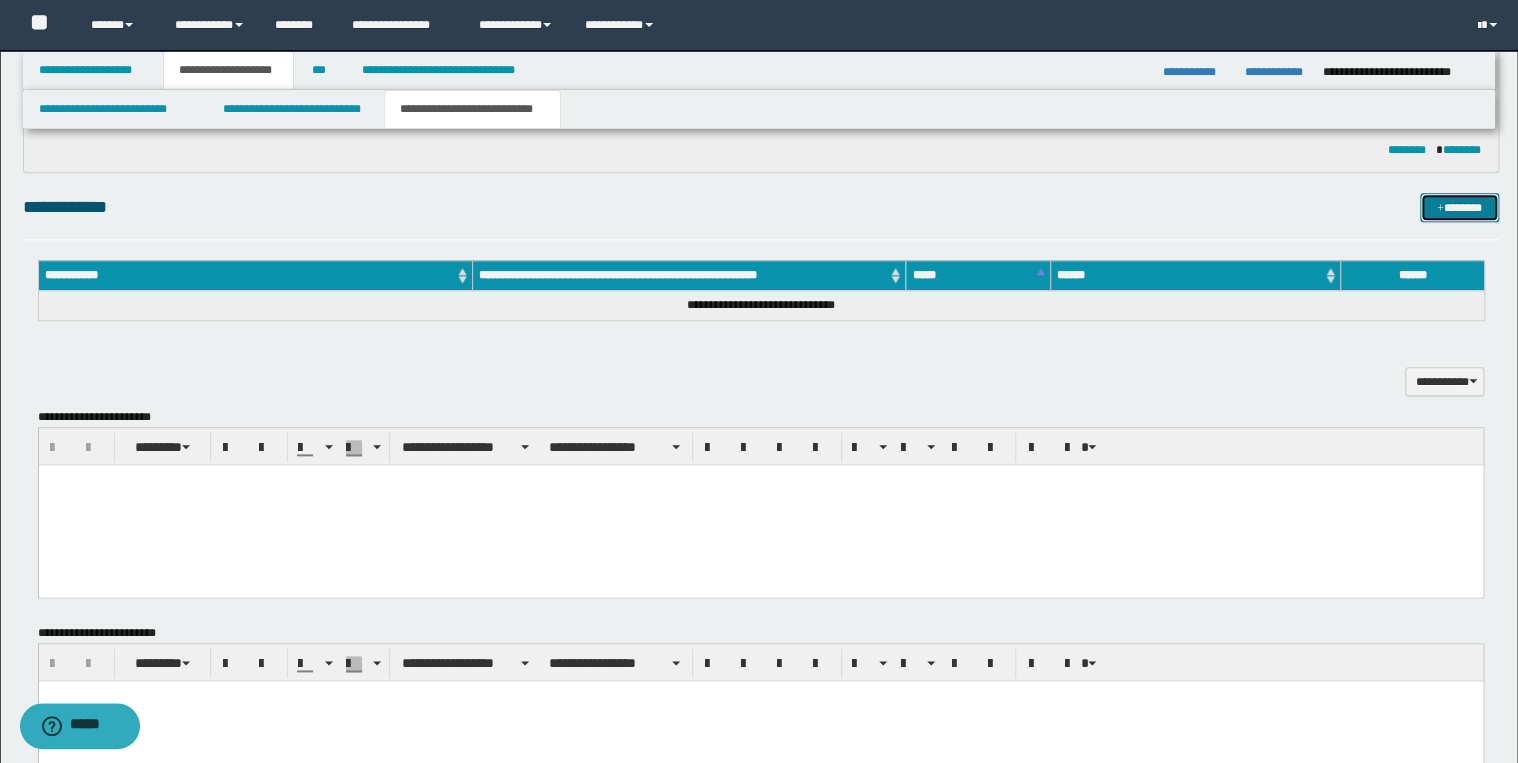 click on "*******" at bounding box center (1459, 208) 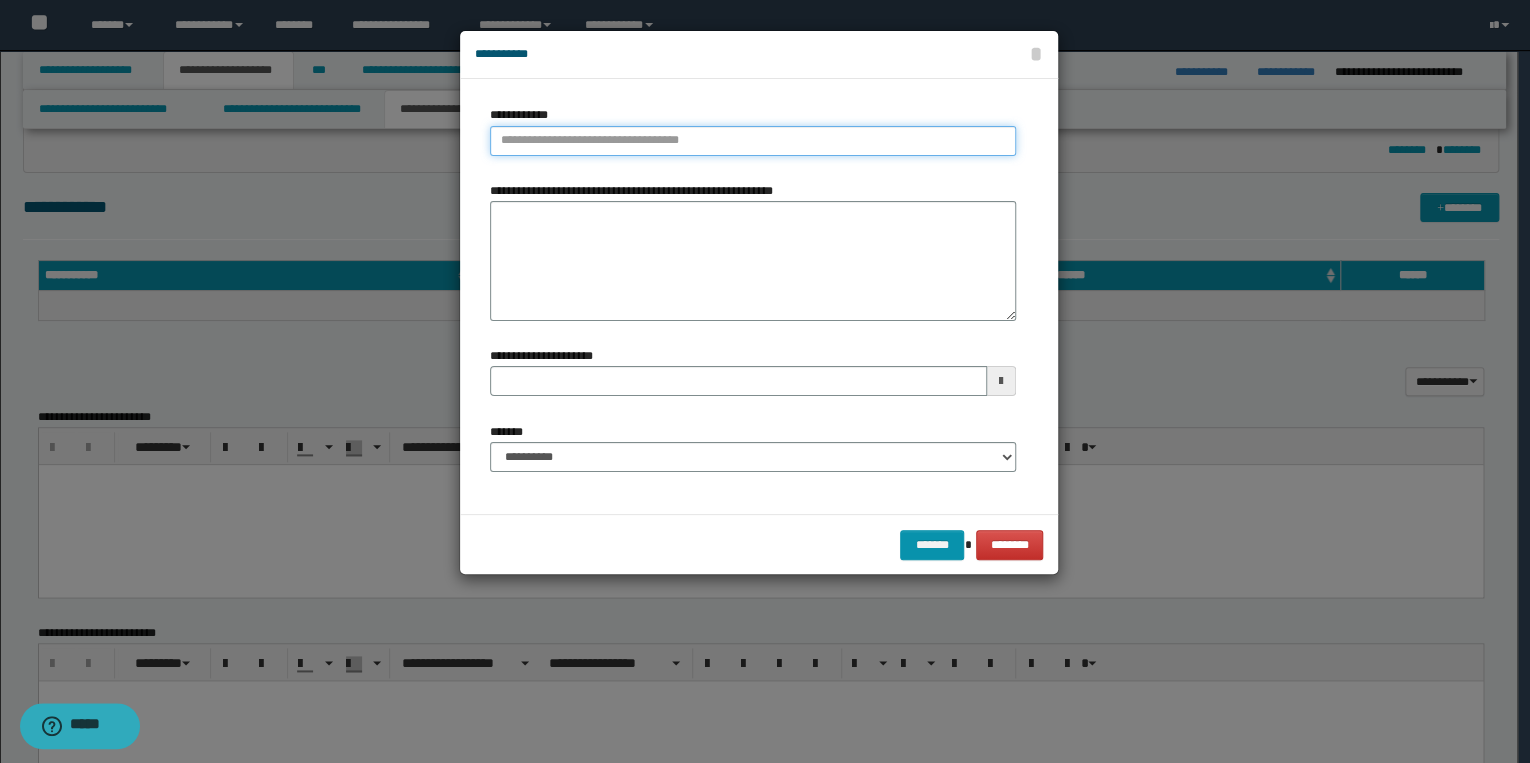 click on "**********" at bounding box center [753, 141] 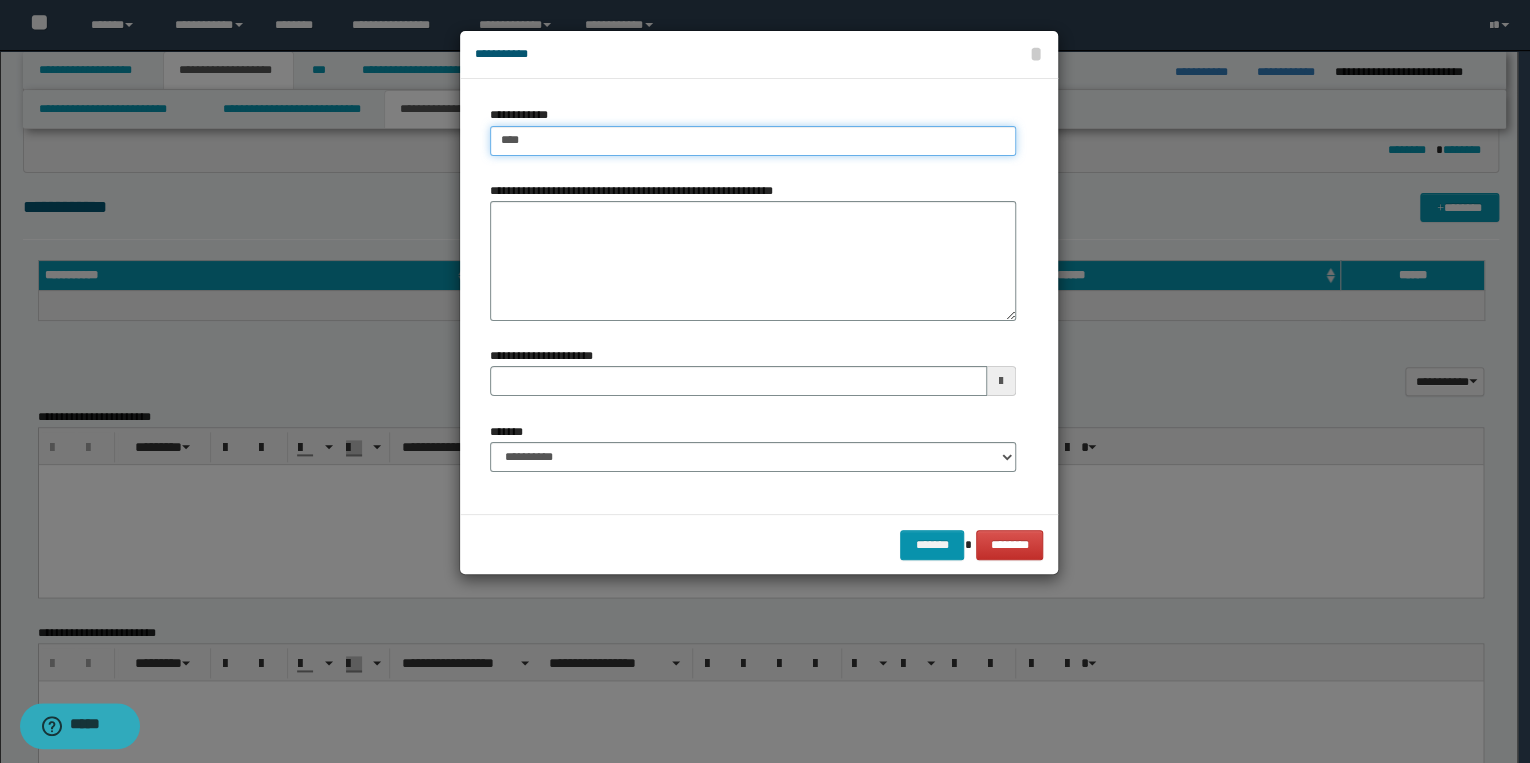 type on "****" 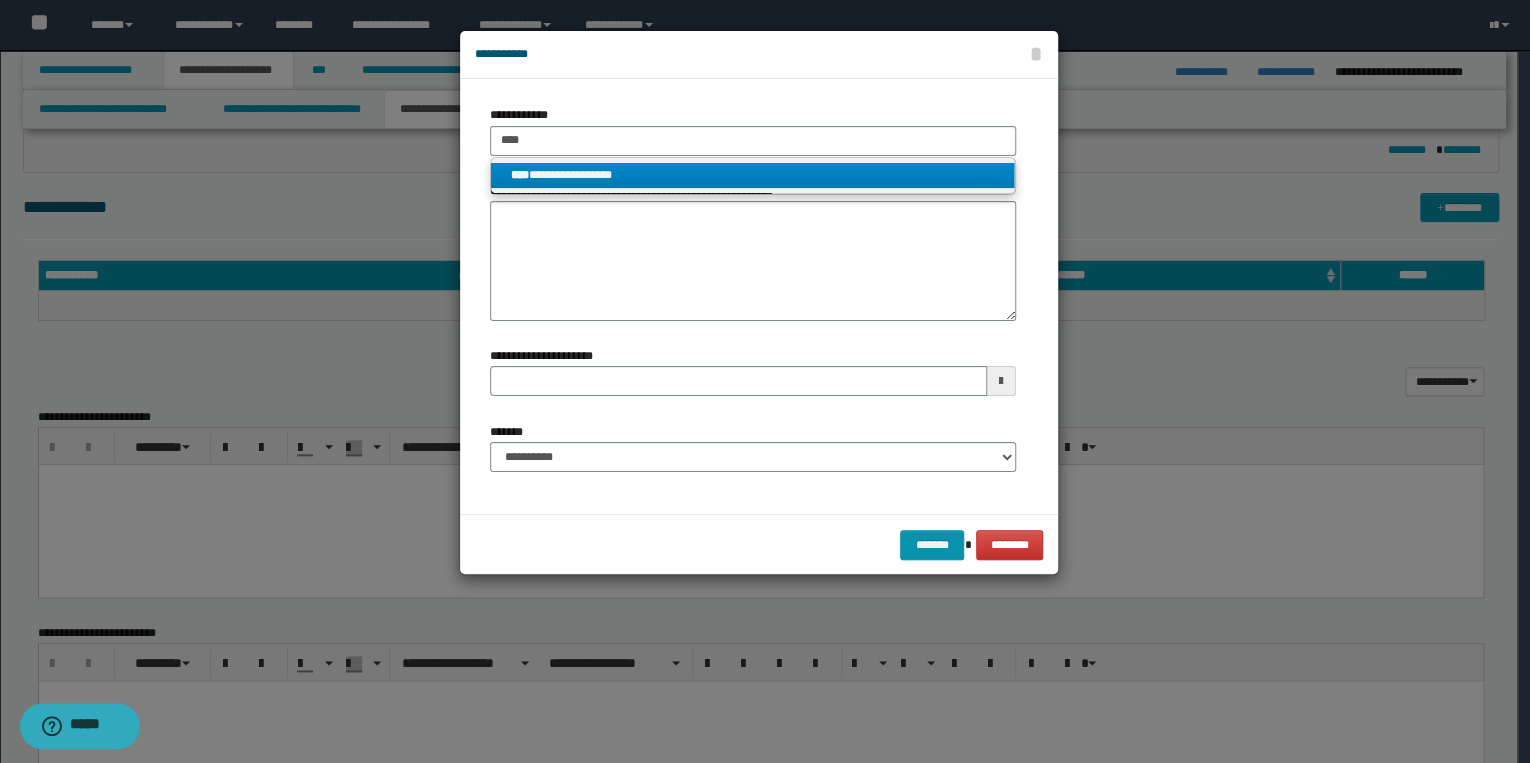 click on "**********" at bounding box center (753, 175) 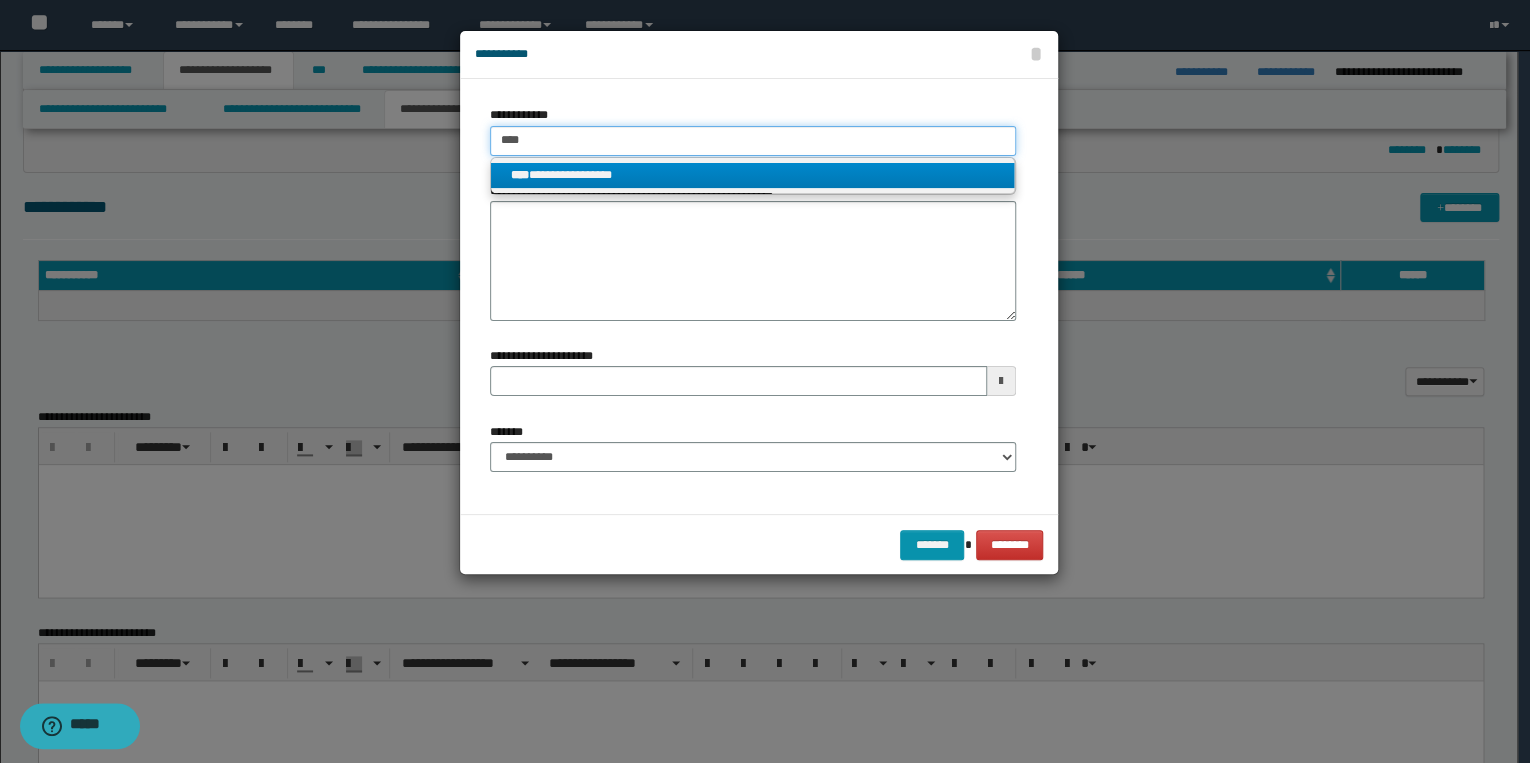 type 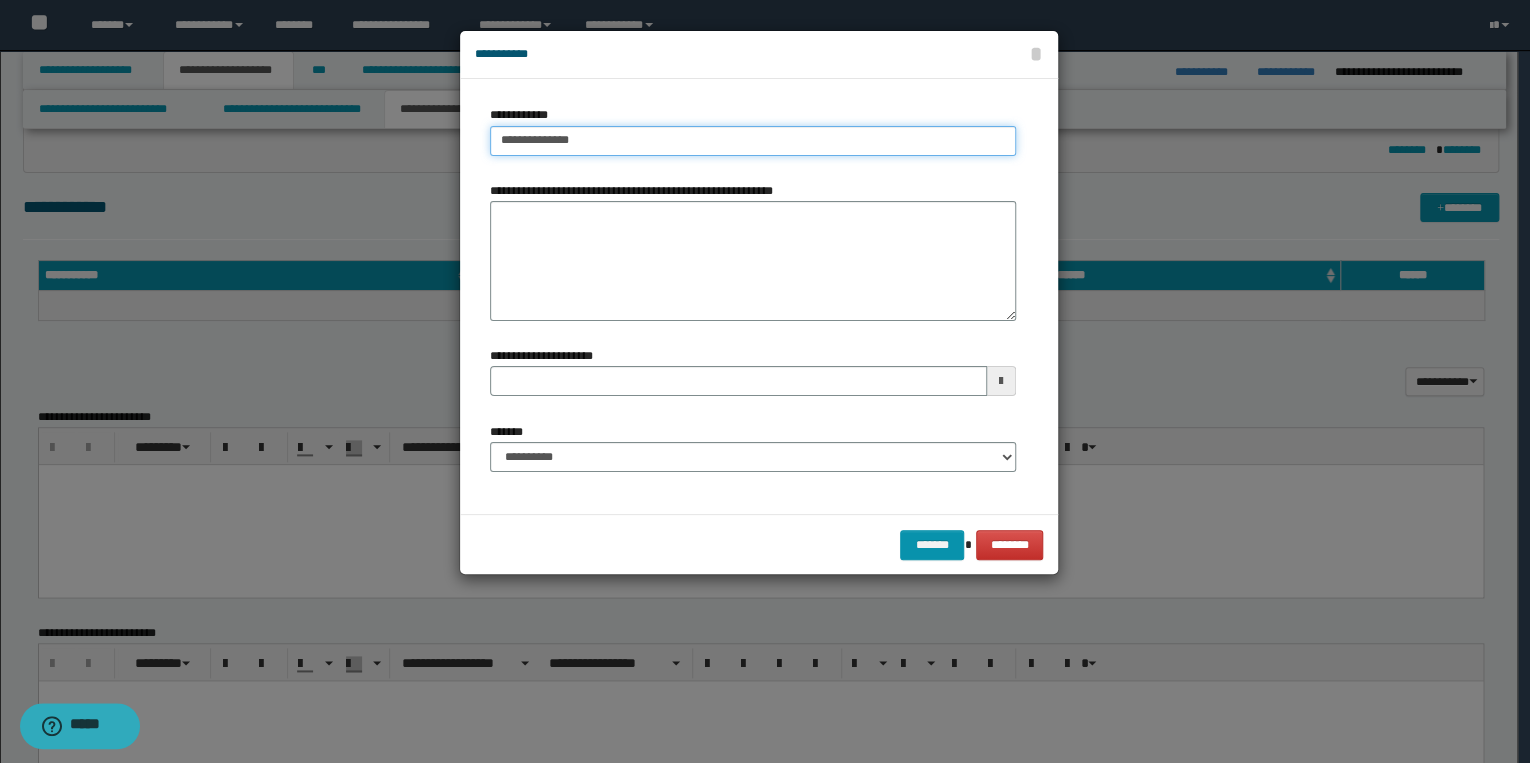 type on "**********" 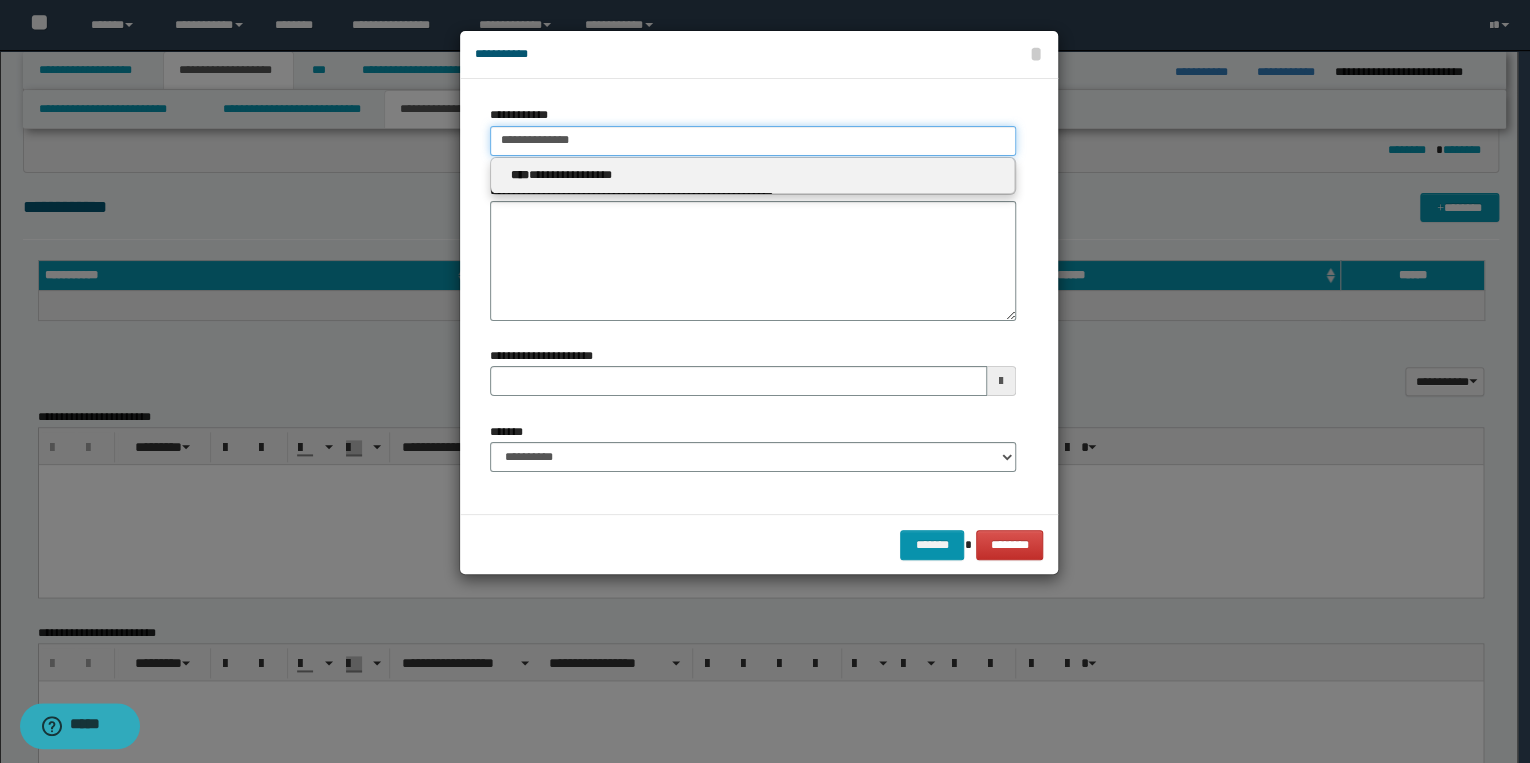 type 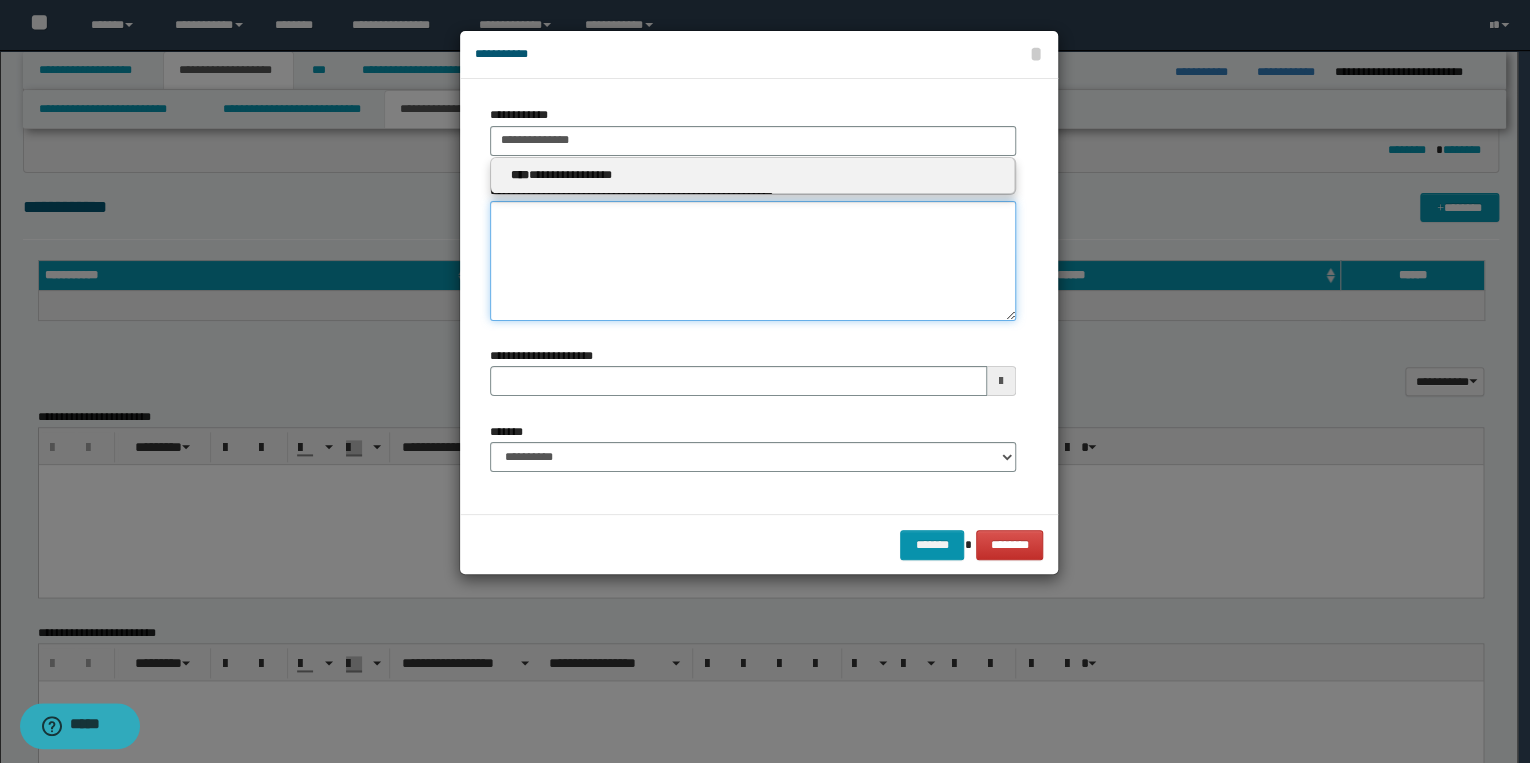 type 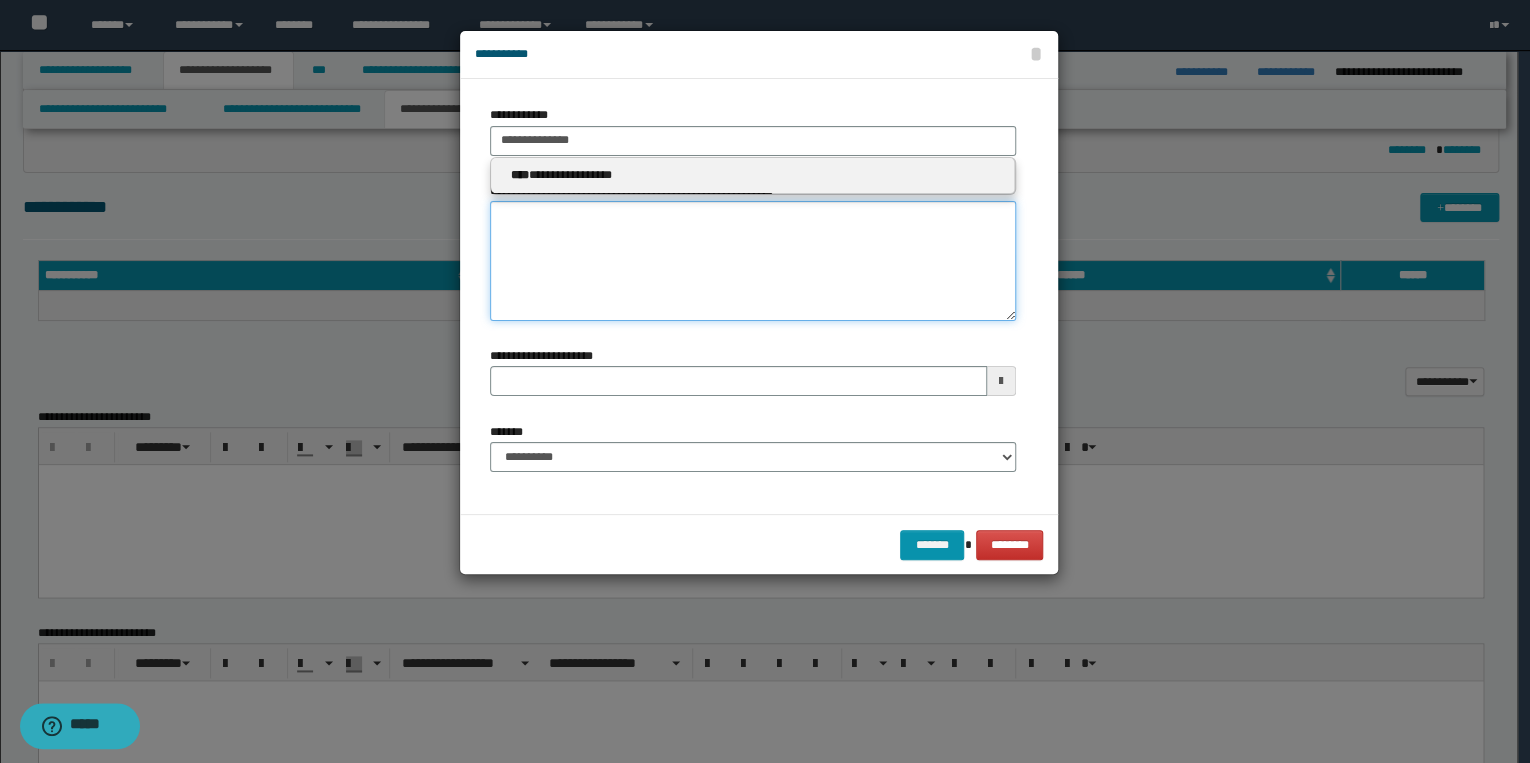 click on "**********" at bounding box center [753, 261] 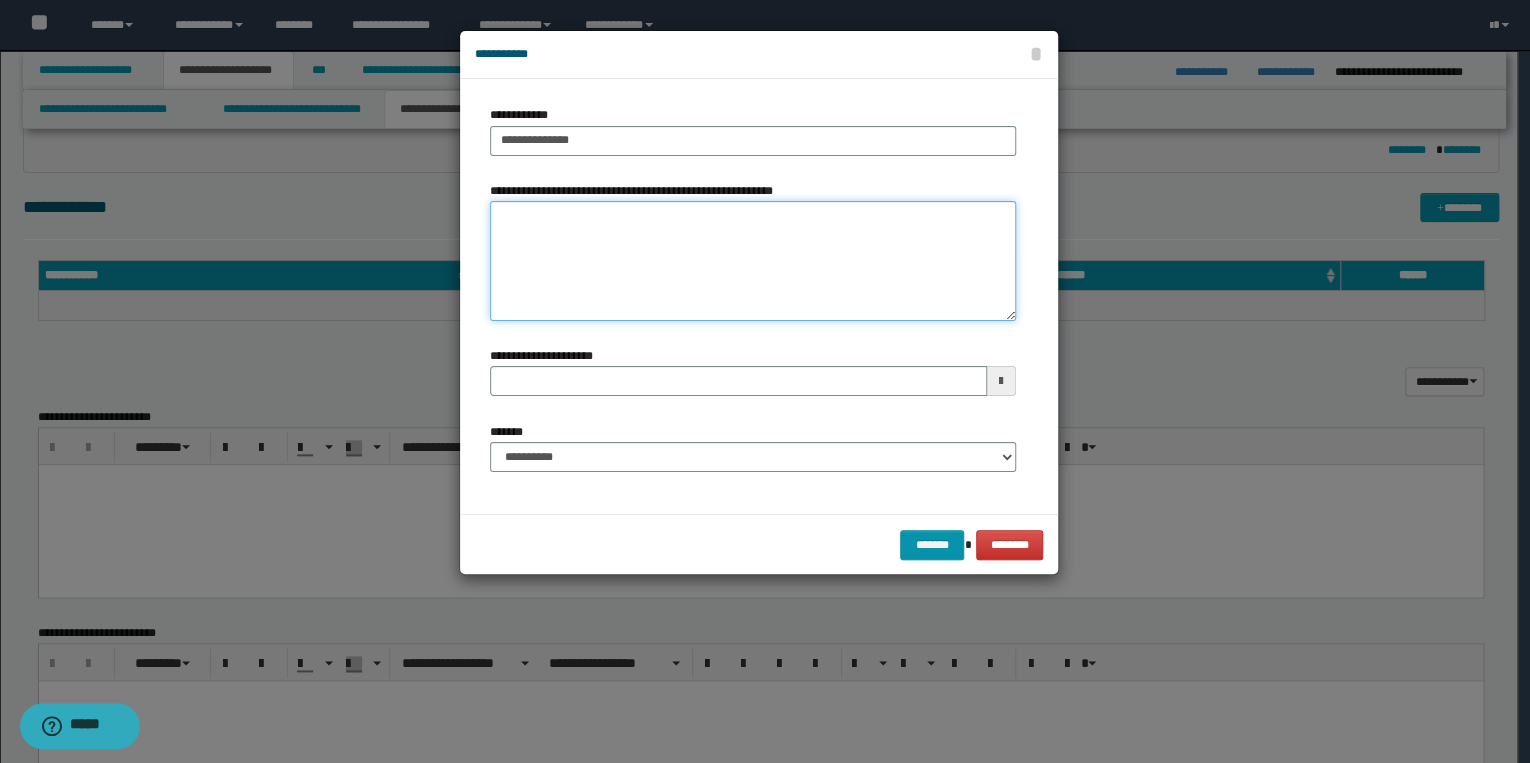 paste on "**********" 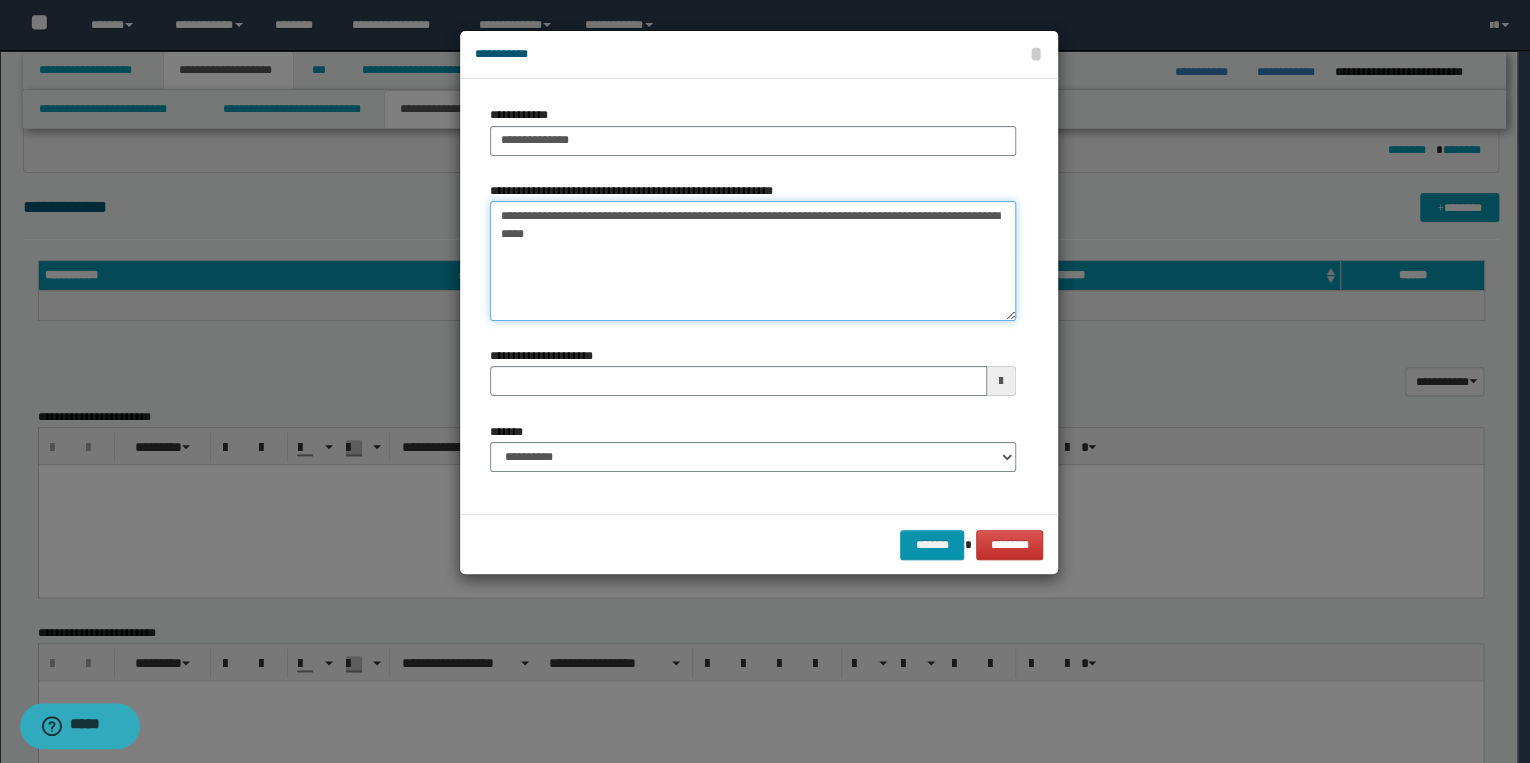 type 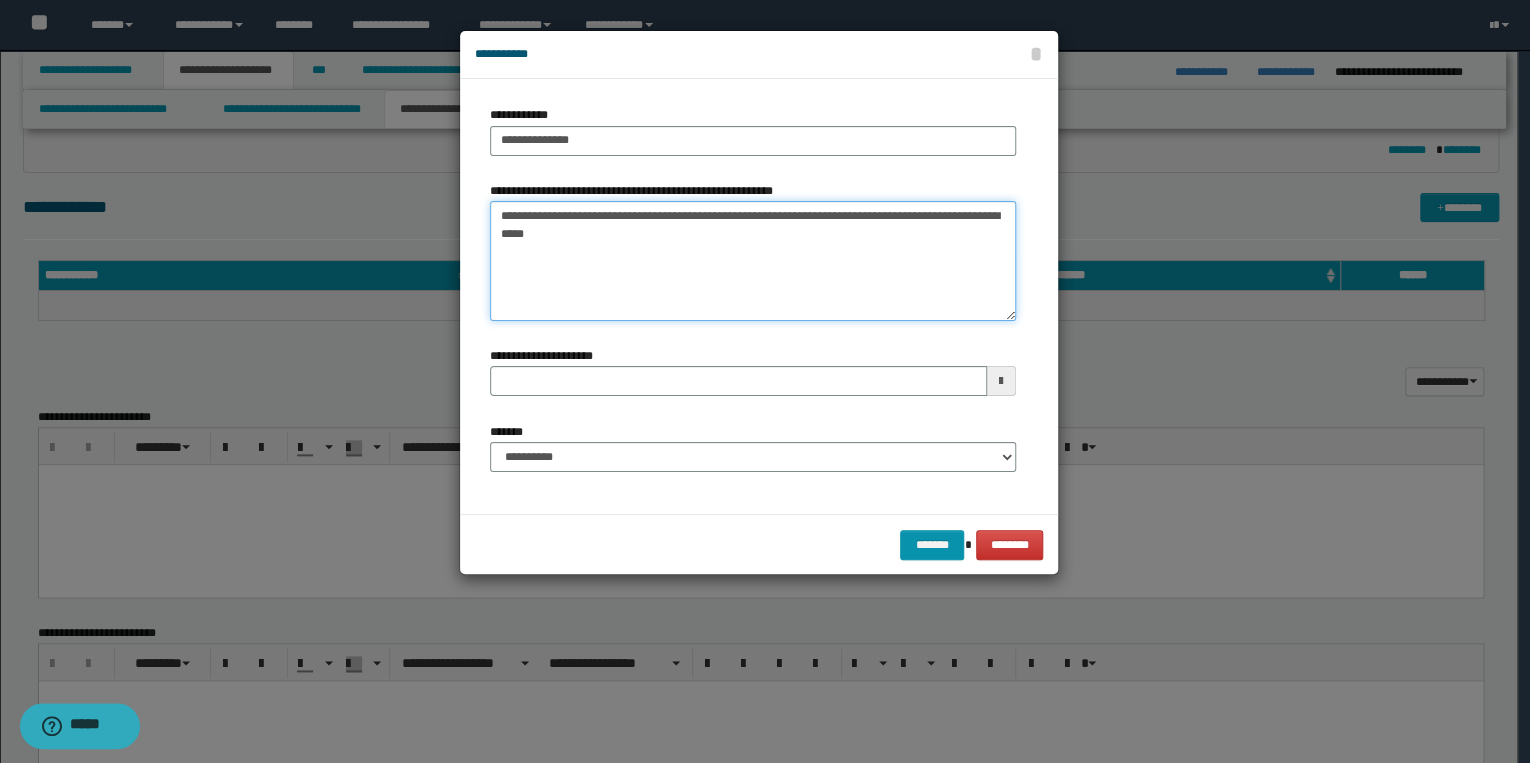type on "**********" 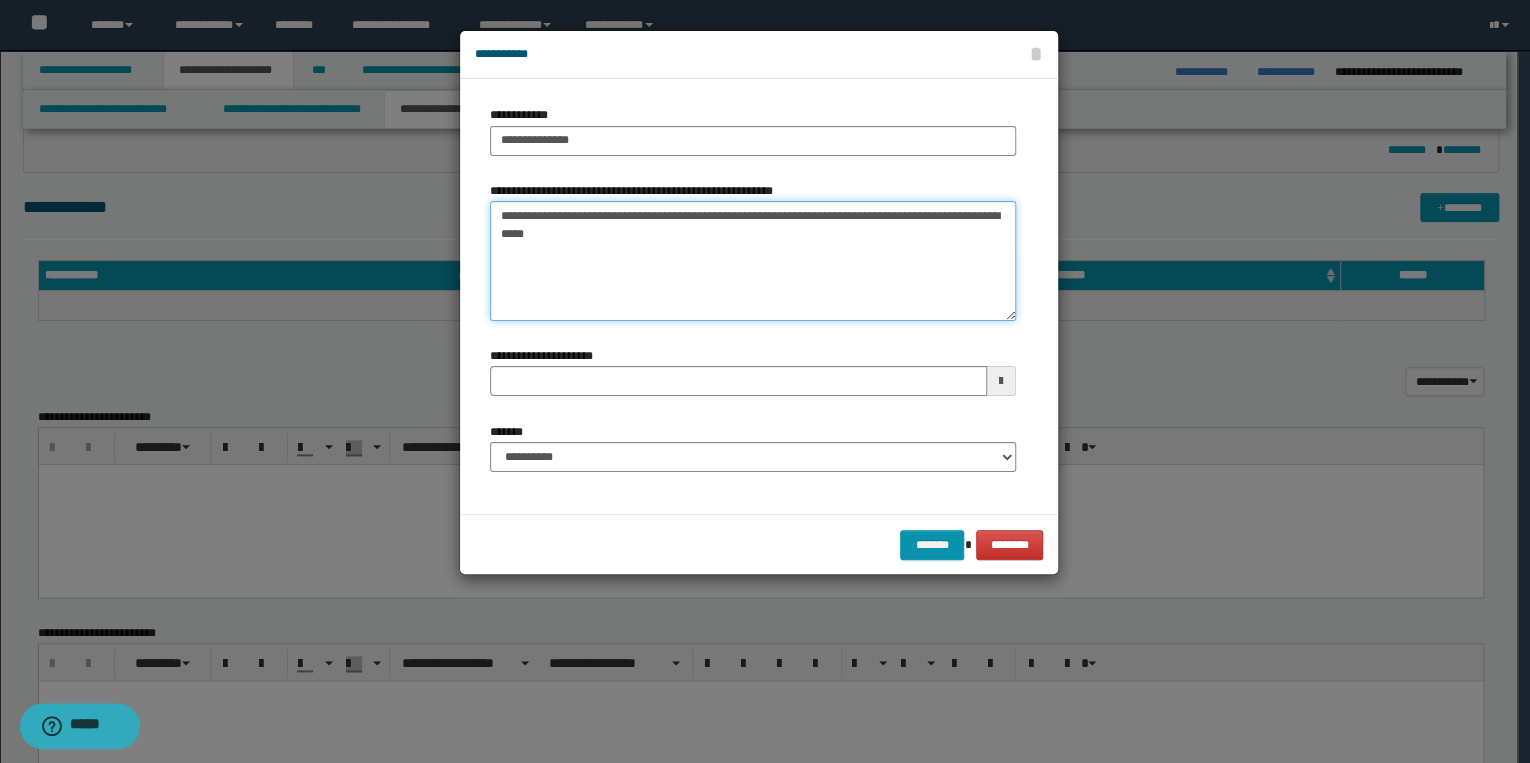 click on "**********" at bounding box center [753, 261] 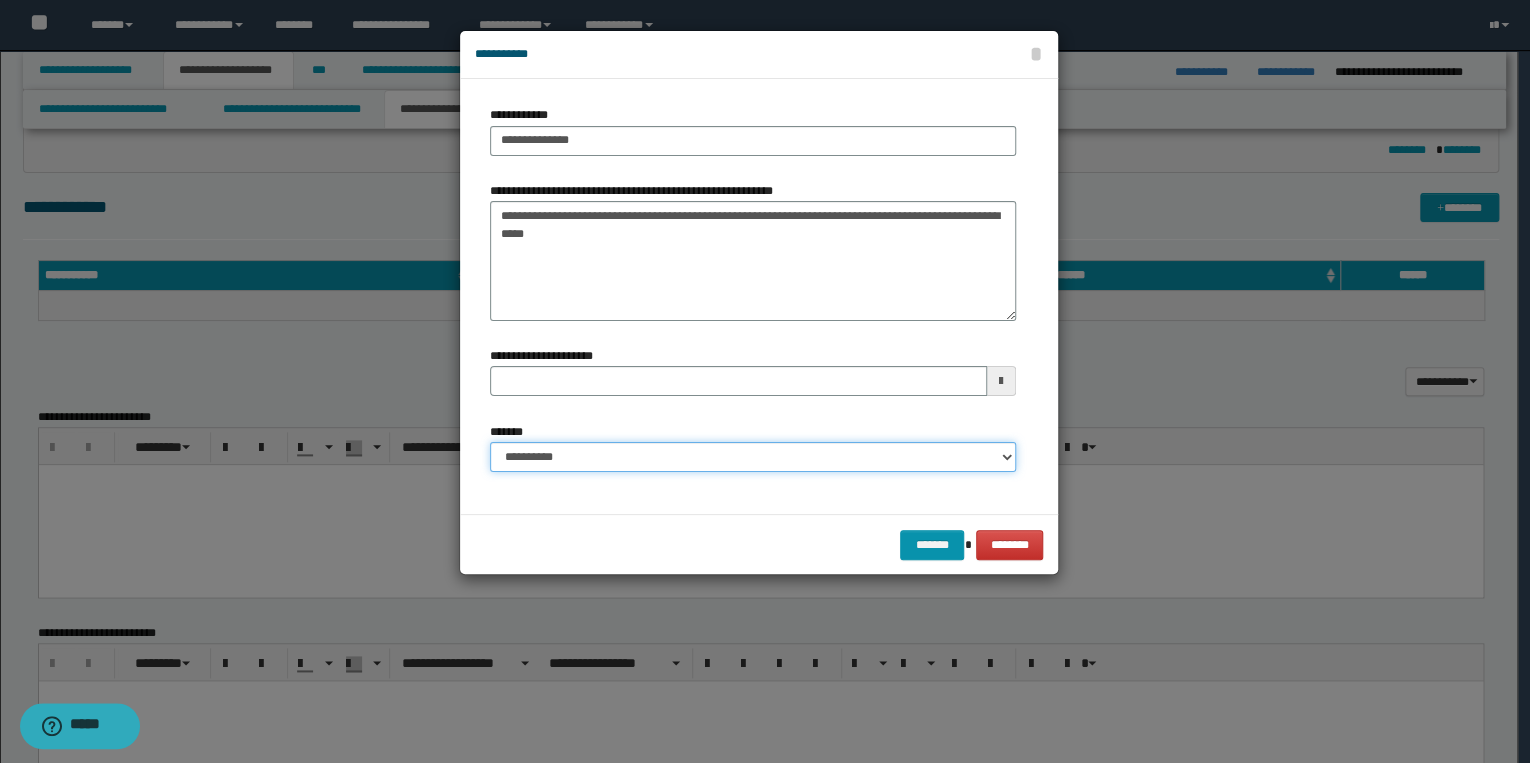 click on "**********" at bounding box center (753, 457) 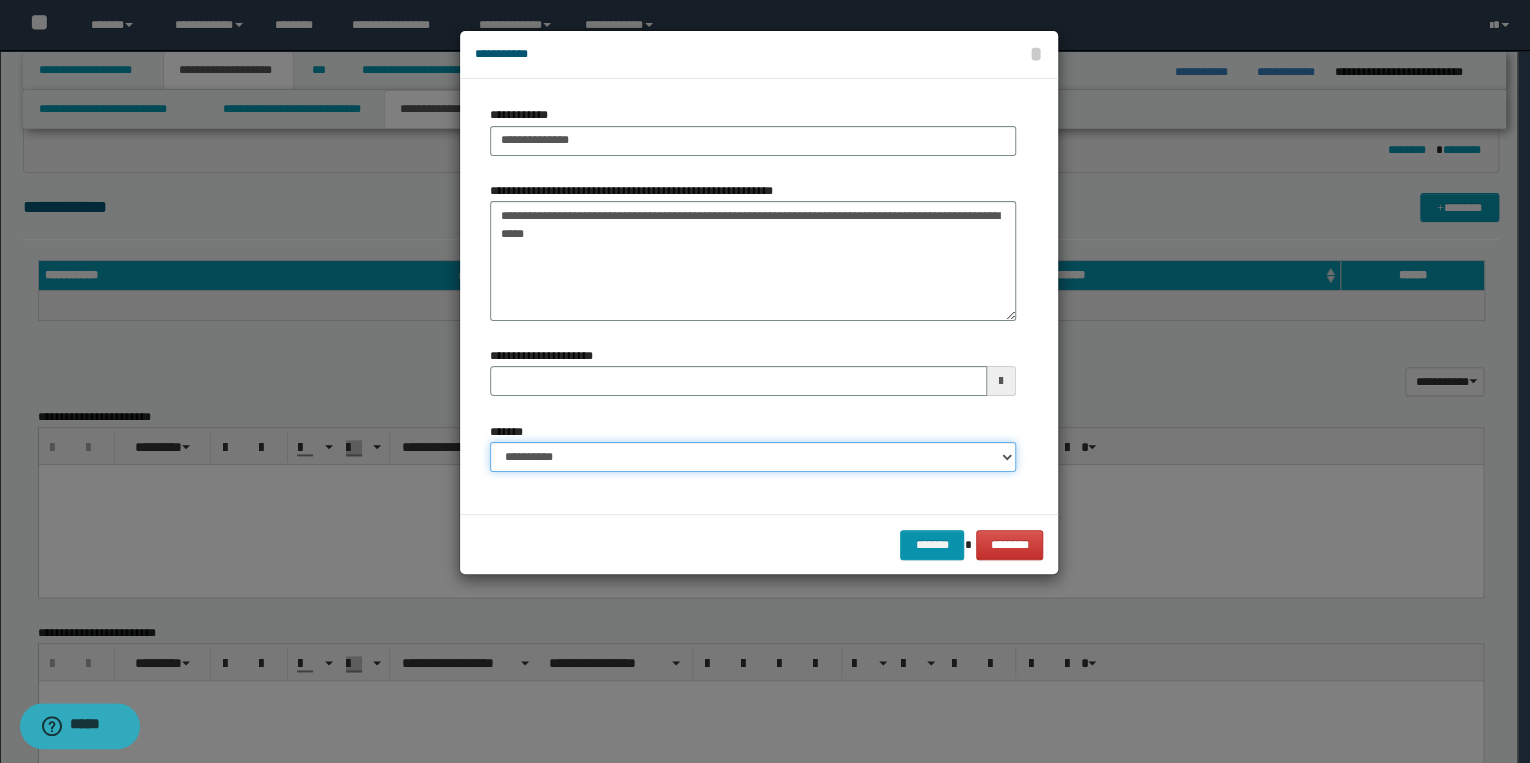 select on "*" 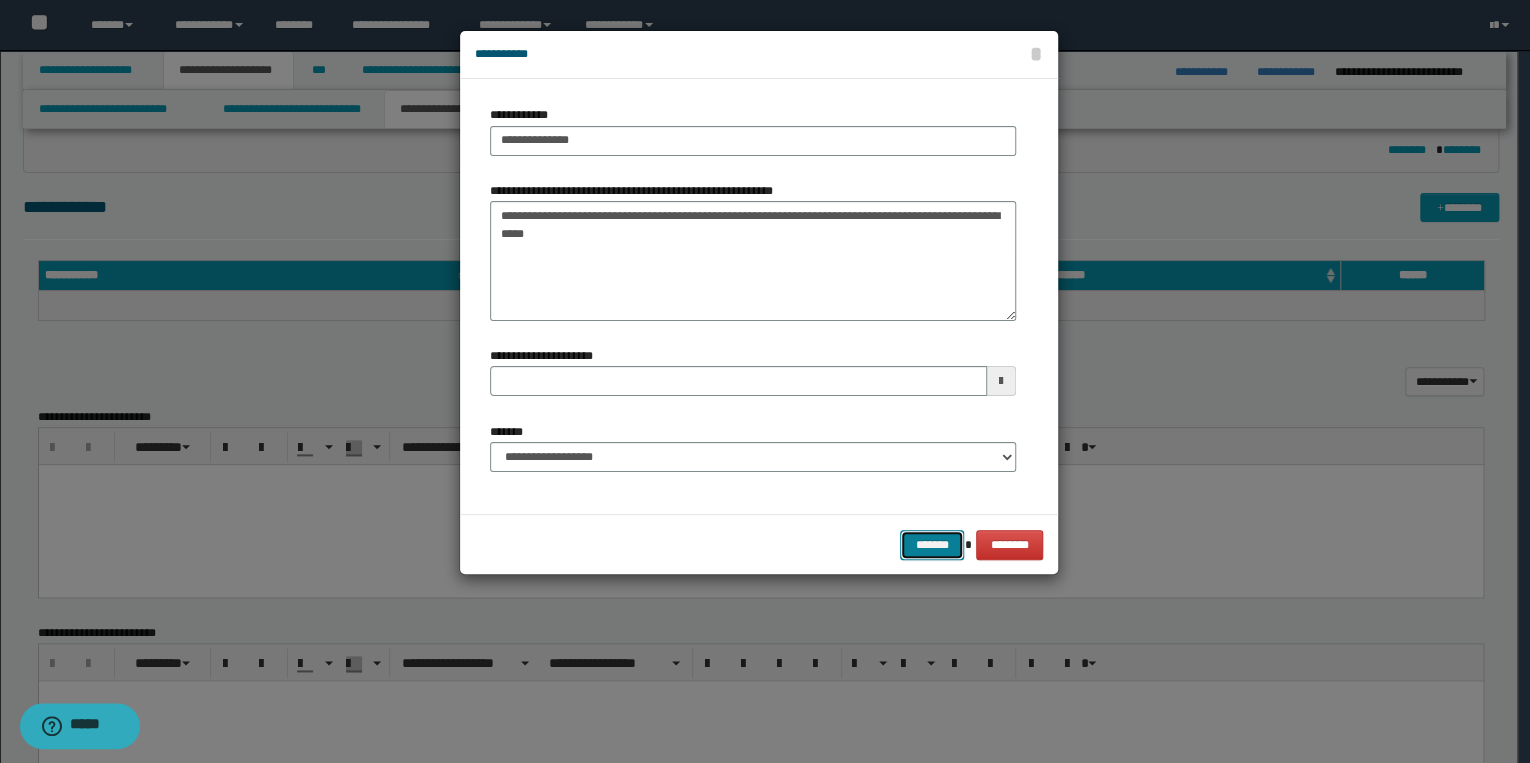 click on "*******" at bounding box center (932, 545) 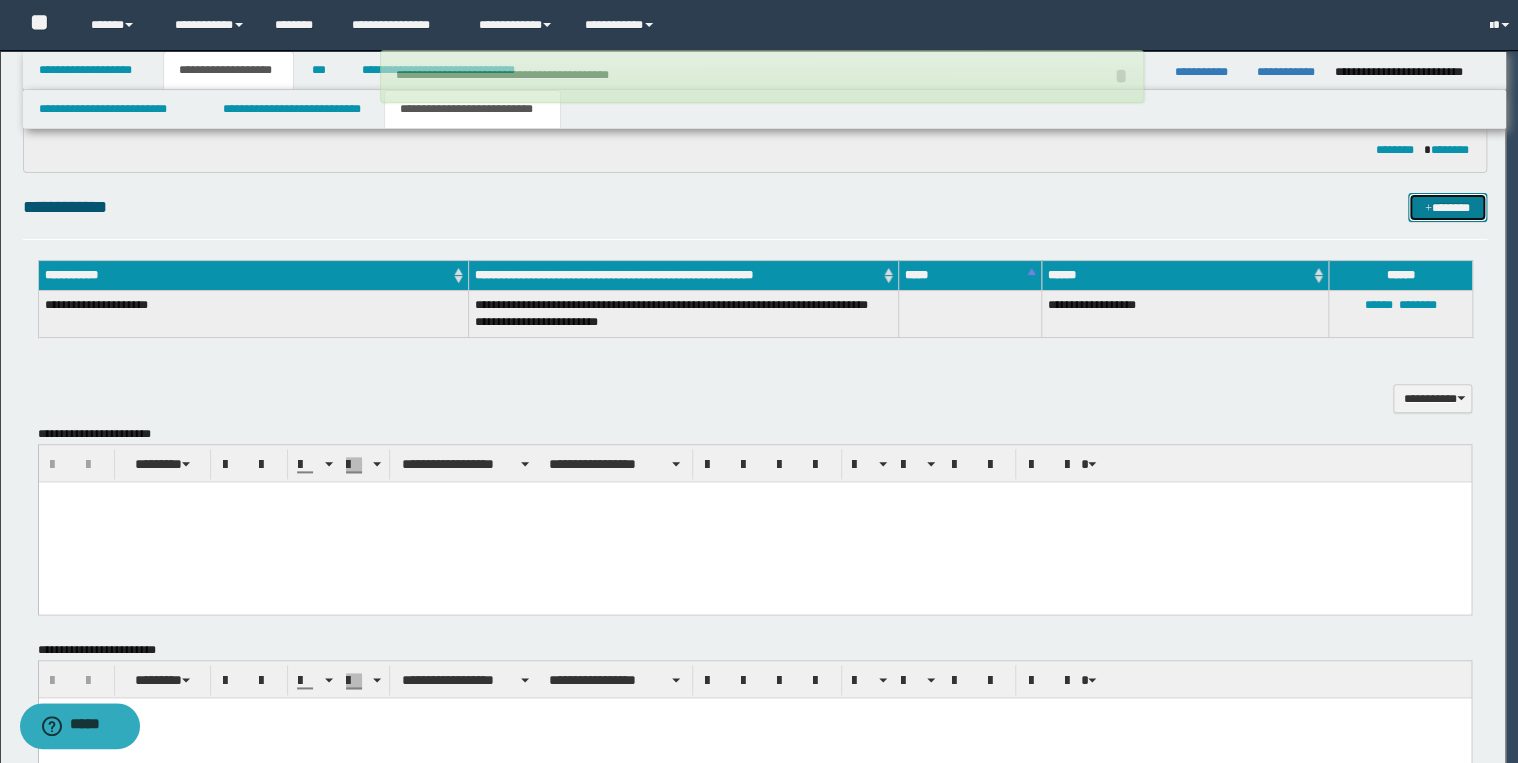 type 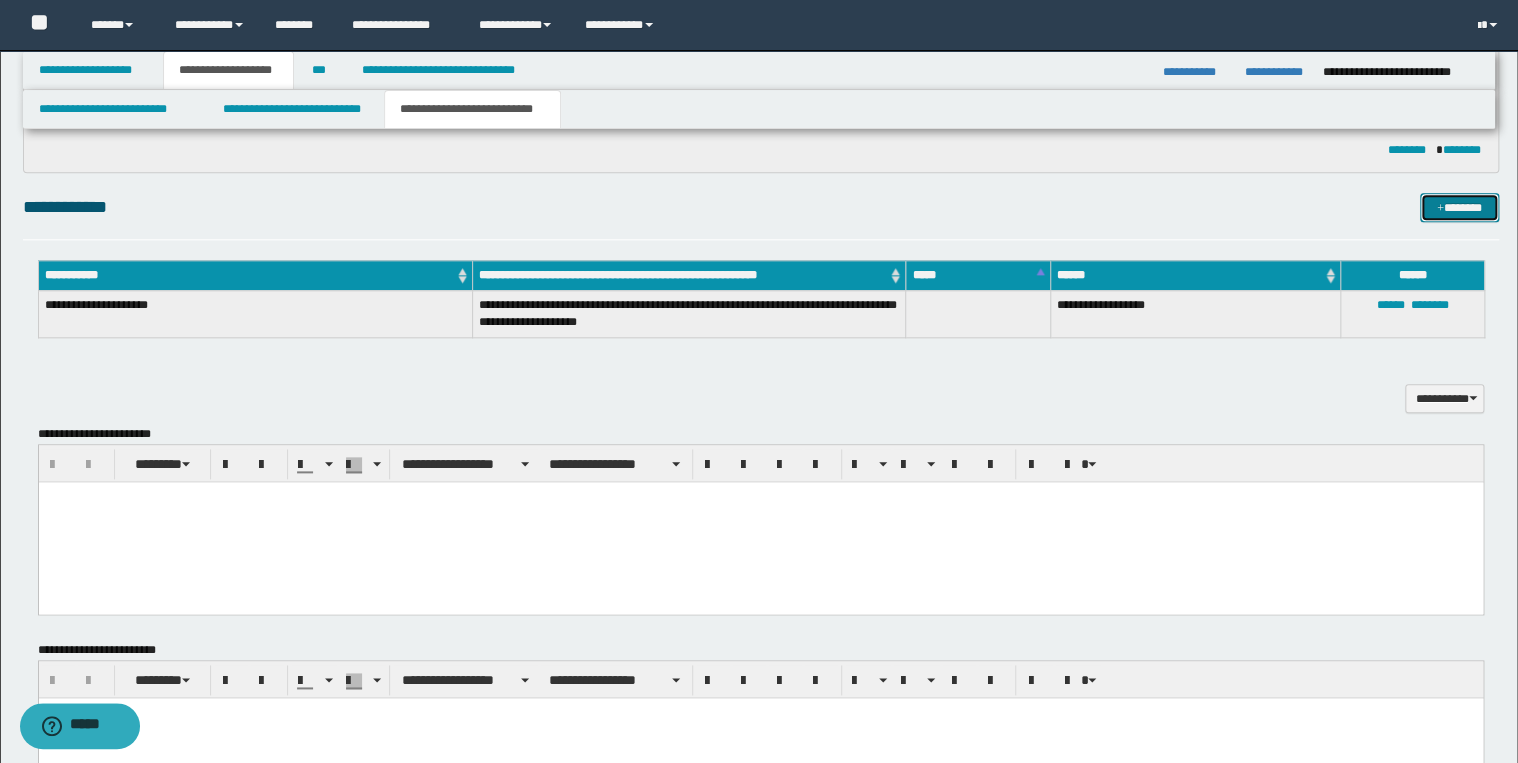 click on "*******" at bounding box center [1459, 208] 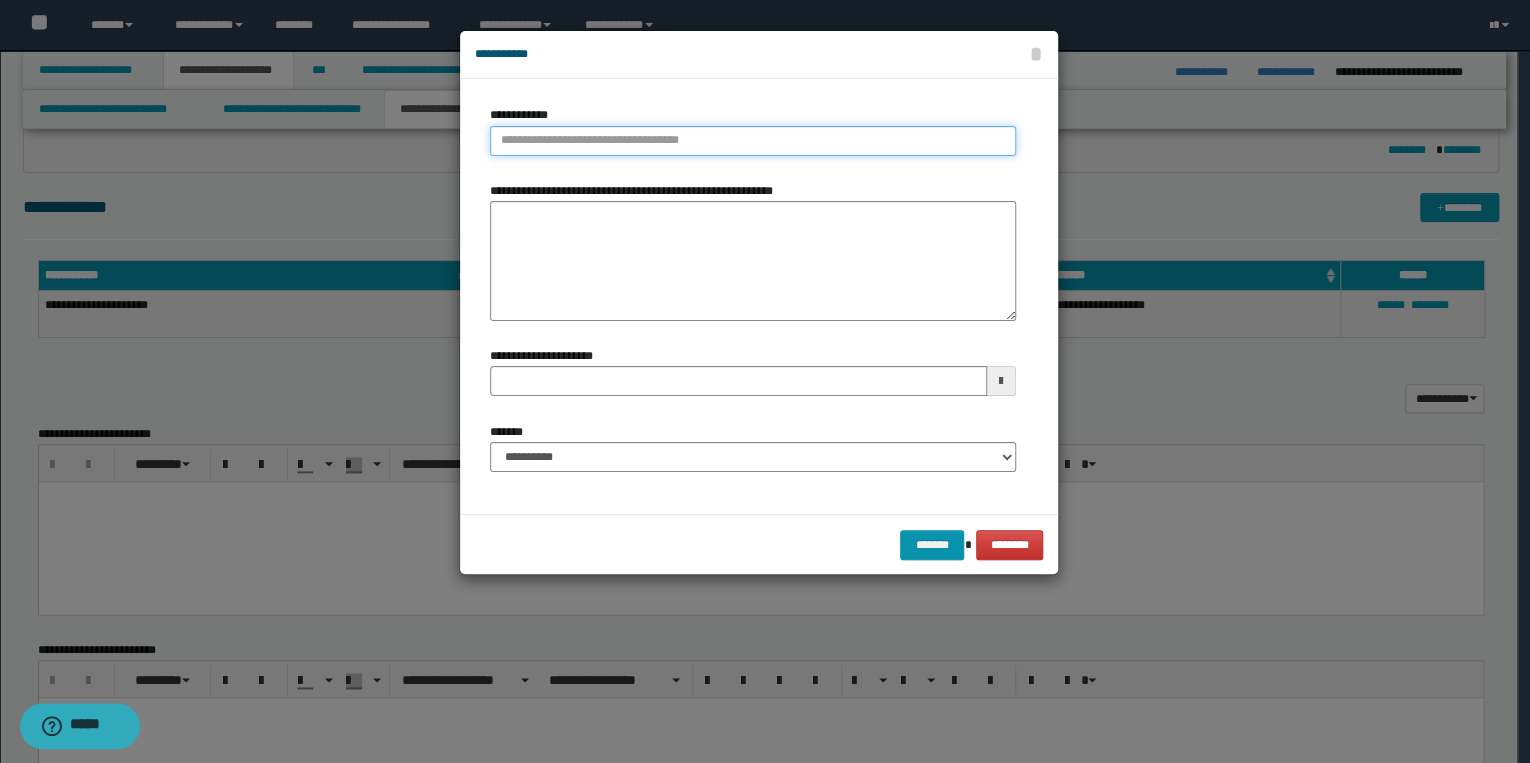 type on "**********" 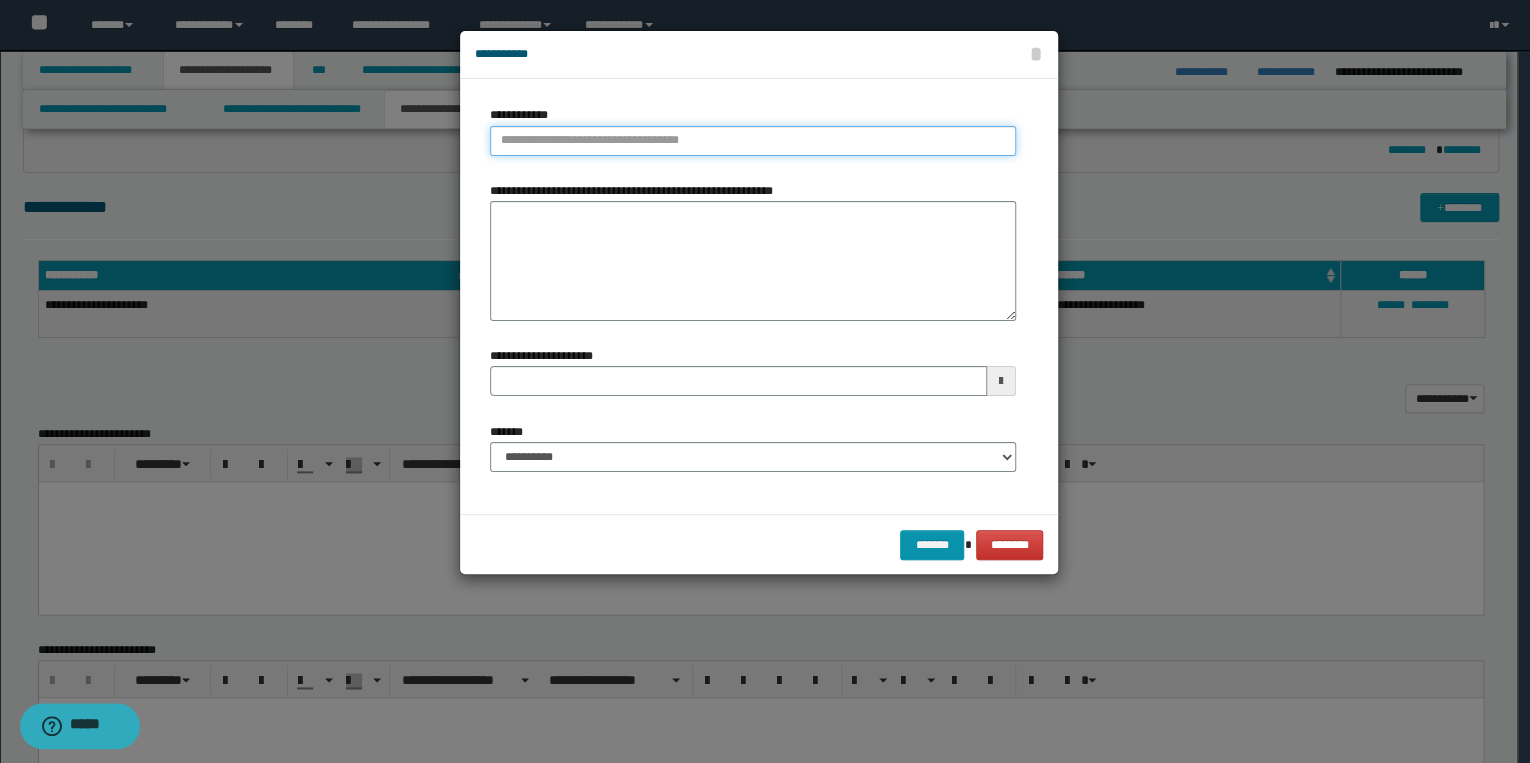click on "**********" at bounding box center (753, 141) 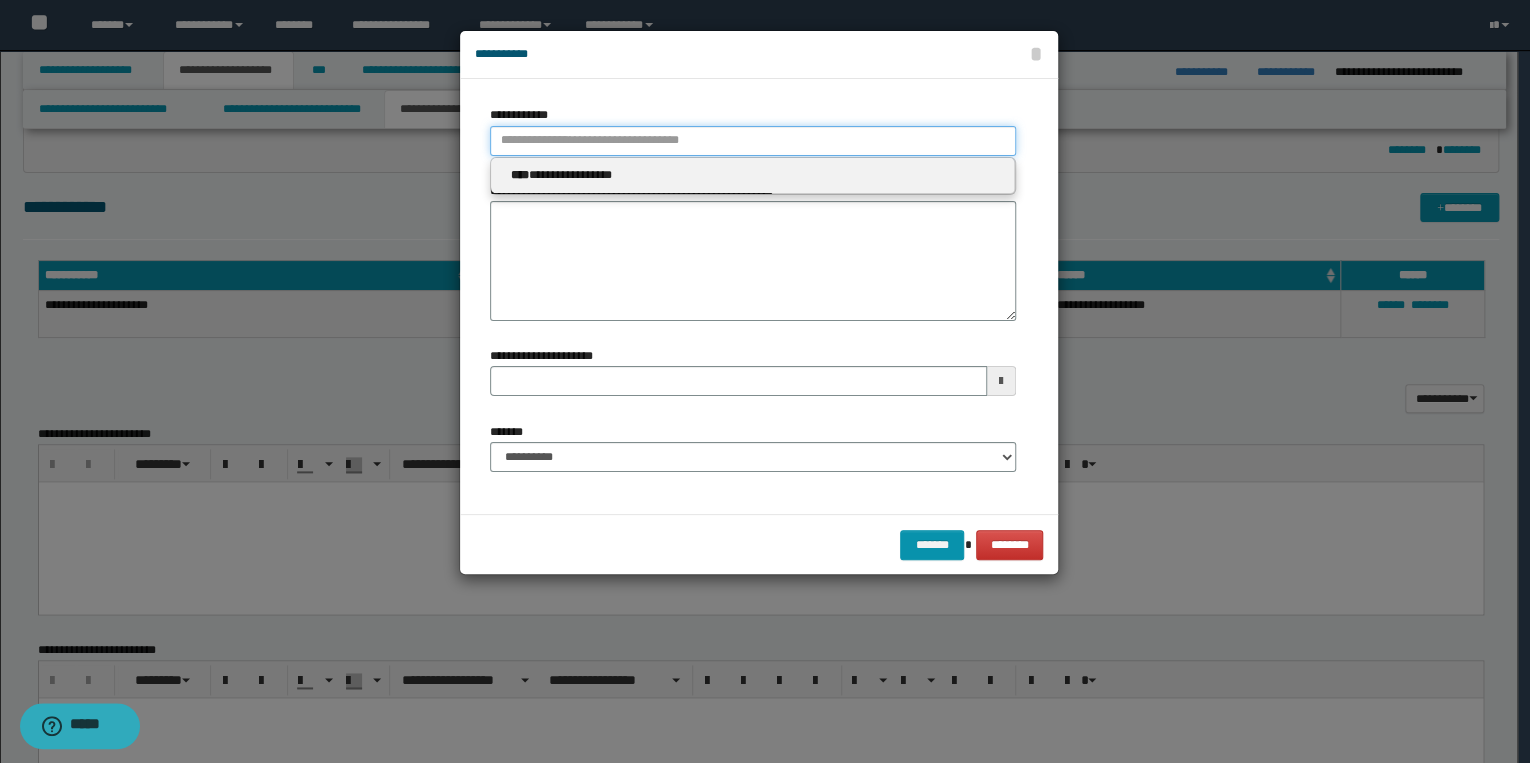type 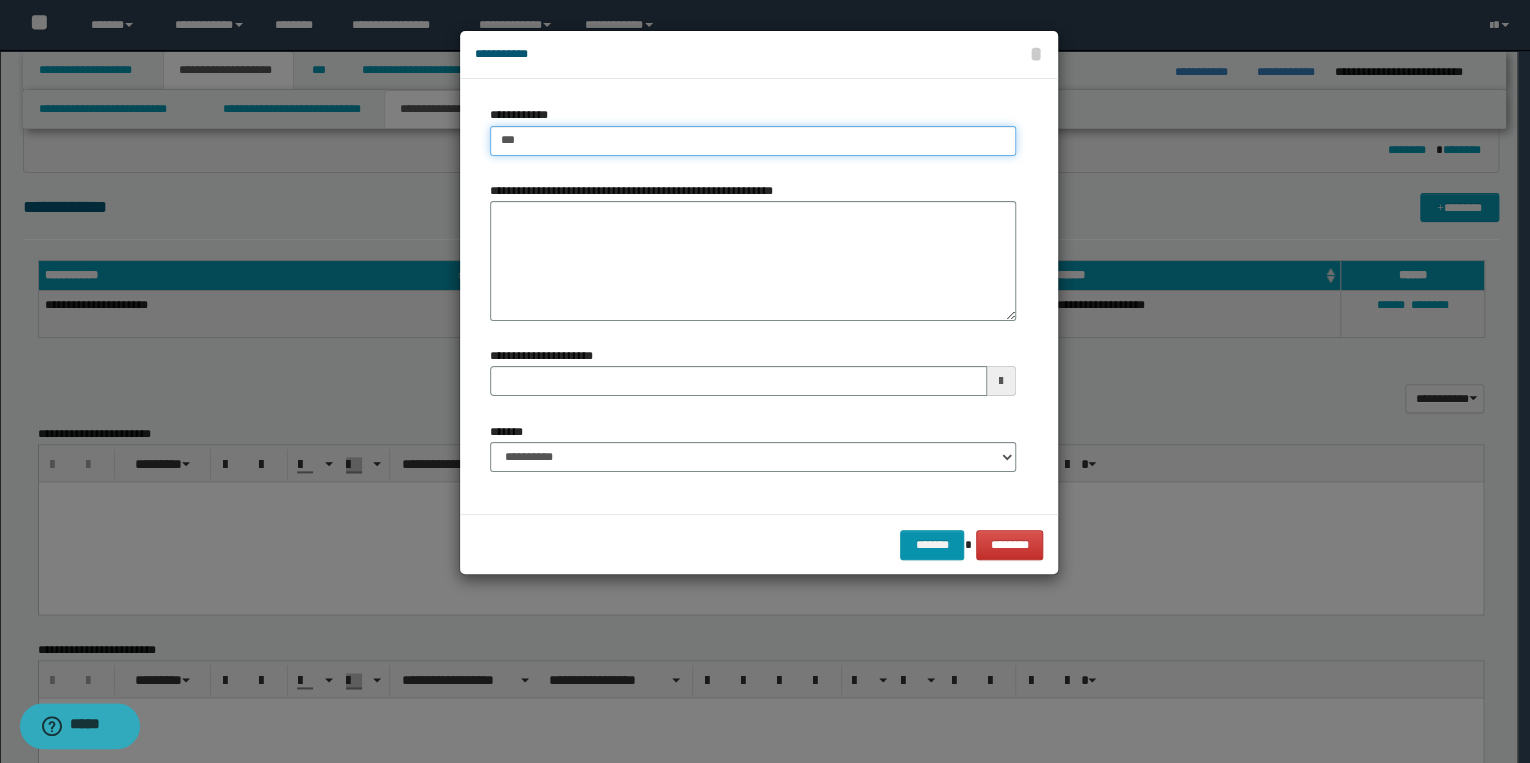 type on "****" 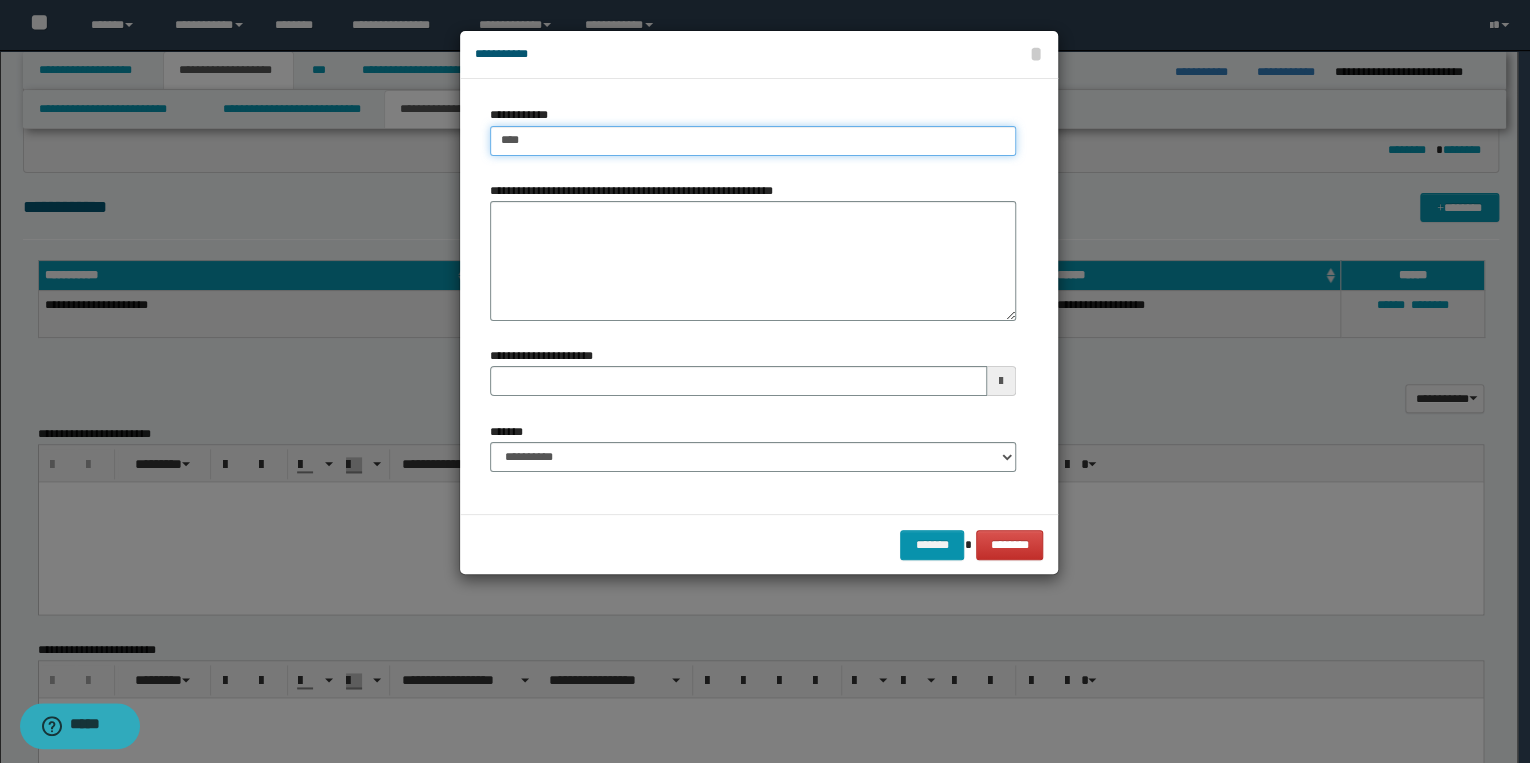 type on "****" 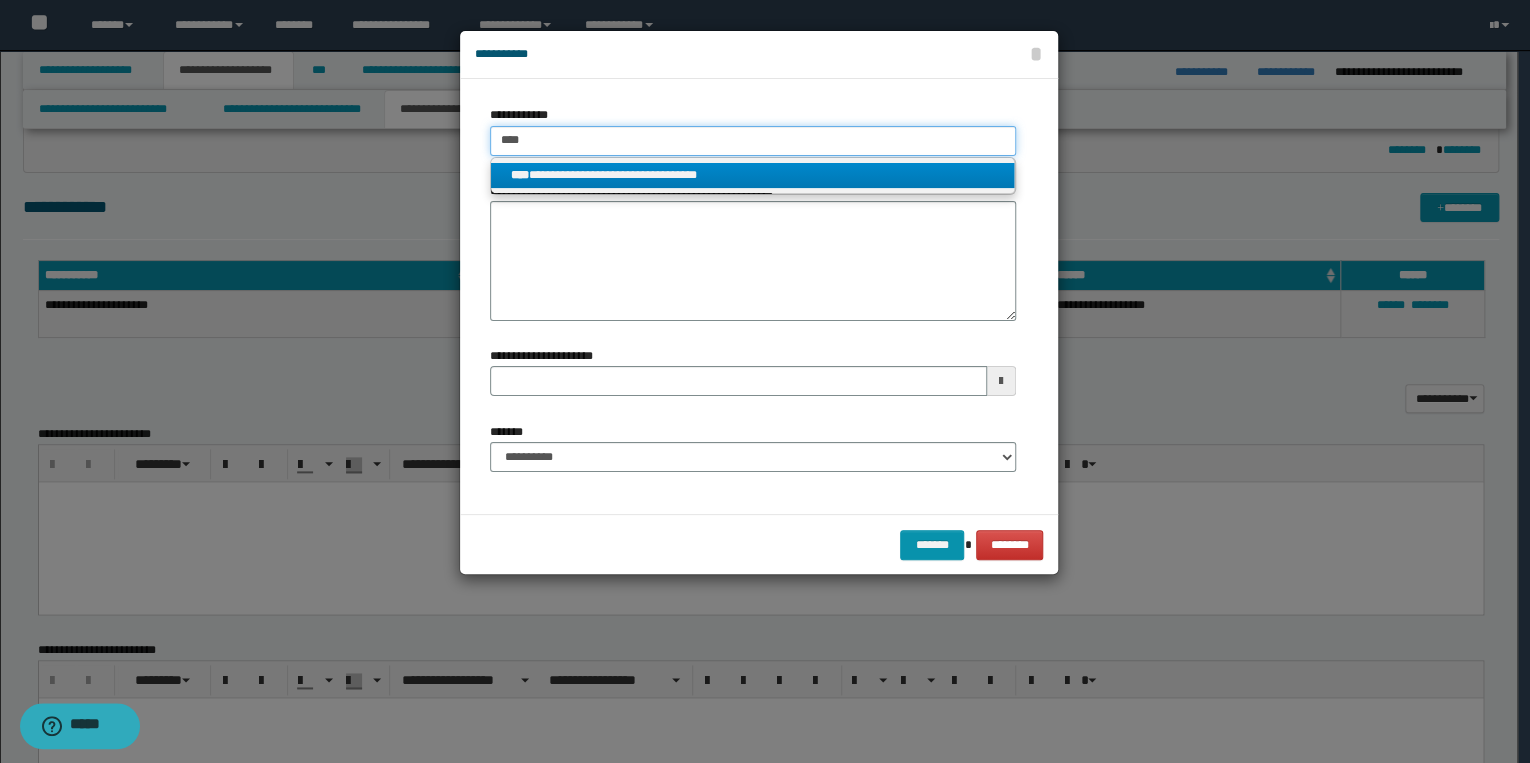 type on "****" 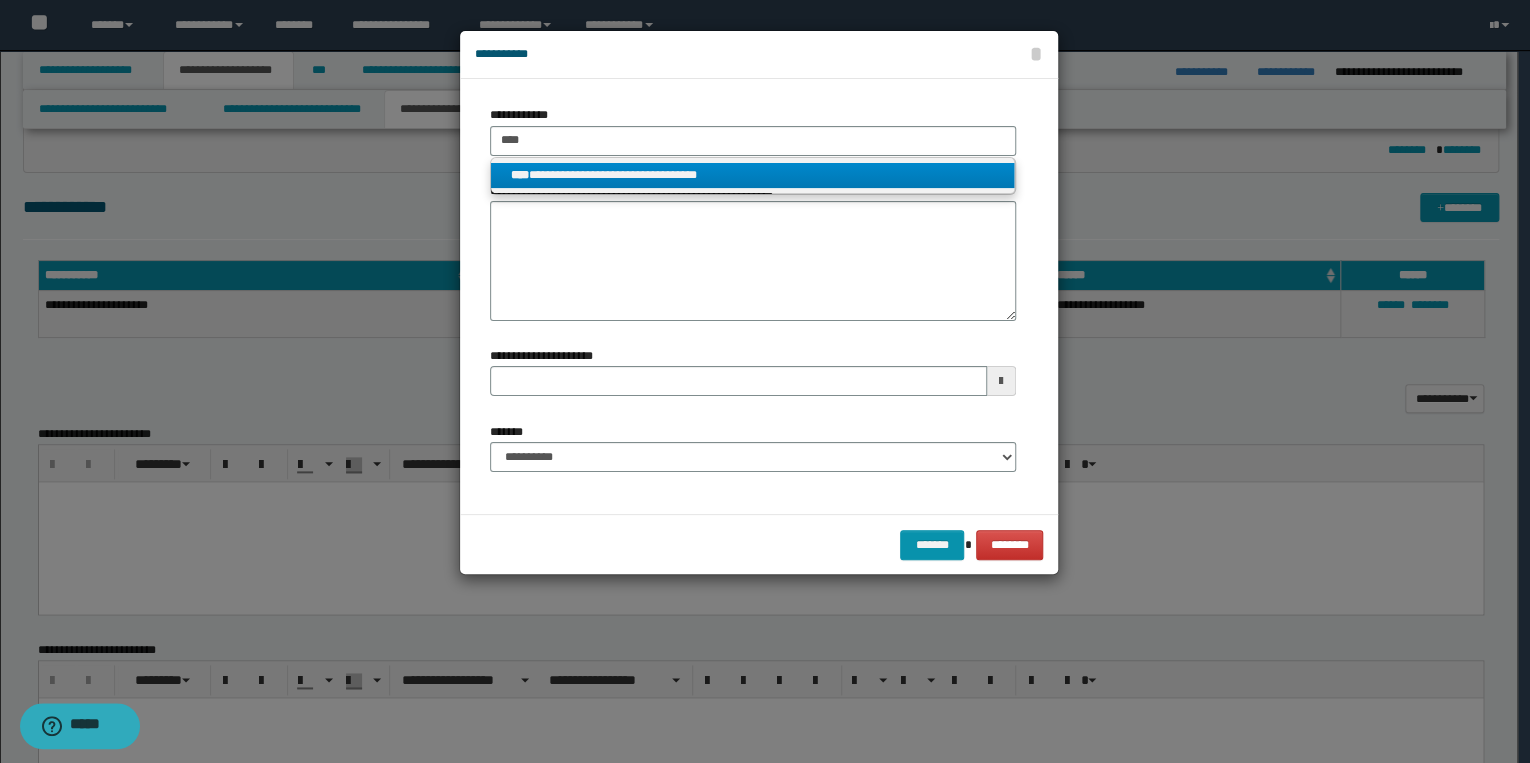 click on "**********" at bounding box center (753, 175) 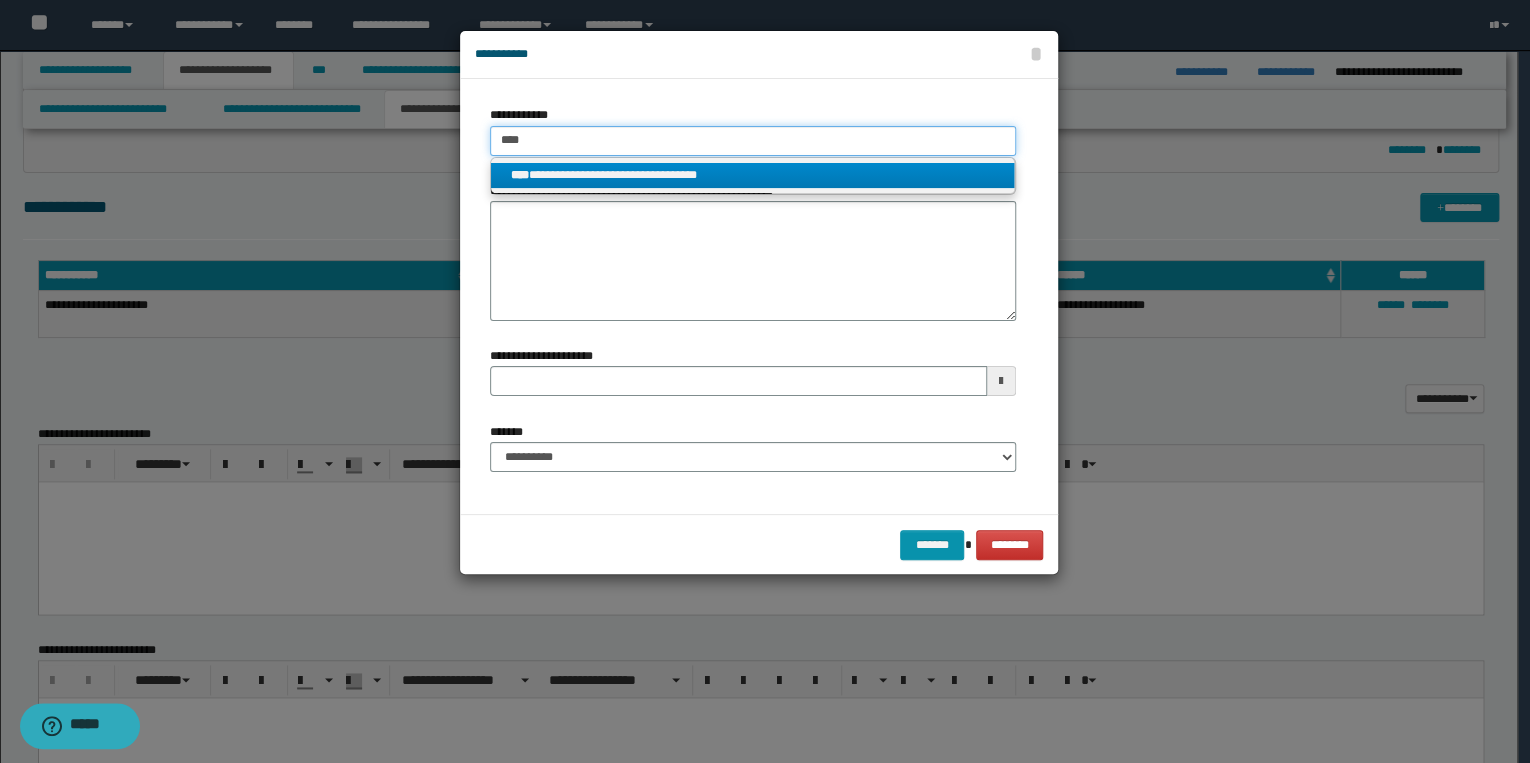 type 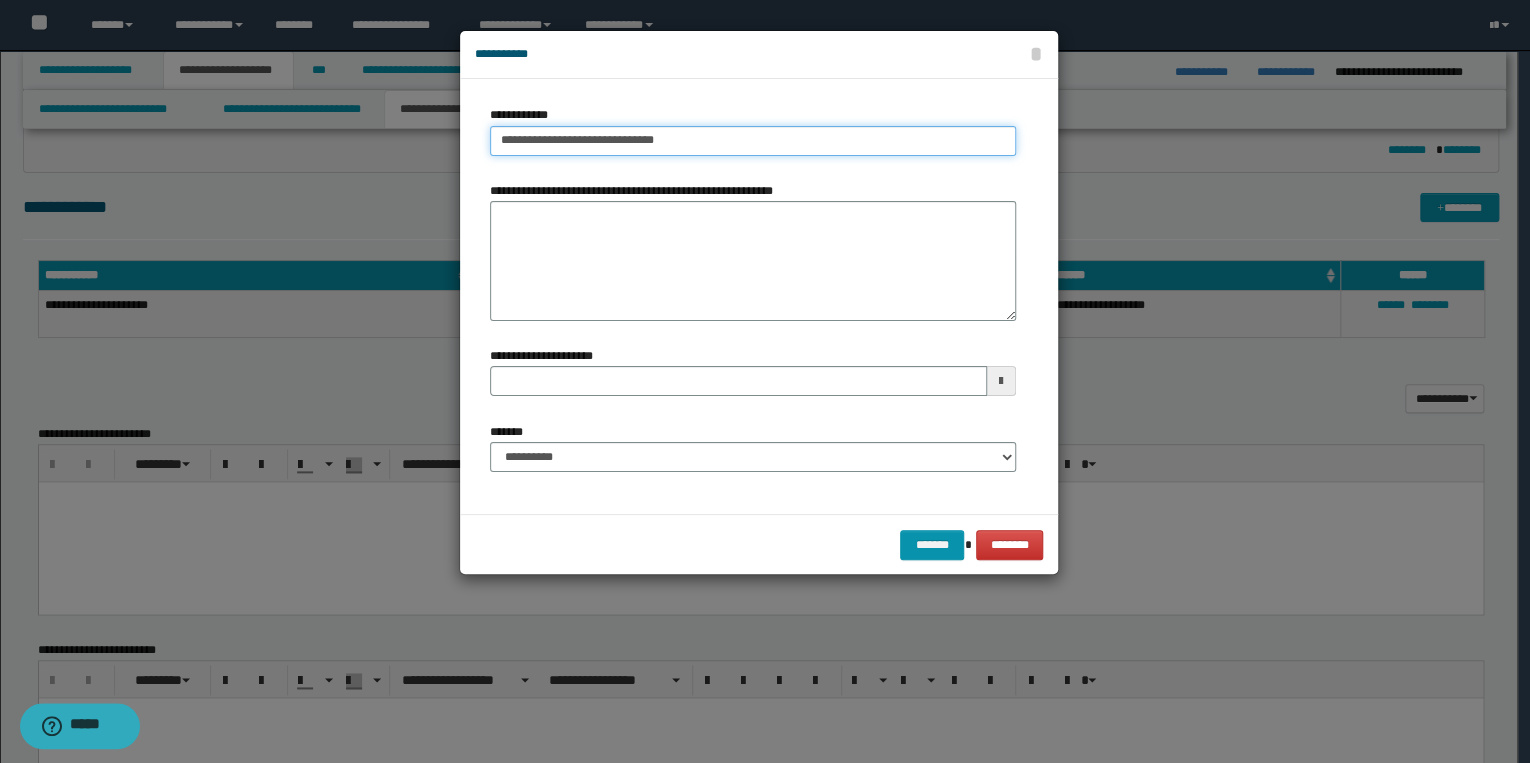 type on "**********" 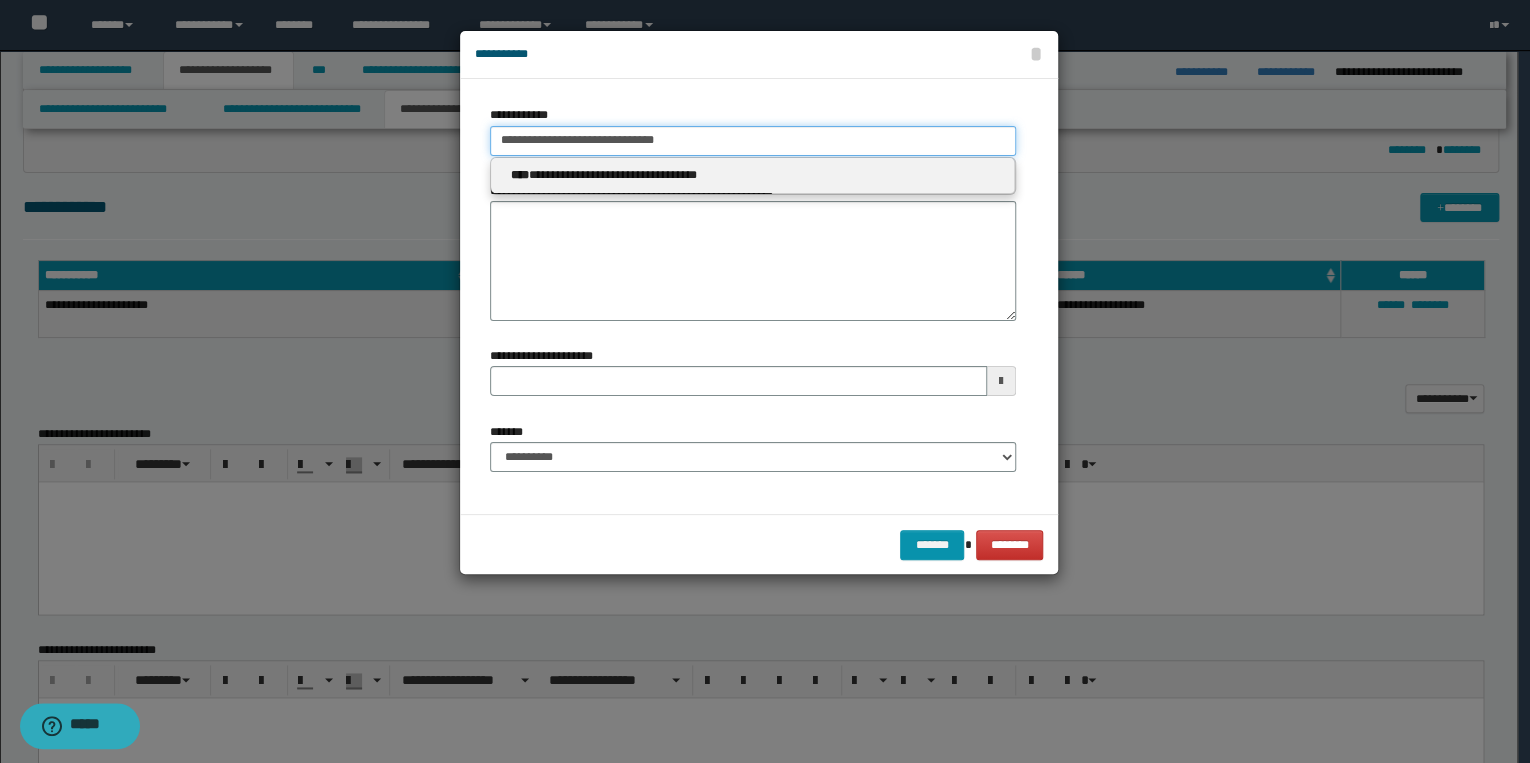 type 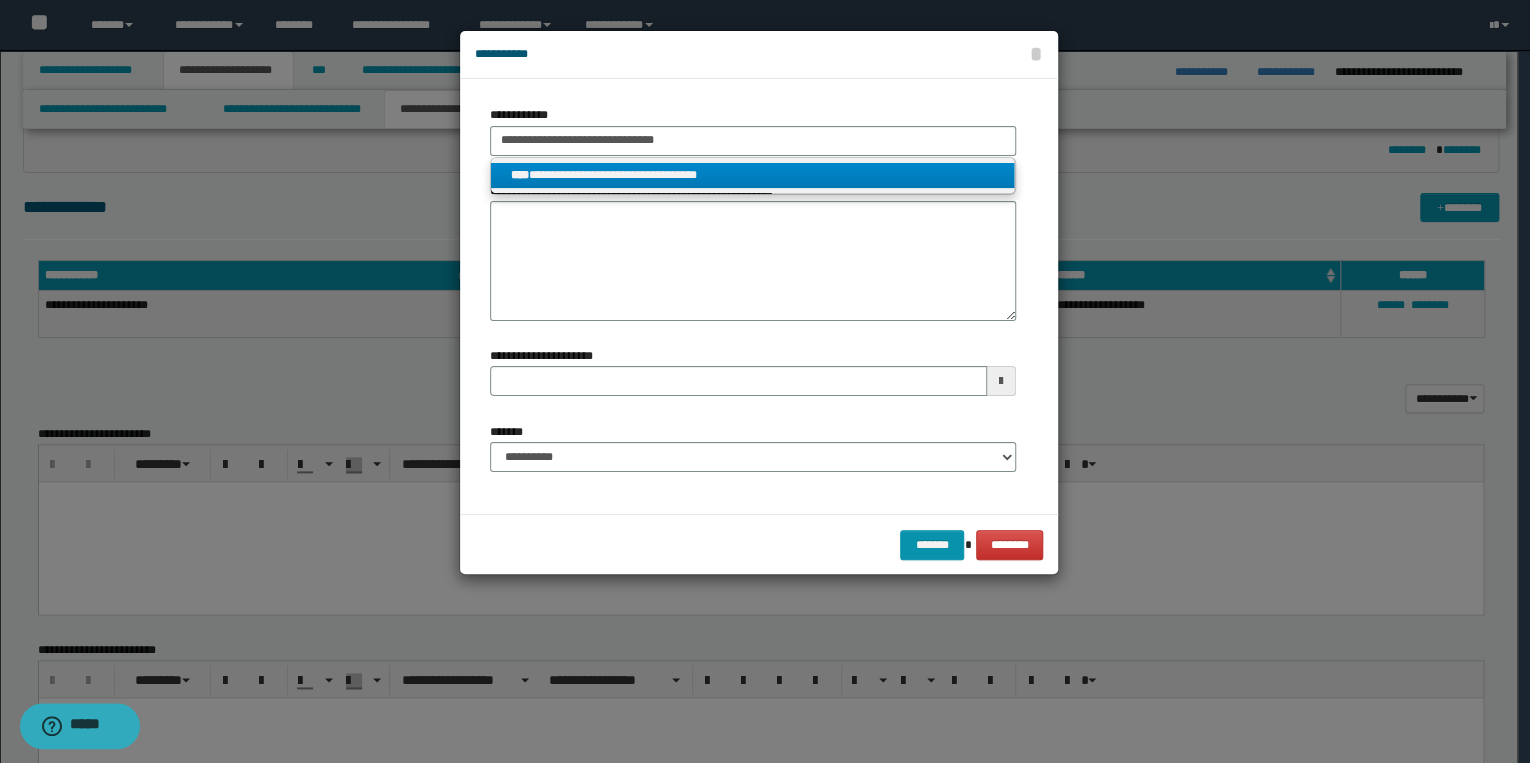 click on "**********" at bounding box center [753, 175] 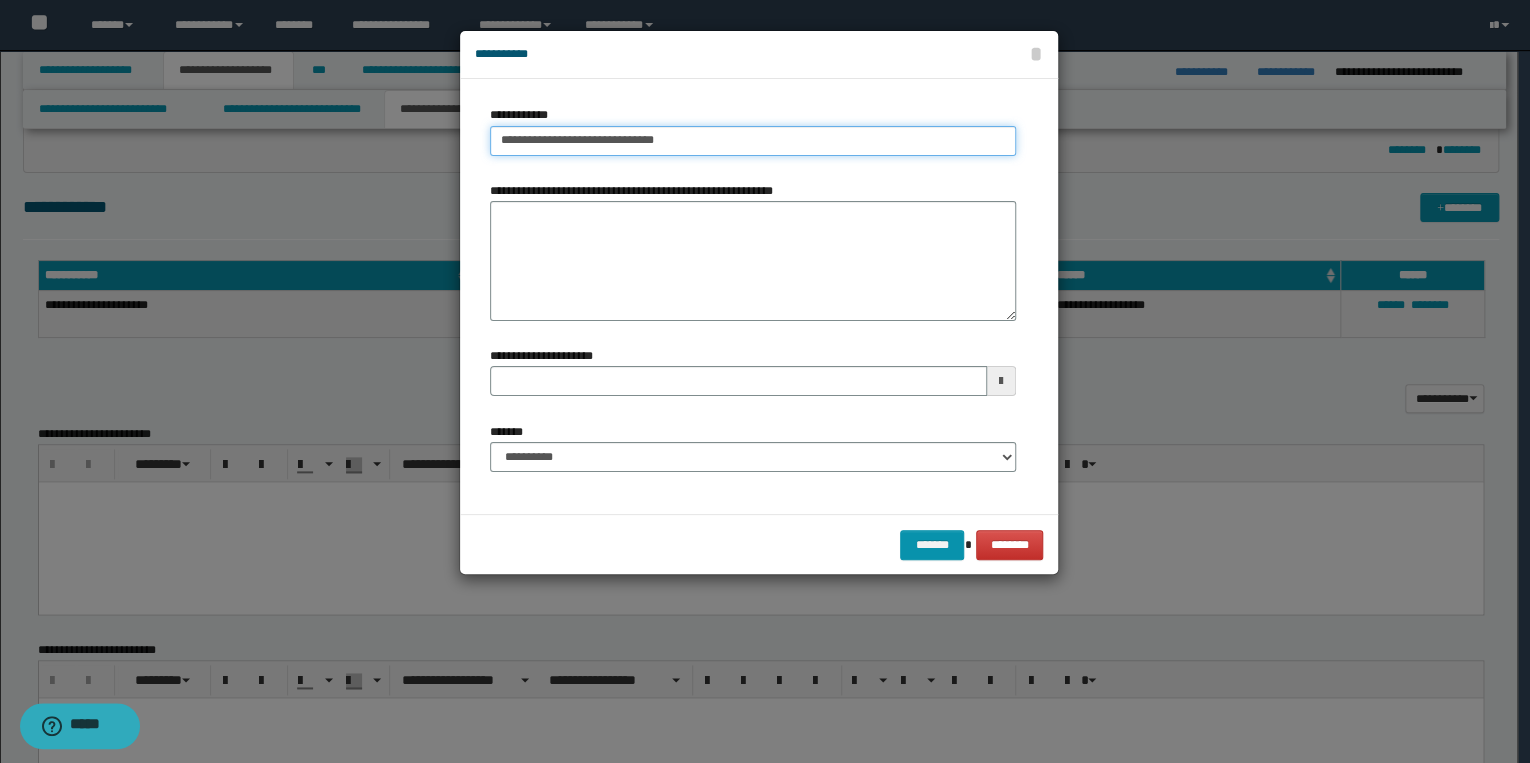 type on "**********" 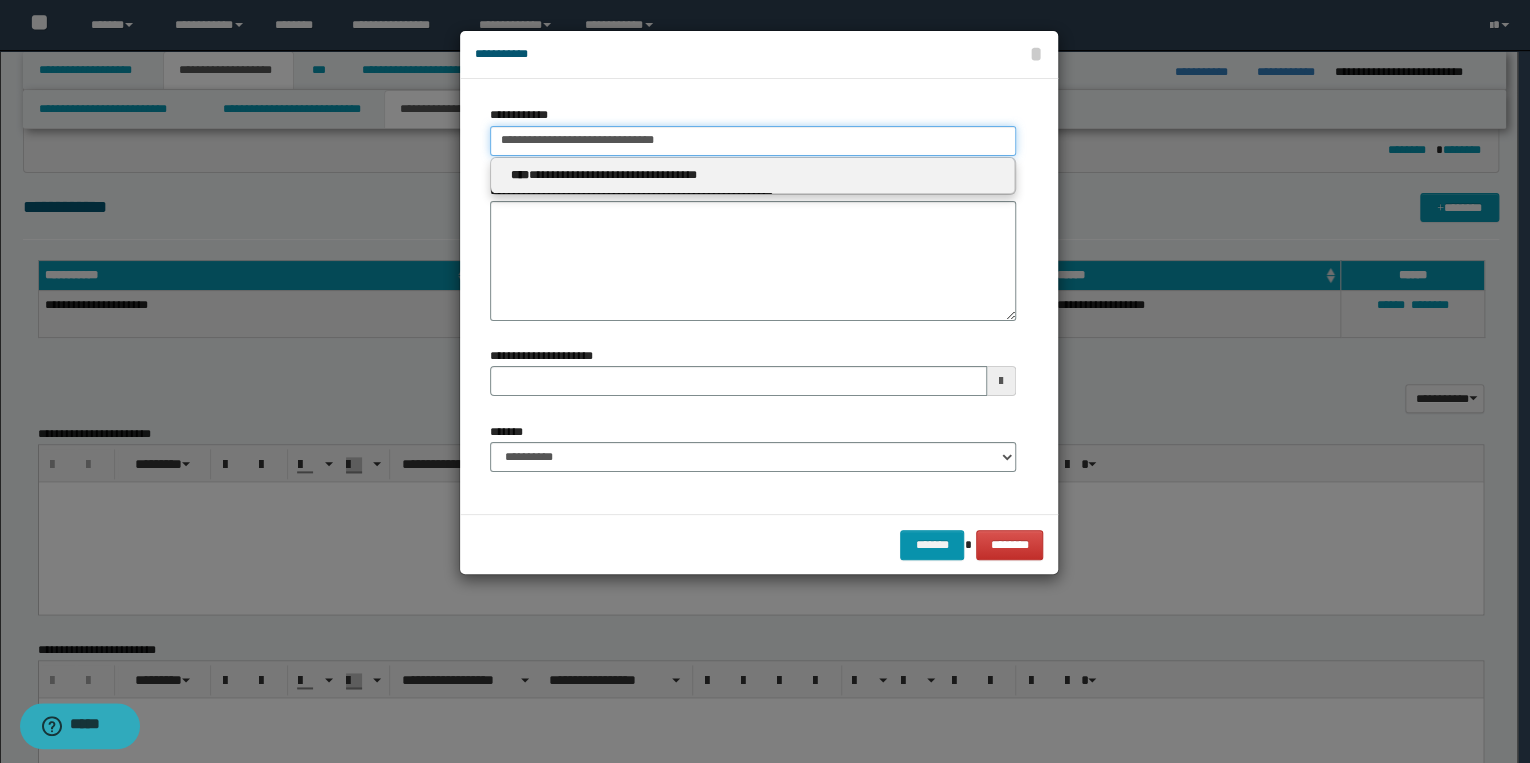 type 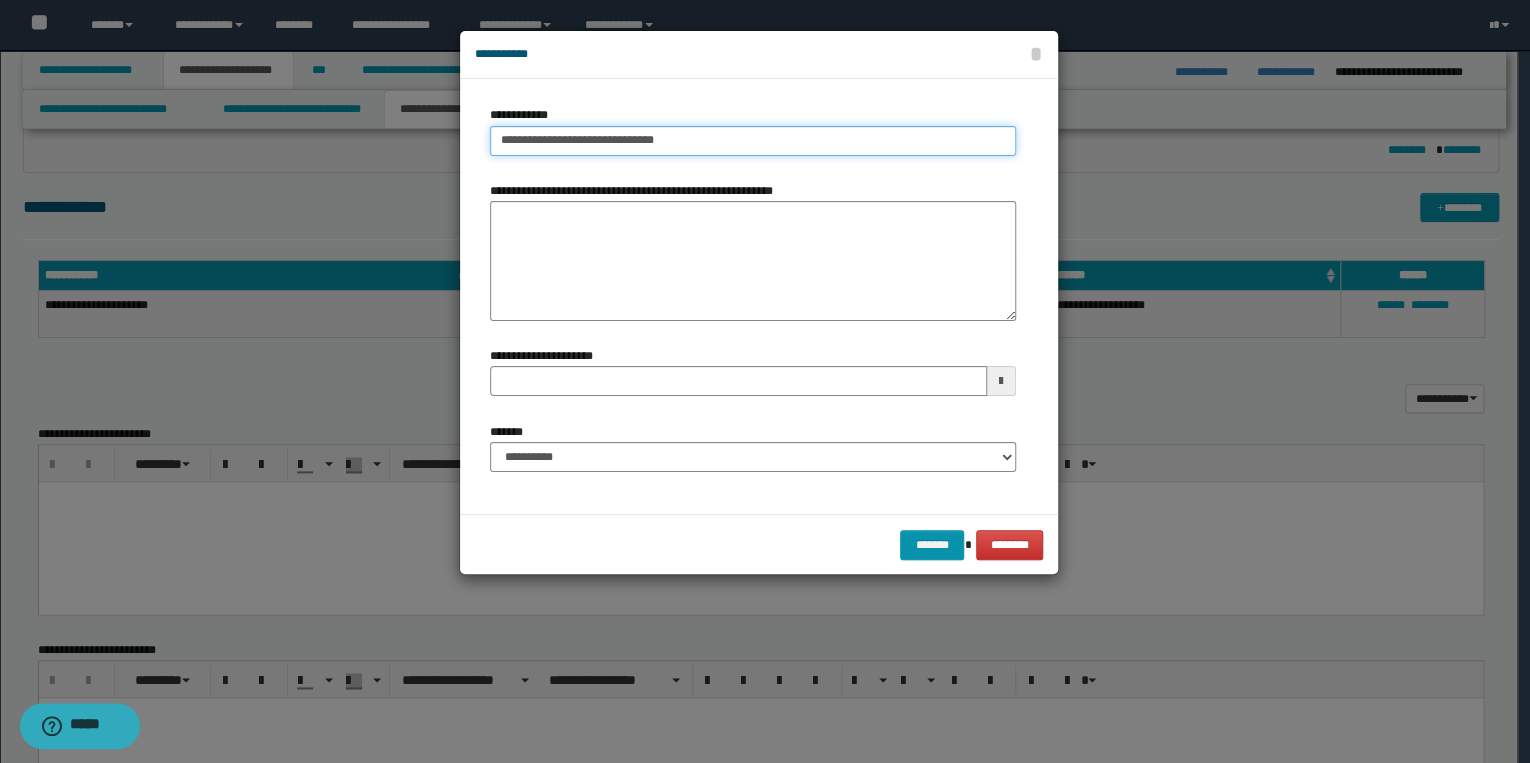 type on "**********" 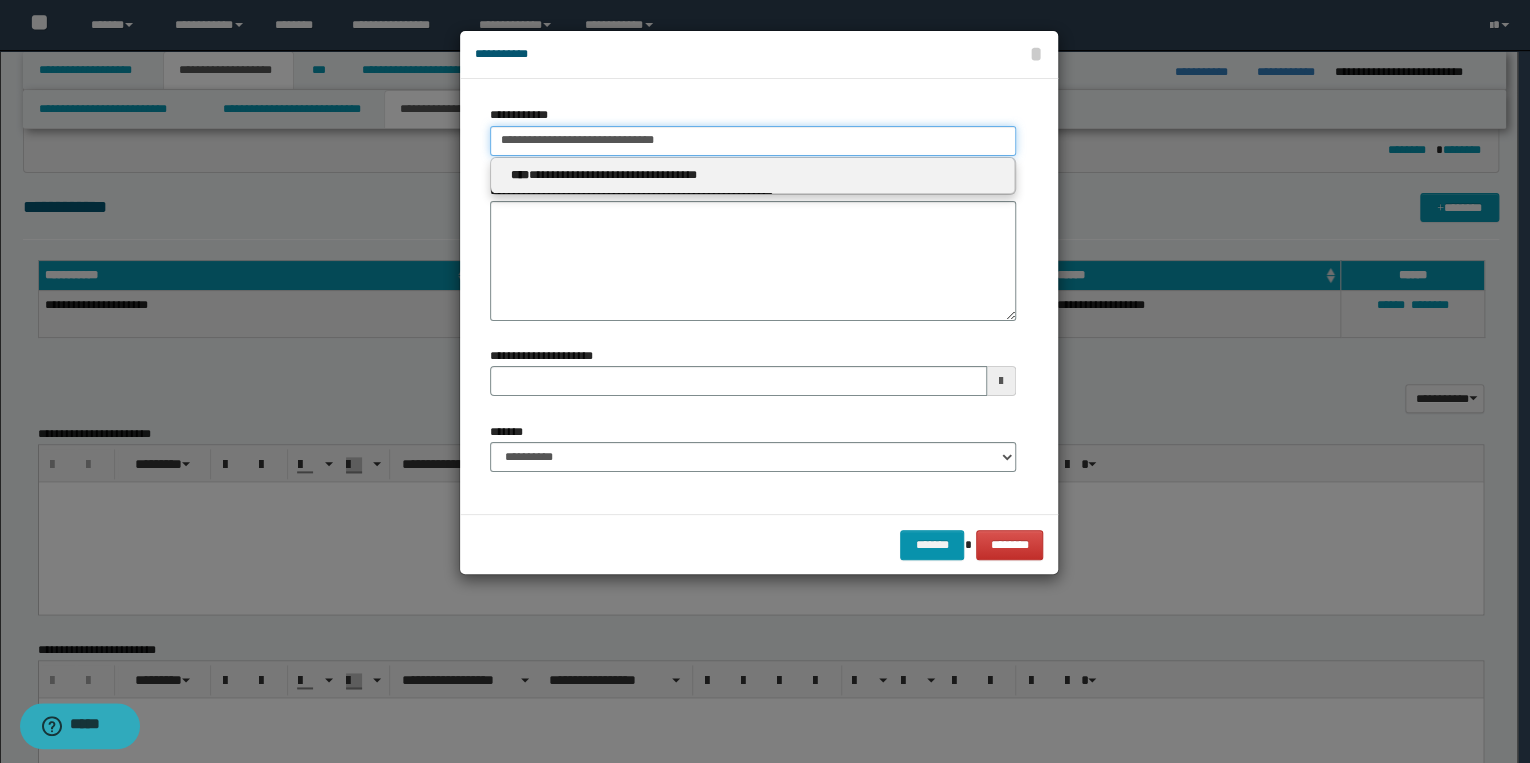 type 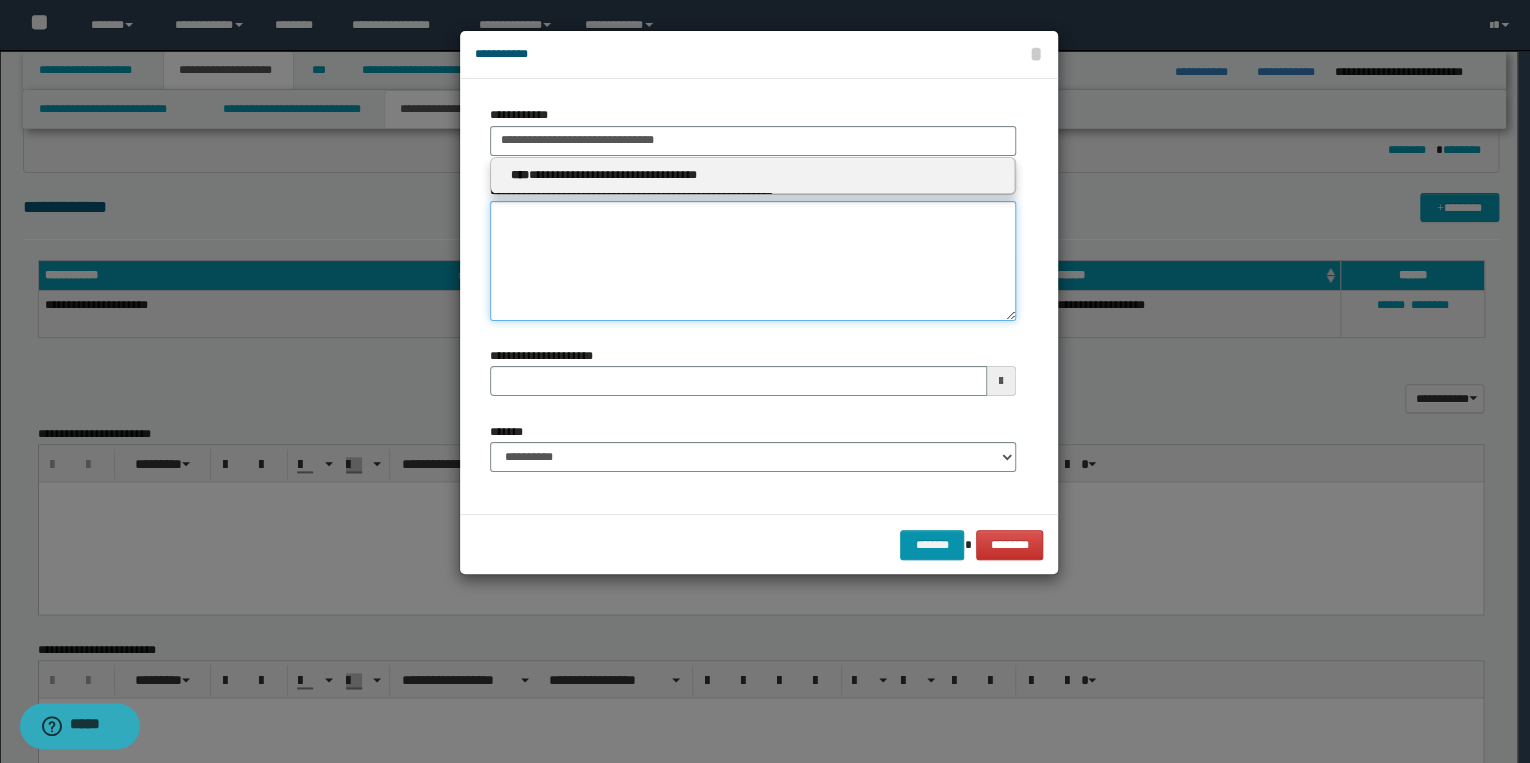 type 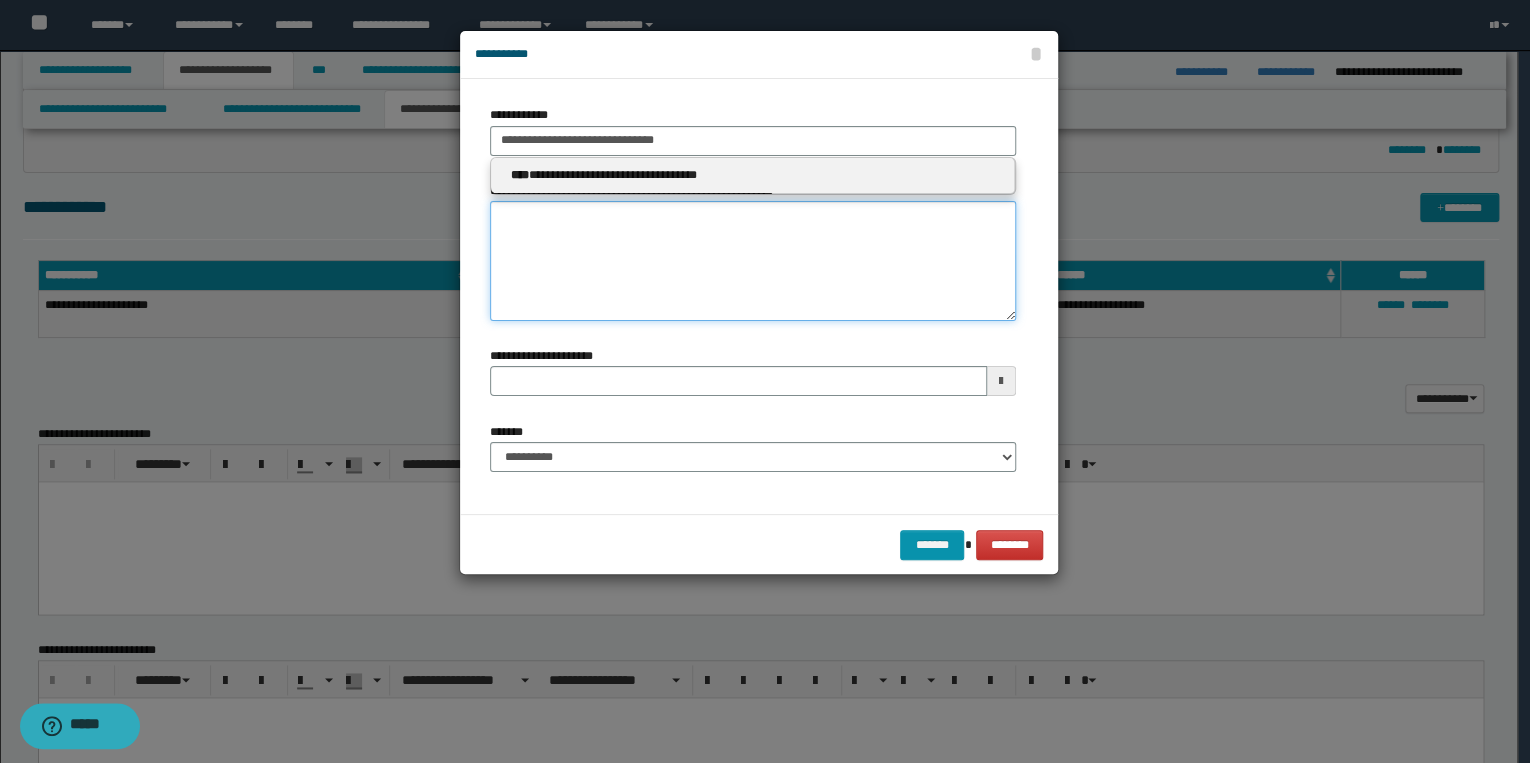click on "**********" at bounding box center [753, 261] 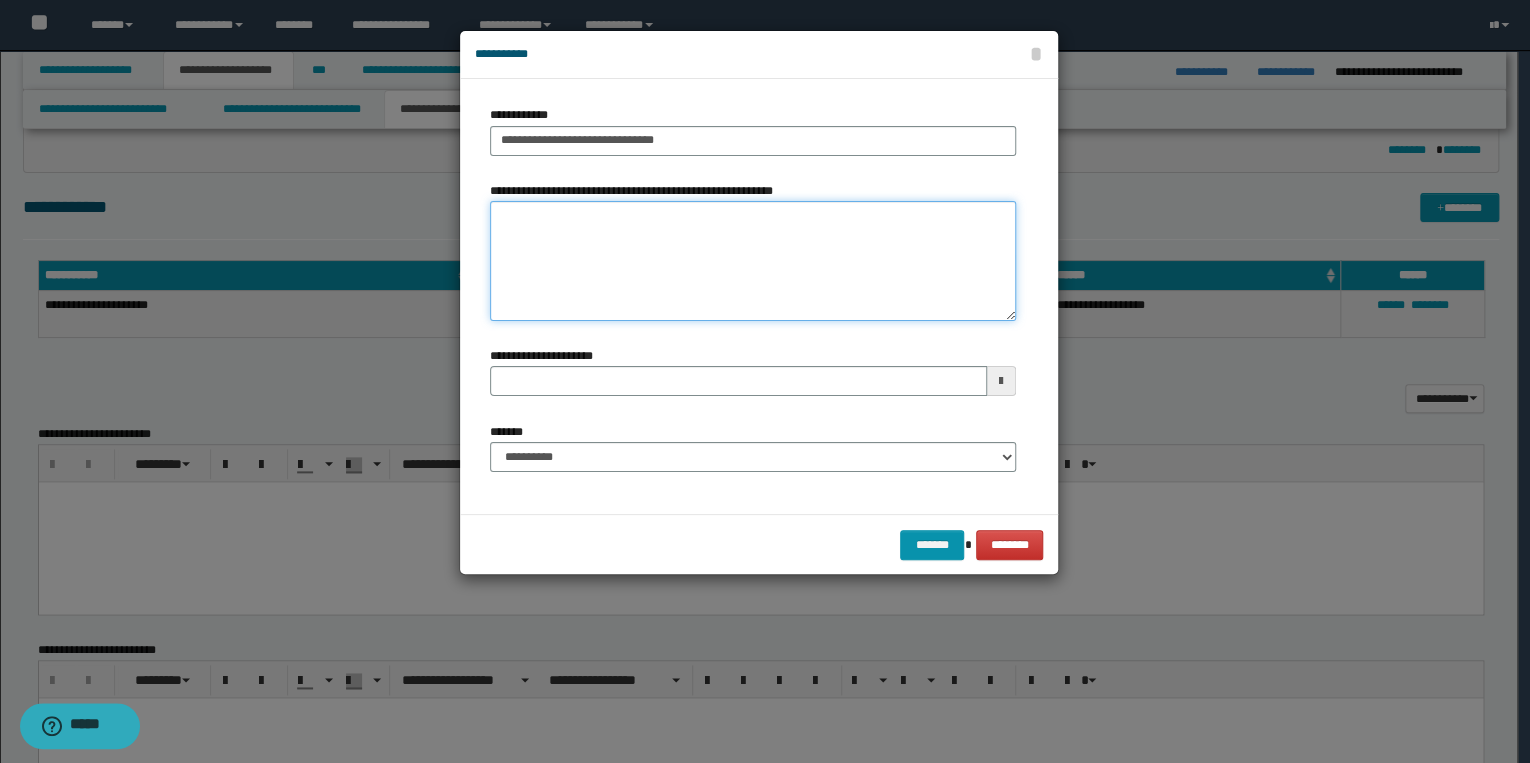 paste on "**********" 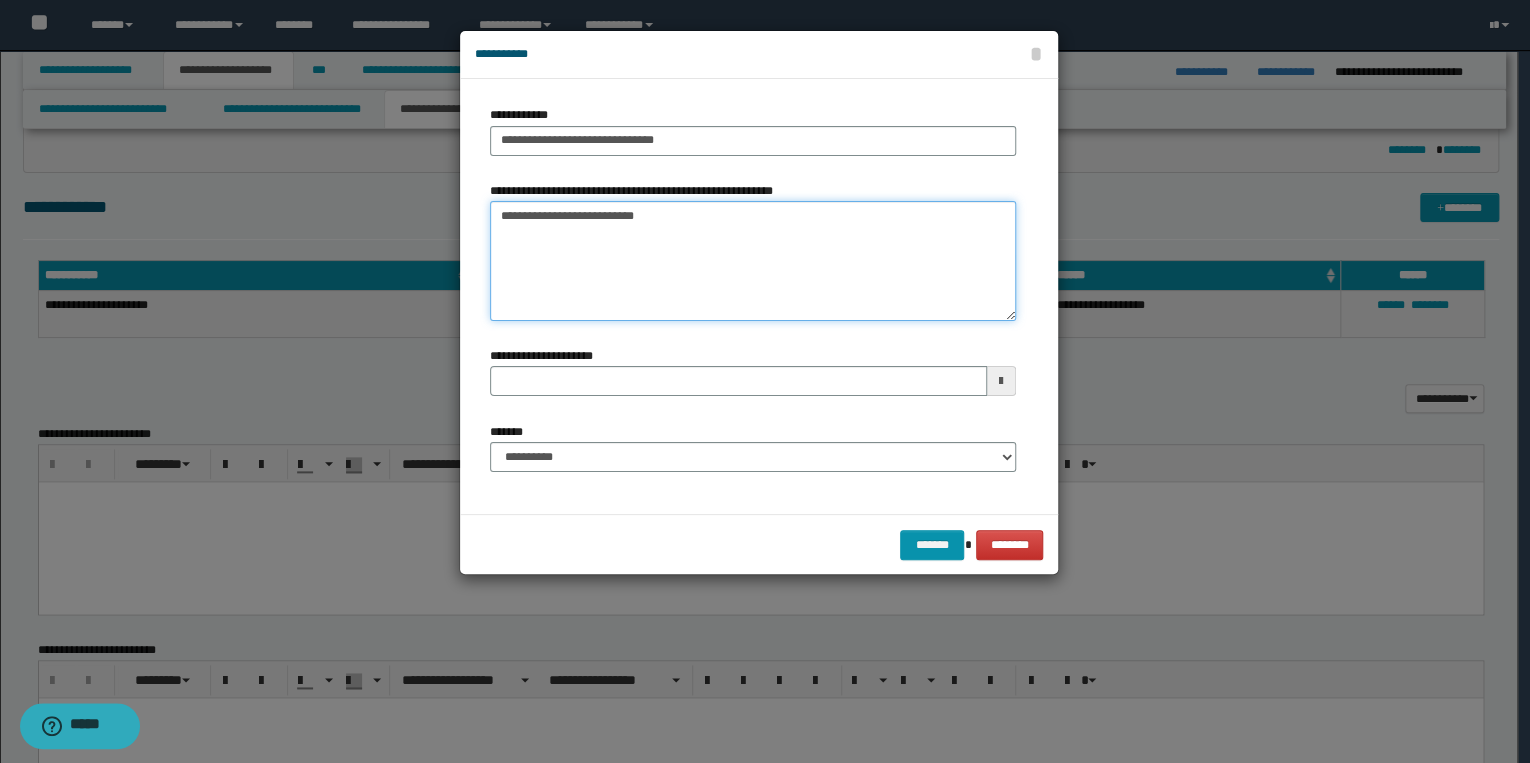 type 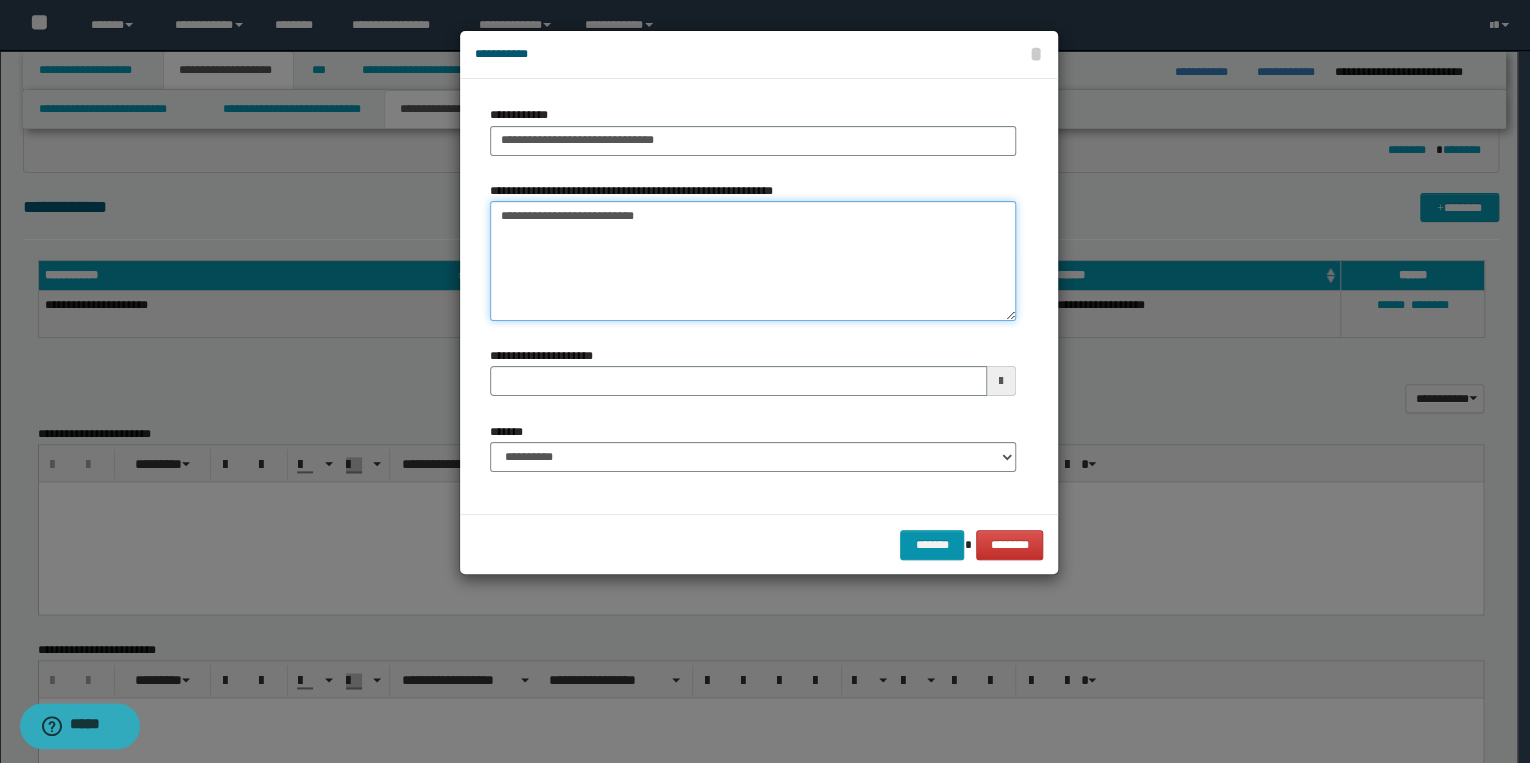 type on "**********" 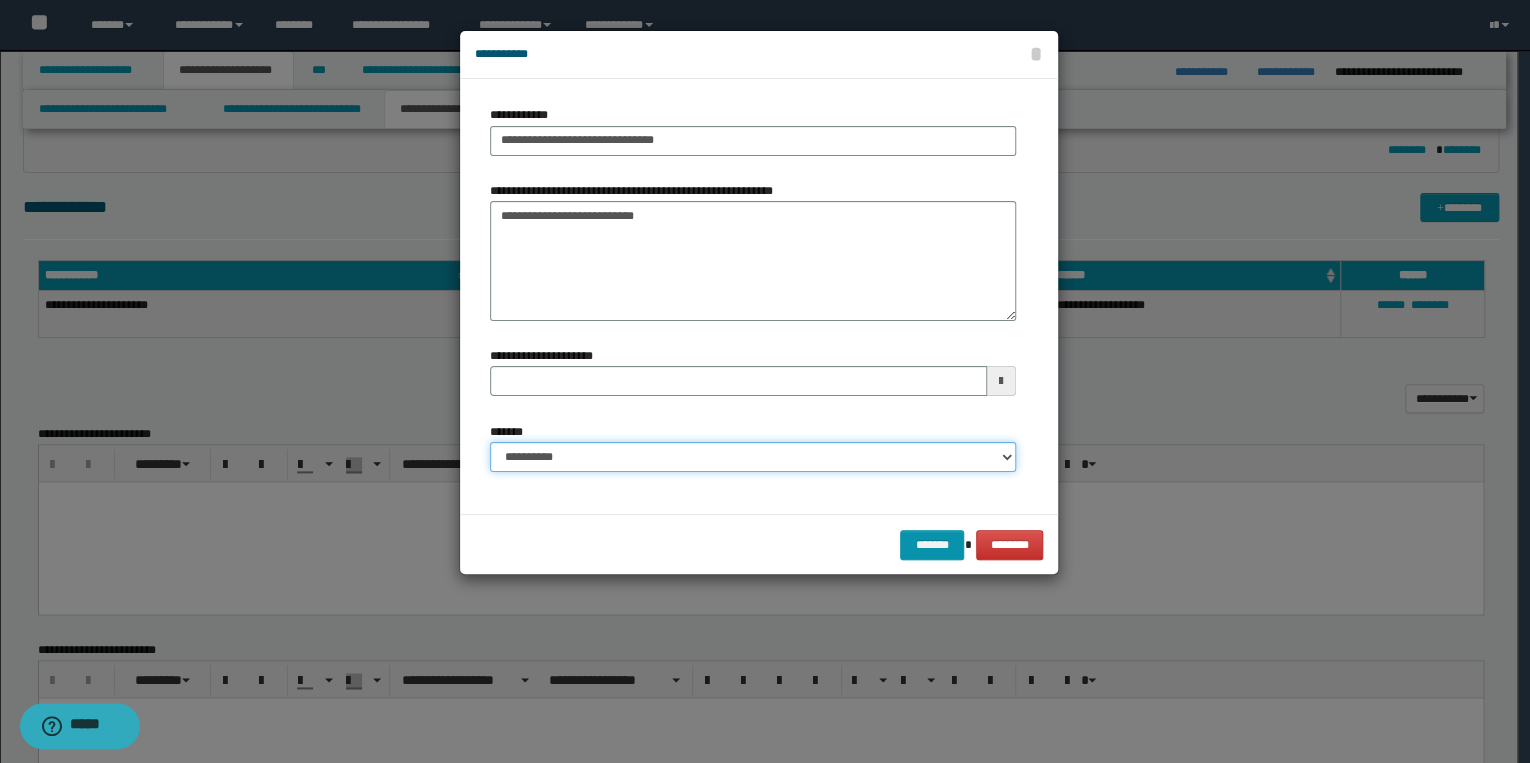 click on "**********" at bounding box center [753, 457] 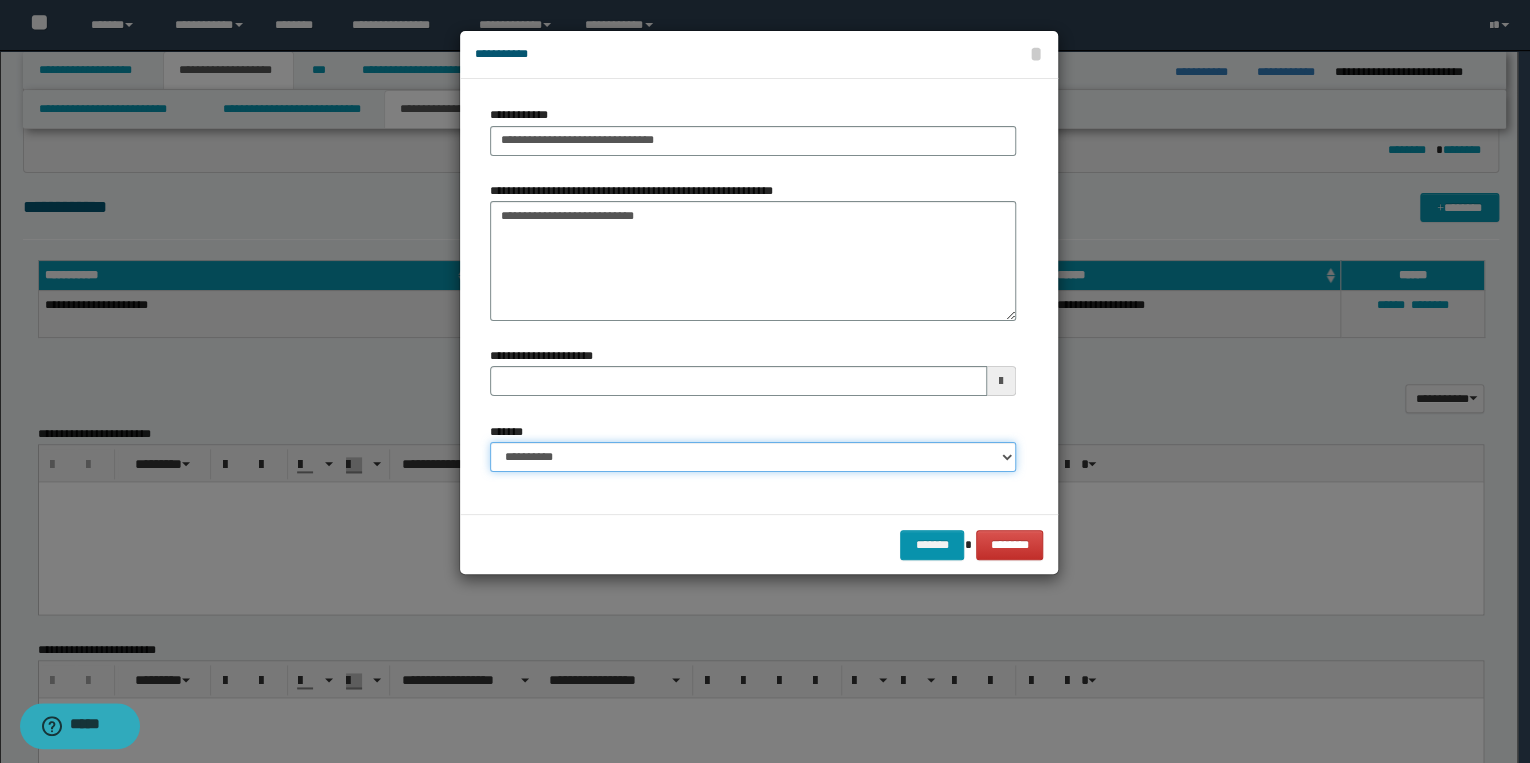 select on "*" 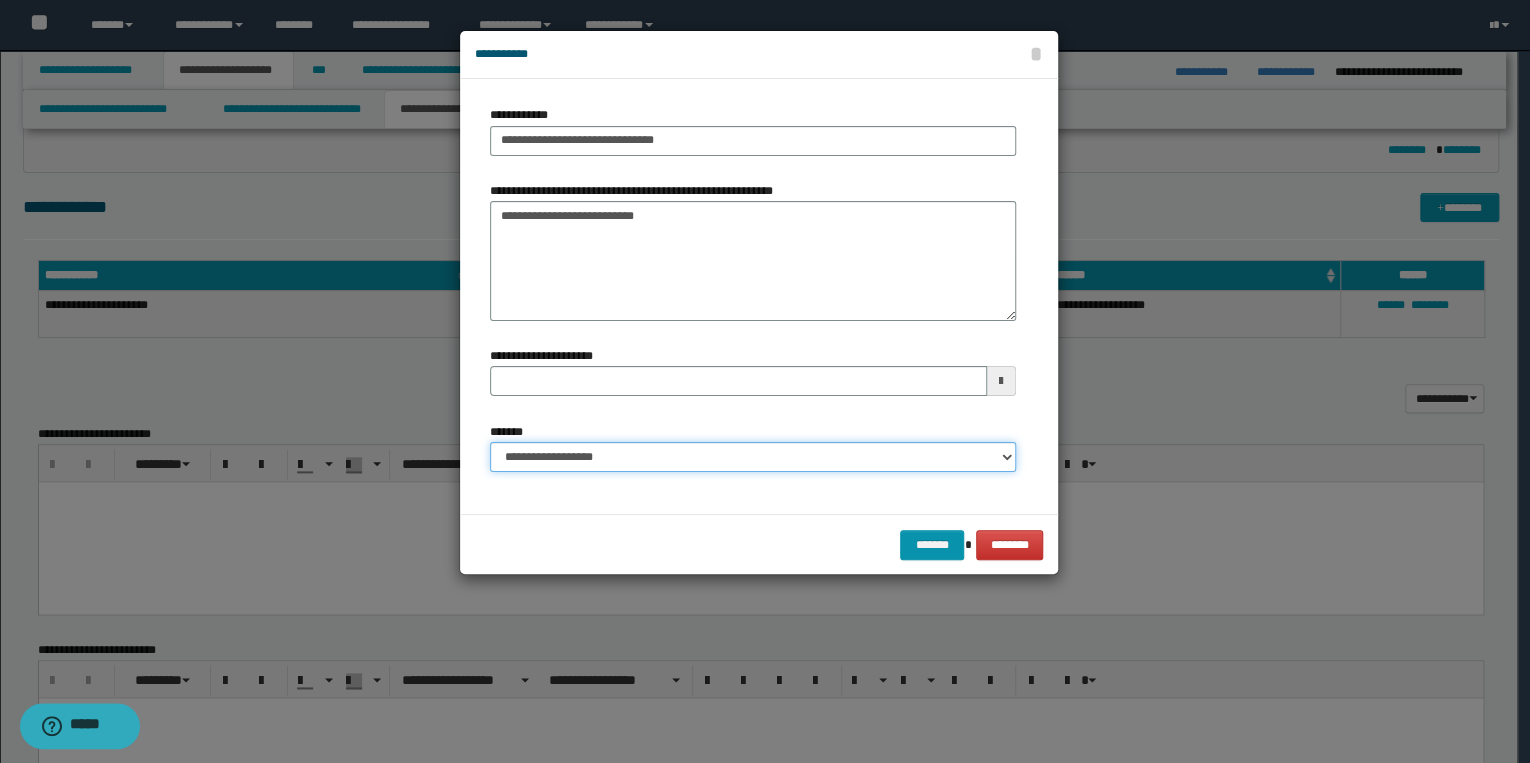 type 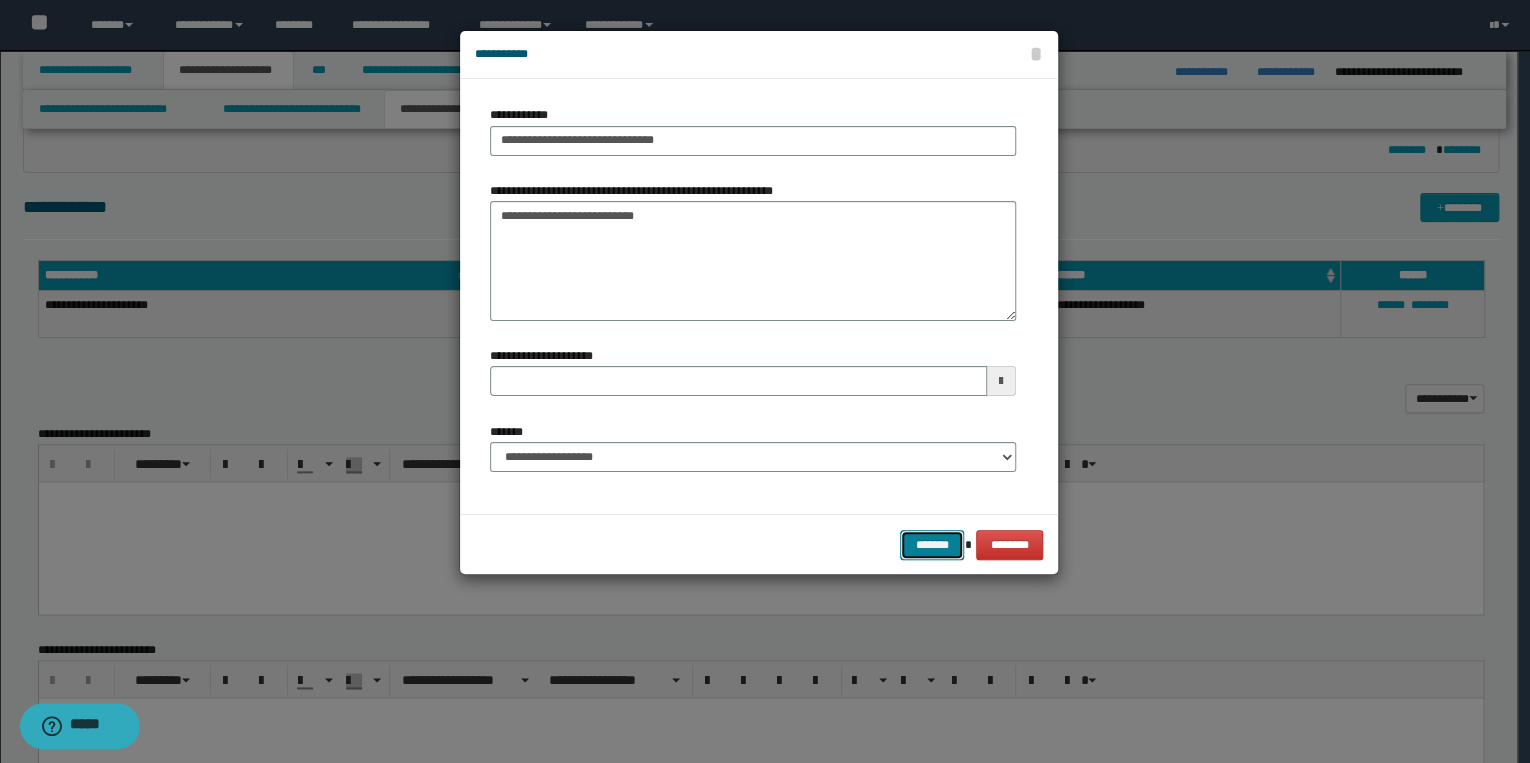 click on "*******" at bounding box center (932, 545) 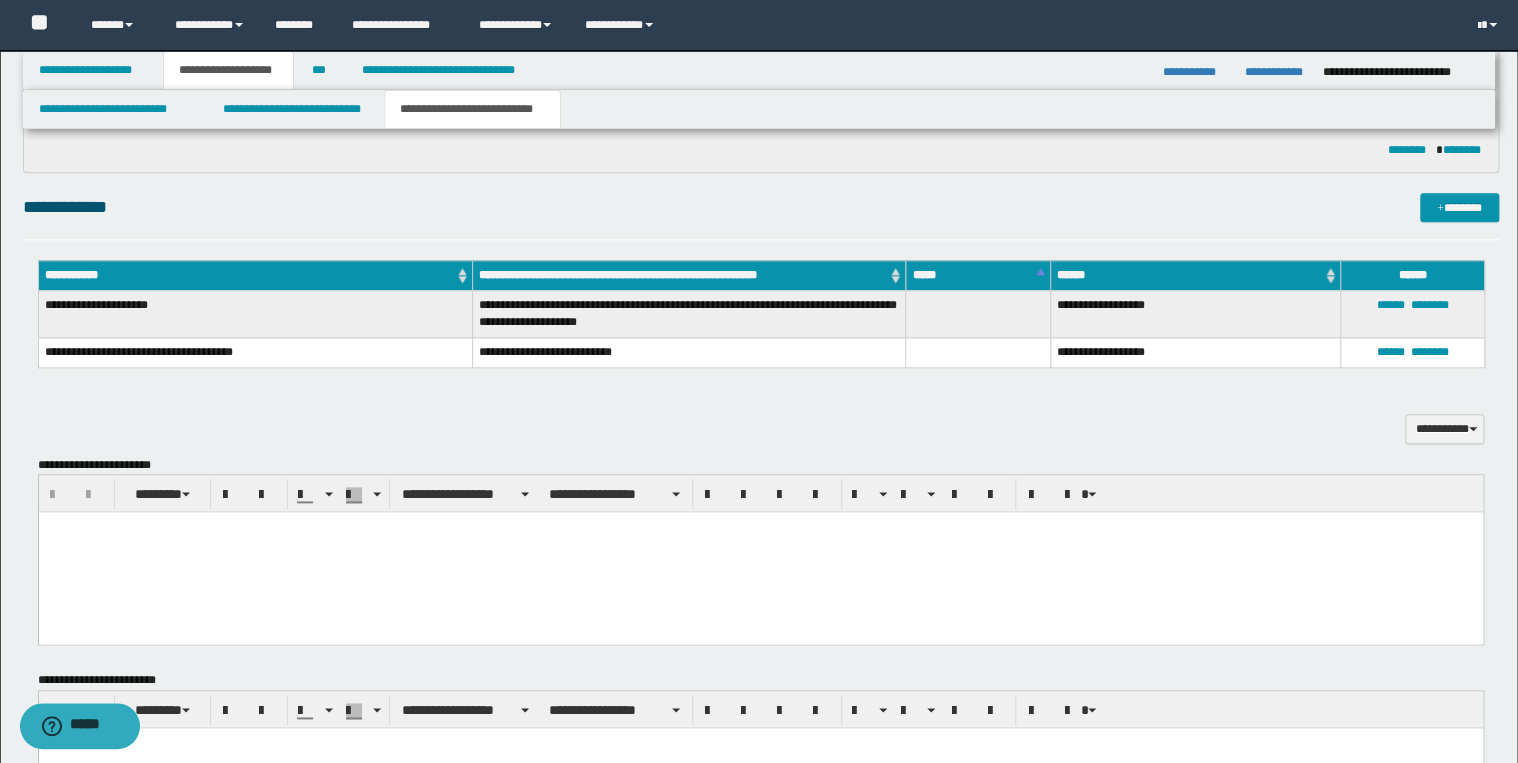 click on "**********" at bounding box center [761, 207] 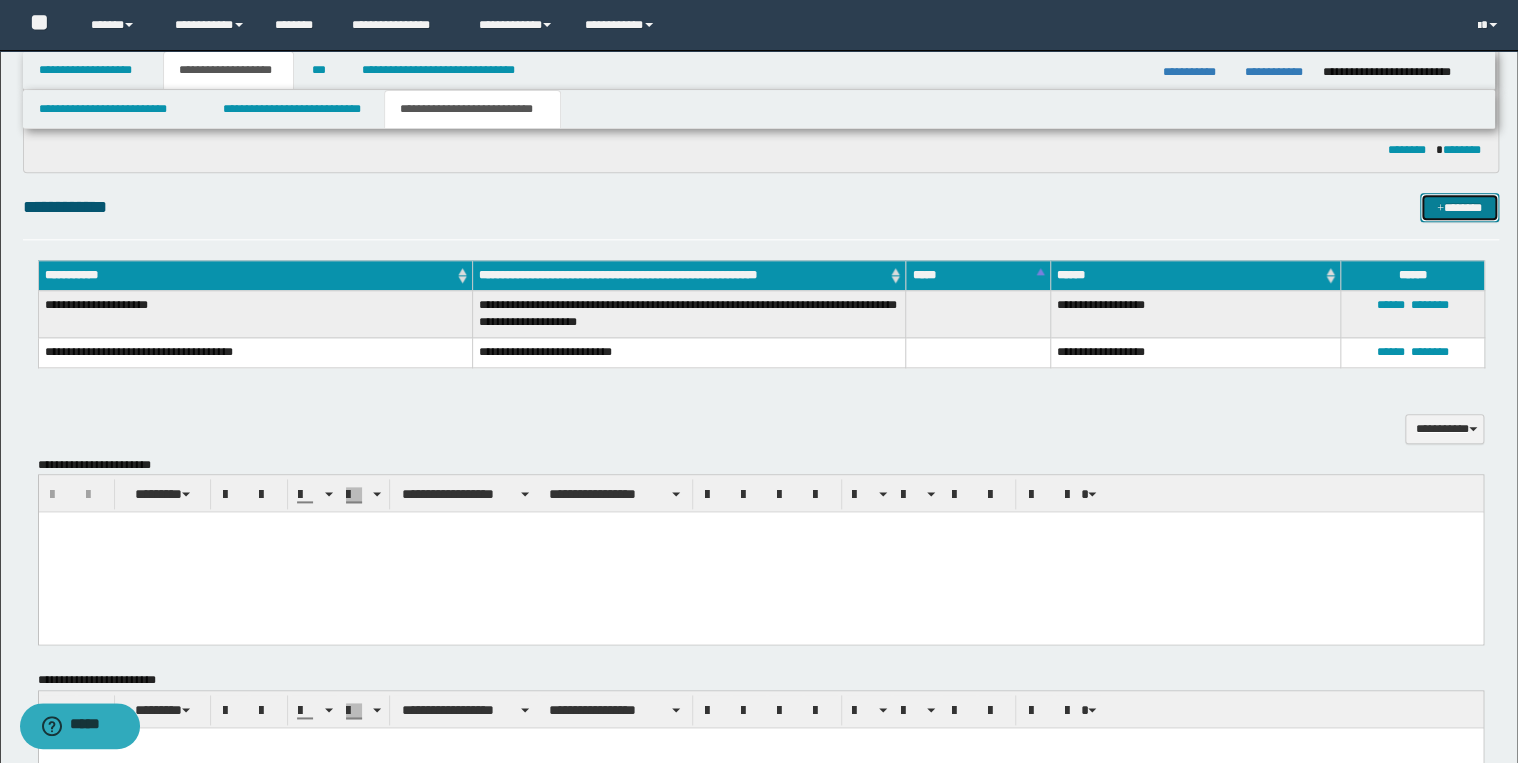 click on "*******" at bounding box center [1459, 208] 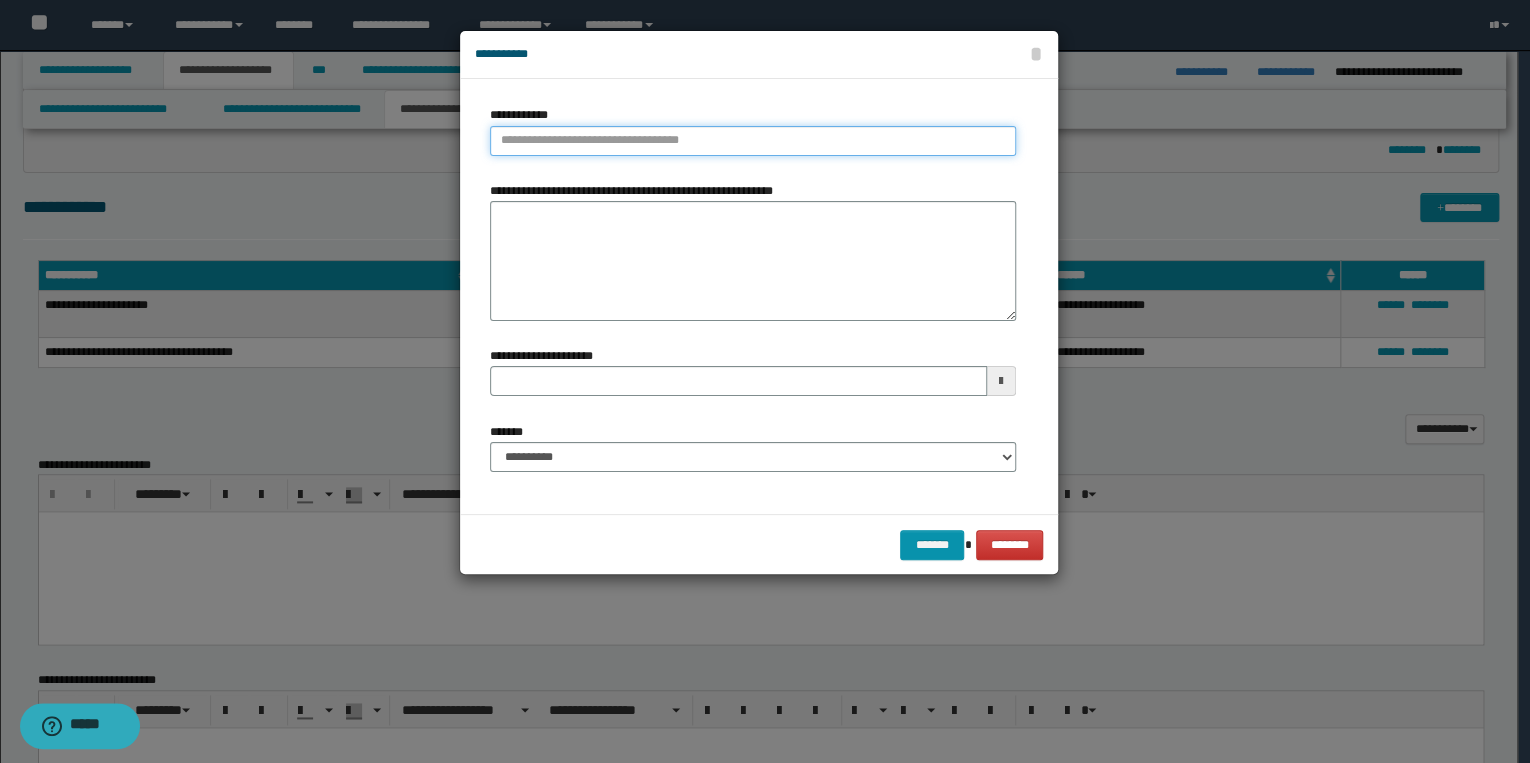 type on "**********" 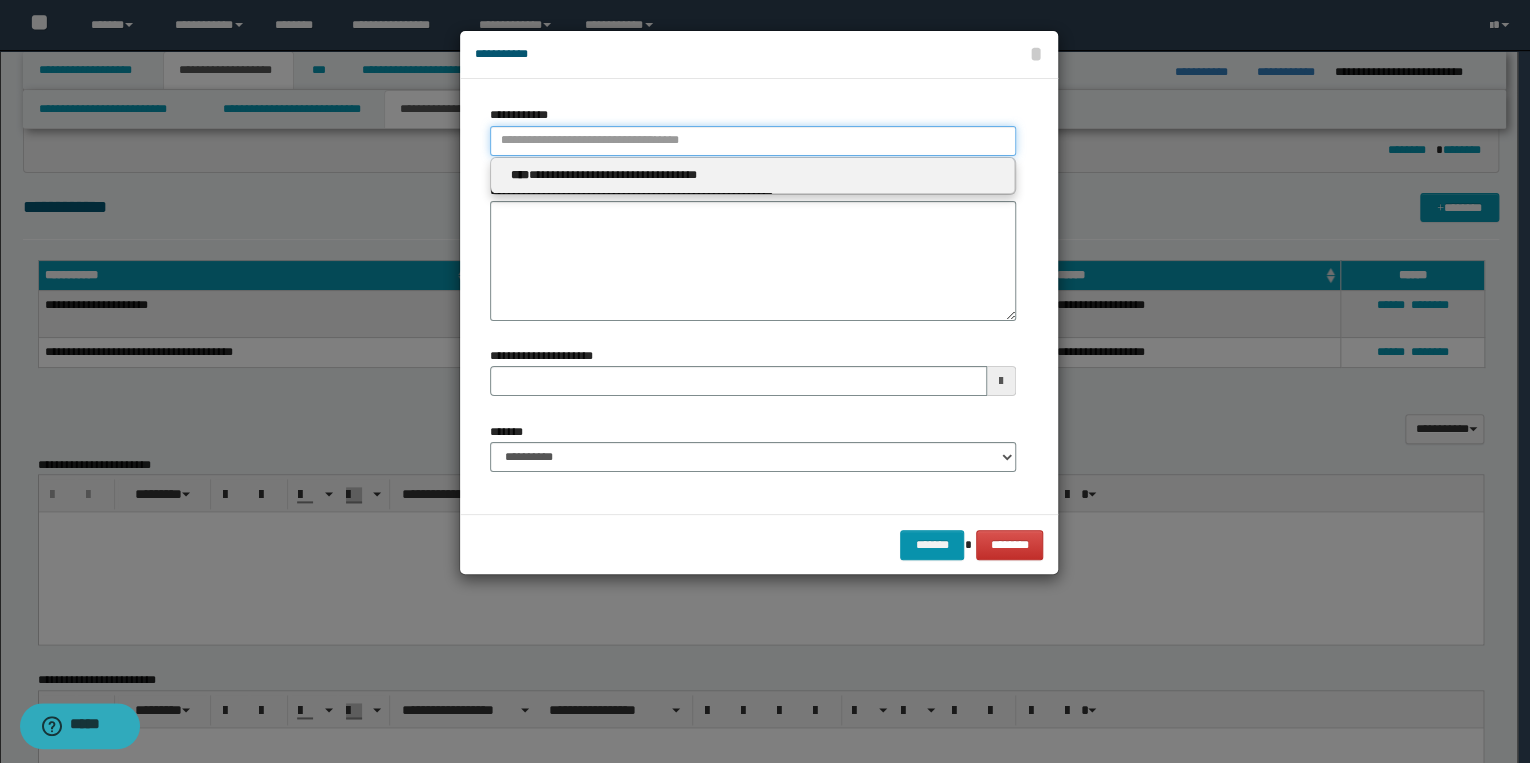 click on "**********" at bounding box center (753, 141) 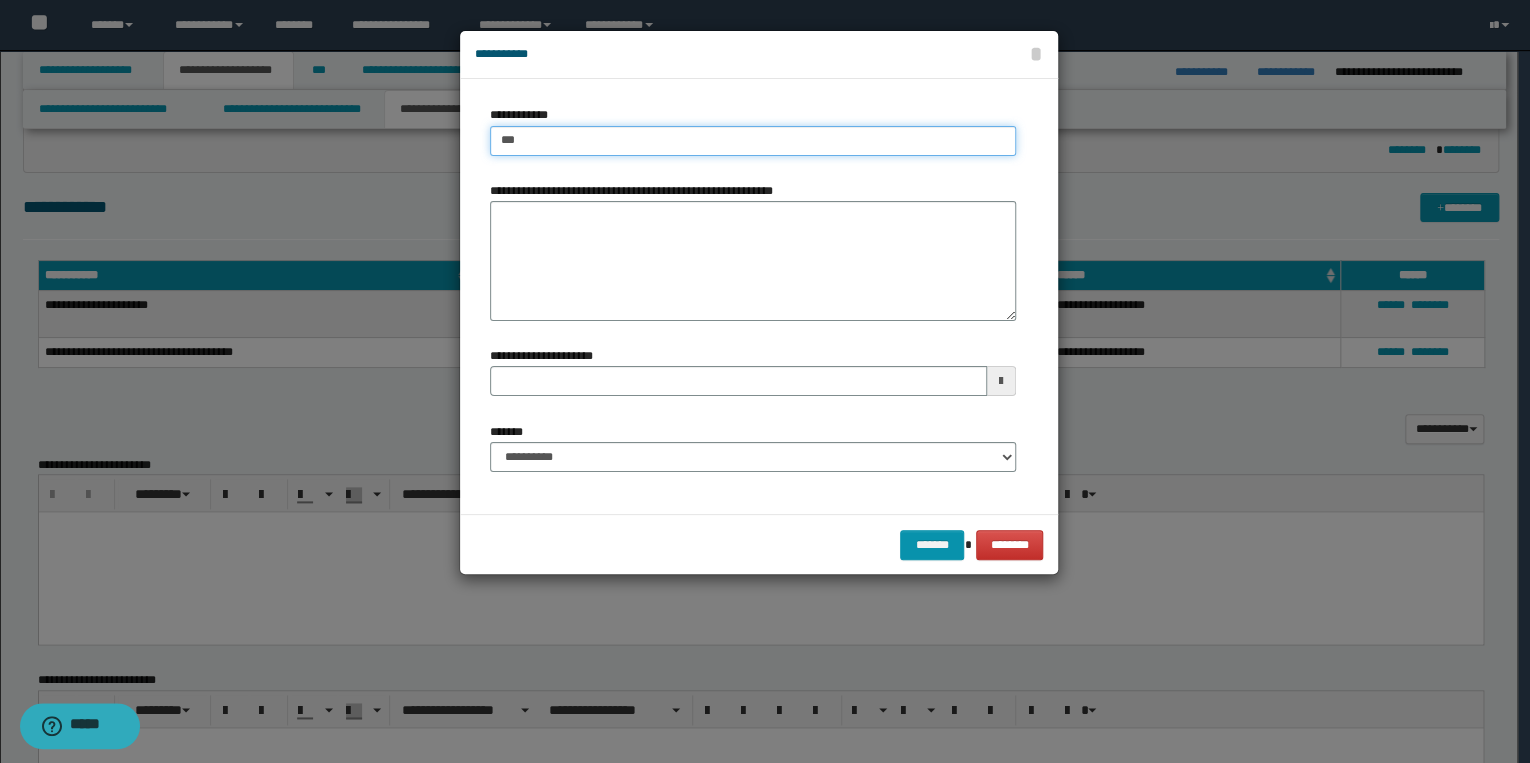 type on "****" 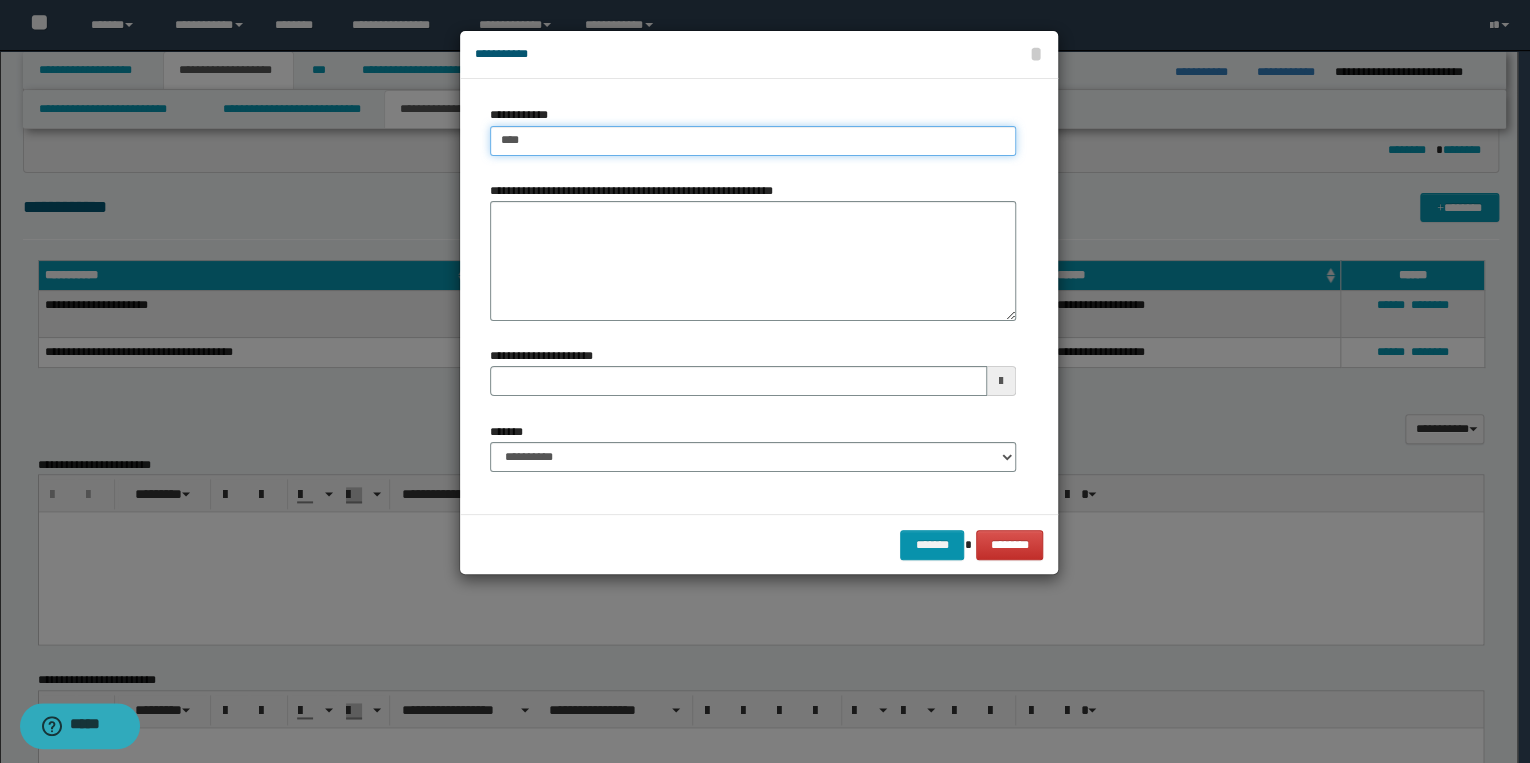 type on "****" 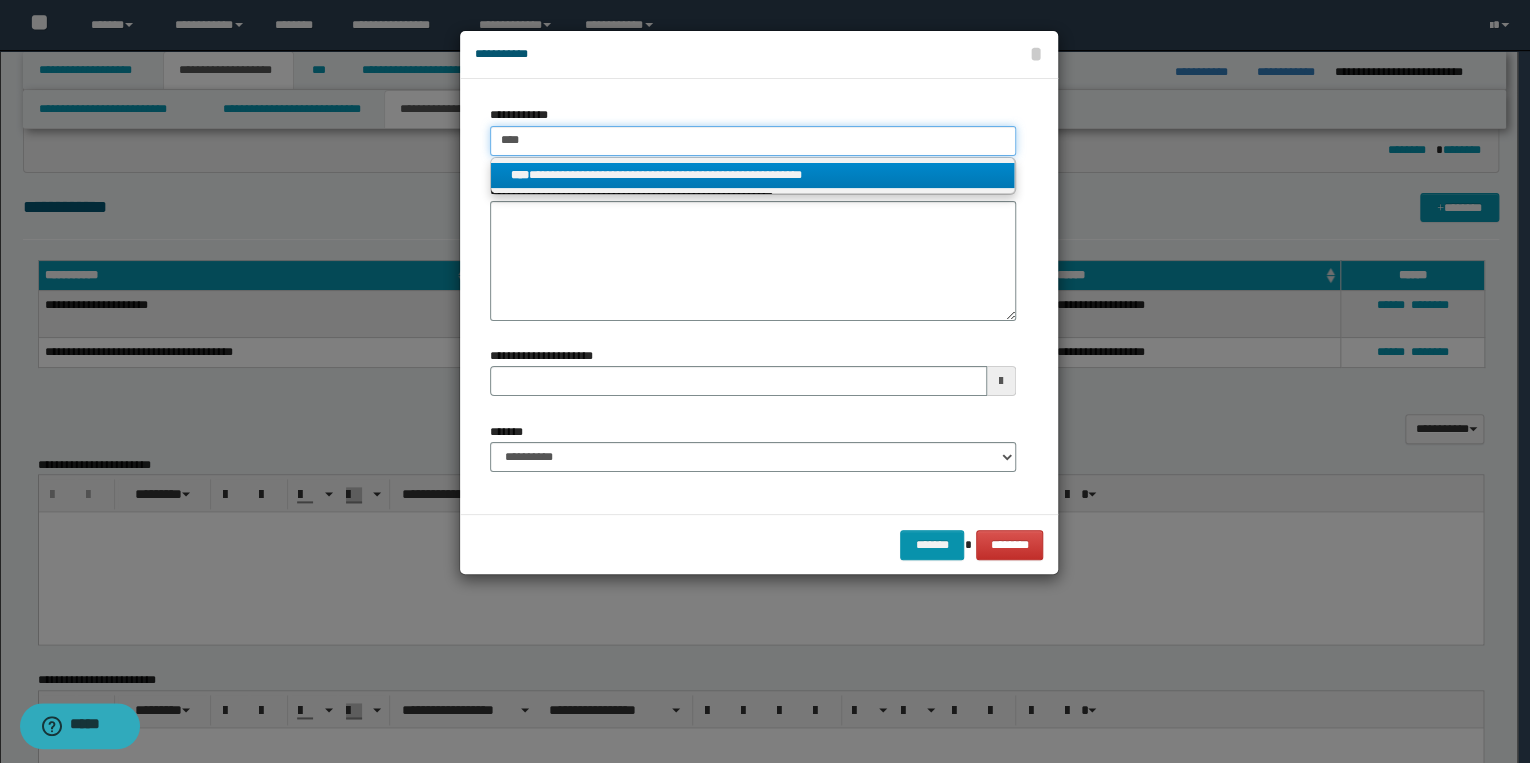 type on "****" 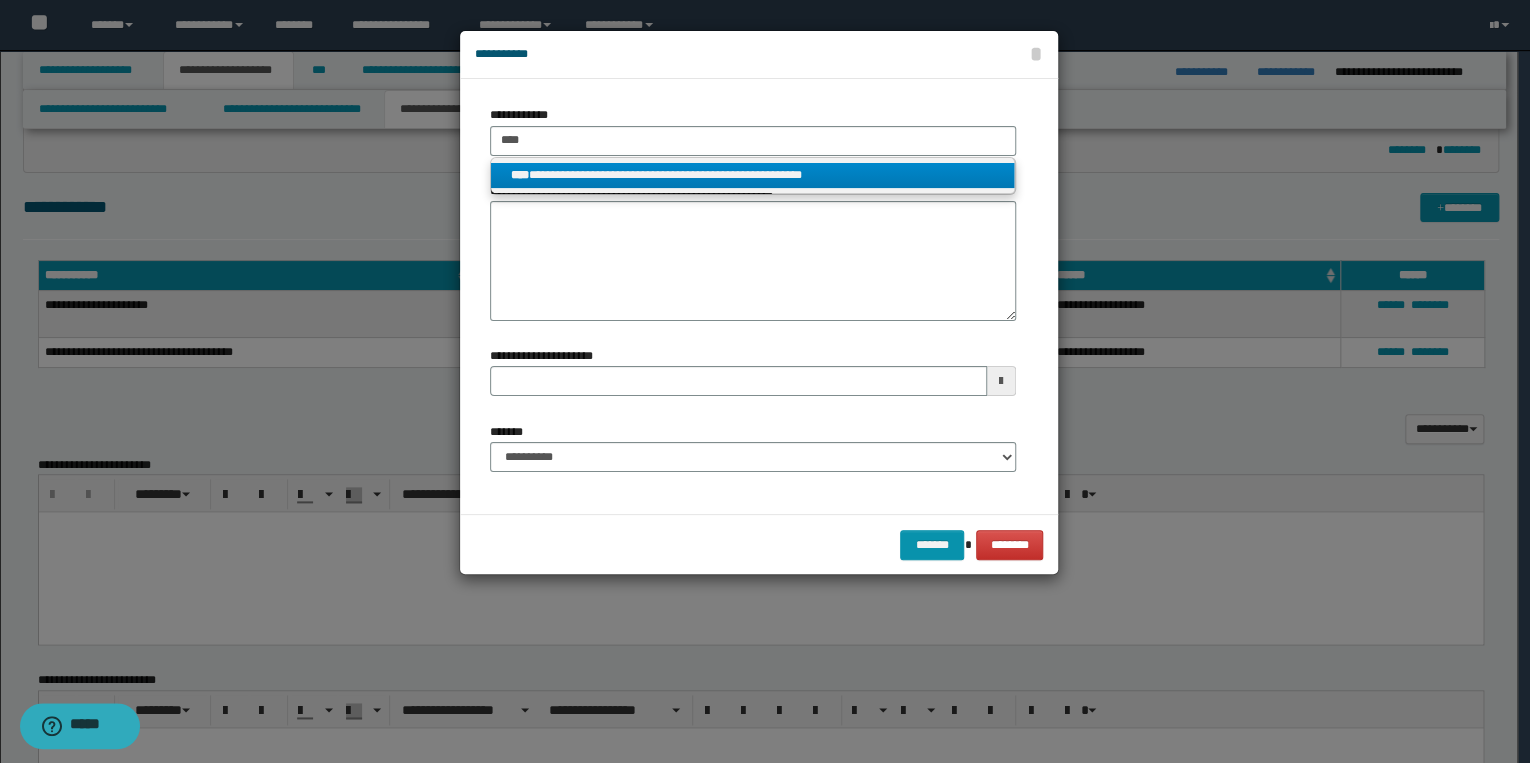 click on "**********" at bounding box center (753, 175) 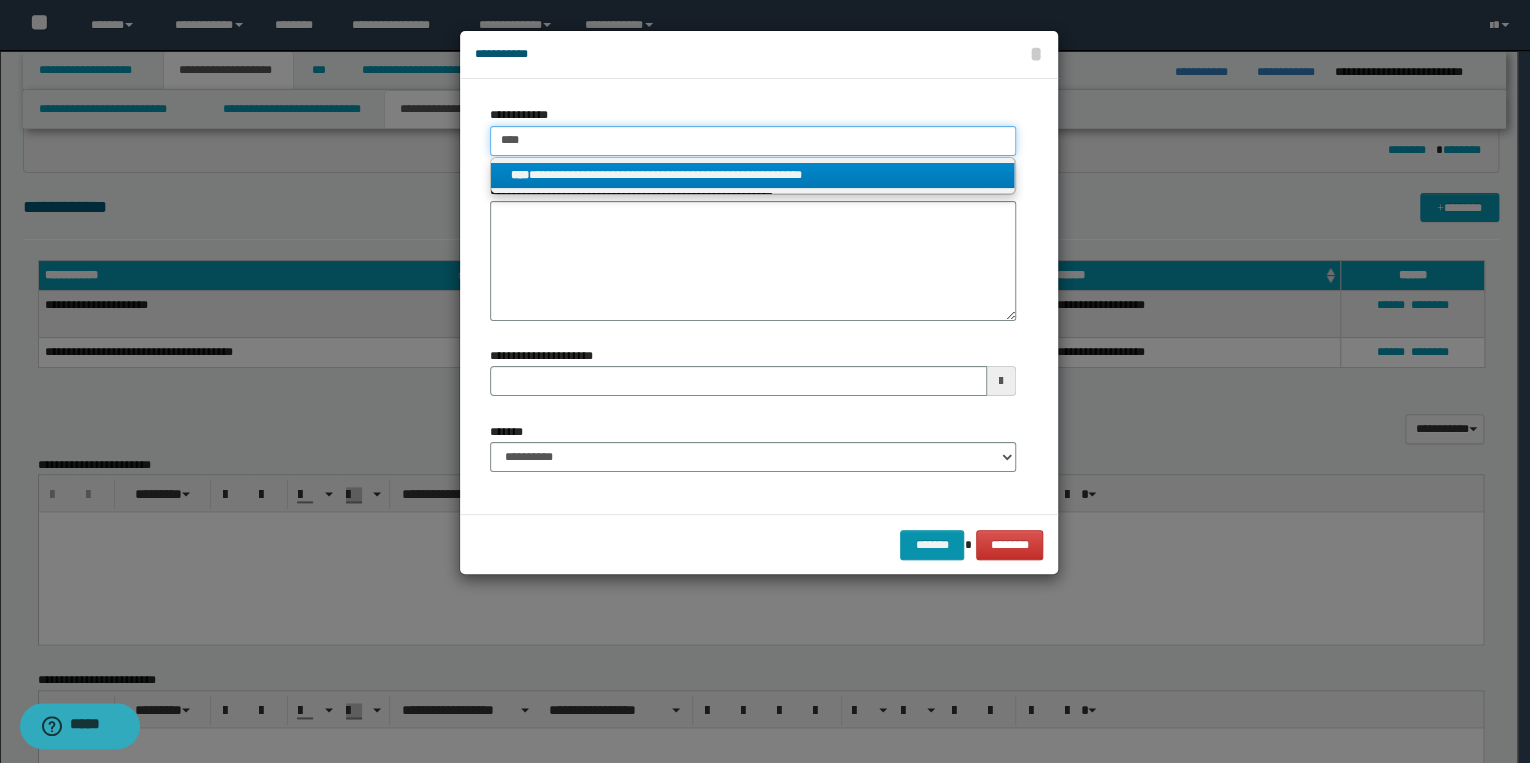 type 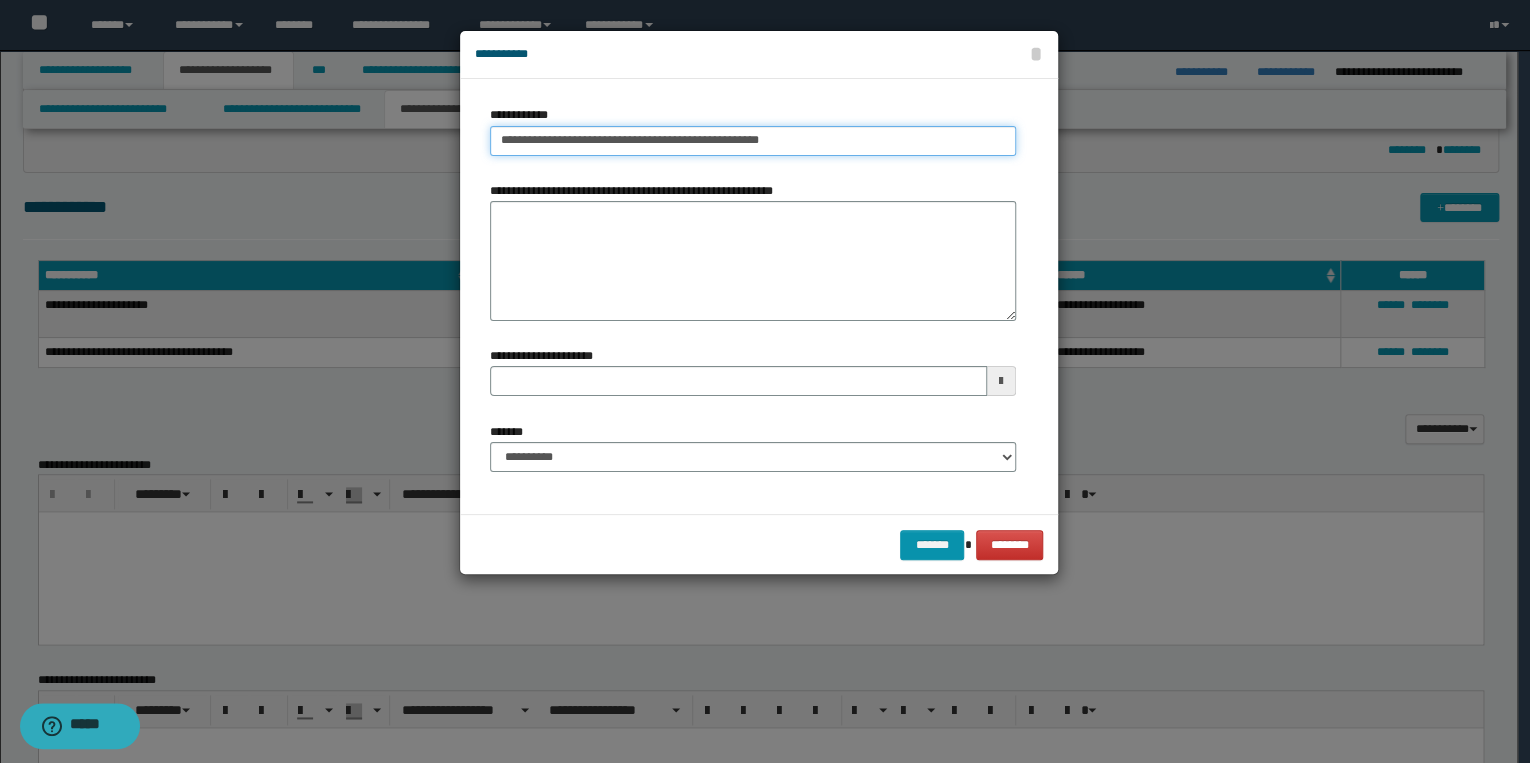 type on "**********" 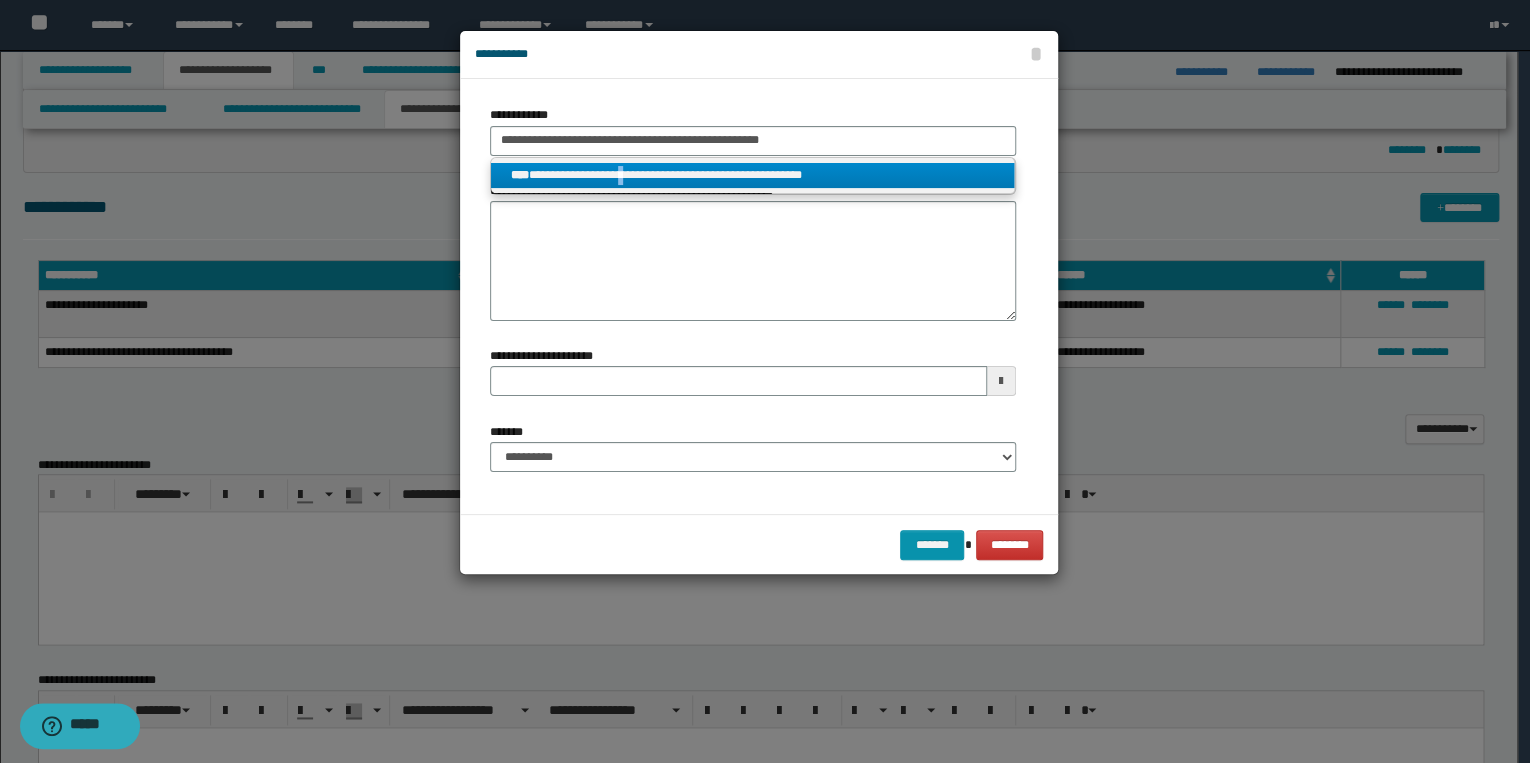 click on "**********" at bounding box center (753, 175) 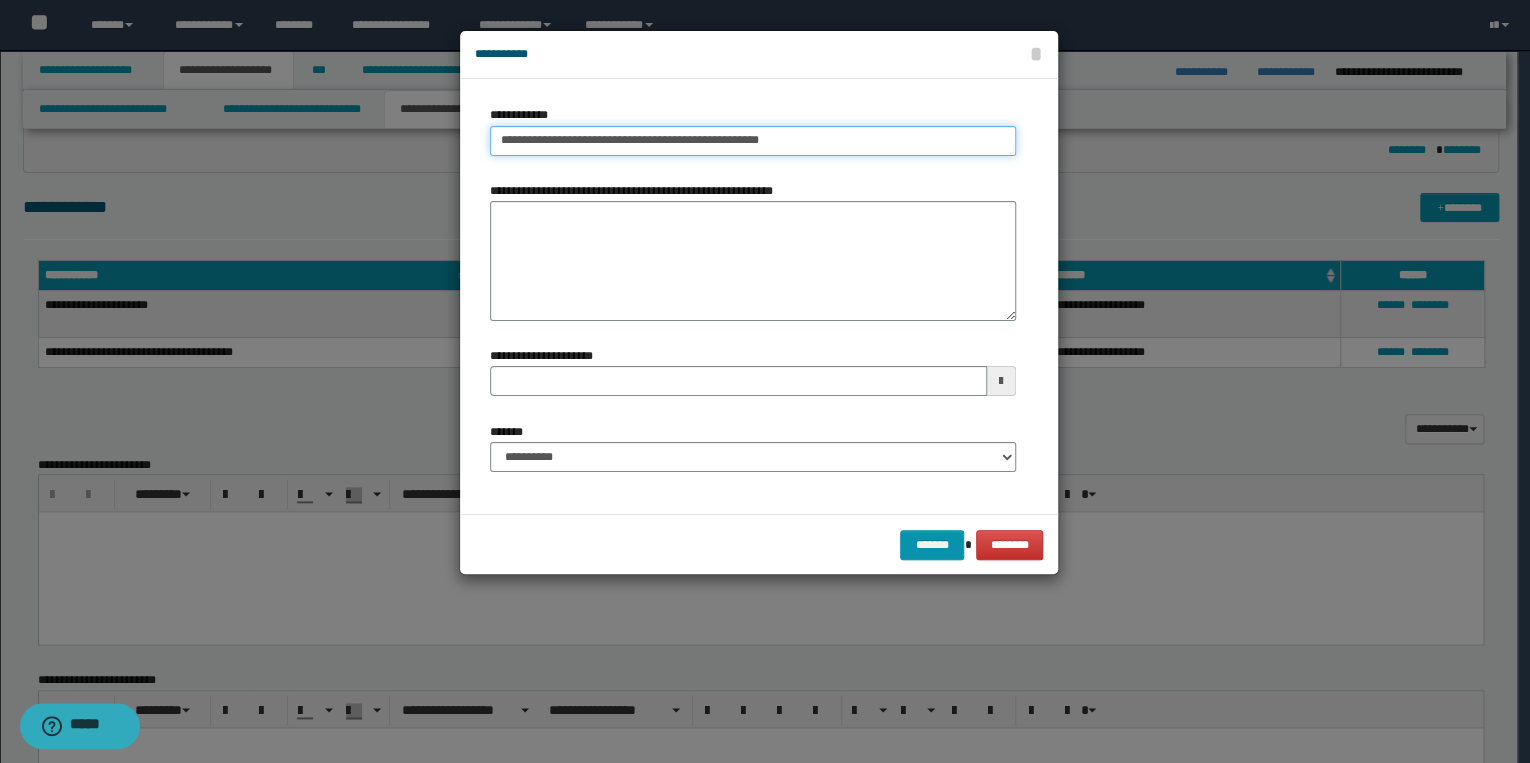 type on "**********" 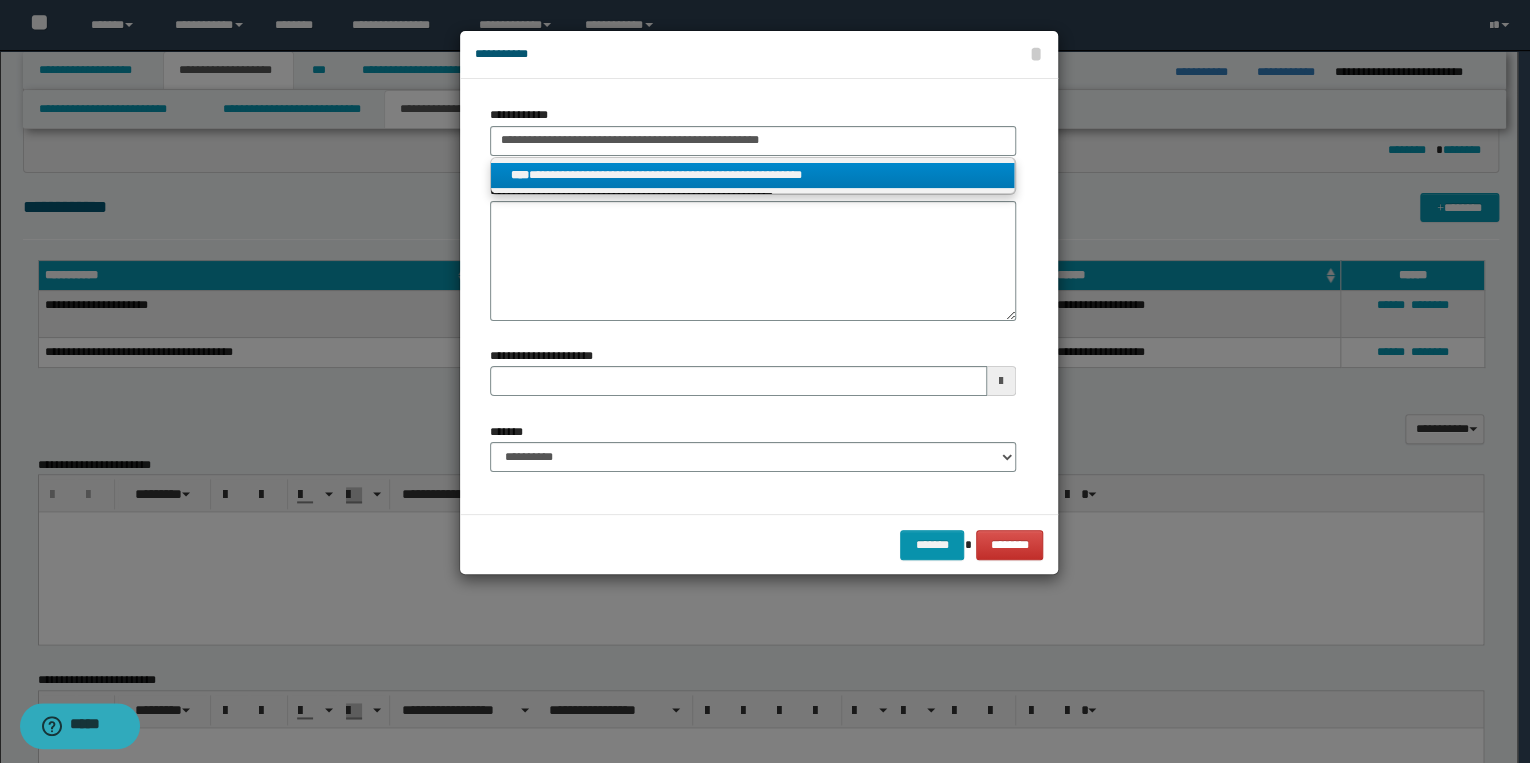 click on "**********" at bounding box center [753, 175] 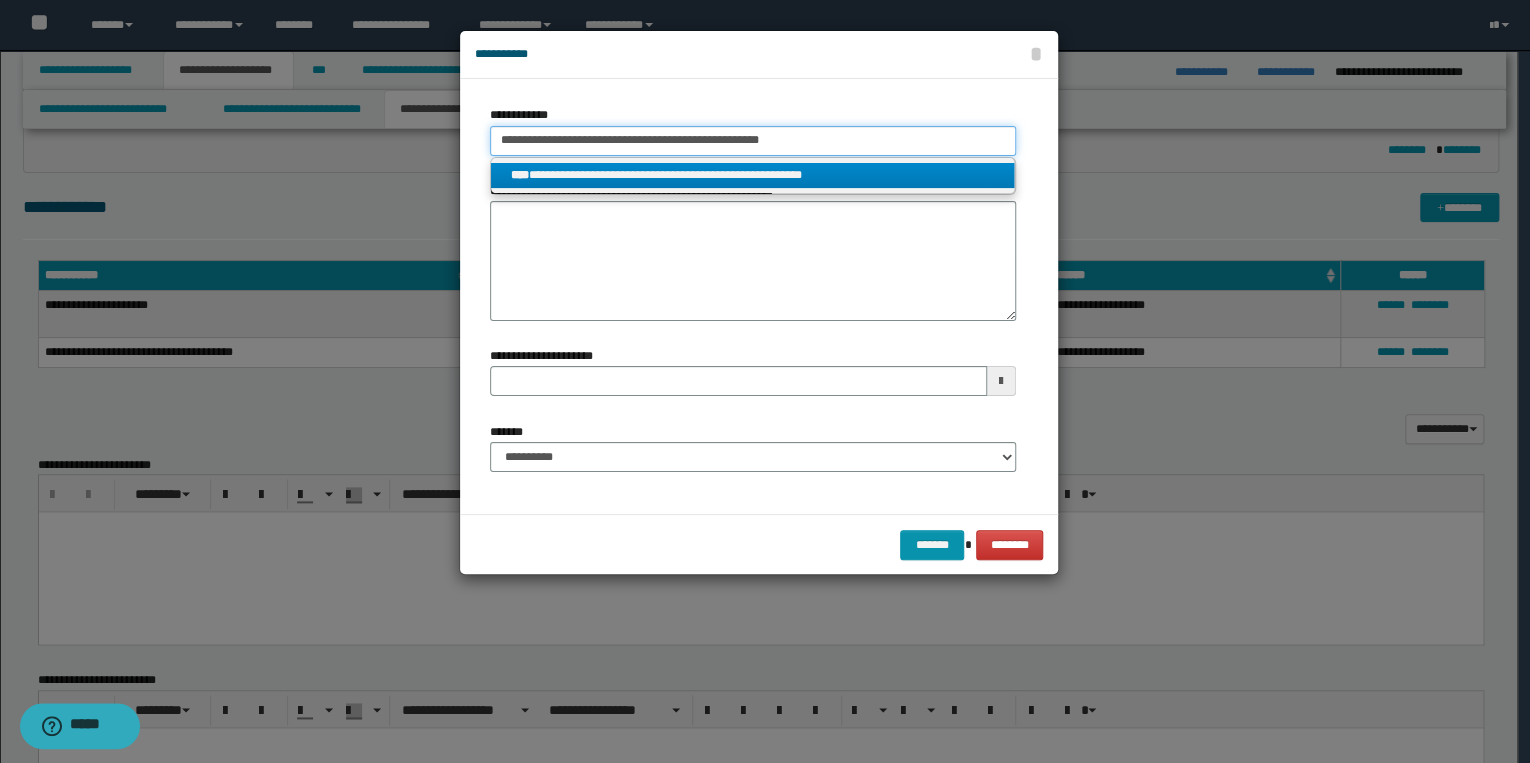 type 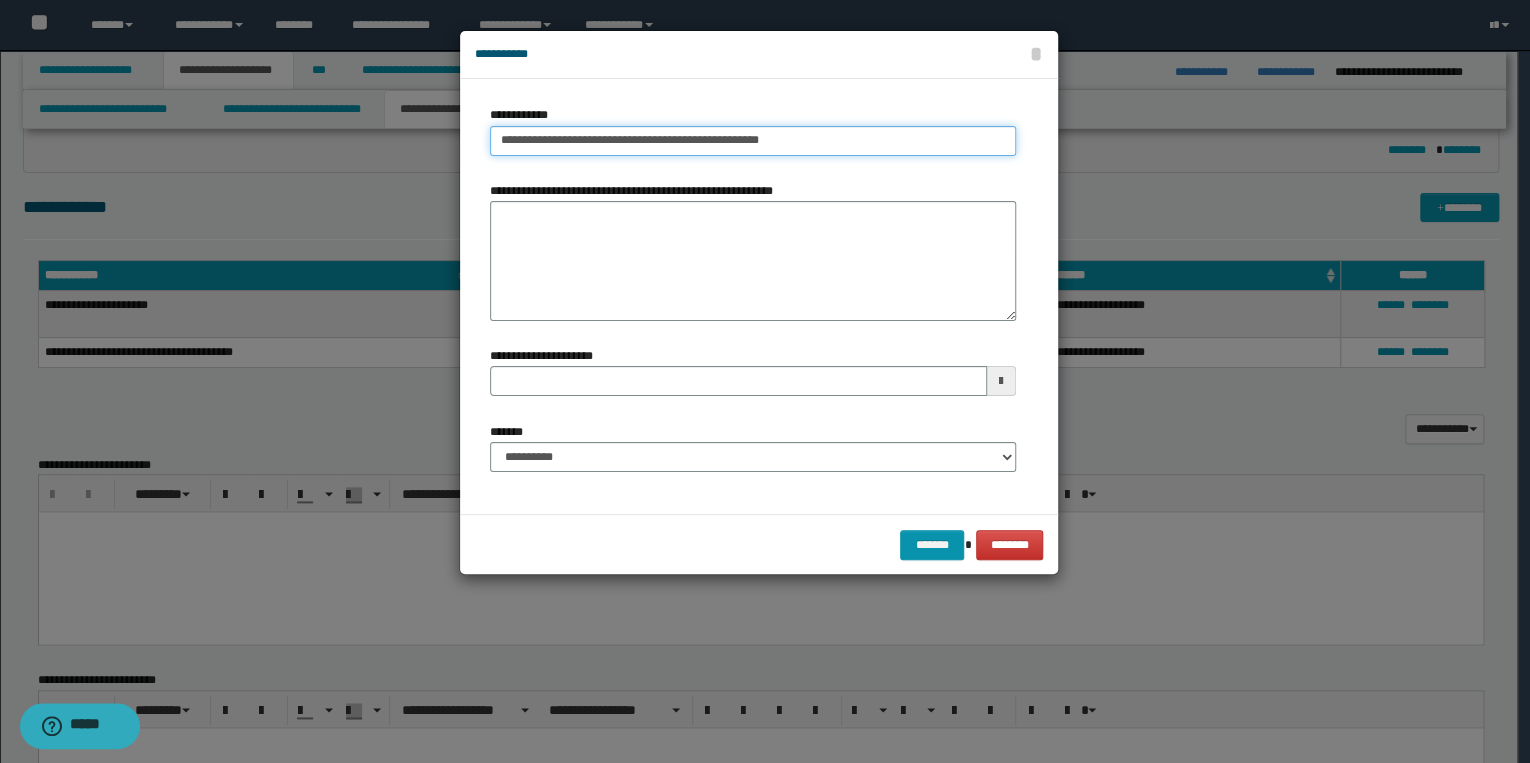 type 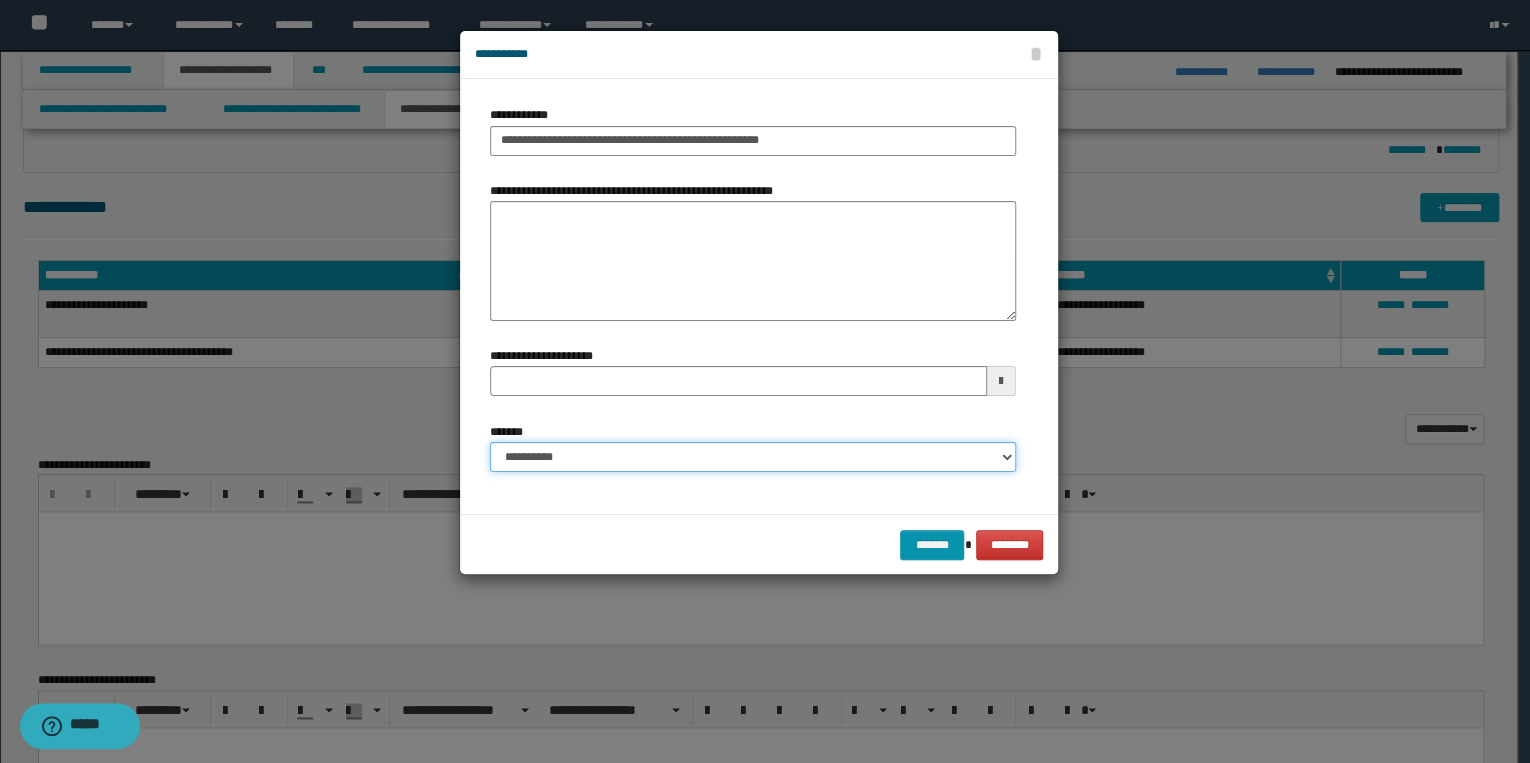 click on "**********" at bounding box center [753, 457] 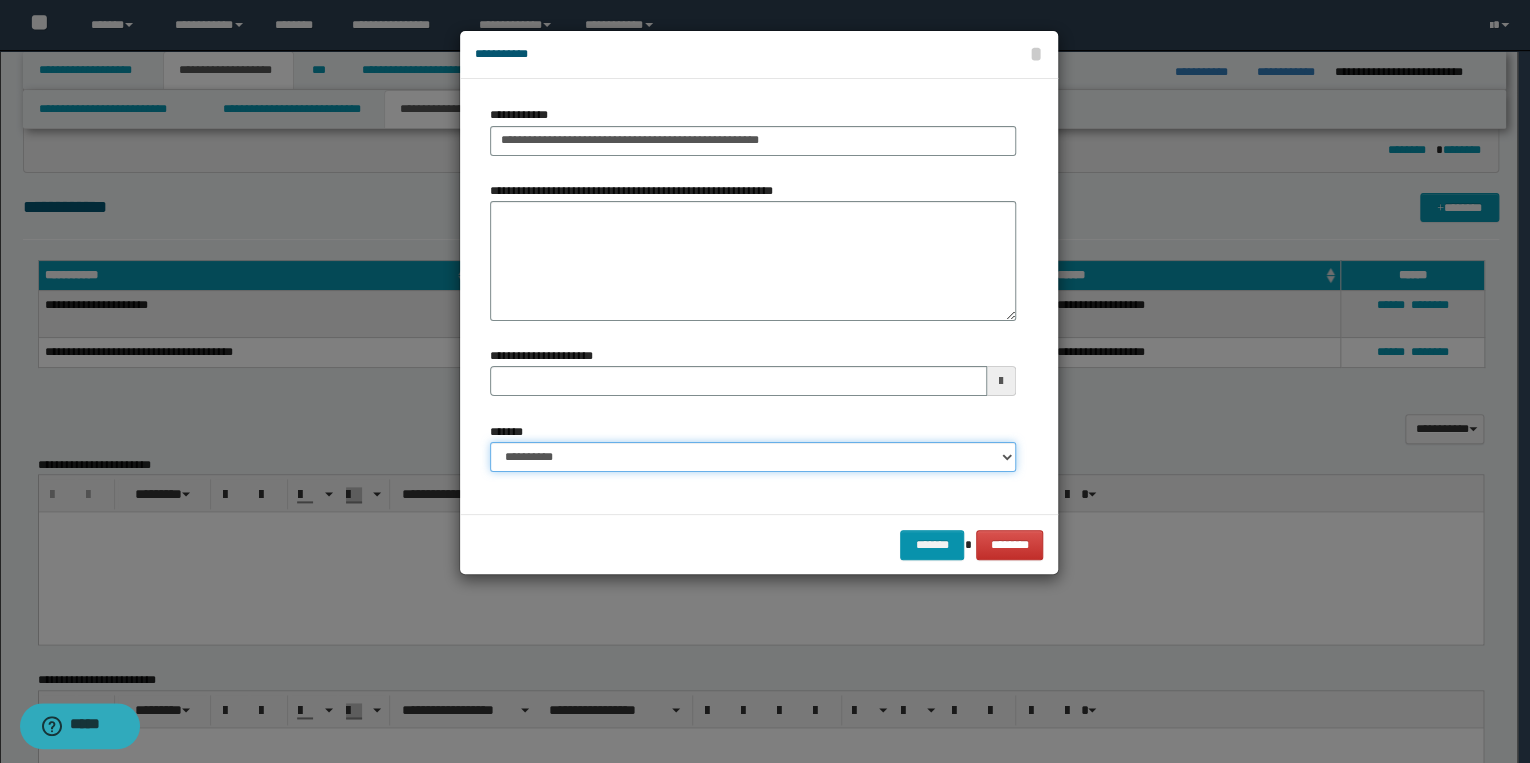 select on "*" 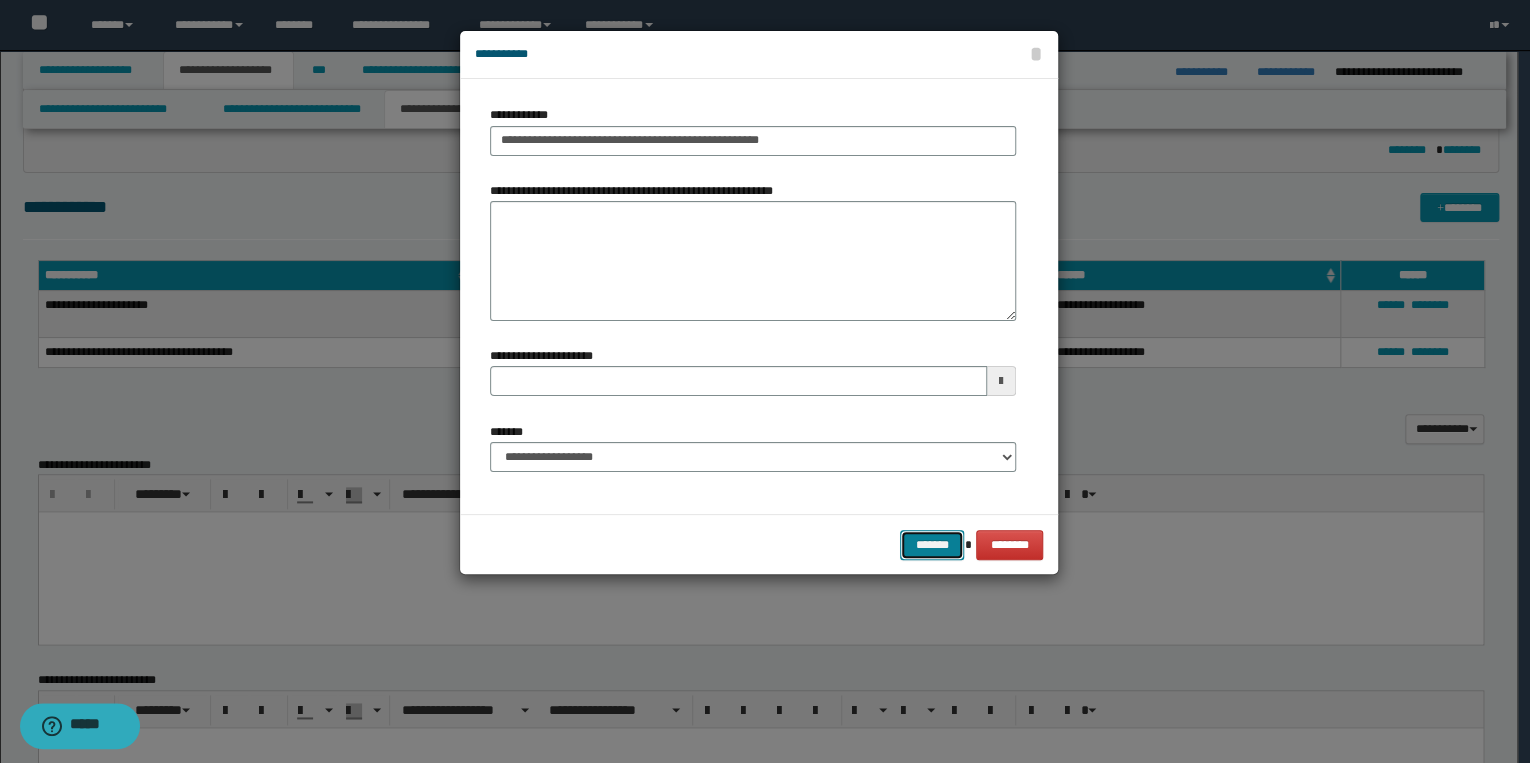click on "*******" at bounding box center [932, 545] 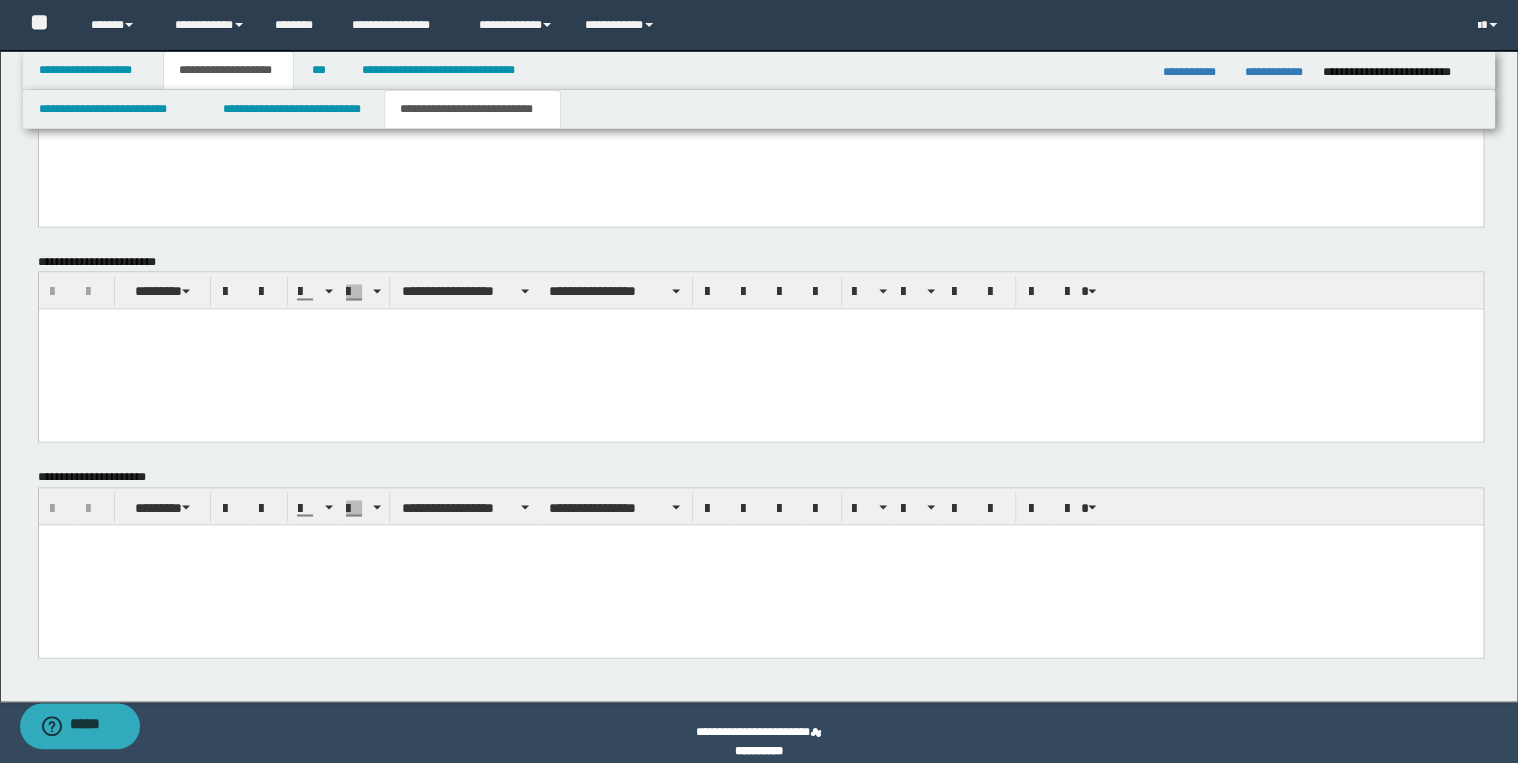 scroll, scrollTop: 1425, scrollLeft: 0, axis: vertical 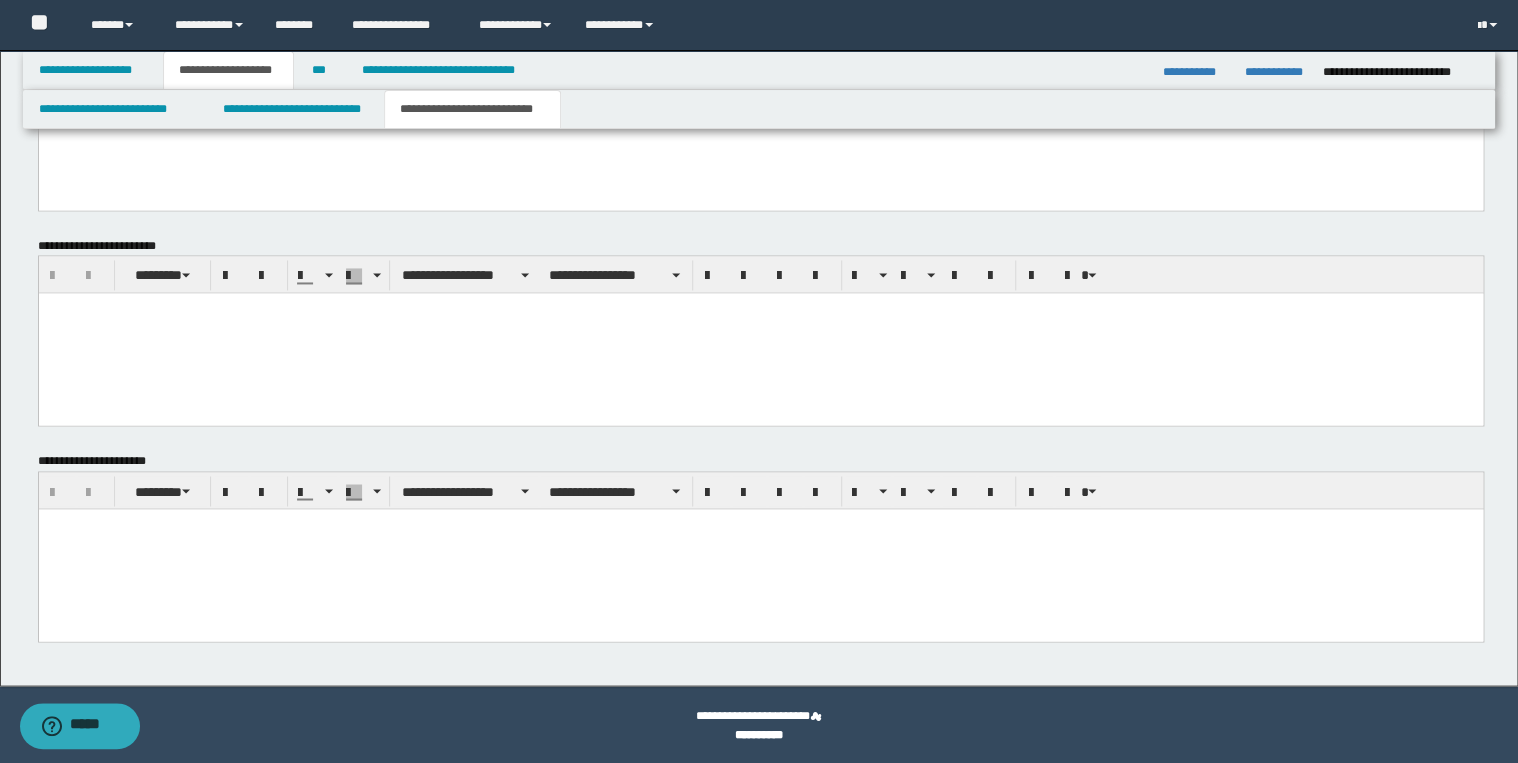 click at bounding box center (760, 549) 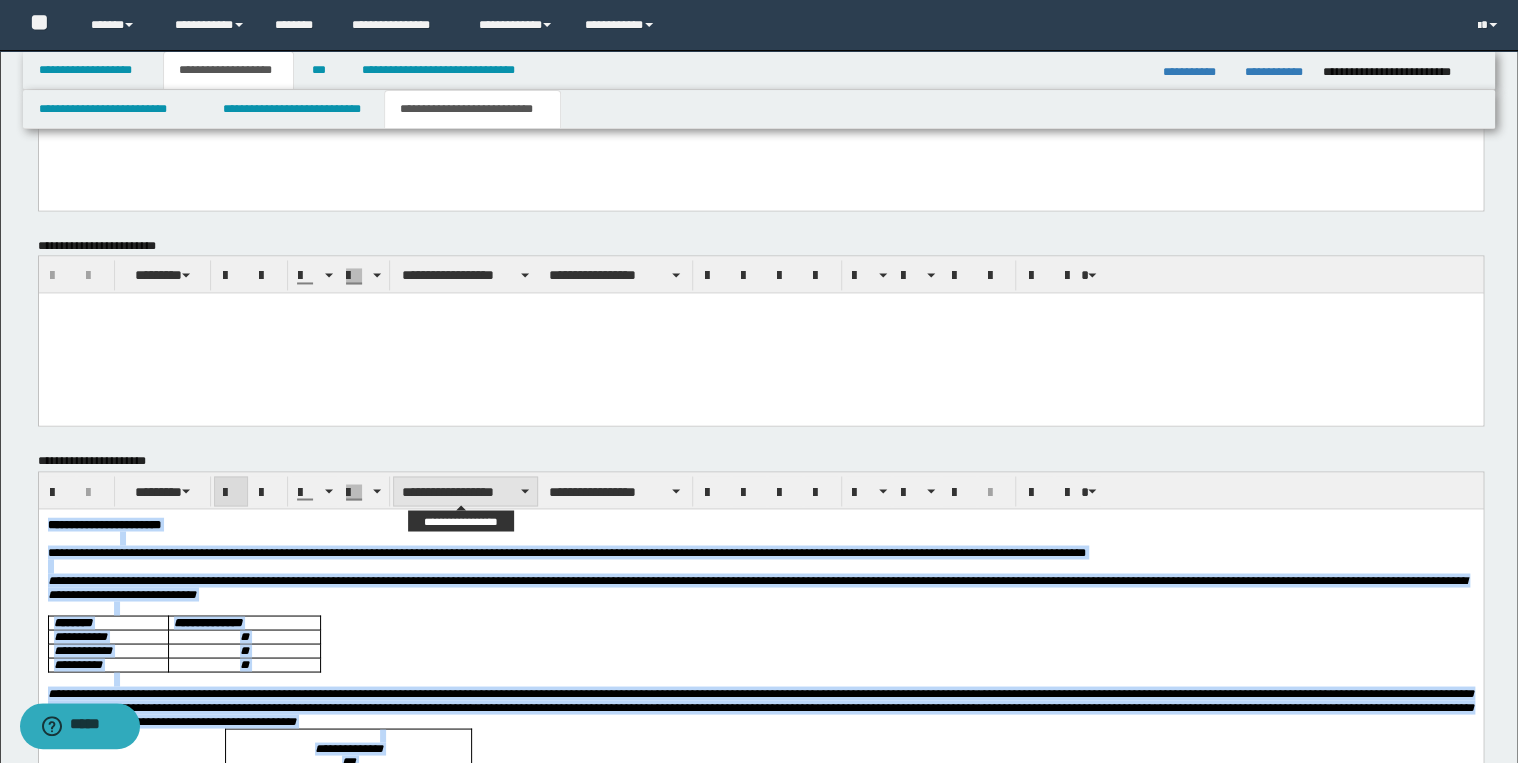 click on "**********" at bounding box center [465, 491] 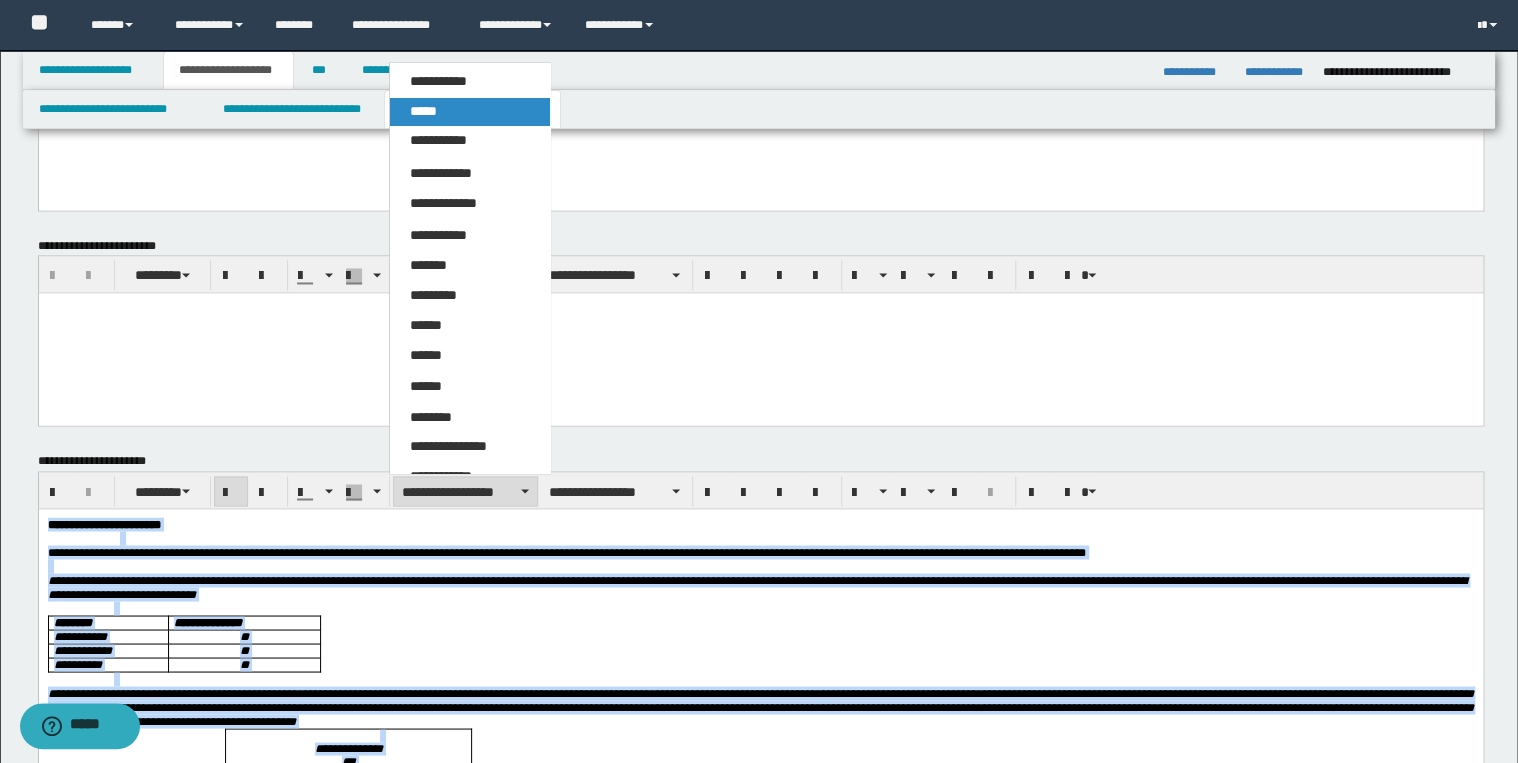 click on "*****" at bounding box center [470, 112] 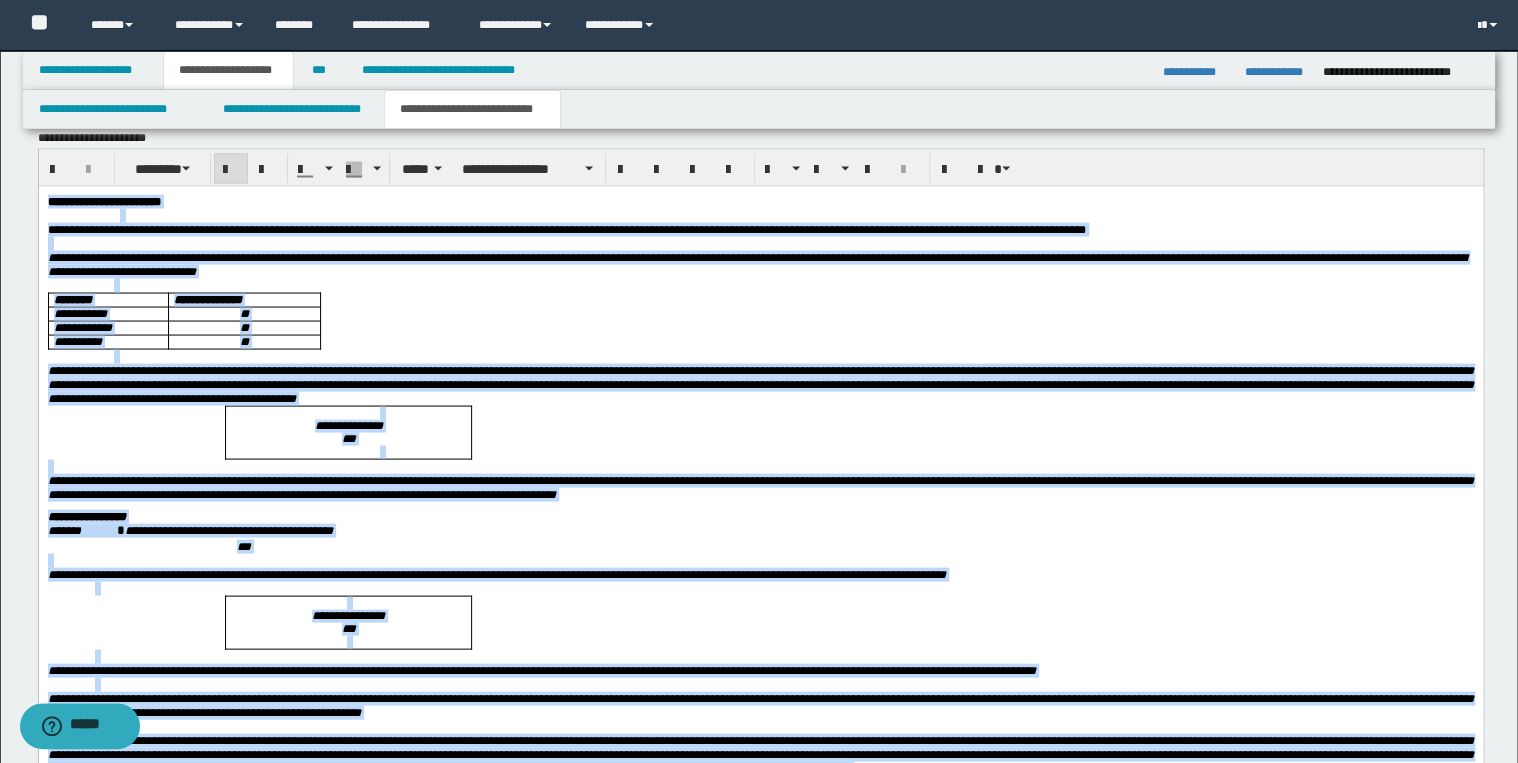 scroll, scrollTop: 1825, scrollLeft: 0, axis: vertical 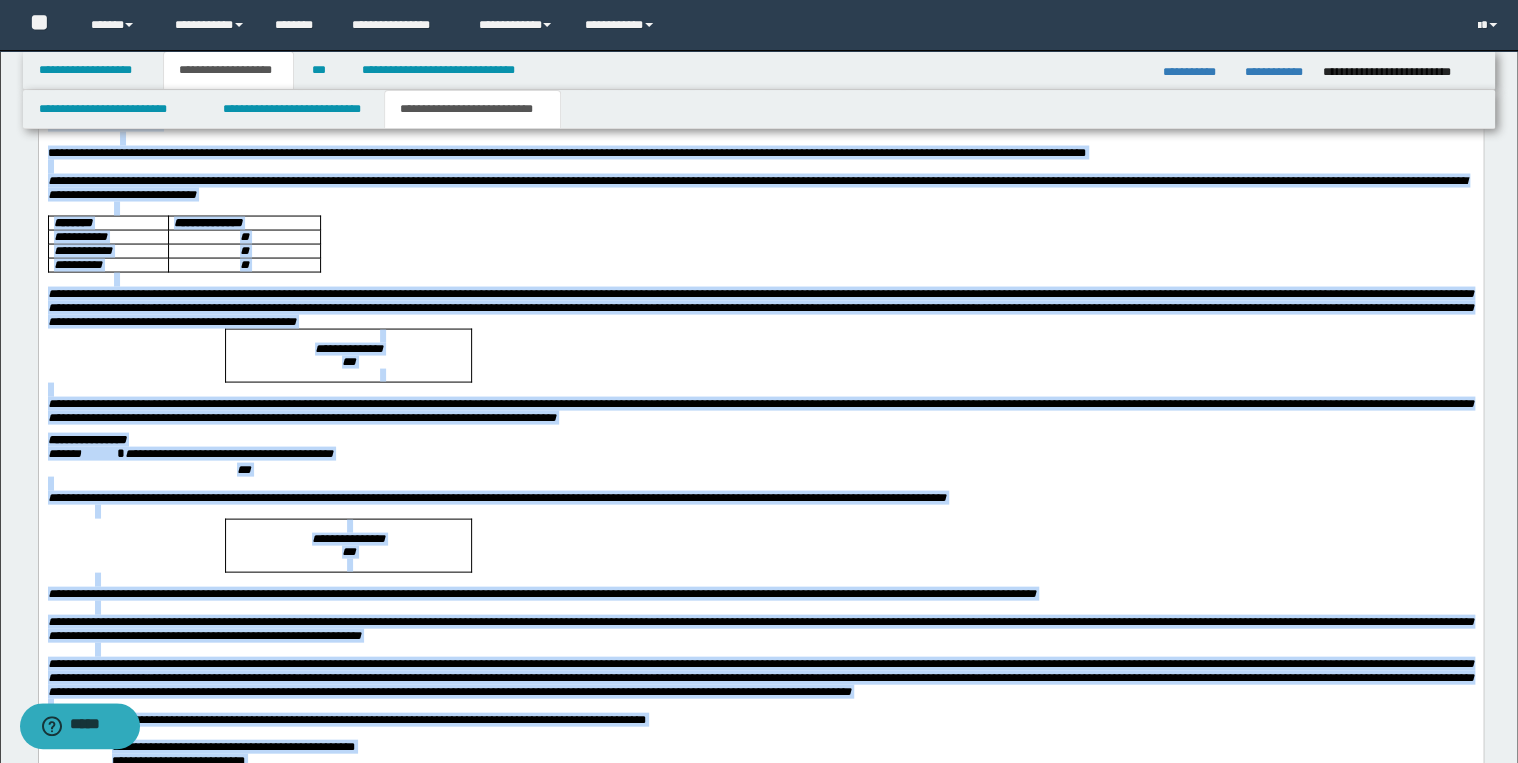 drag, startPoint x: 571, startPoint y: 397, endPoint x: 571, endPoint y: 557, distance: 160 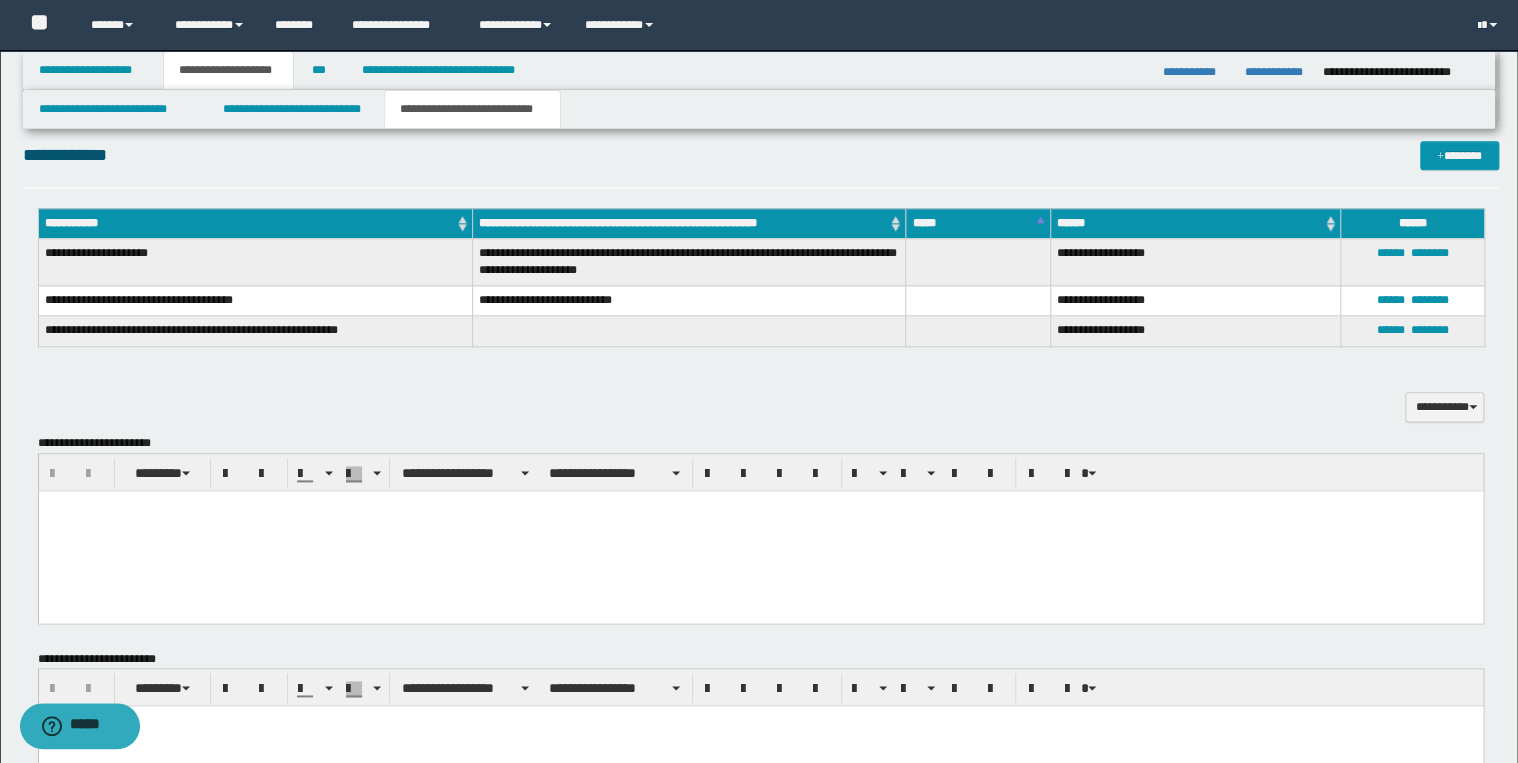 scroll, scrollTop: 1006, scrollLeft: 0, axis: vertical 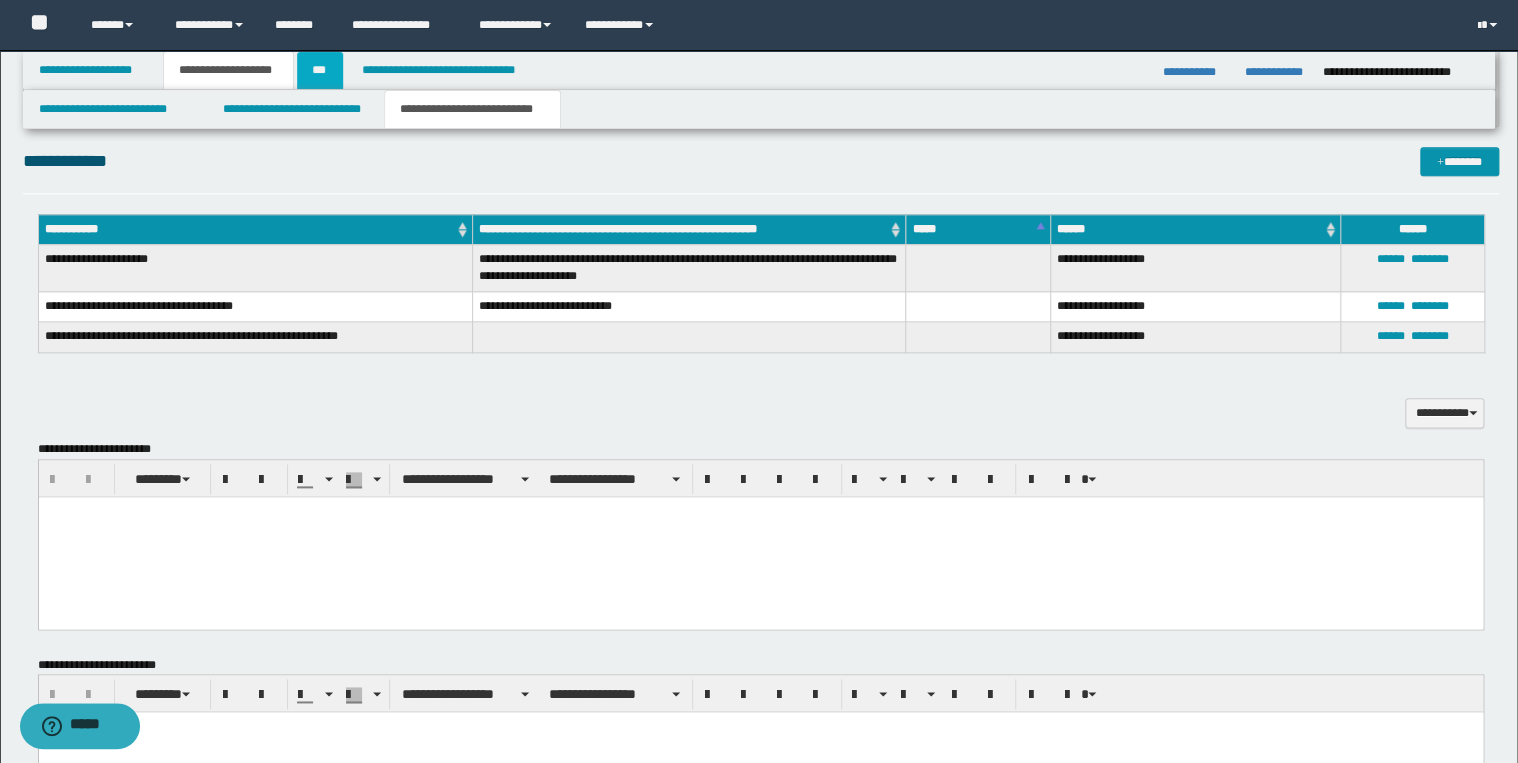 click on "***" at bounding box center [320, 70] 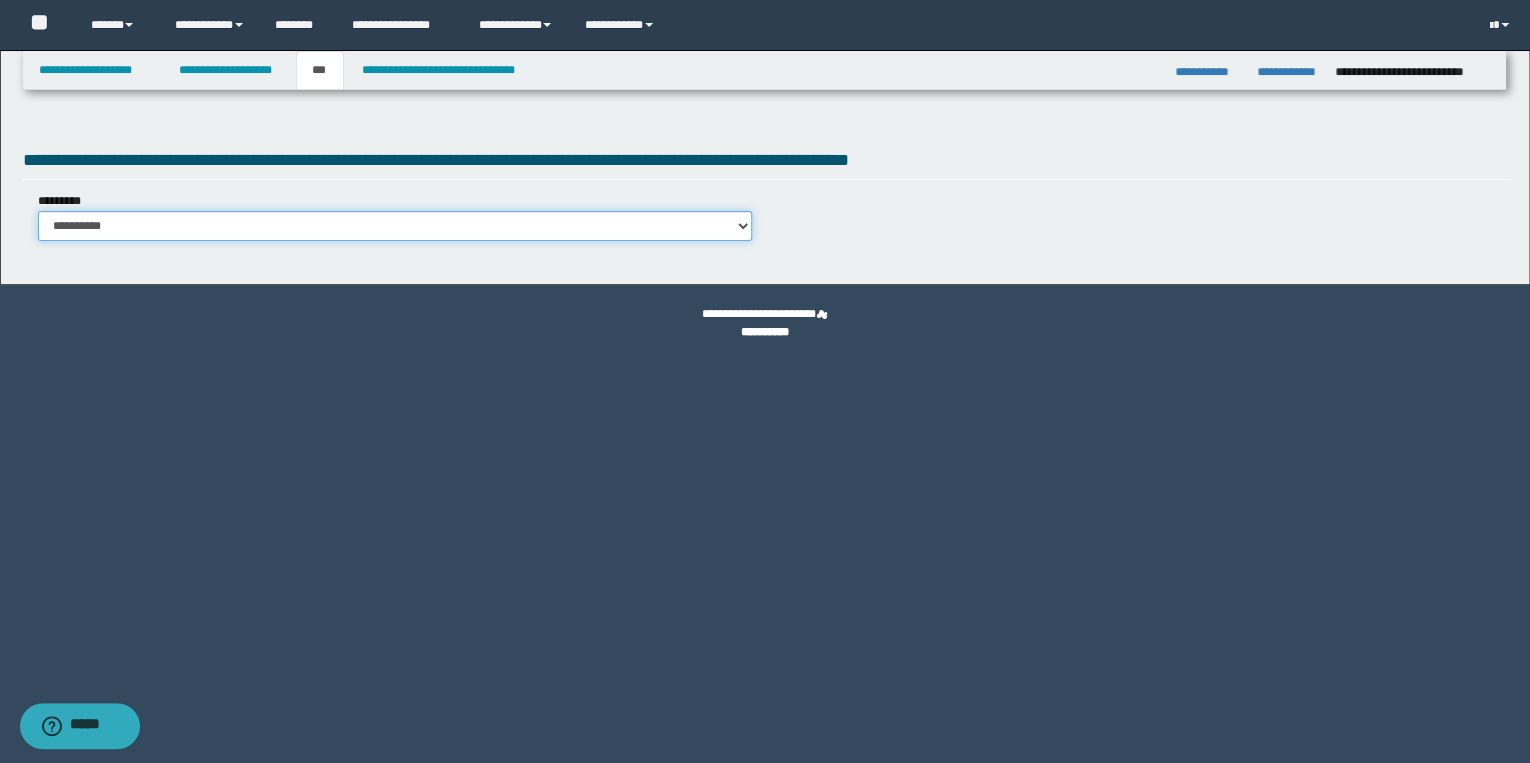 click on "**********" at bounding box center [395, 226] 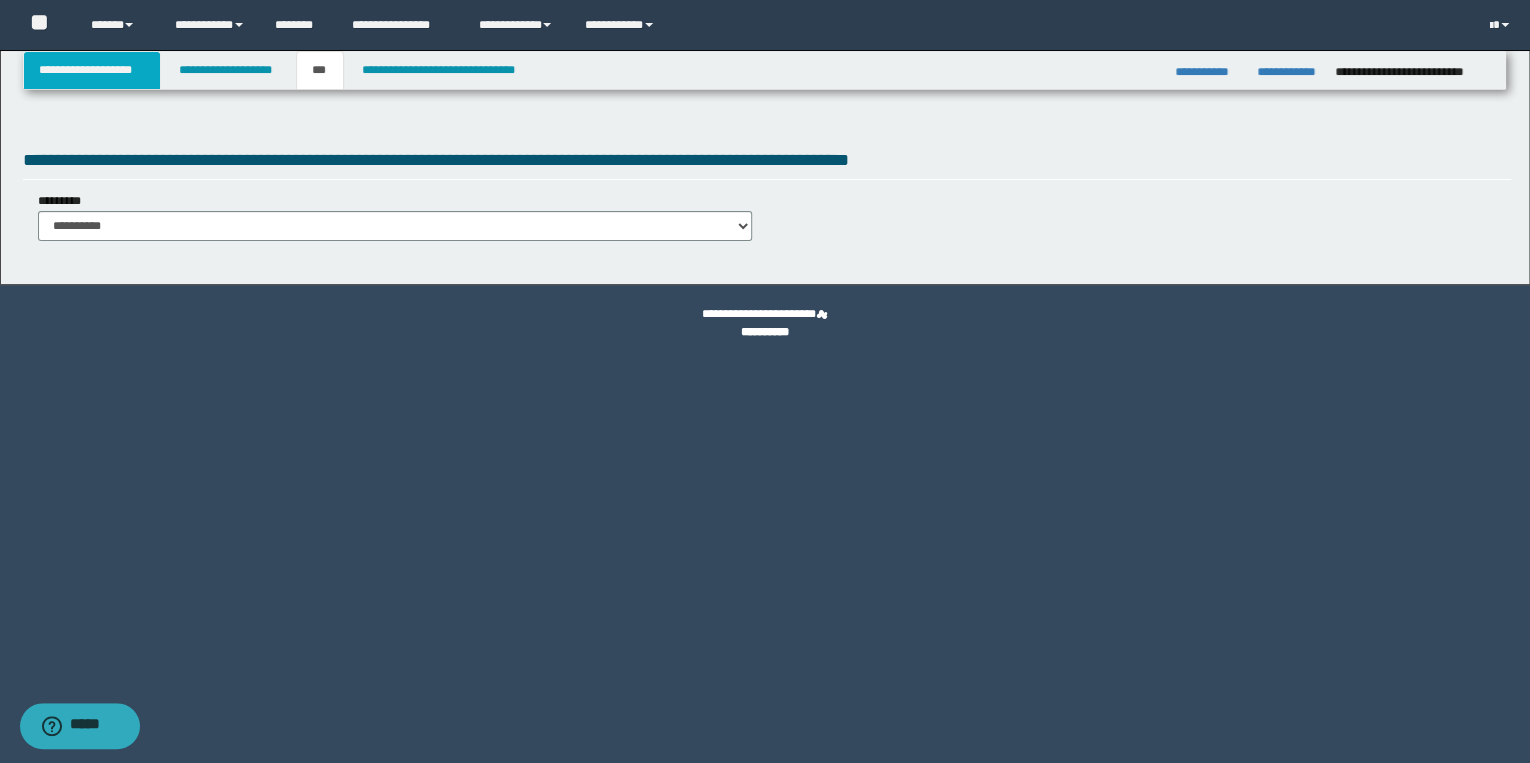 click on "**********" at bounding box center [92, 70] 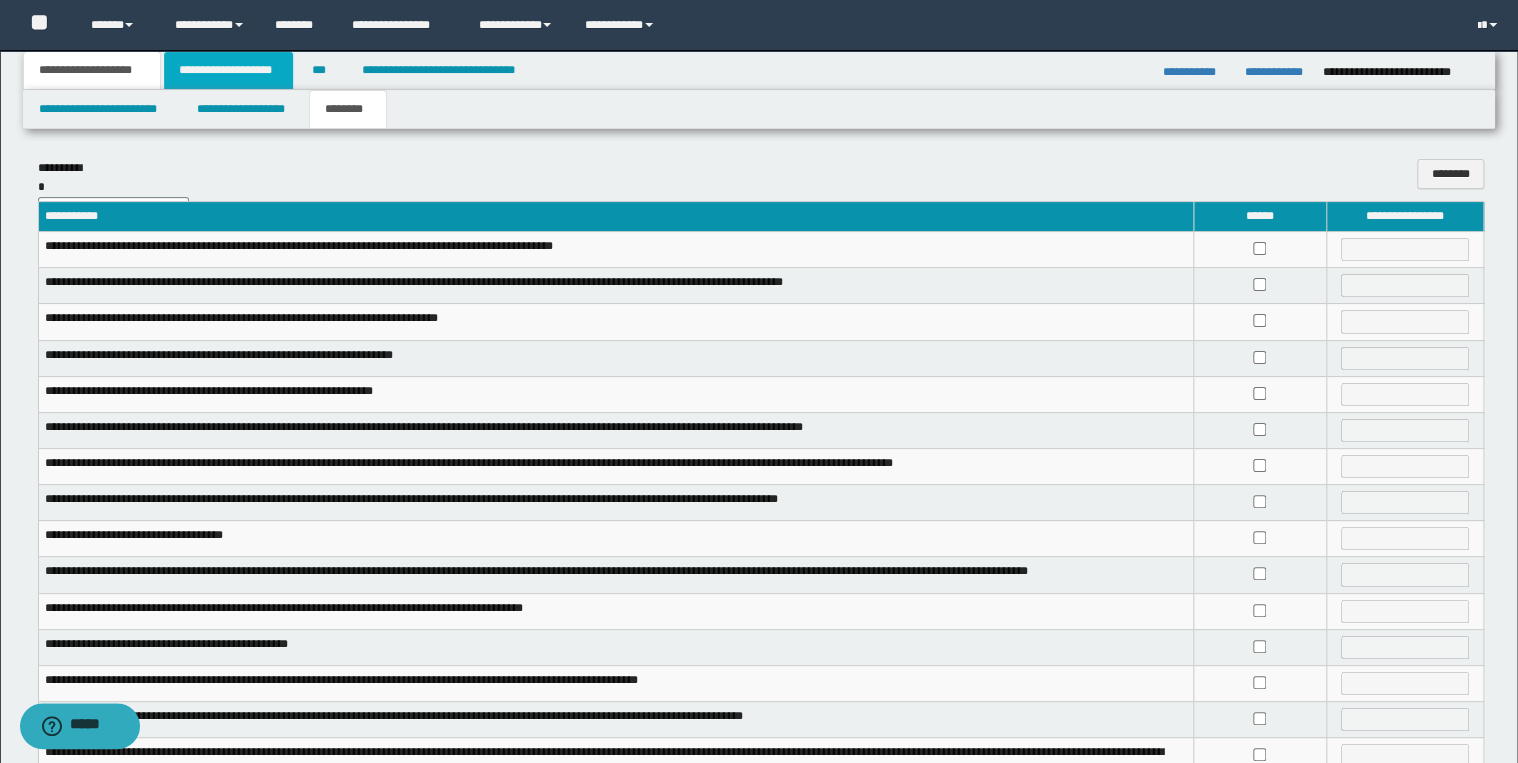 click on "**********" at bounding box center (228, 70) 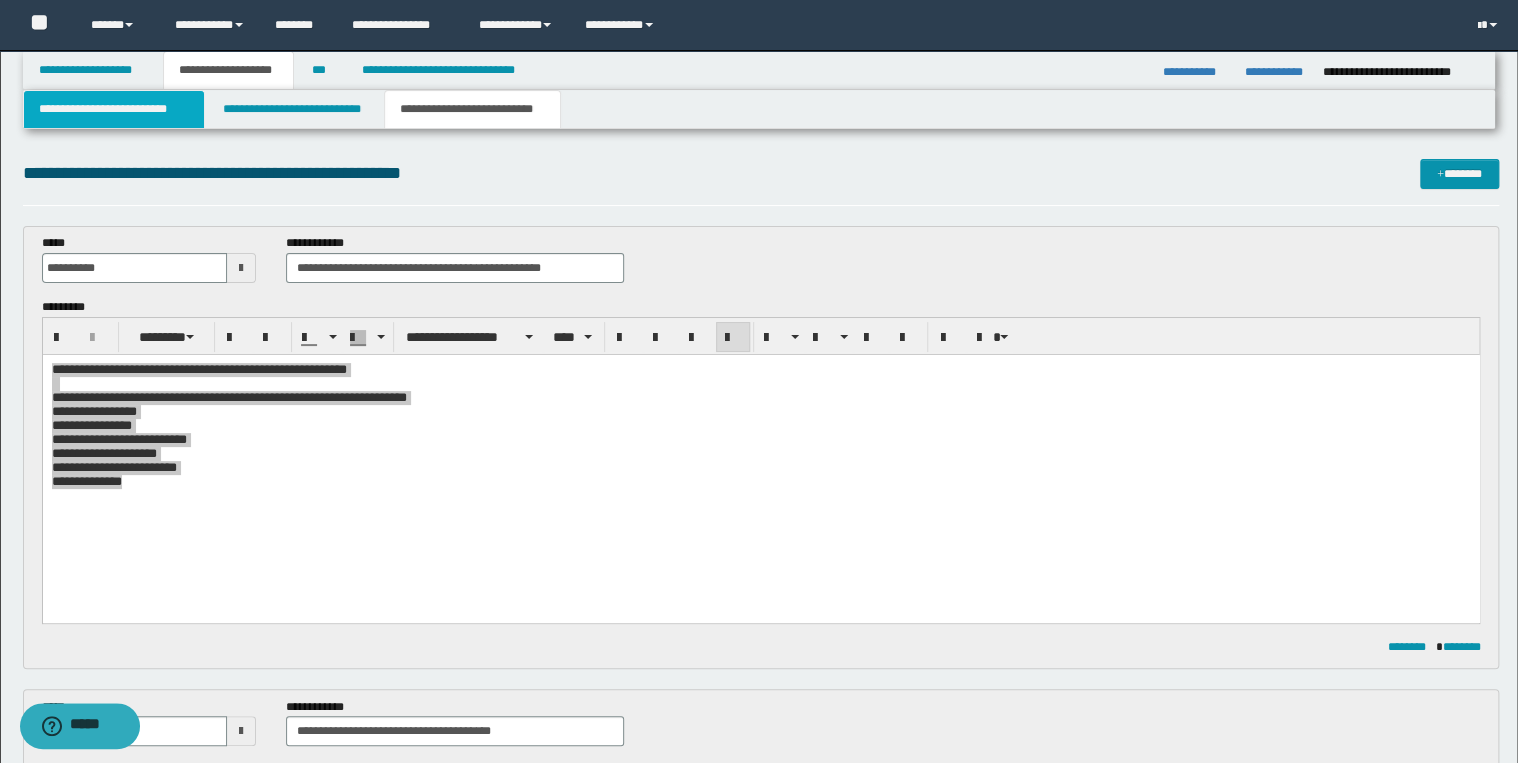 click on "**********" at bounding box center (114, 109) 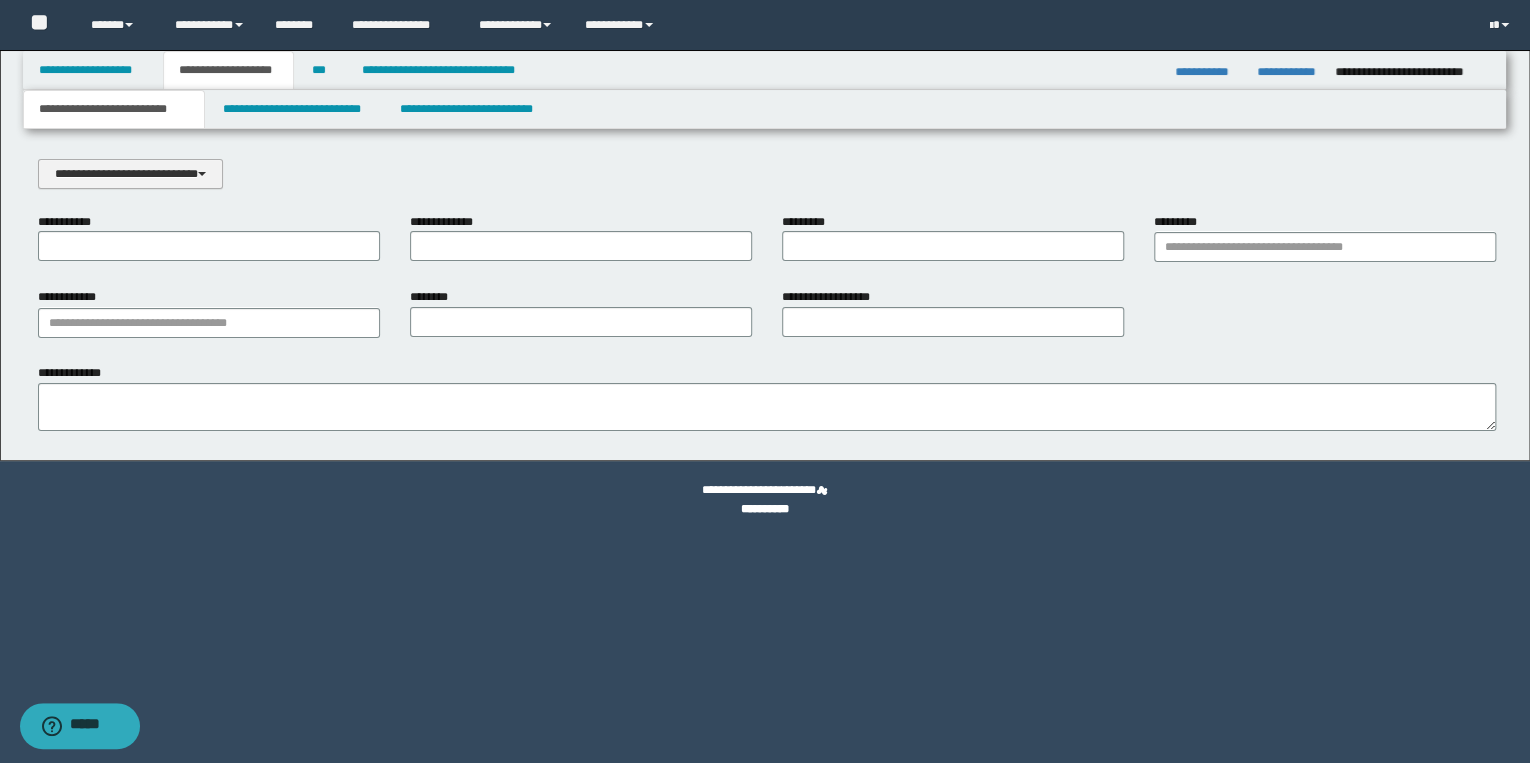 click on "**********" at bounding box center [130, 174] 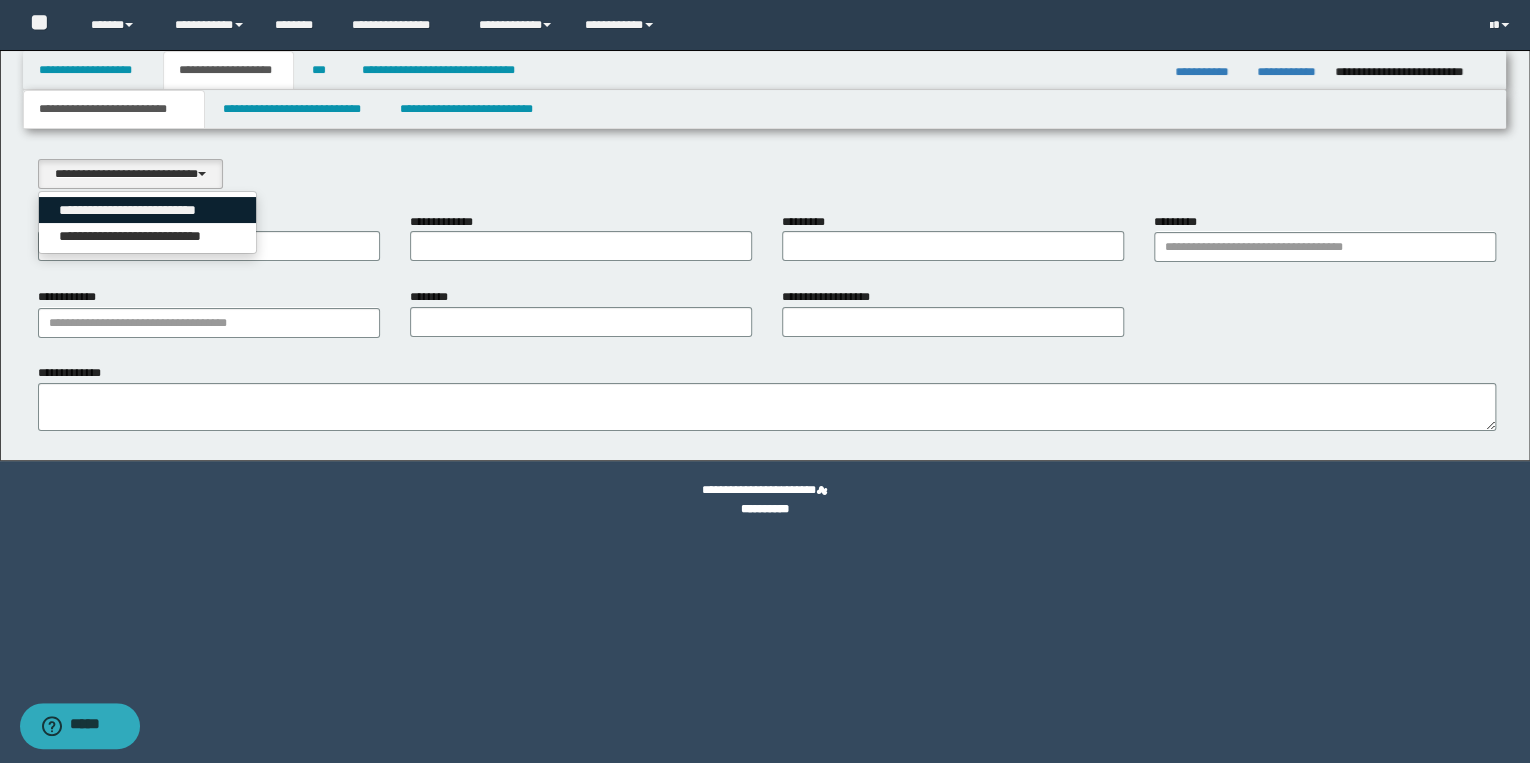 click on "**********" at bounding box center [148, 210] 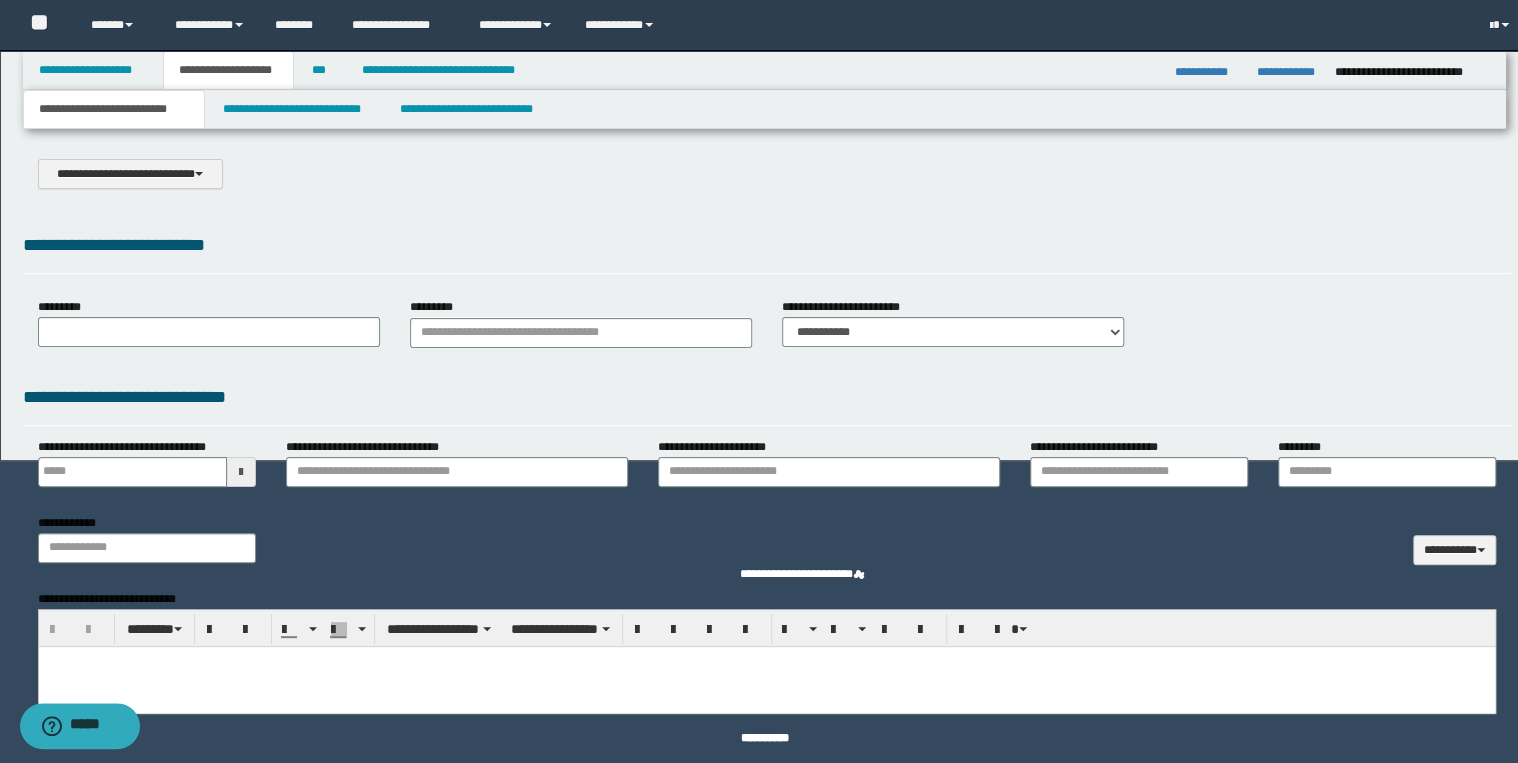 select on "*" 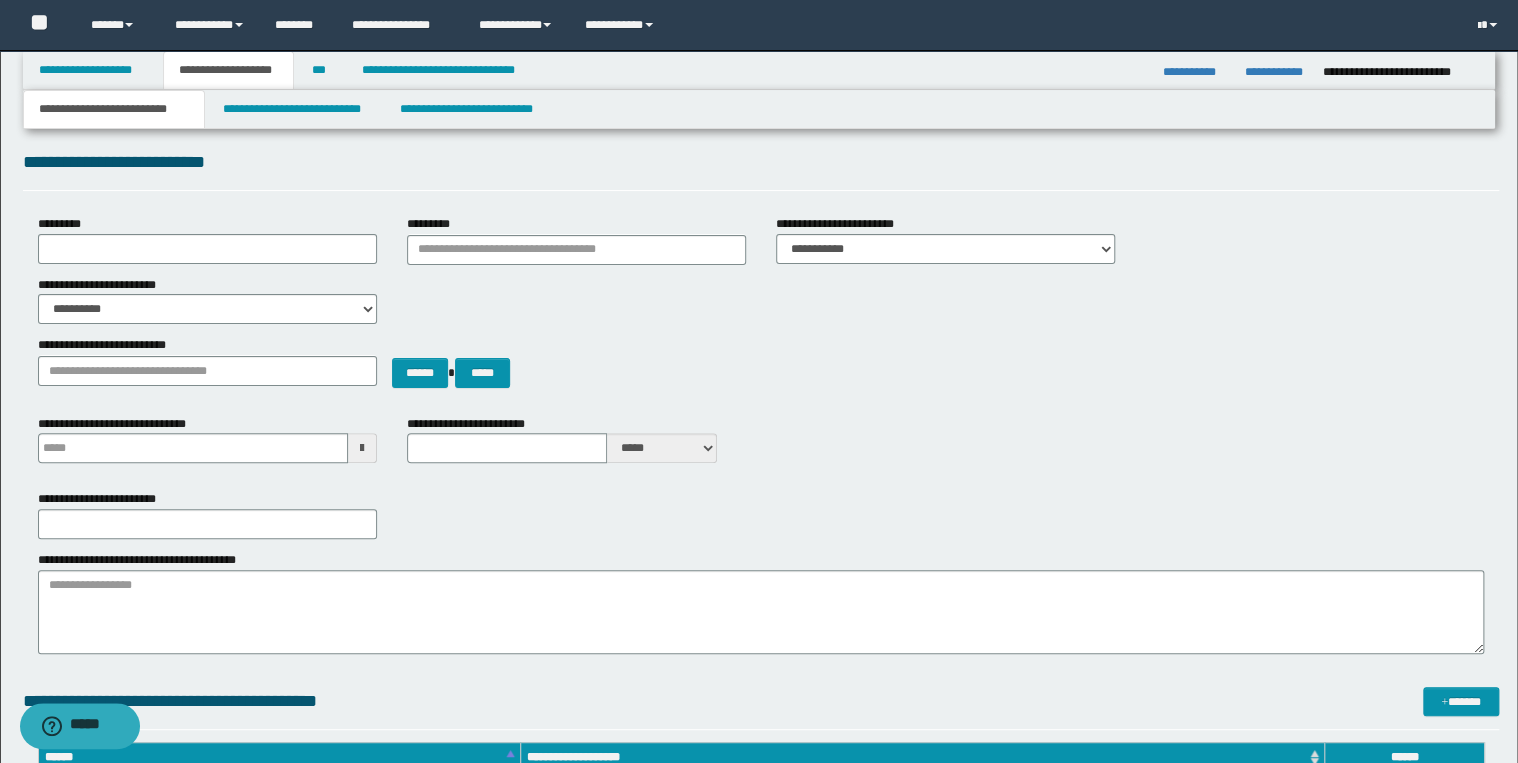 scroll, scrollTop: 0, scrollLeft: 0, axis: both 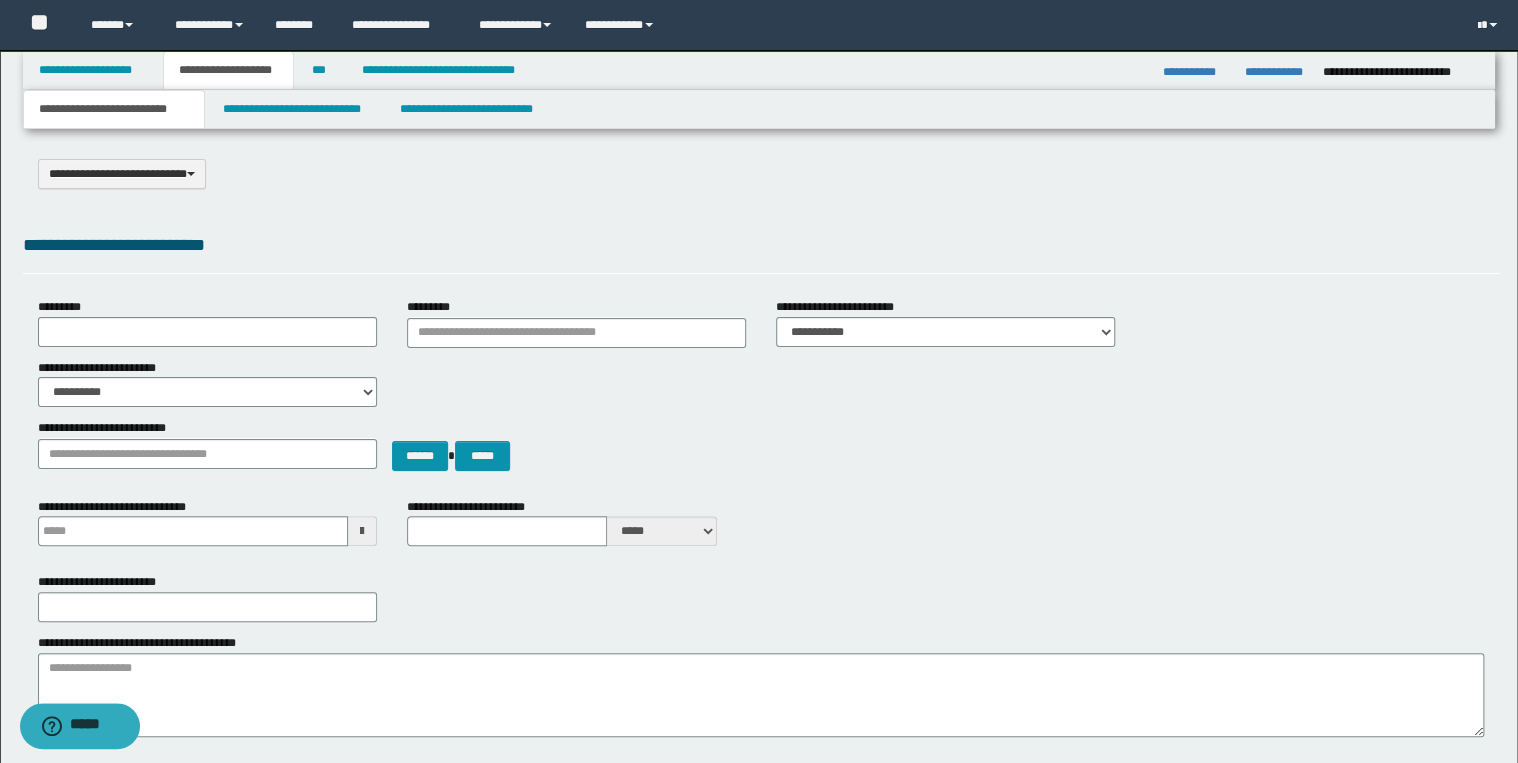 type 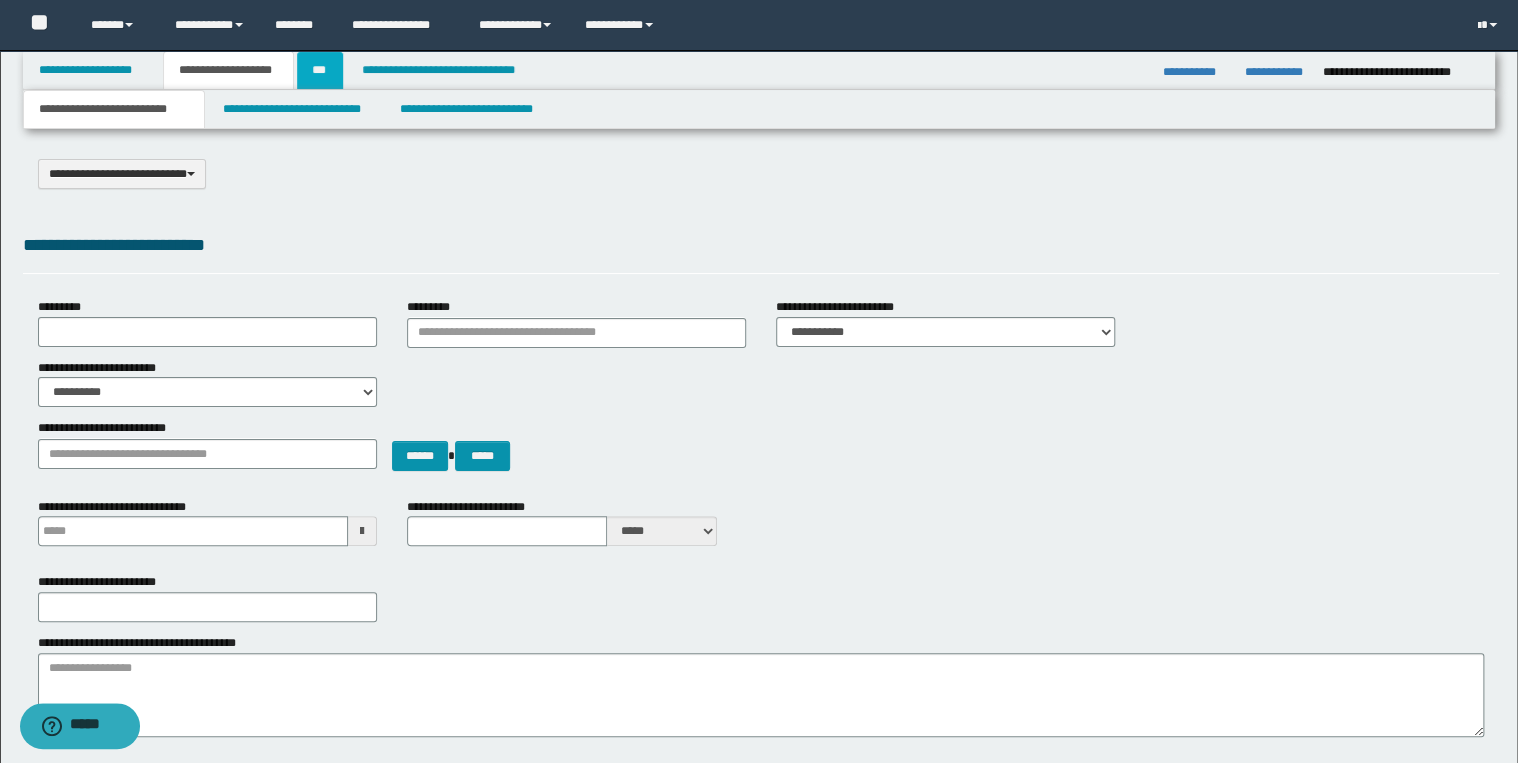 click on "***" at bounding box center [320, 70] 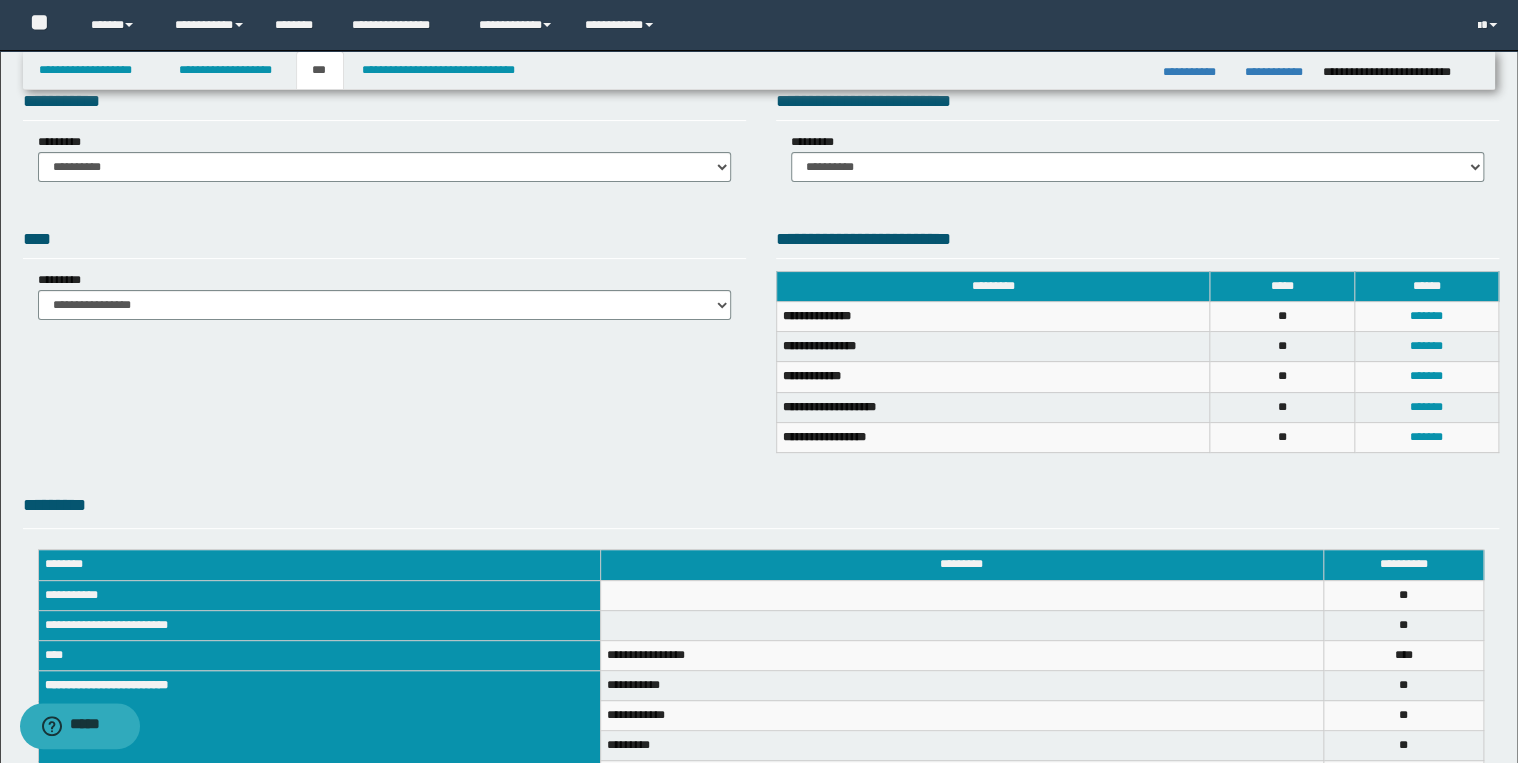 scroll, scrollTop: 0, scrollLeft: 0, axis: both 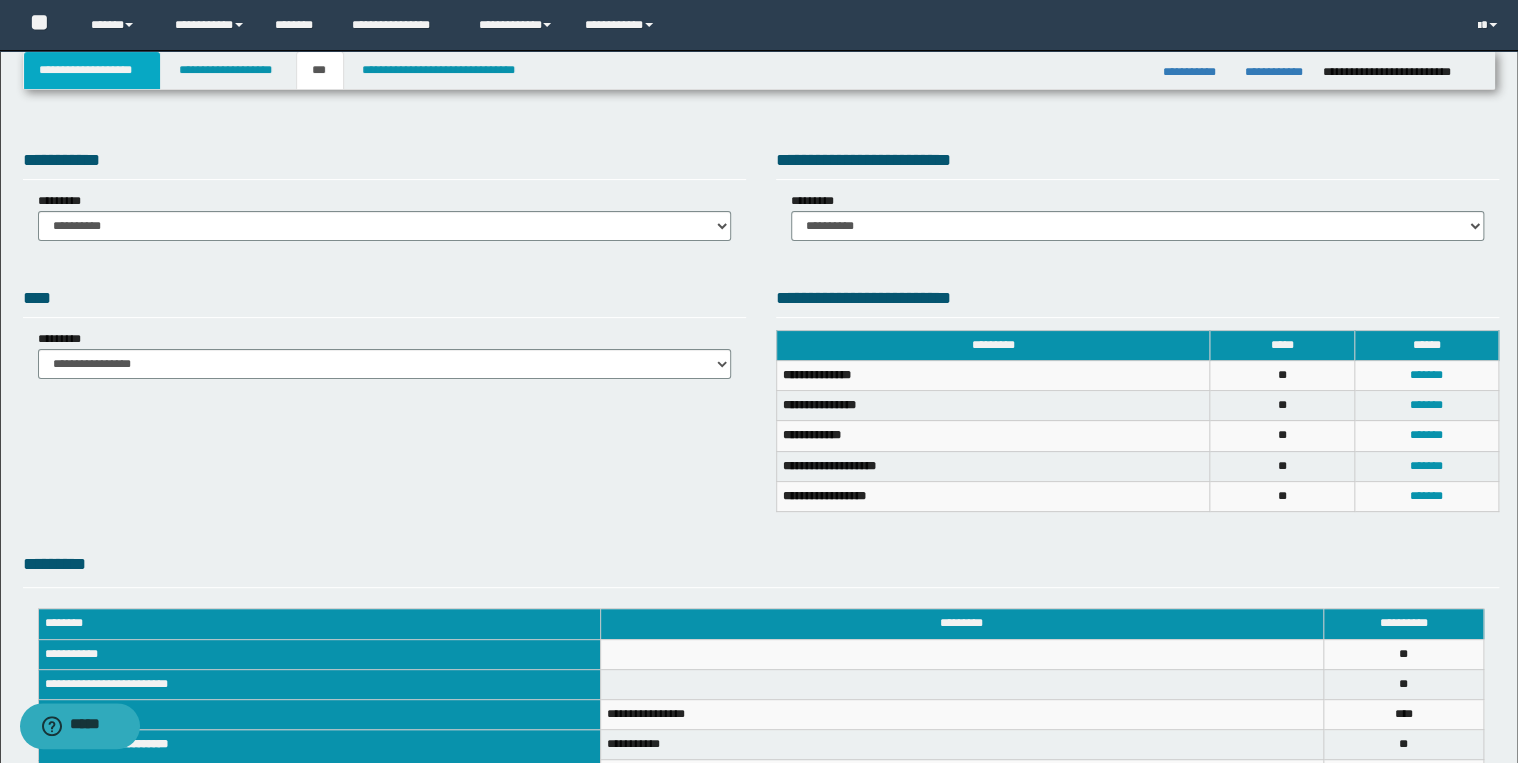 click on "**********" at bounding box center [92, 70] 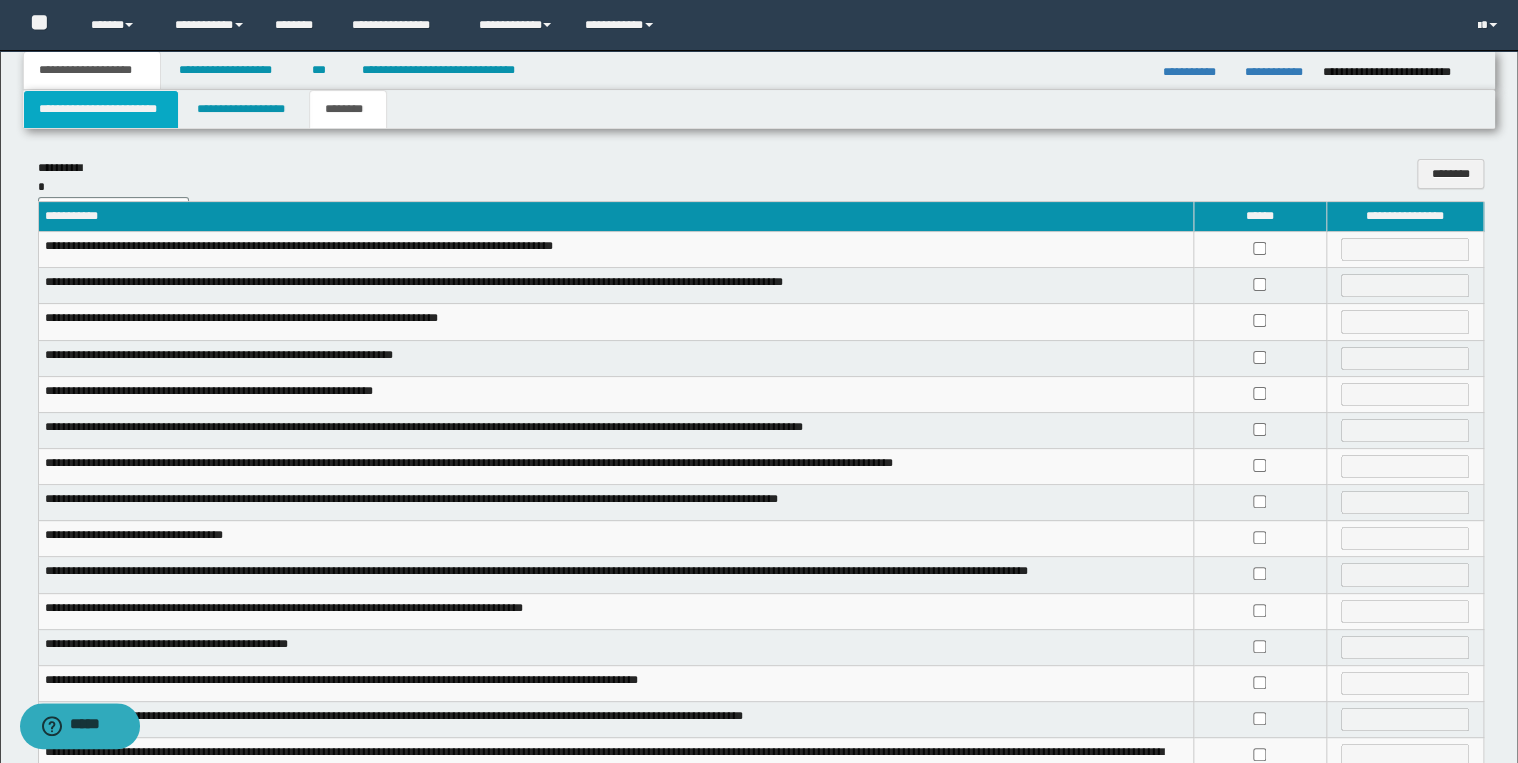 click on "**********" at bounding box center [101, 109] 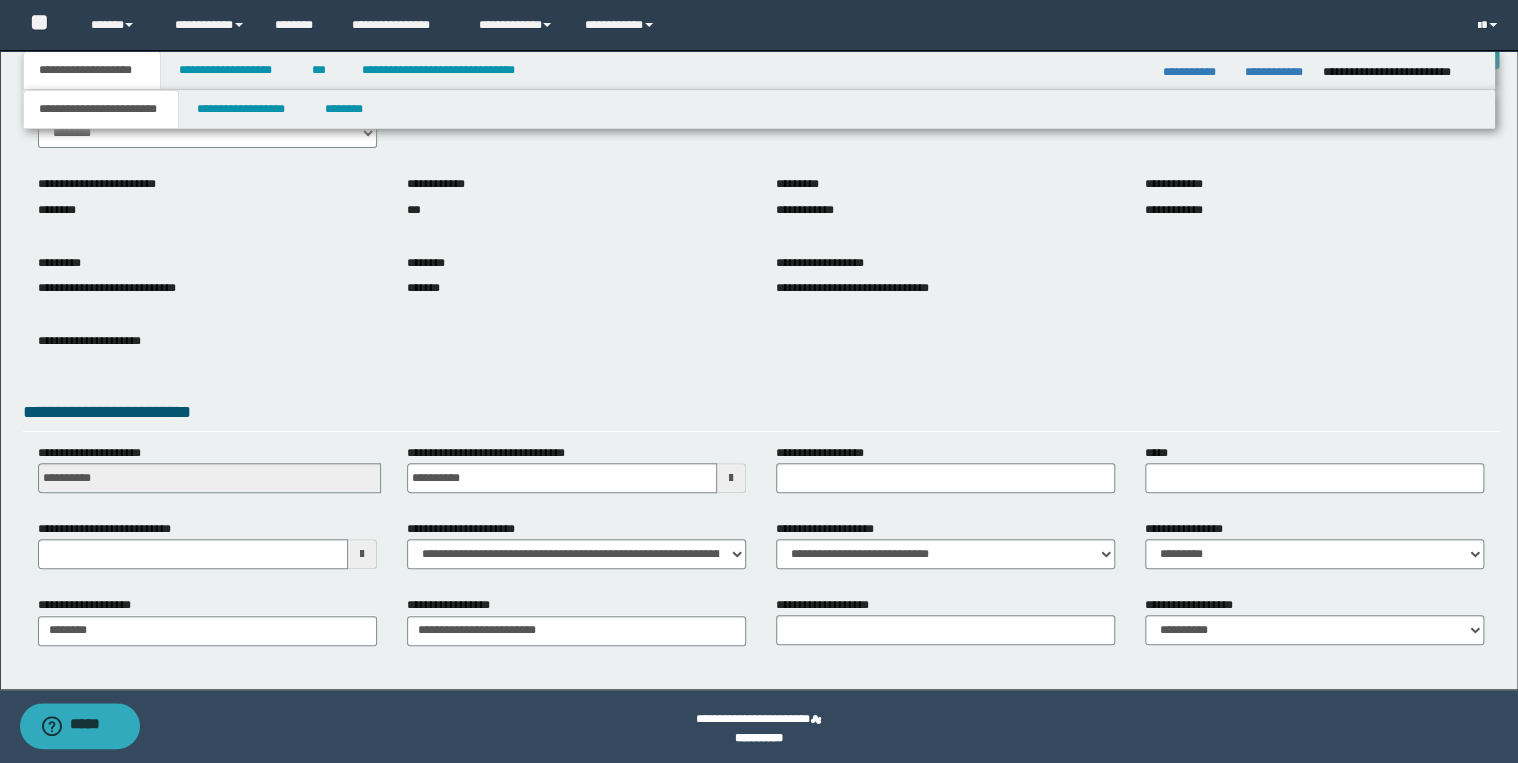 scroll, scrollTop: 120, scrollLeft: 0, axis: vertical 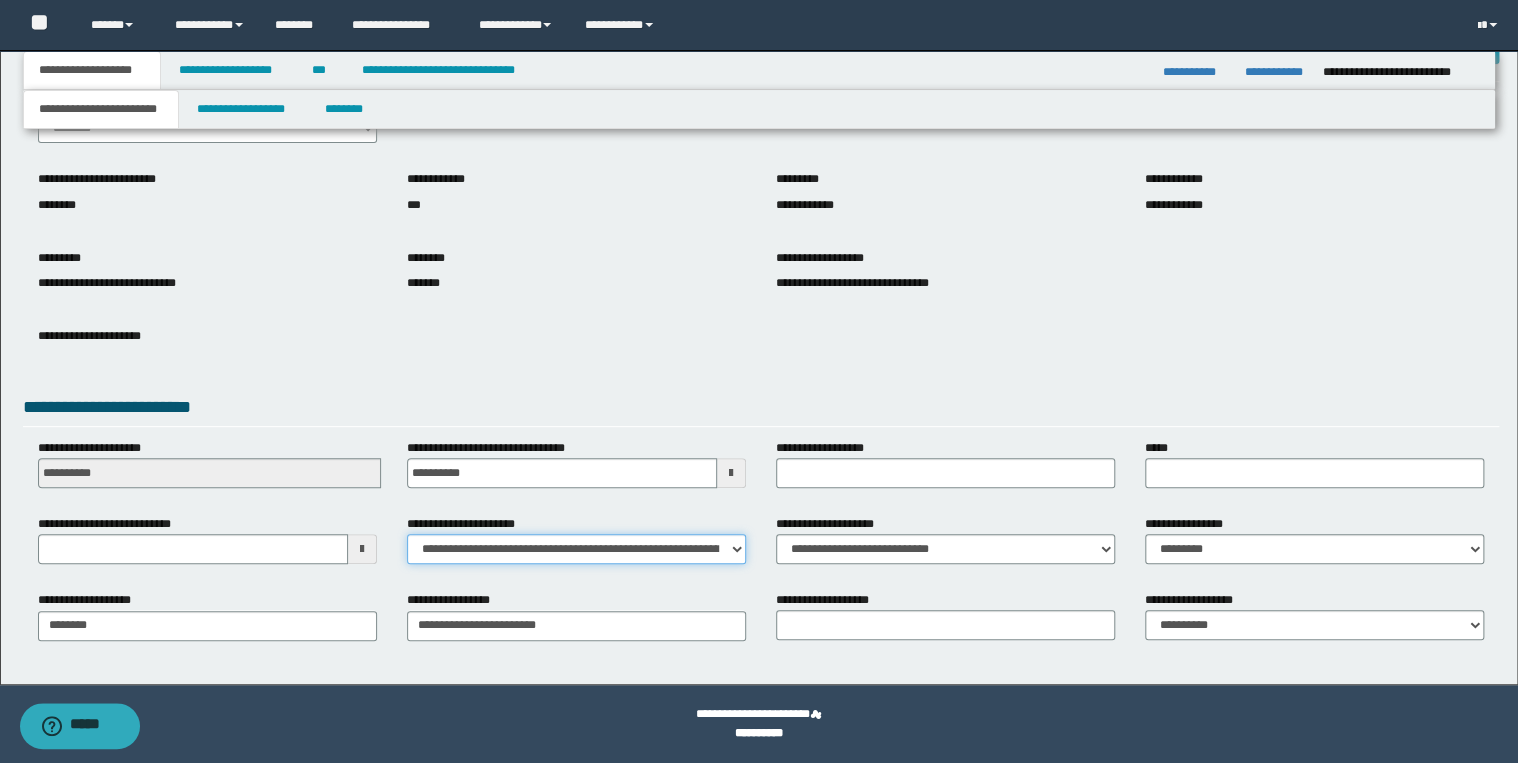 click on "**********" at bounding box center (576, 549) 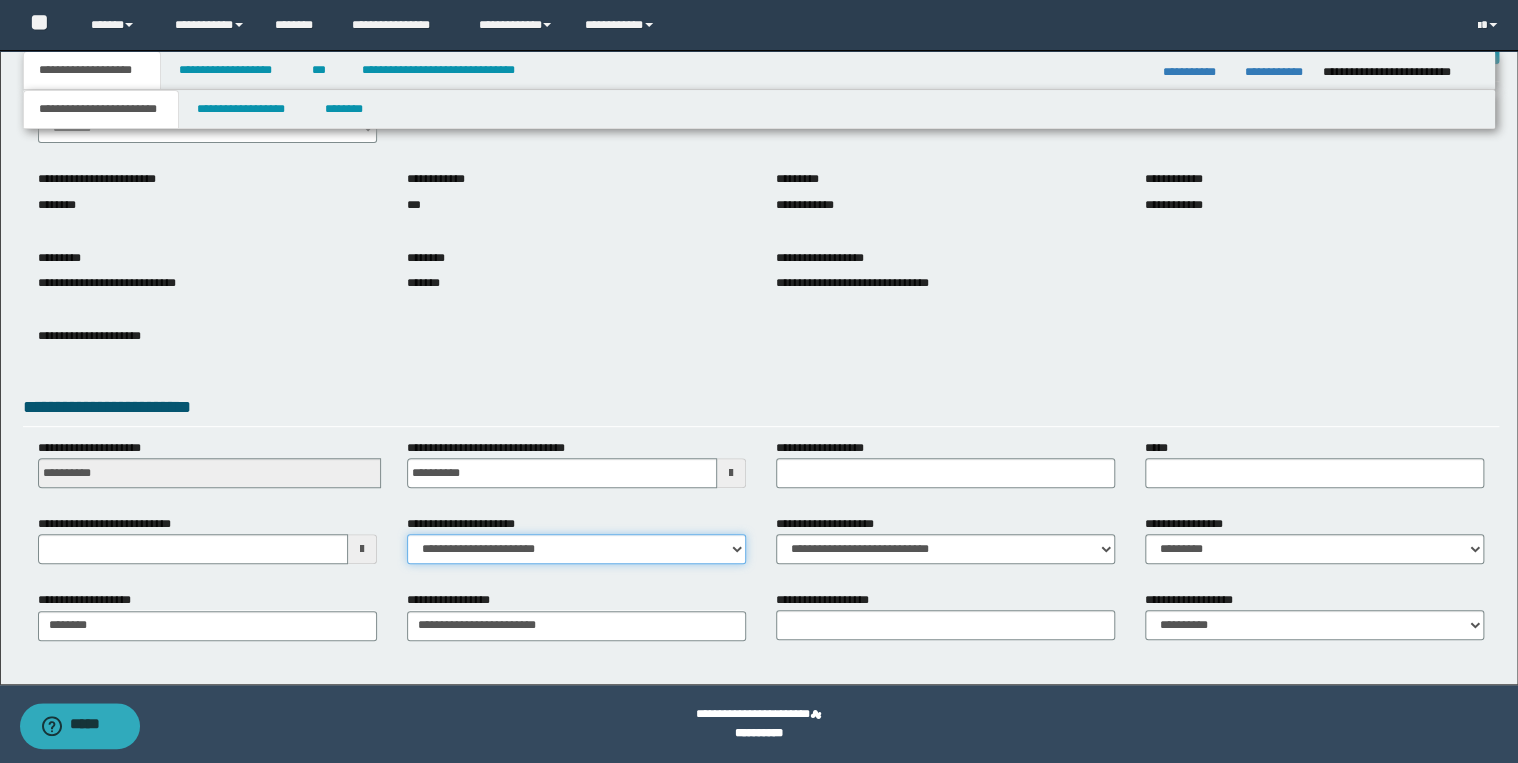 click on "**********" at bounding box center [576, 549] 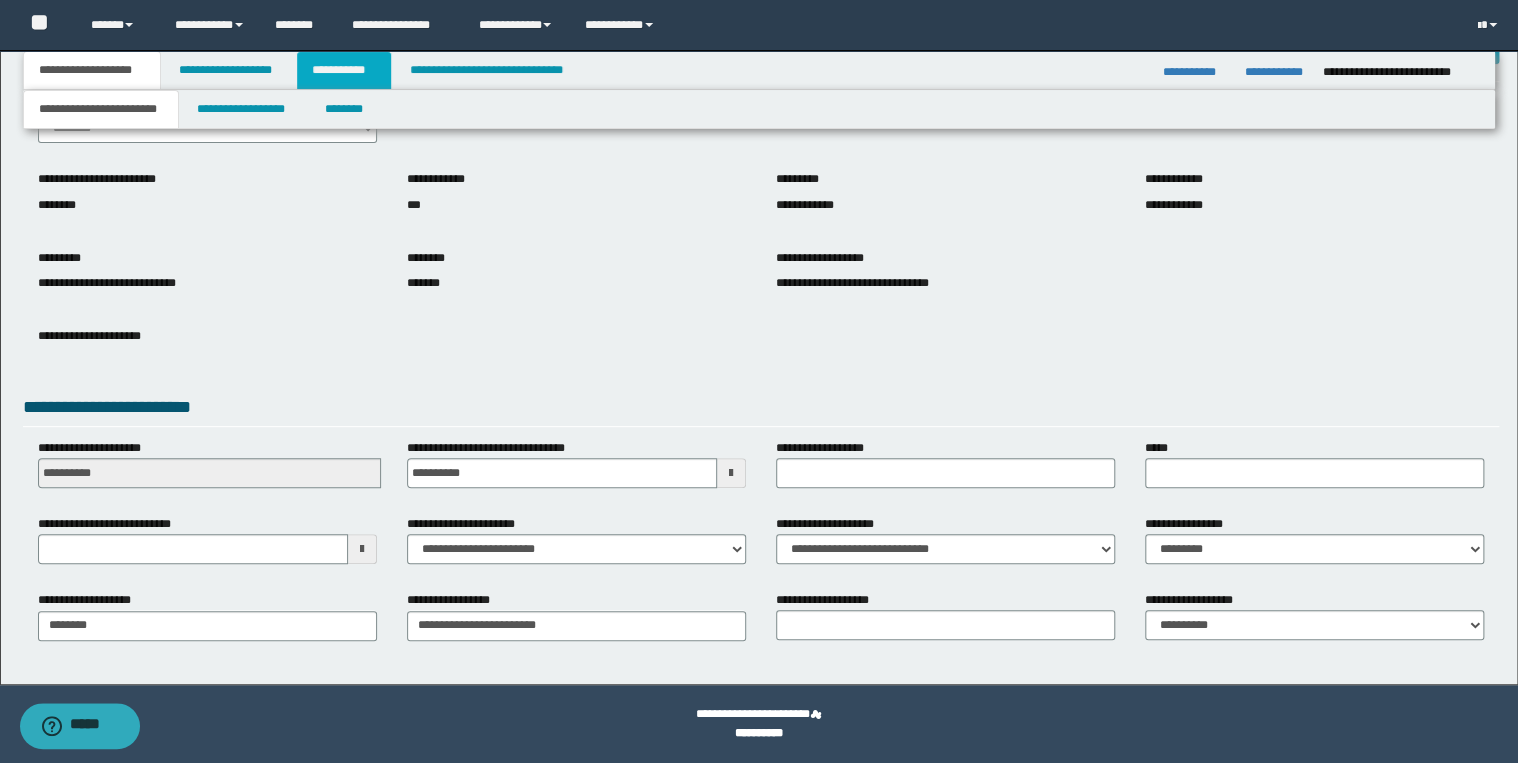 click on "**********" at bounding box center (344, 70) 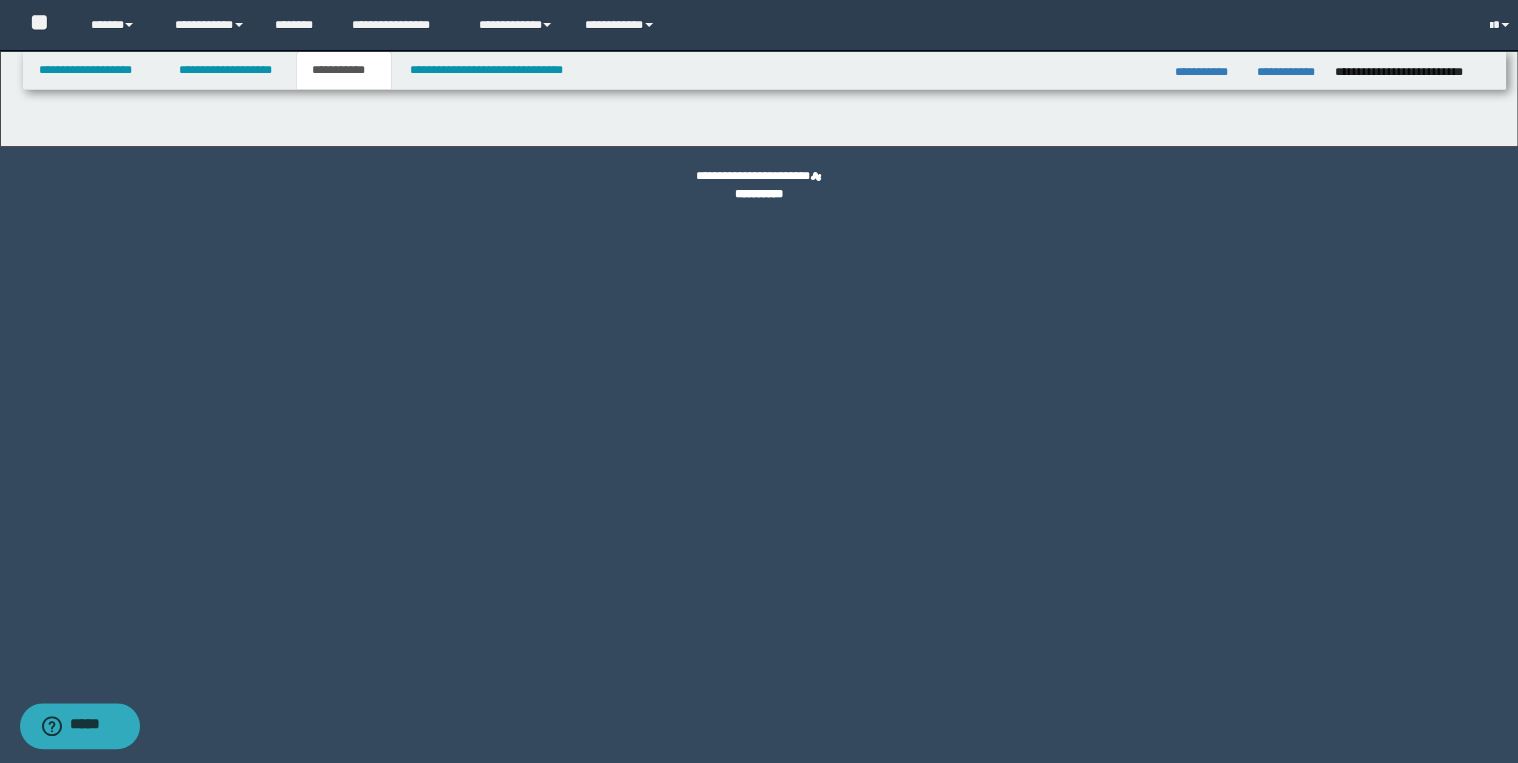 scroll, scrollTop: 0, scrollLeft: 0, axis: both 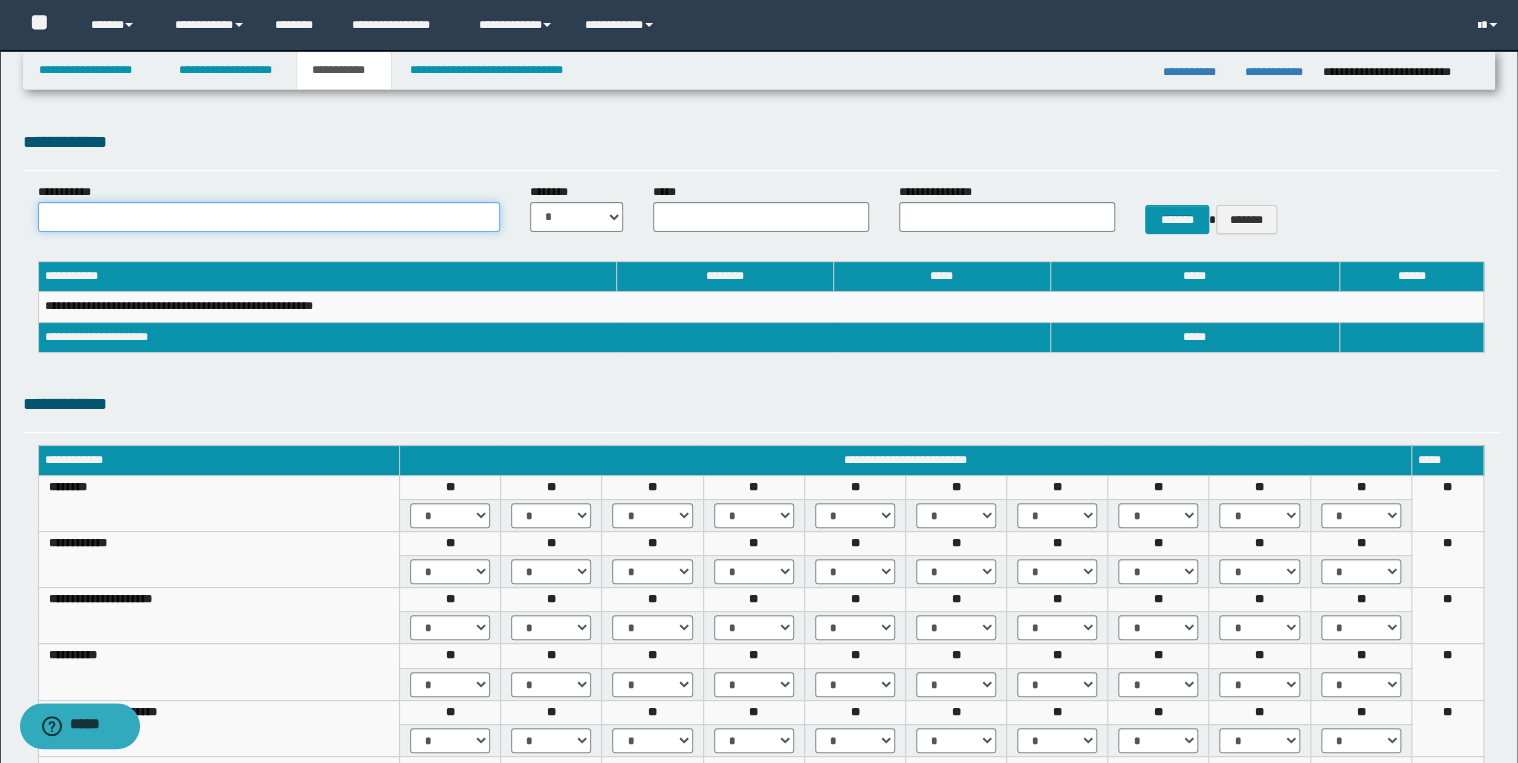 click on "**********" at bounding box center [269, 217] 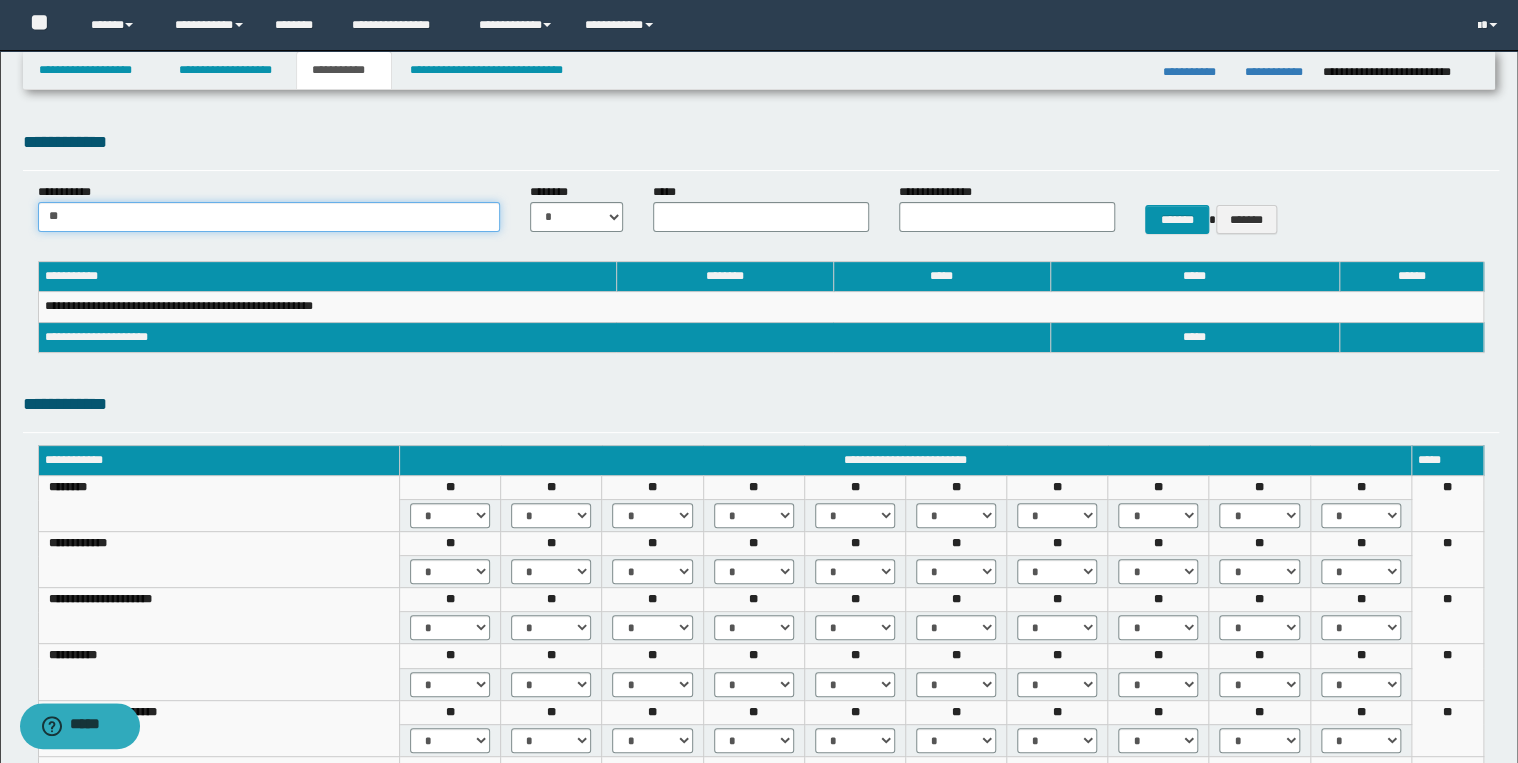 type on "*" 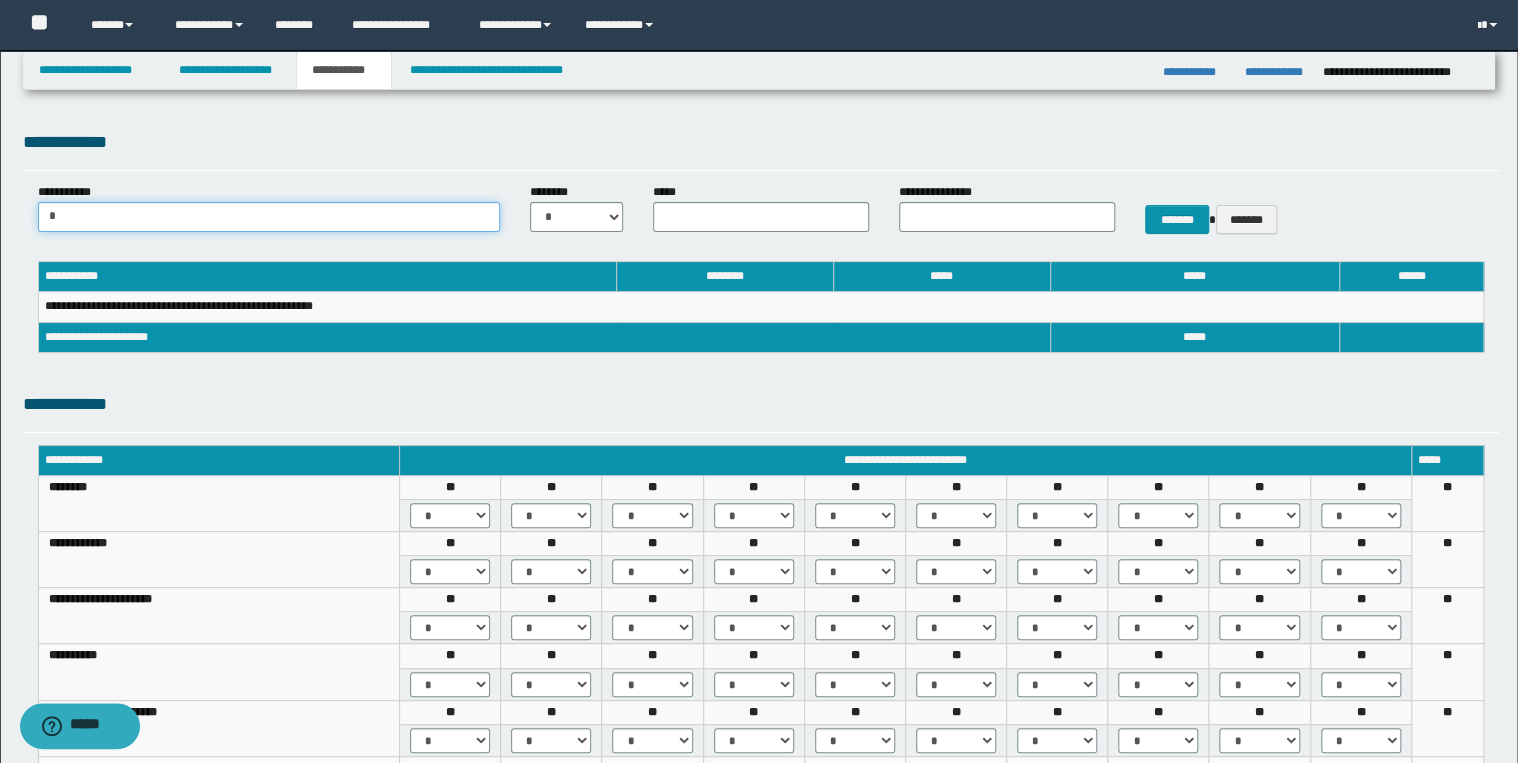 type 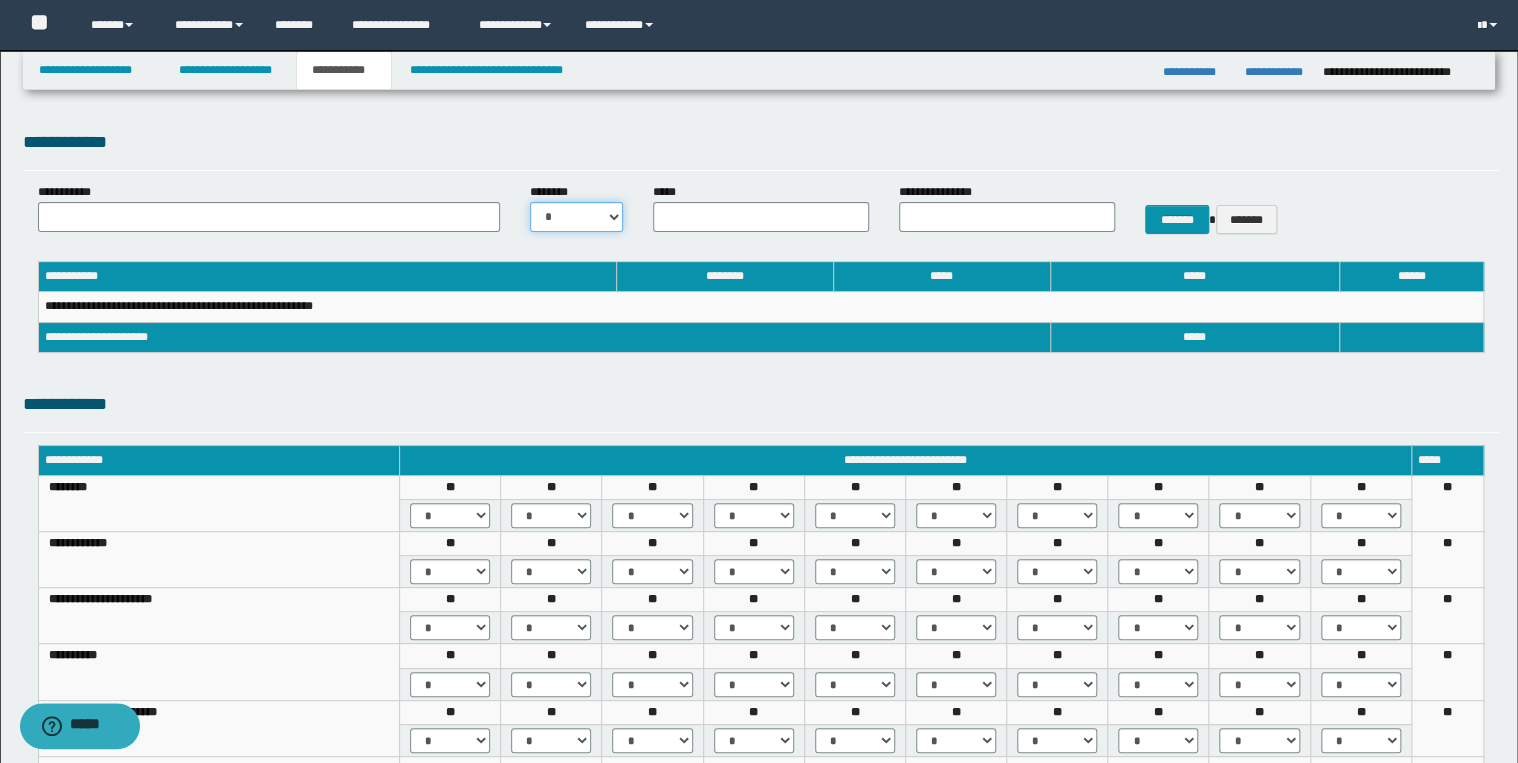 click on "*
*
*
*
*
*
*
*
*
**
**
**
**
**" at bounding box center (576, 217) 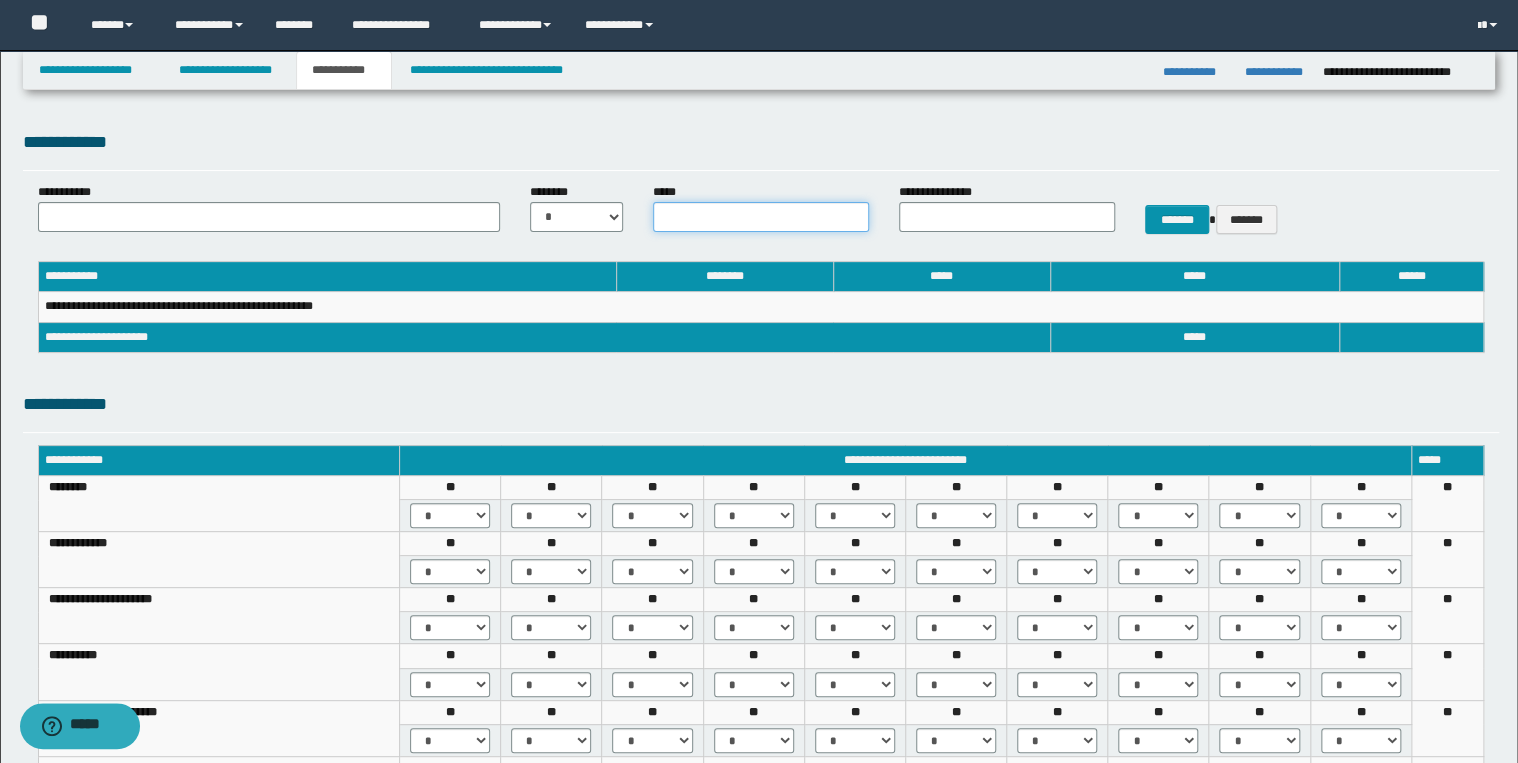 click on "*****" at bounding box center (761, 217) 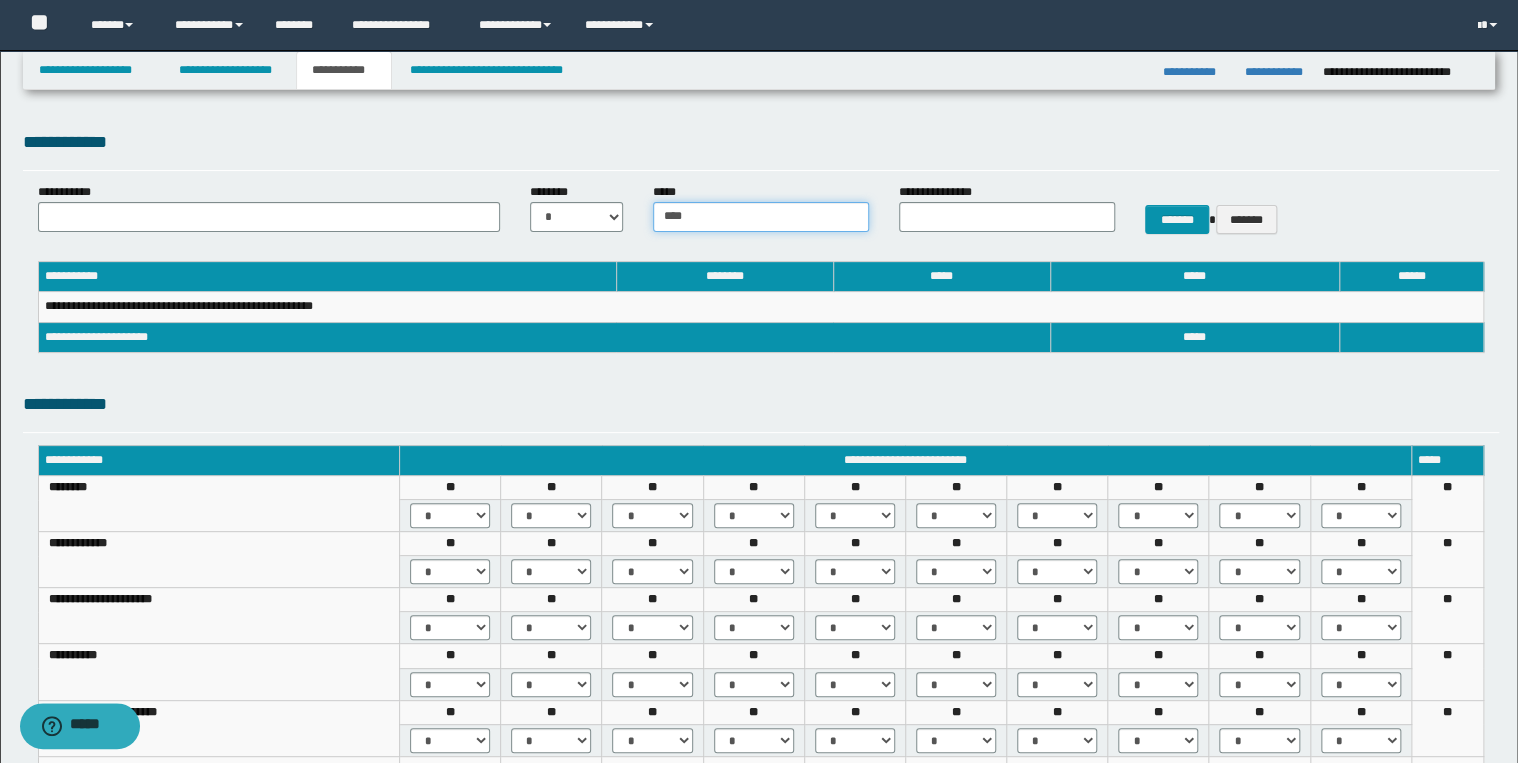type on "****" 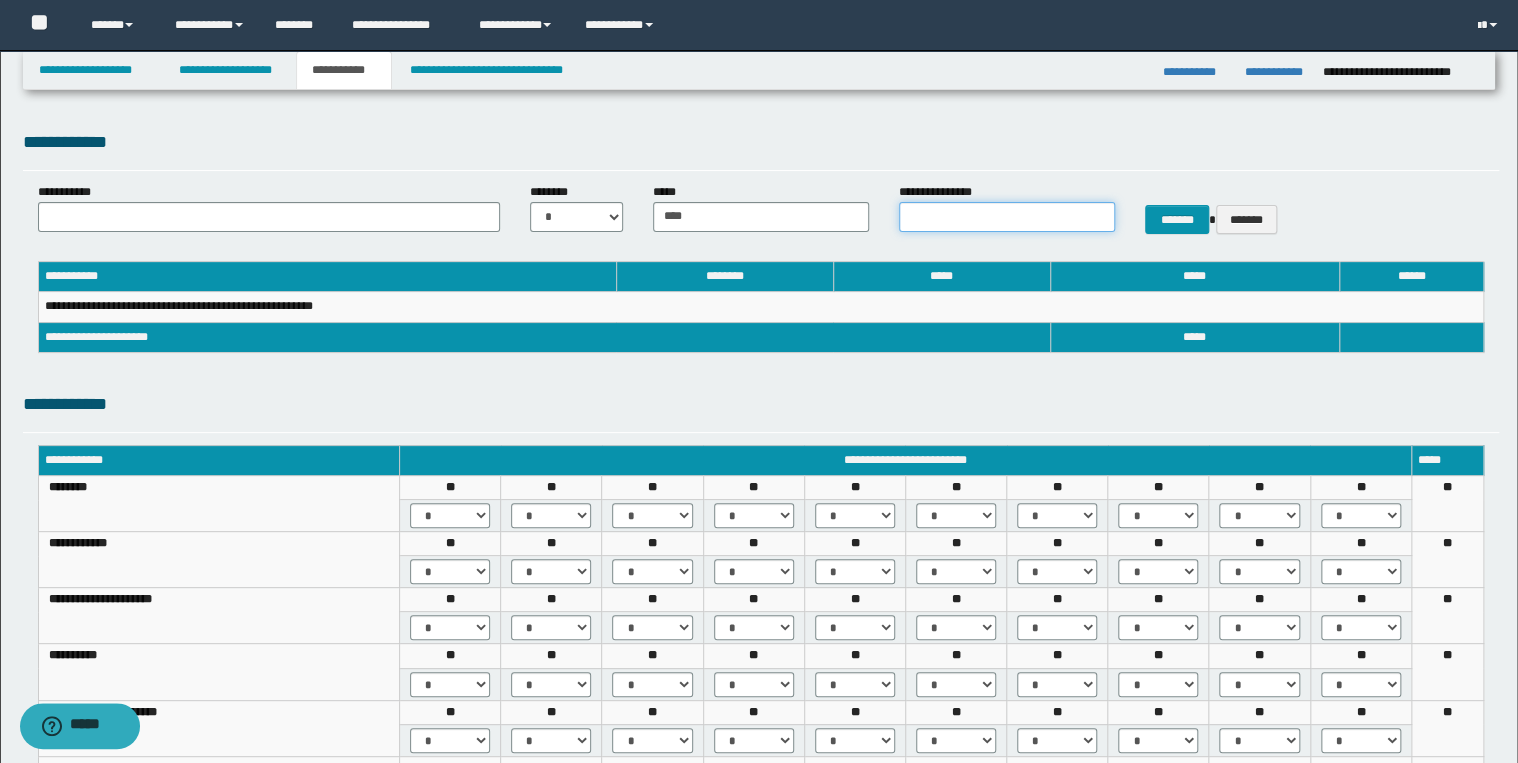 click on "**********" at bounding box center (1007, 217) 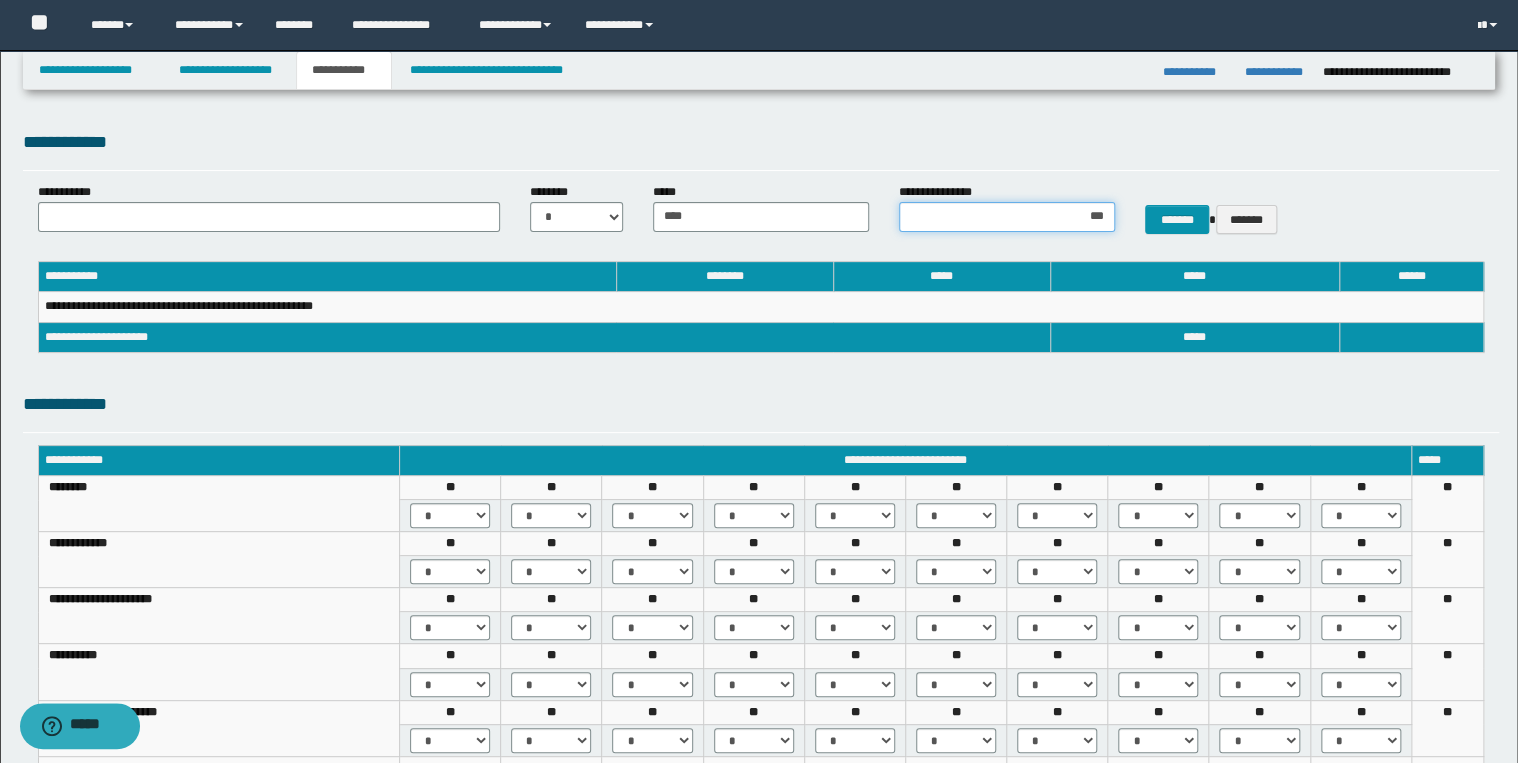 type on "****" 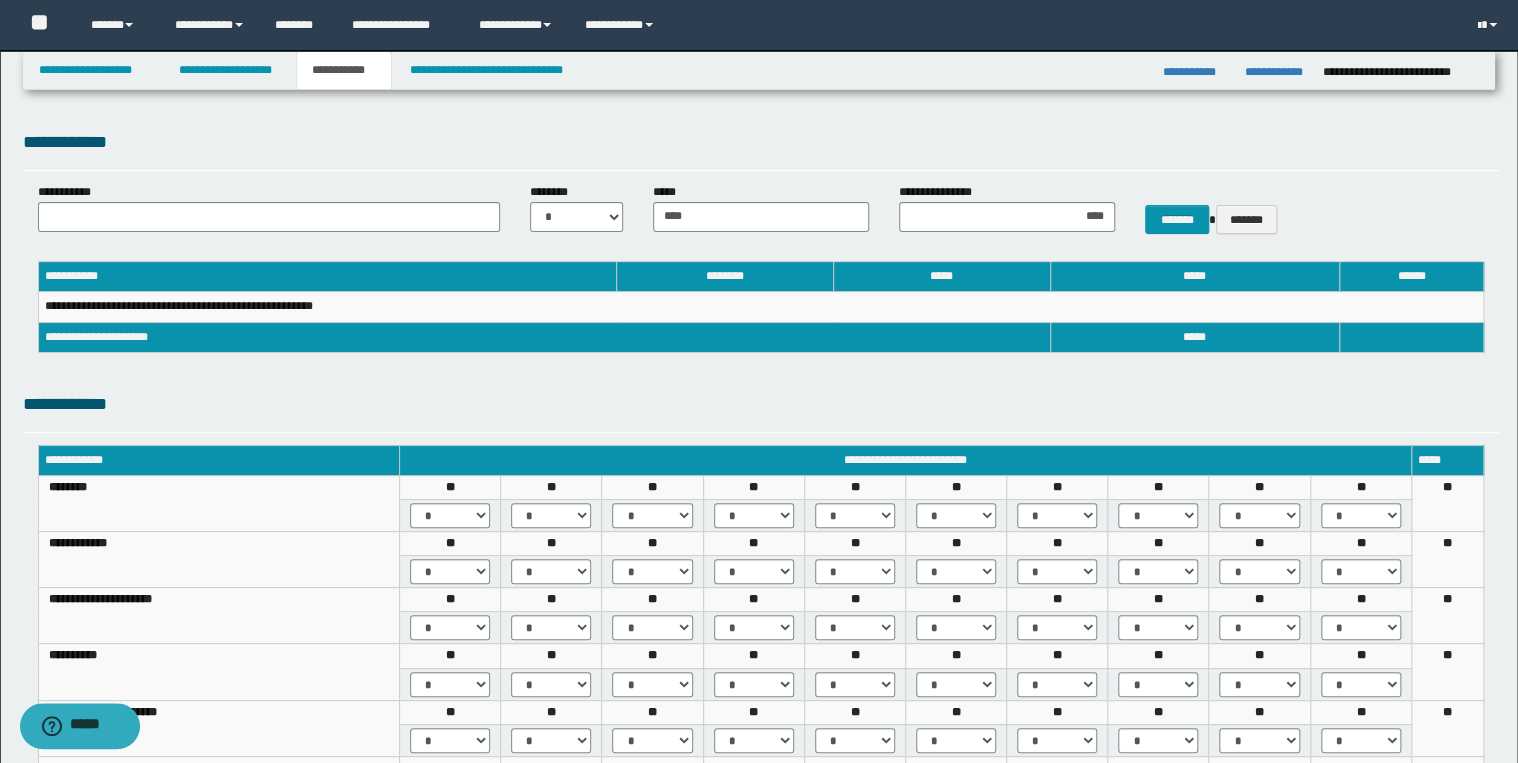 click on "**********" at bounding box center (269, 215) 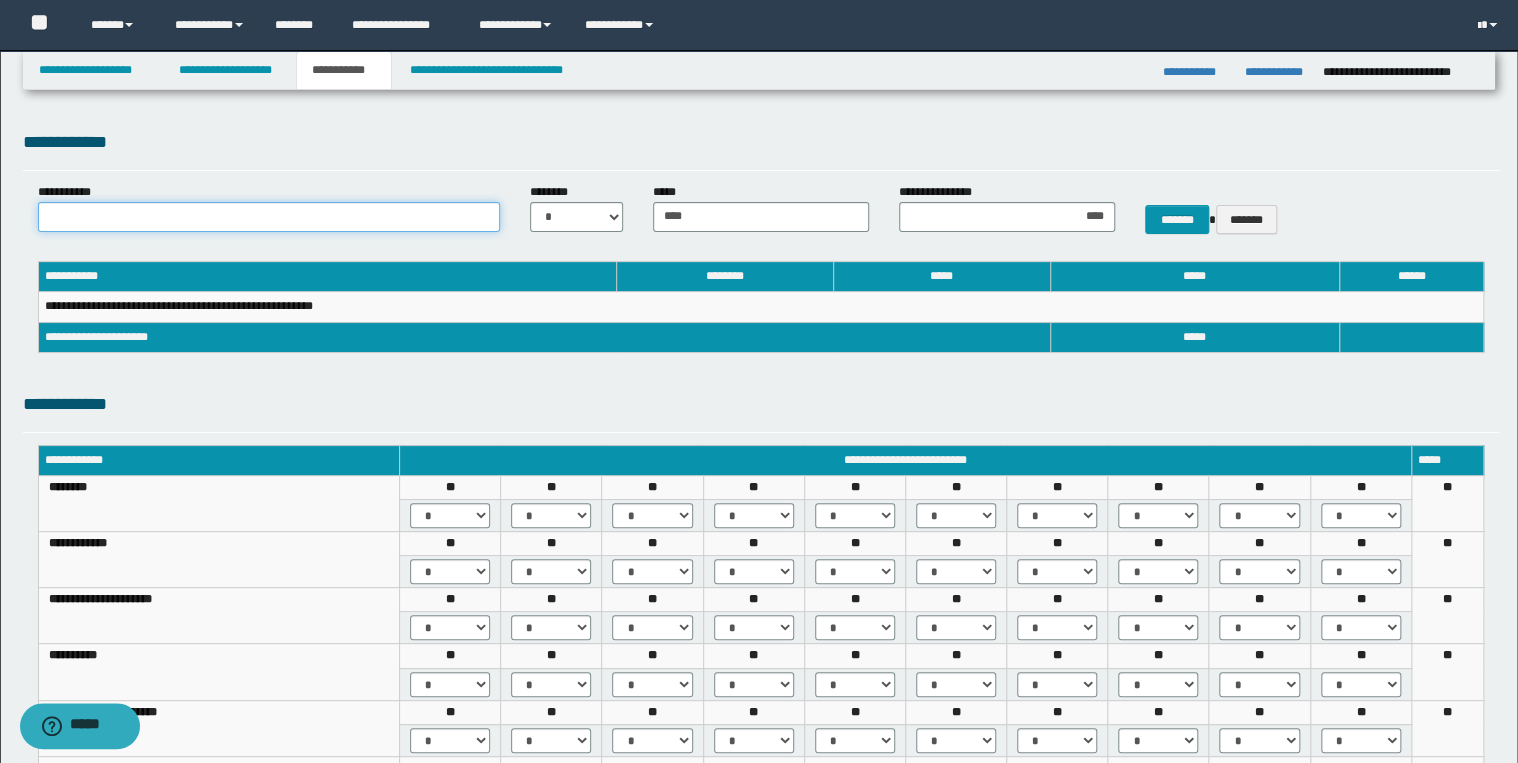 click on "**********" at bounding box center (269, 217) 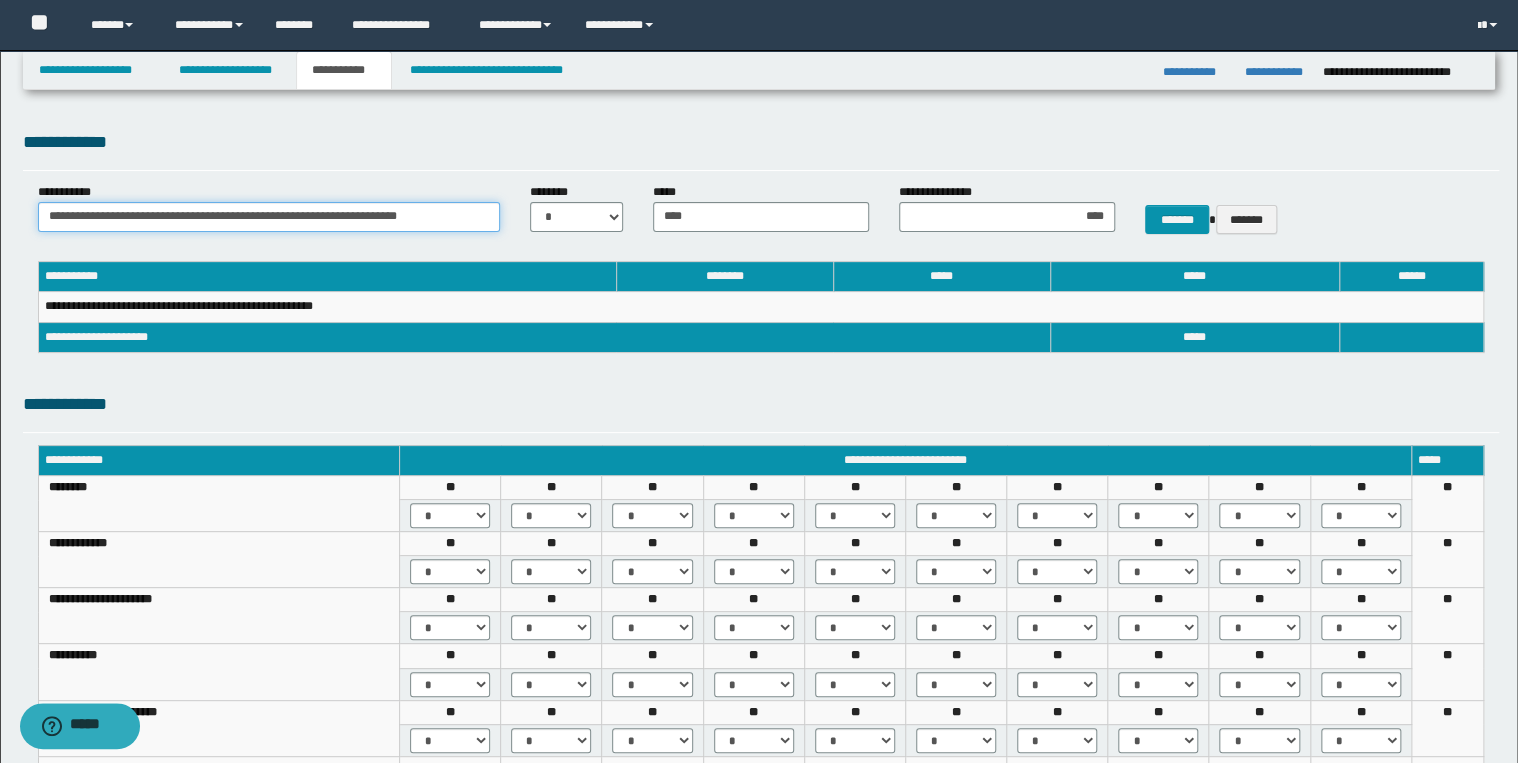 click on "**********" at bounding box center [269, 217] 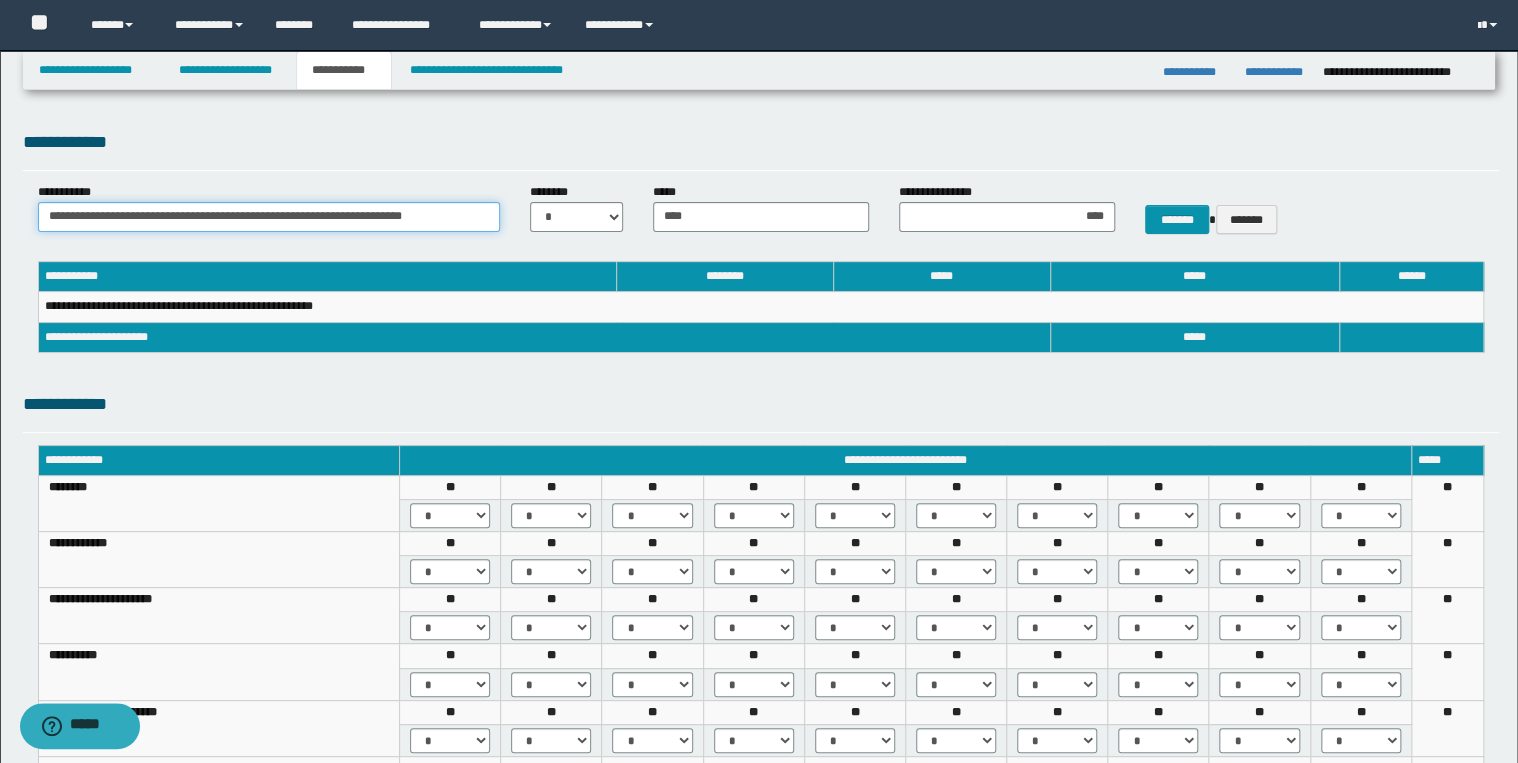 click on "**********" at bounding box center [269, 217] 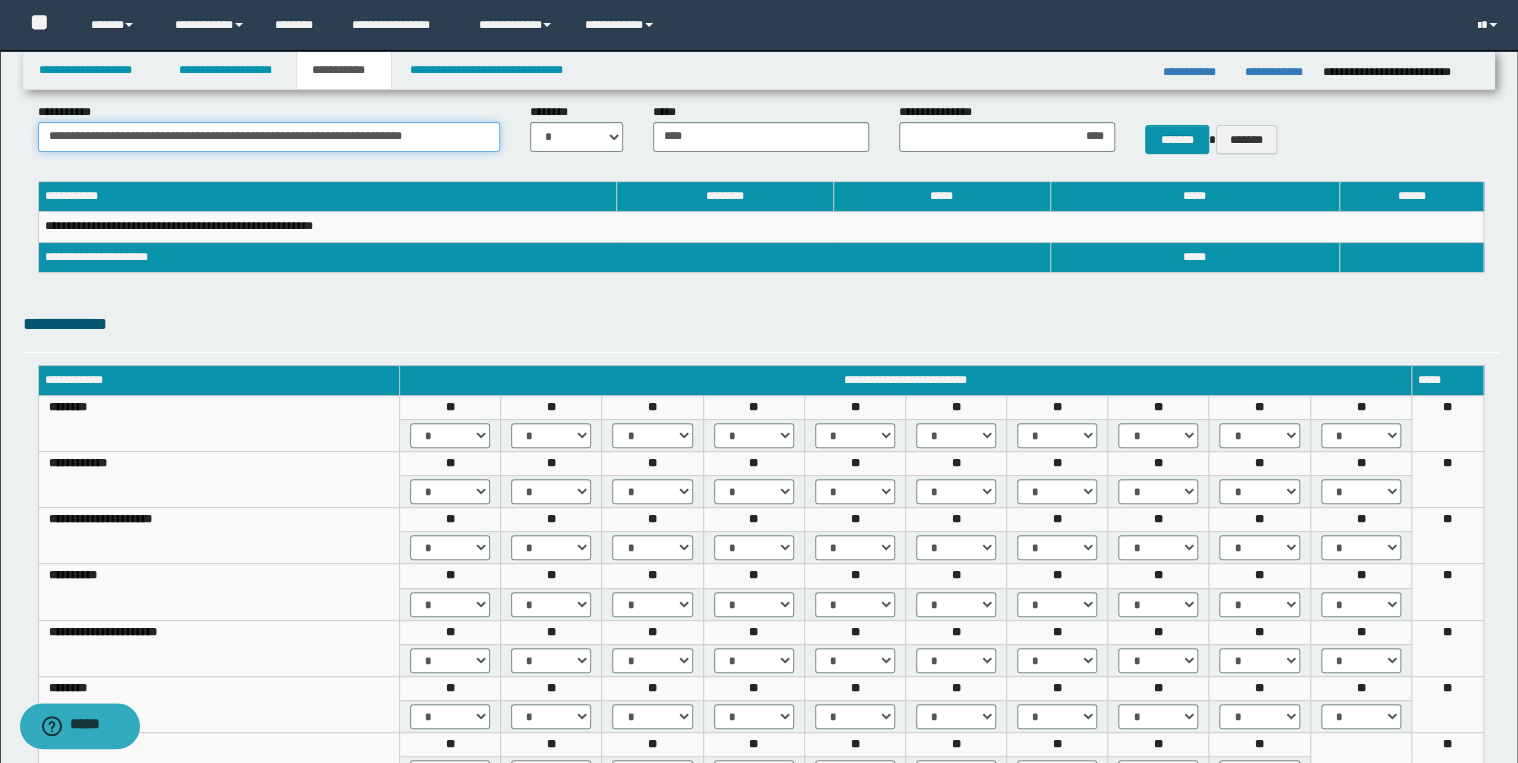 scroll, scrollTop: 0, scrollLeft: 0, axis: both 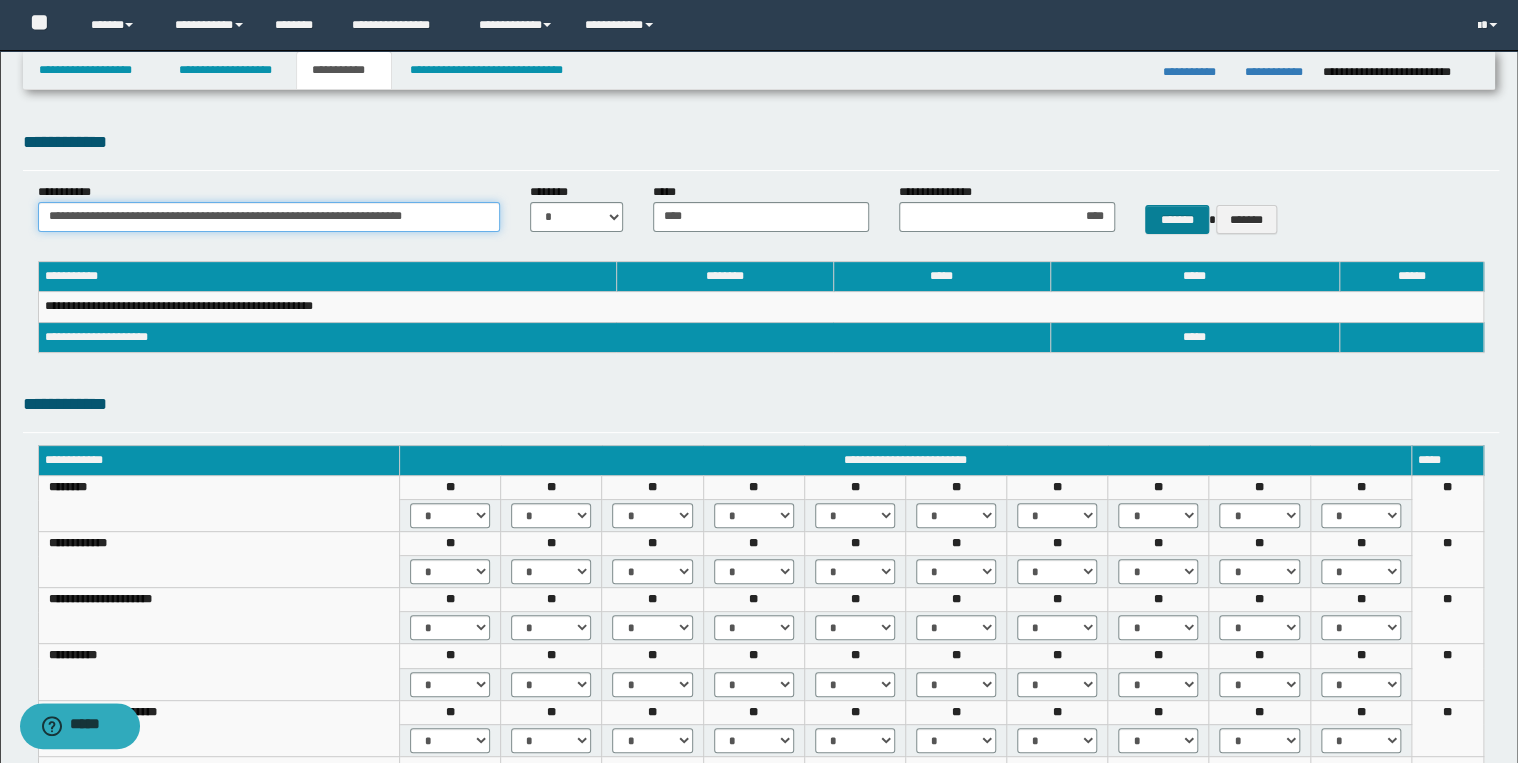 type on "**********" 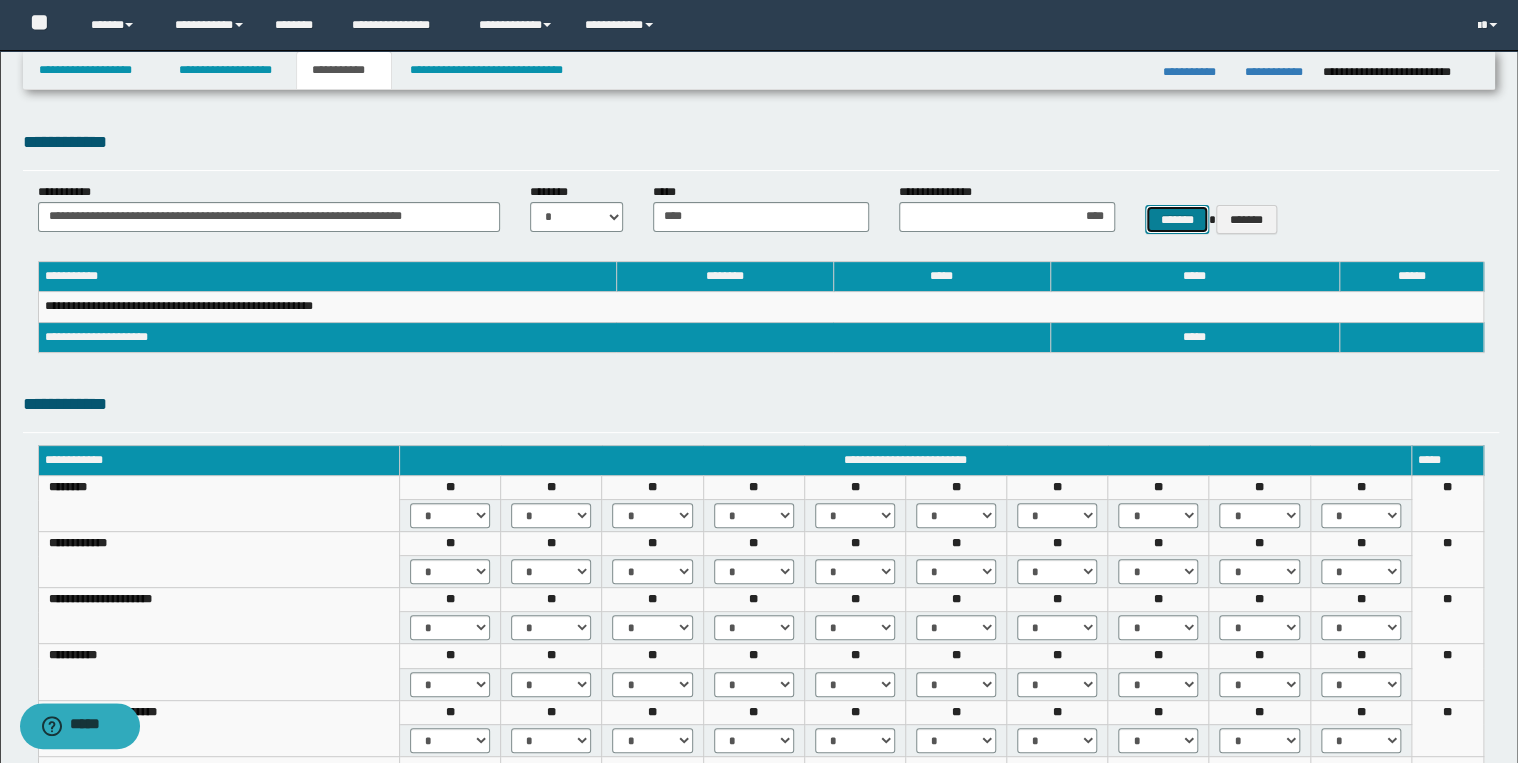 click on "*******" at bounding box center [1177, 220] 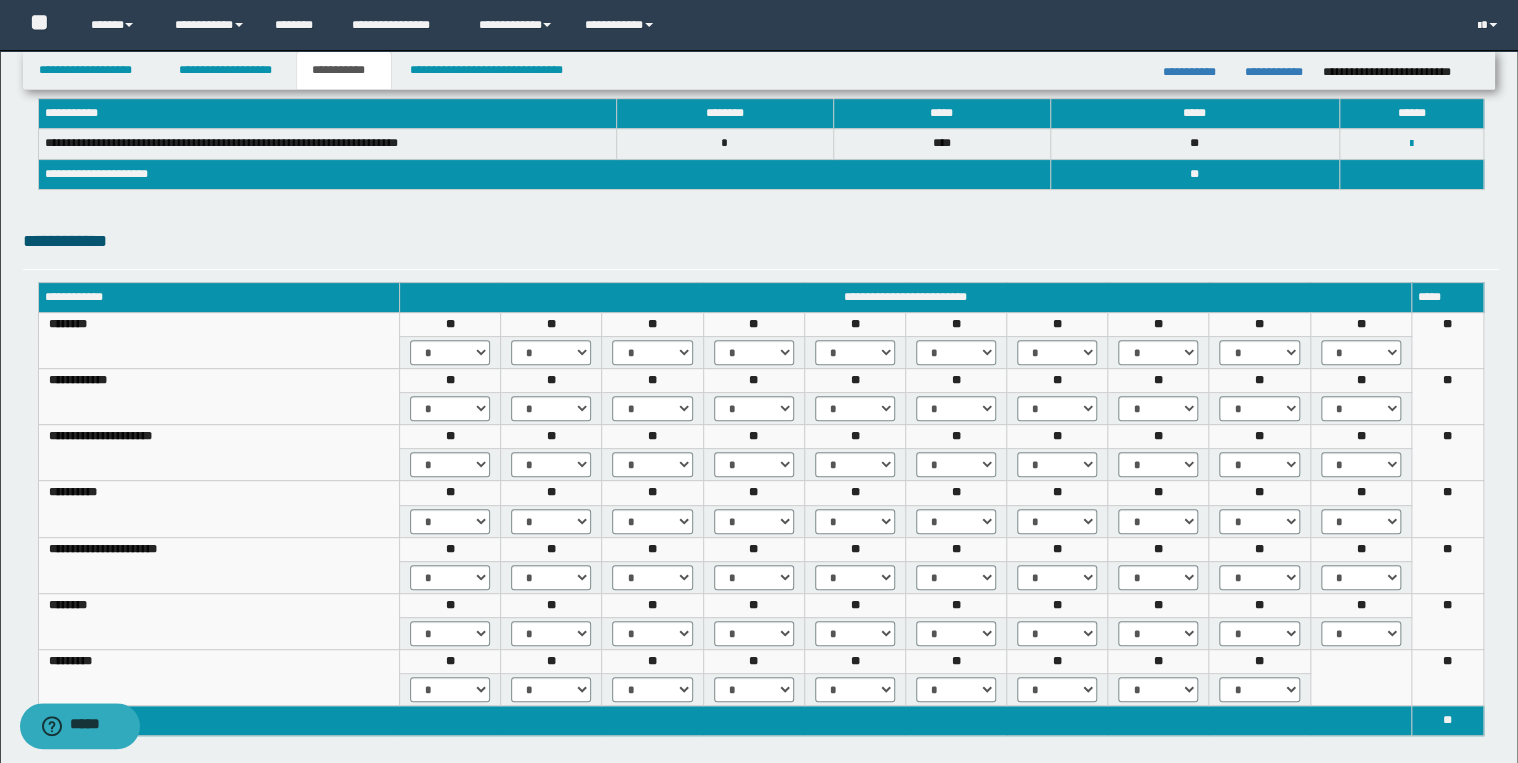 scroll, scrollTop: 240, scrollLeft: 0, axis: vertical 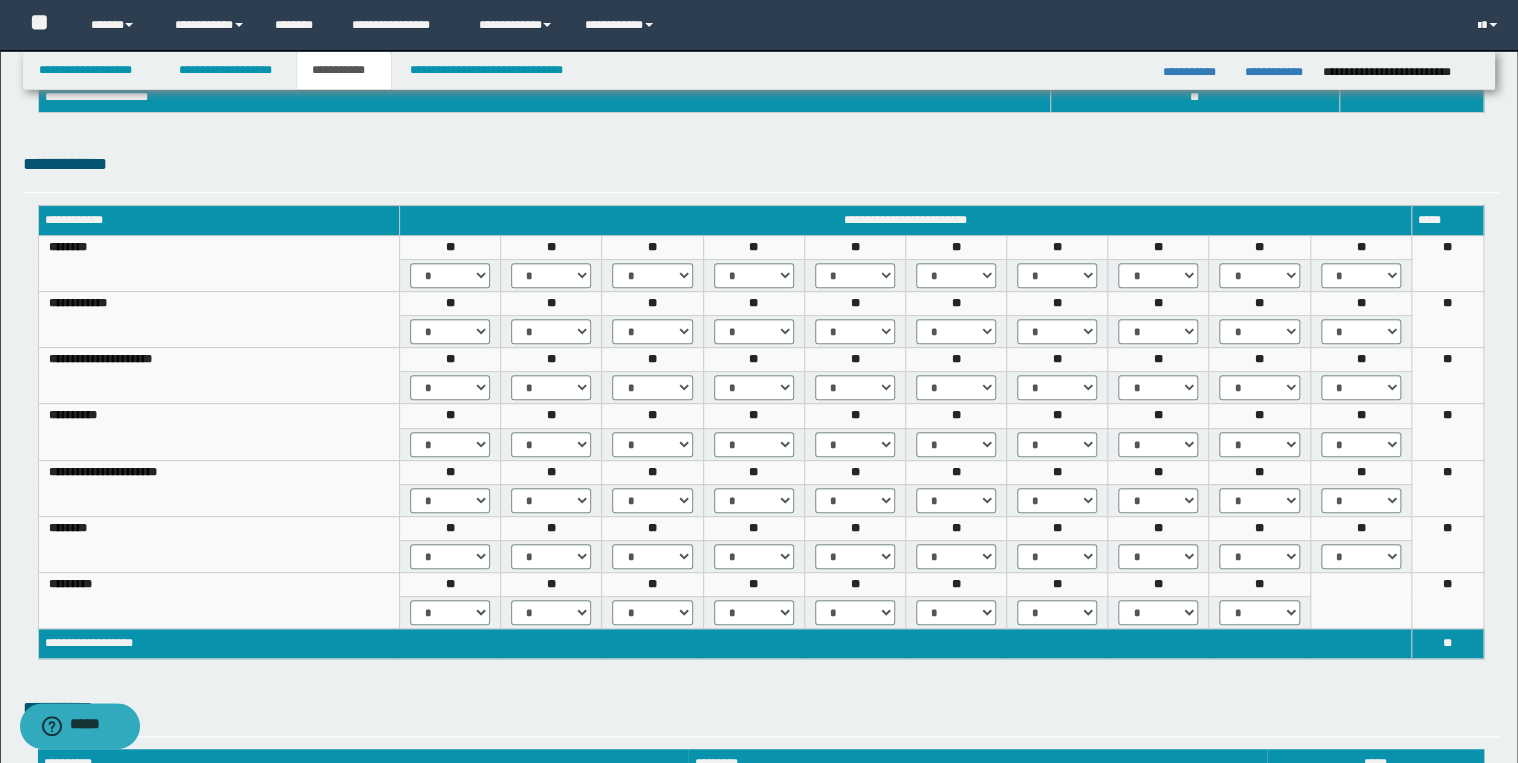 type 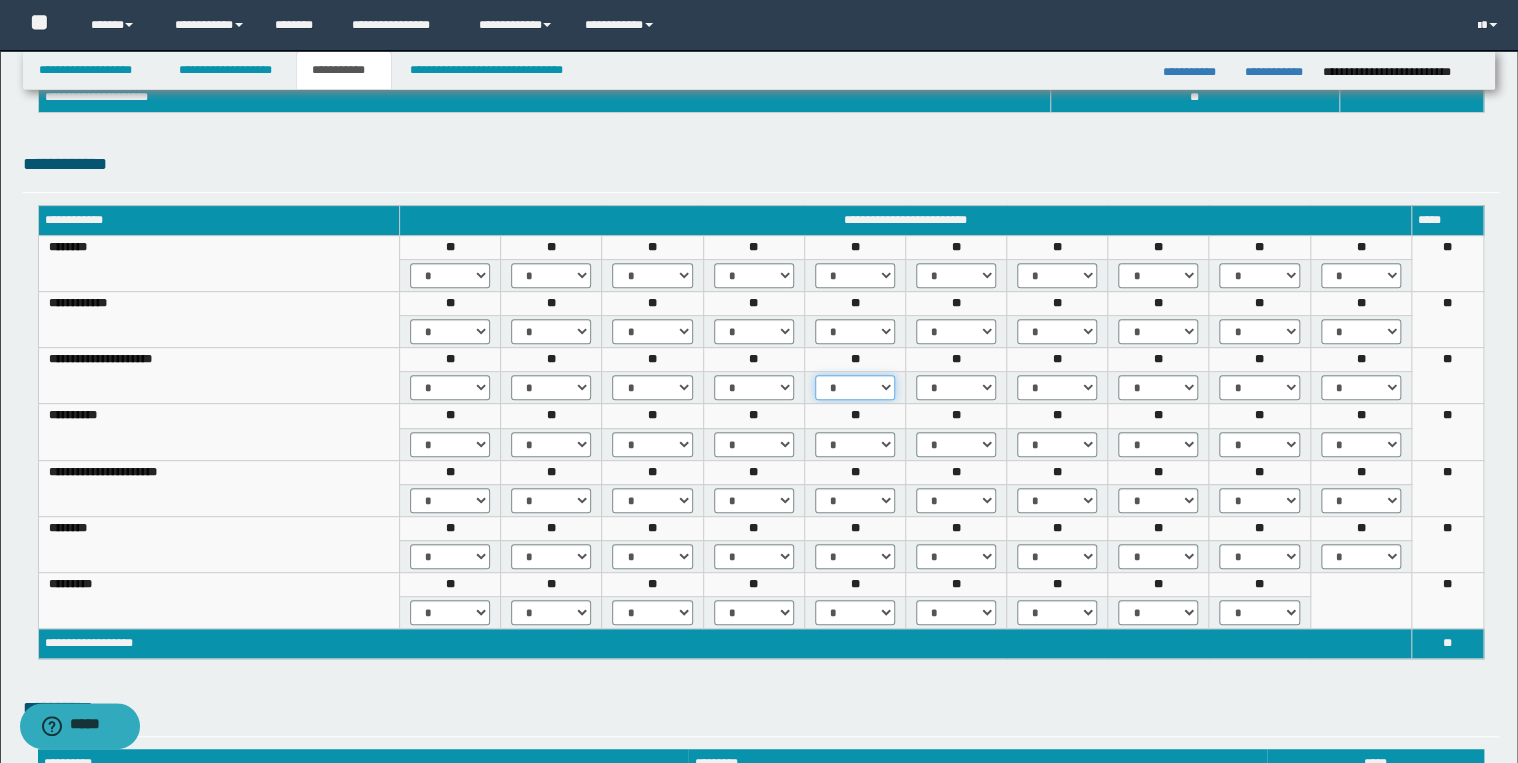 click on "* *** *** ***" at bounding box center (855, 387) 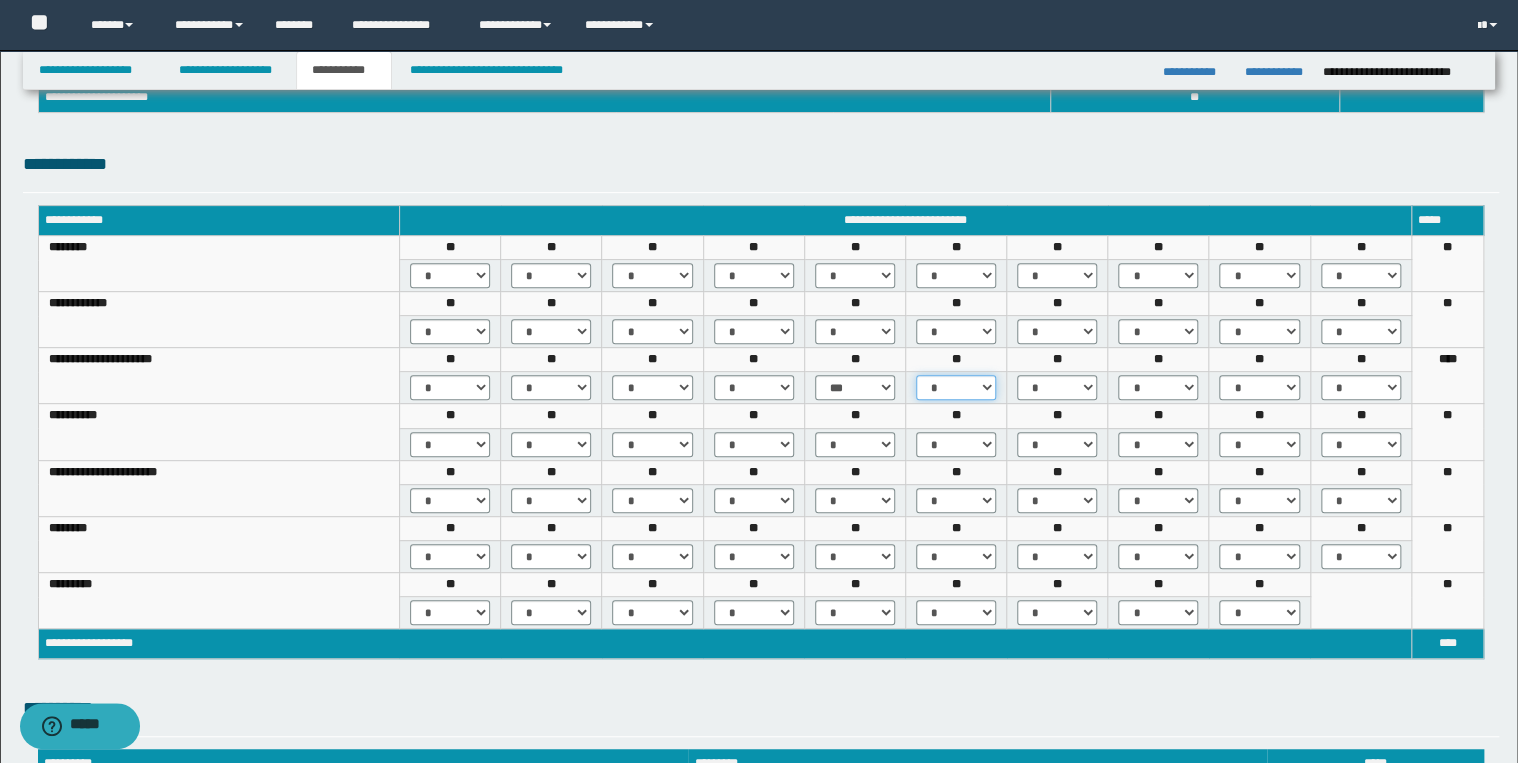 click on "* *** *** ***" at bounding box center (956, 387) 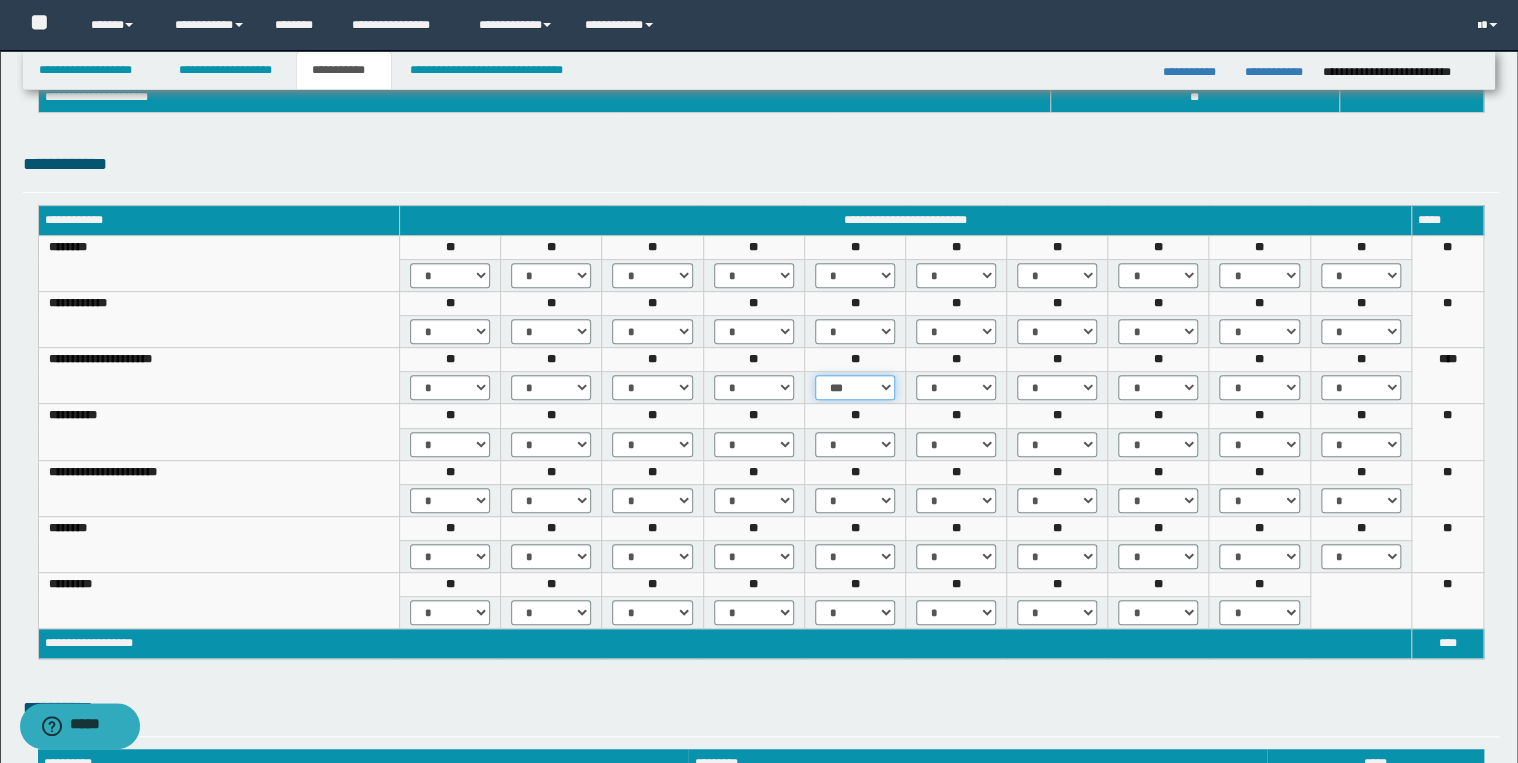 click on "* *** *** ***" at bounding box center [855, 387] 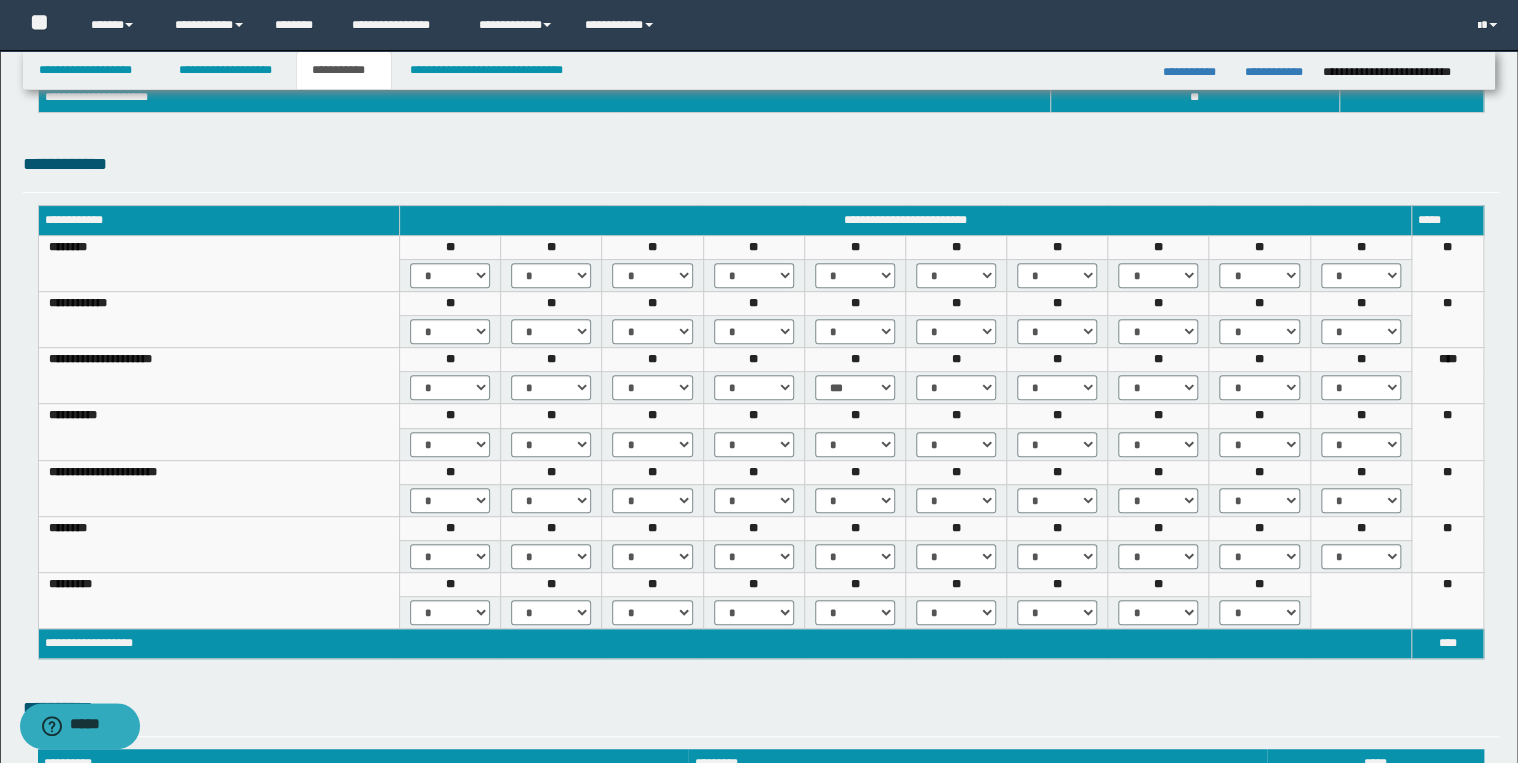 click on "**" at bounding box center [854, 416] 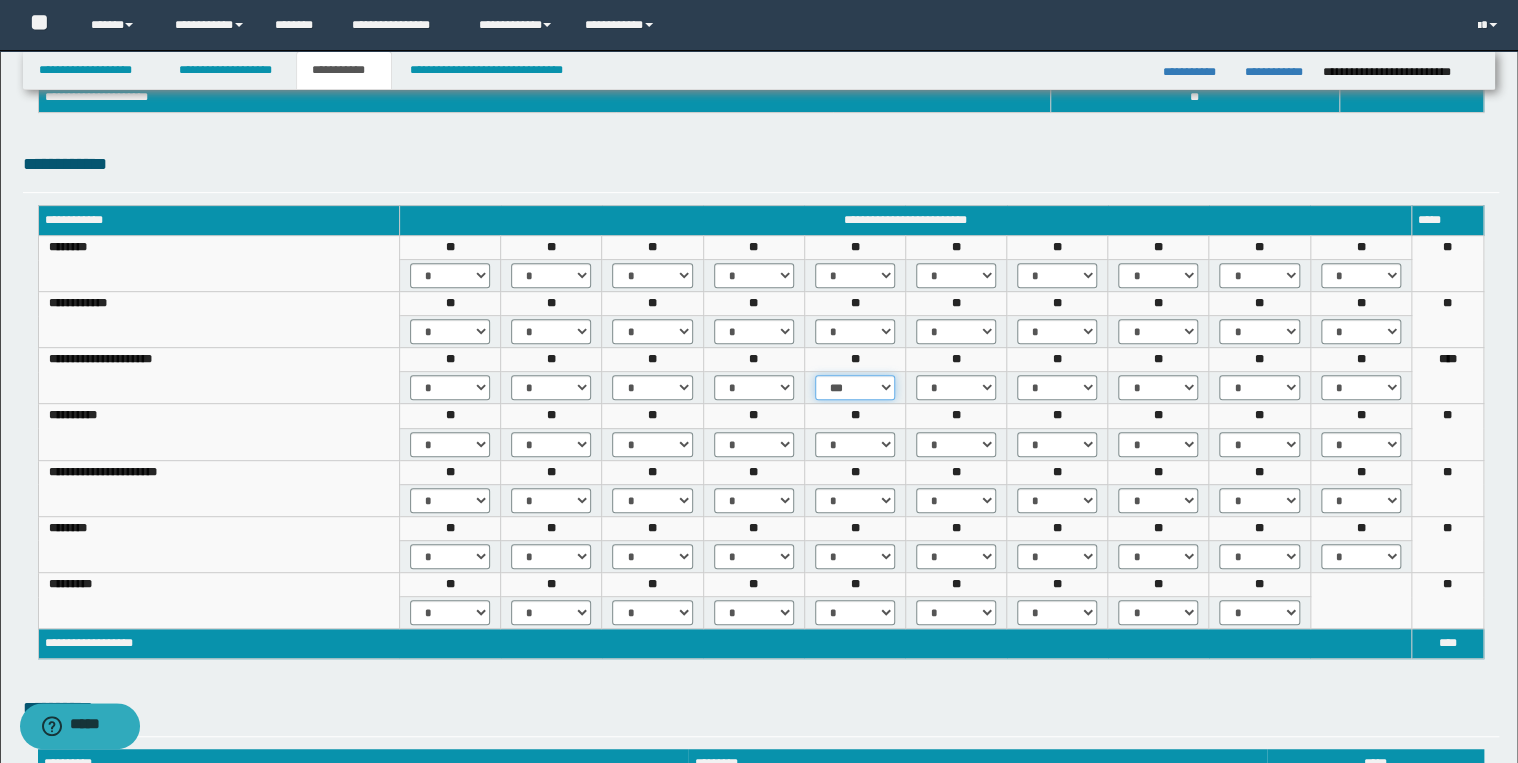 click on "* *** *** ***" at bounding box center [855, 387] 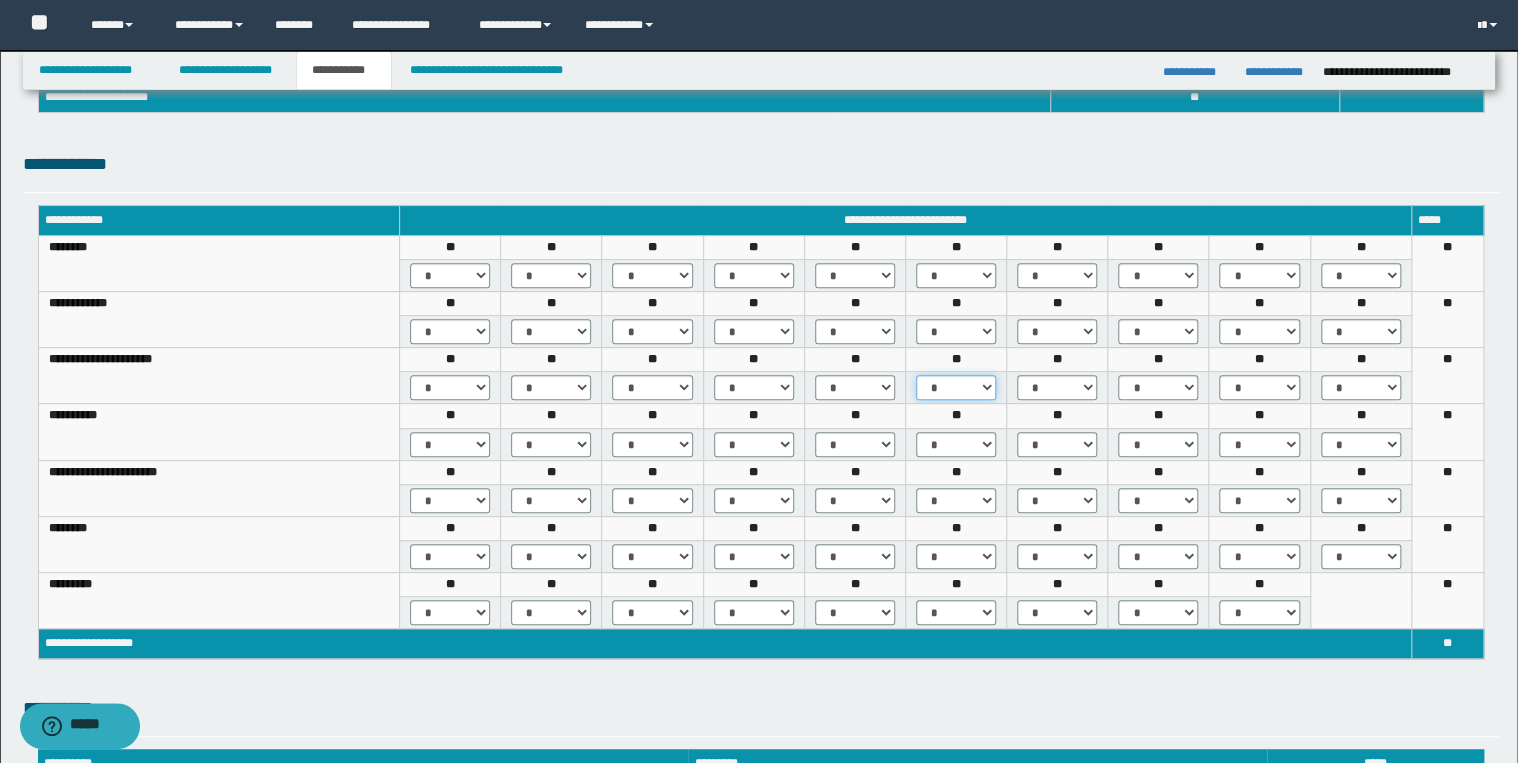 click on "* *** *** ***" at bounding box center (956, 387) 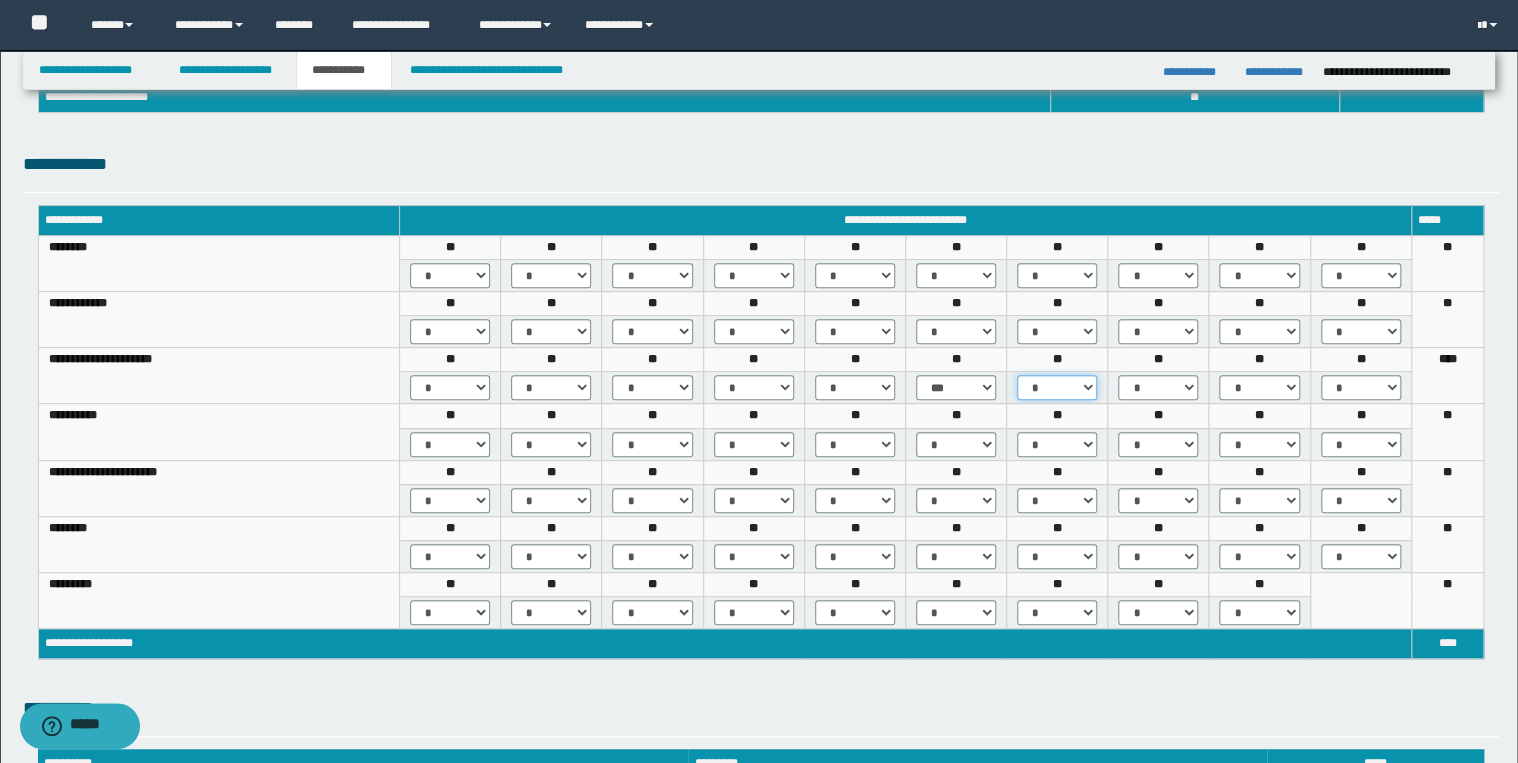 click on "* *** *** ***" at bounding box center (1057, 387) 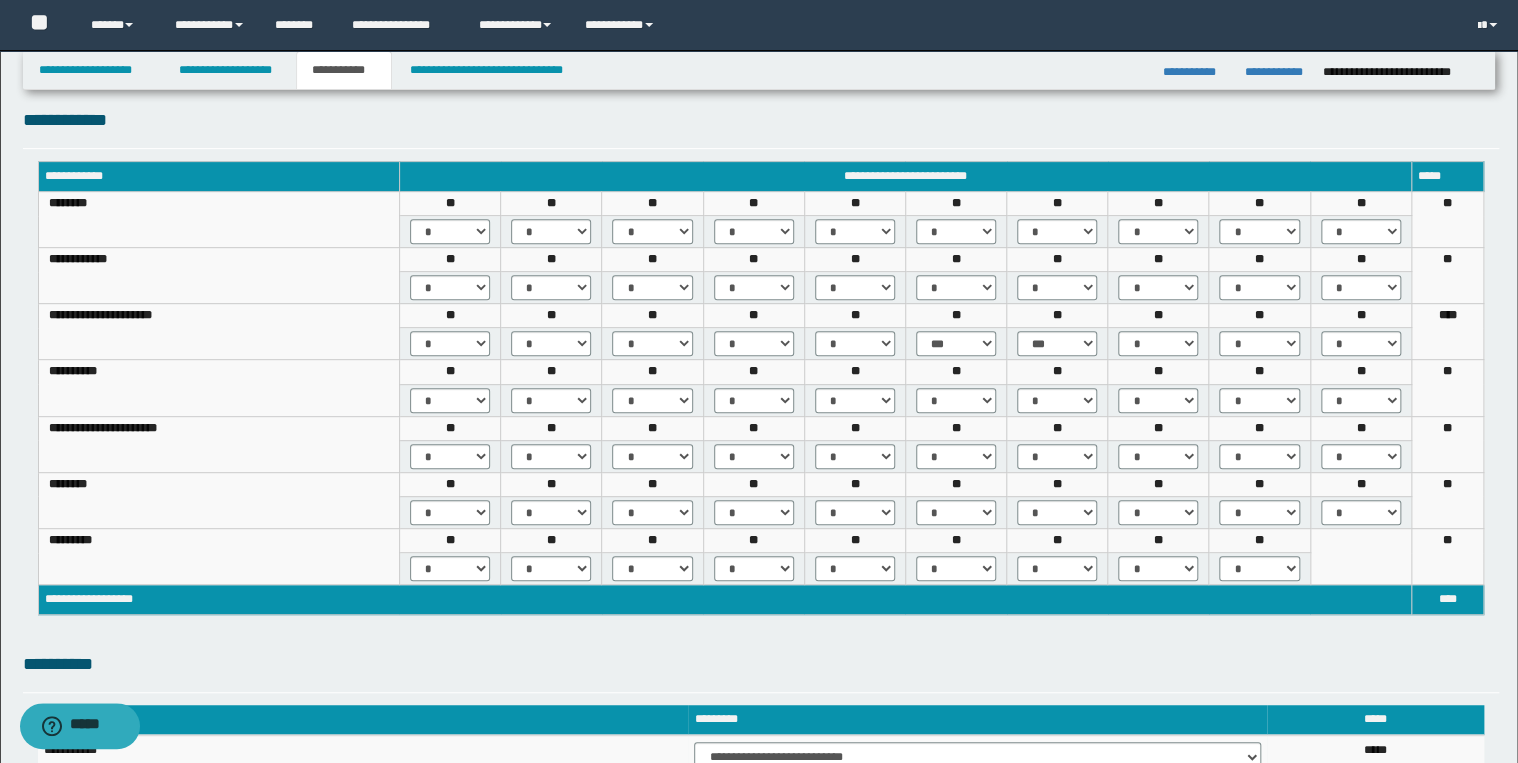 scroll, scrollTop: 320, scrollLeft: 0, axis: vertical 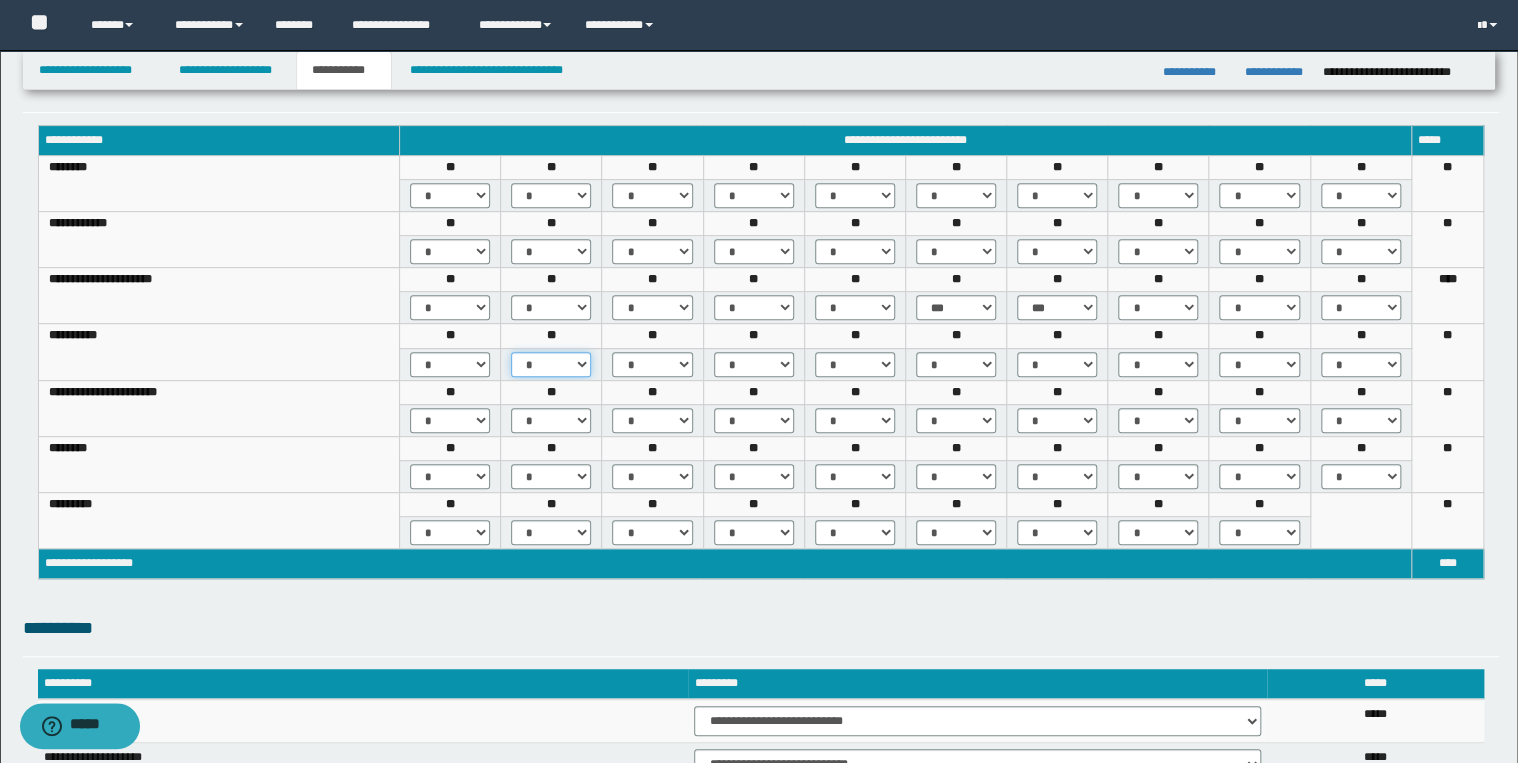 click on "* *** *** ***" at bounding box center (551, 364) 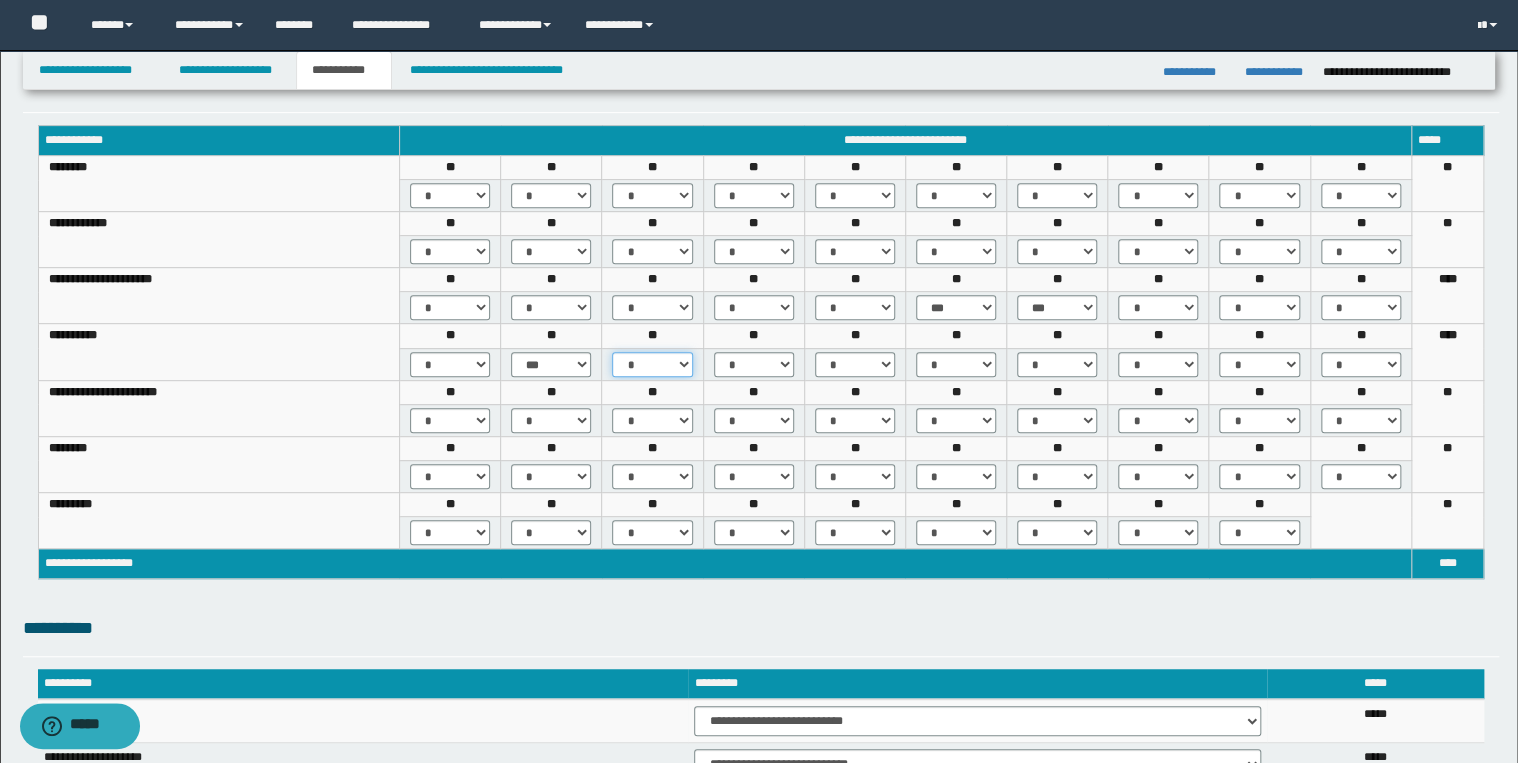 click on "* *** *** ***" at bounding box center (652, 364) 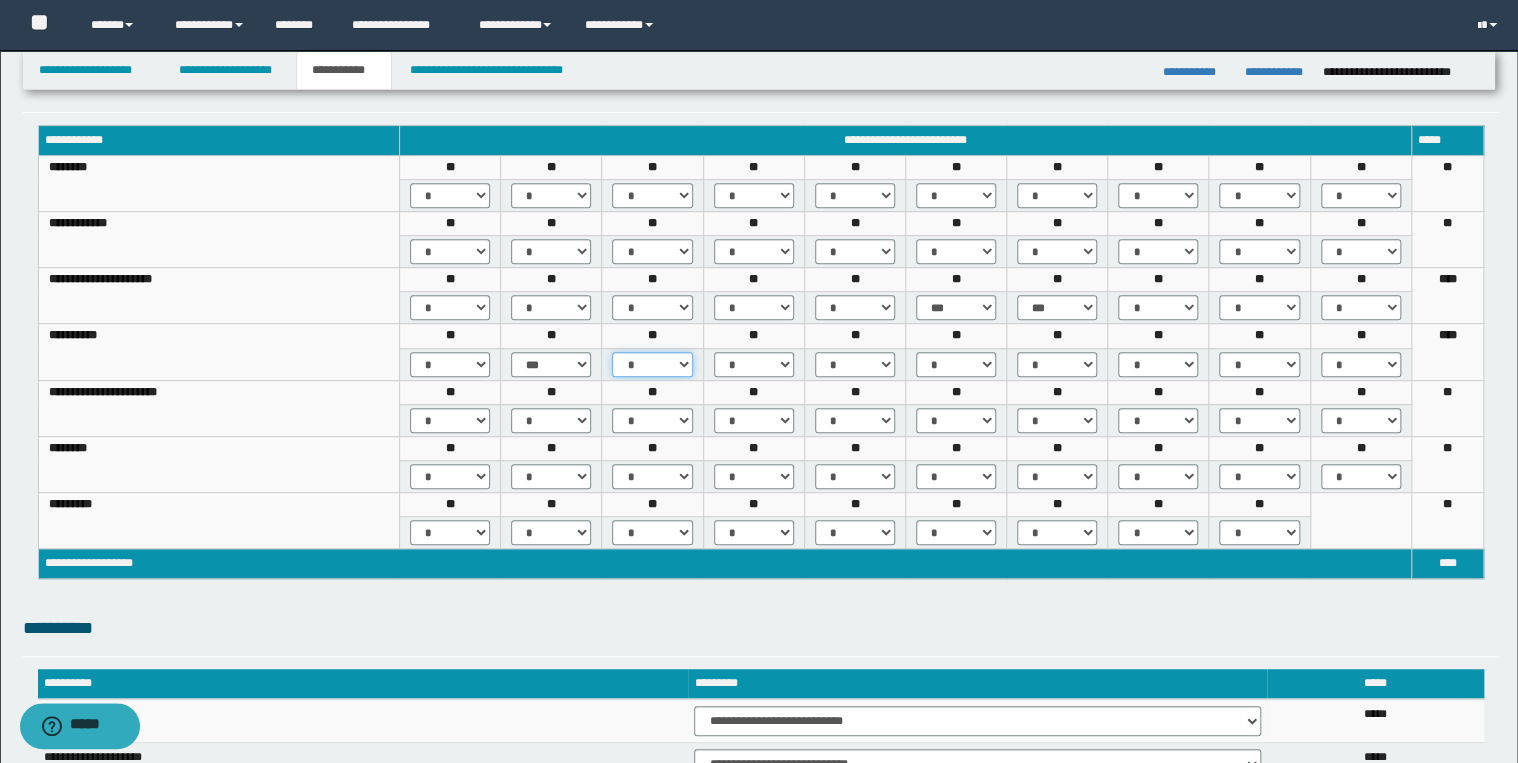 select on "***" 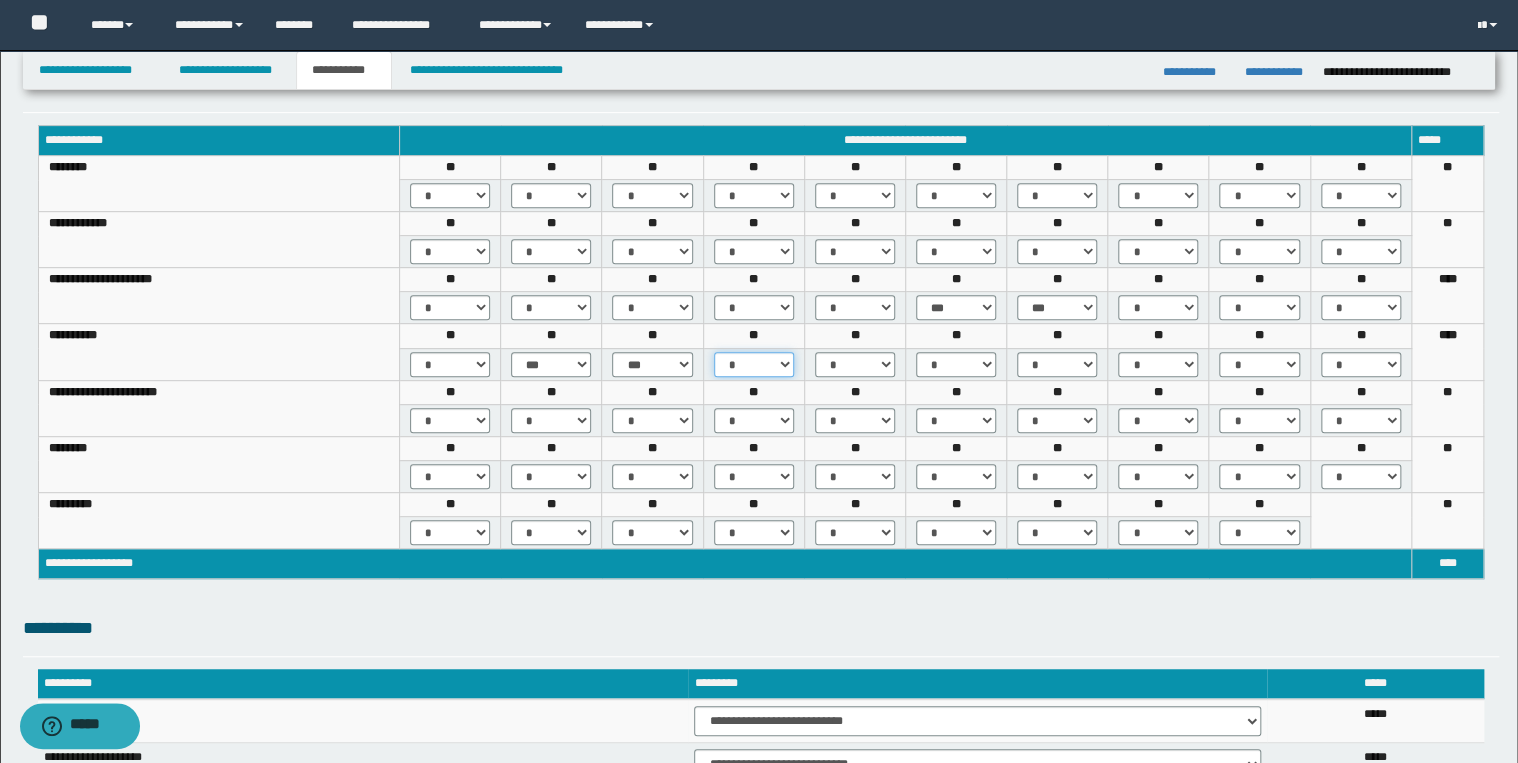 click on "* *** *** ***" at bounding box center (754, 364) 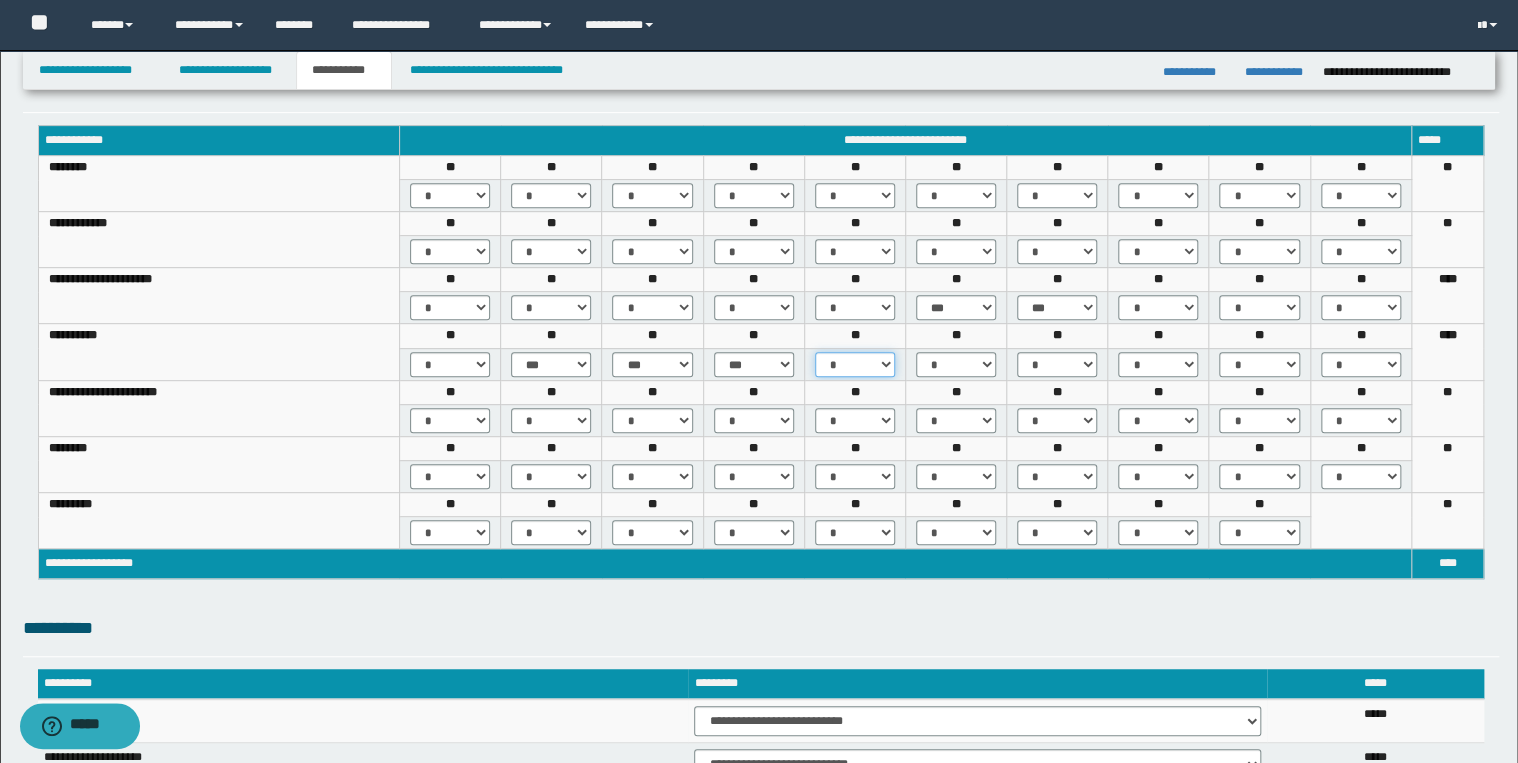 click on "* *** *** ***" at bounding box center [855, 364] 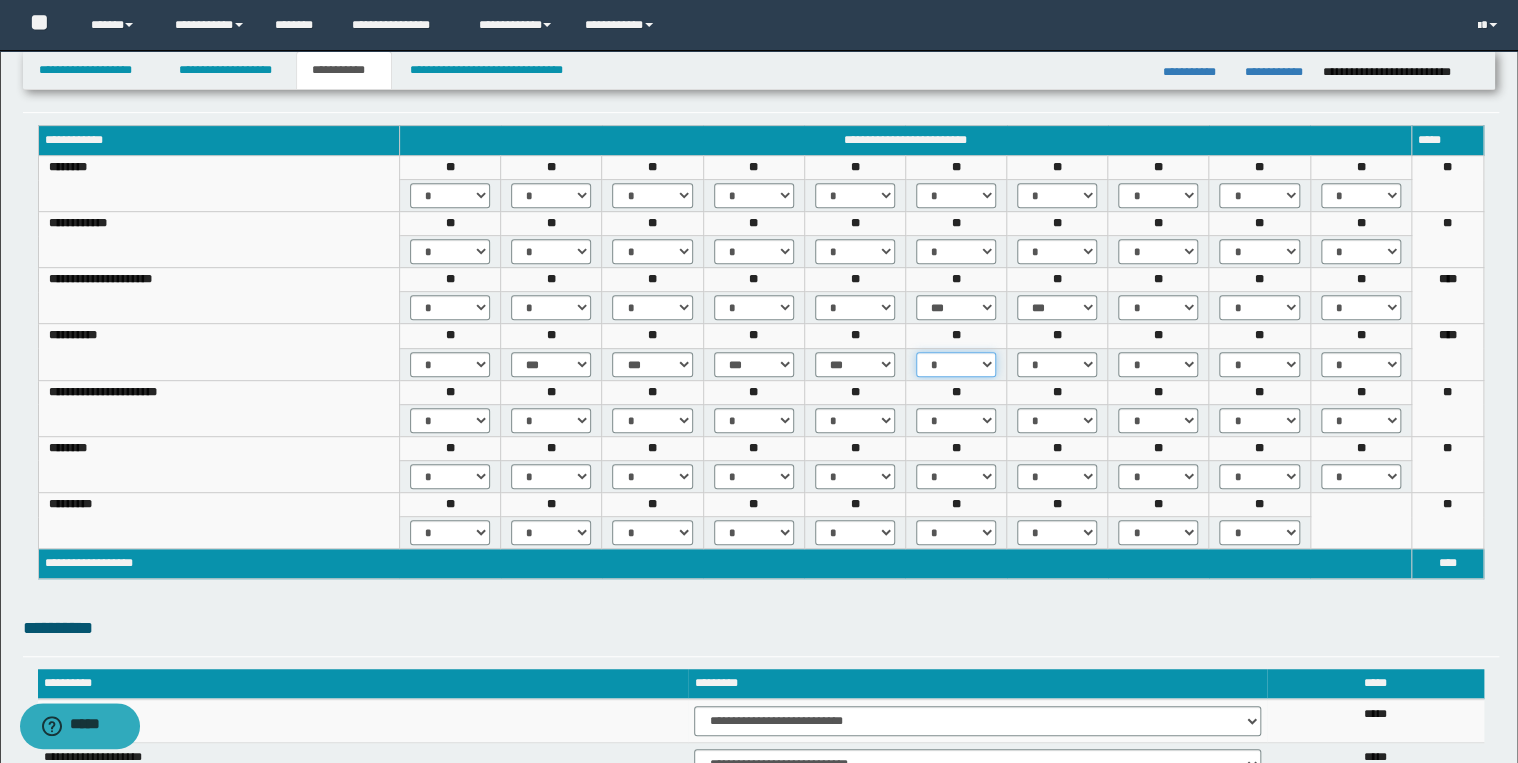 click on "* *** *** ***" at bounding box center (956, 364) 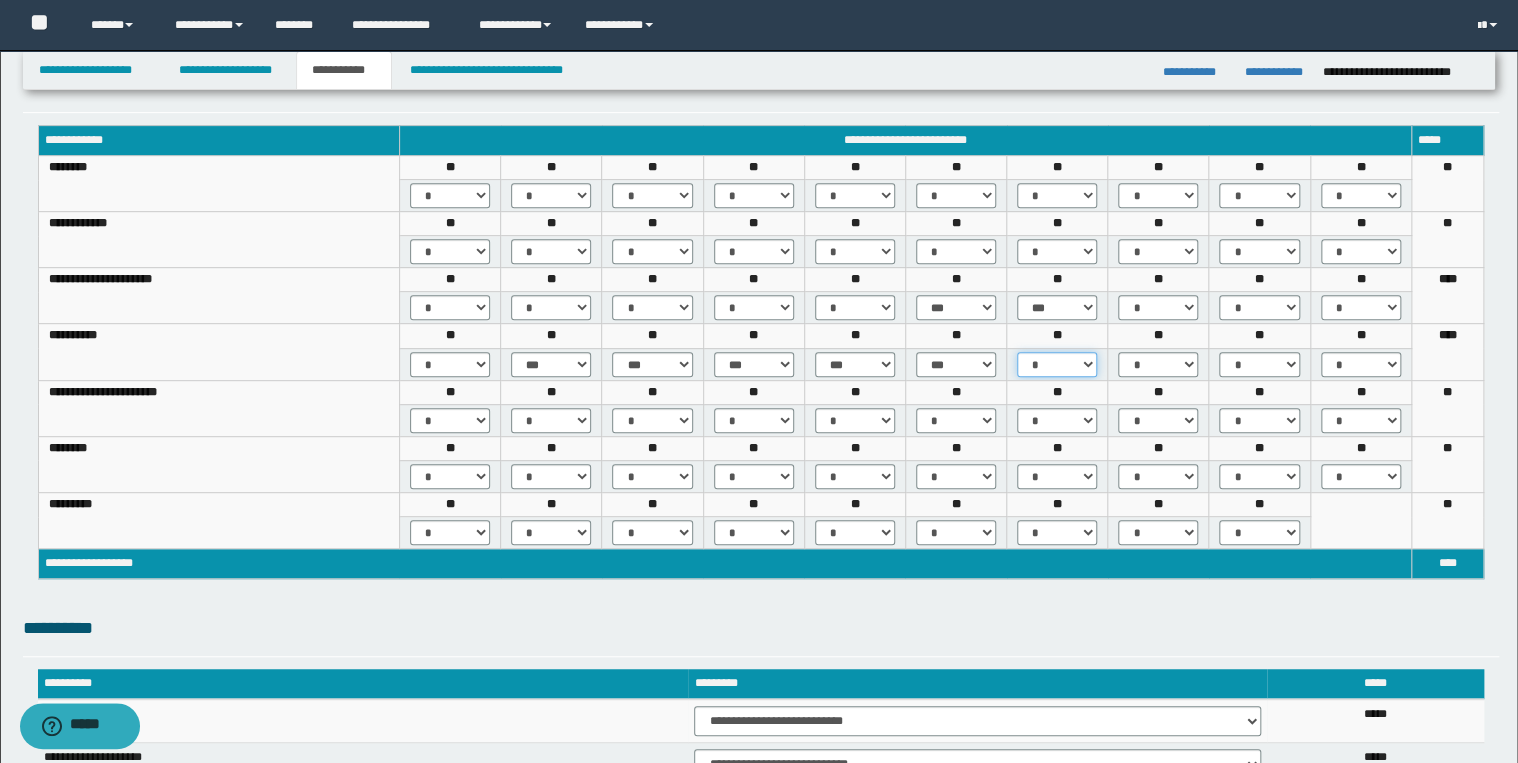 click on "* *** *** ***" at bounding box center (1057, 364) 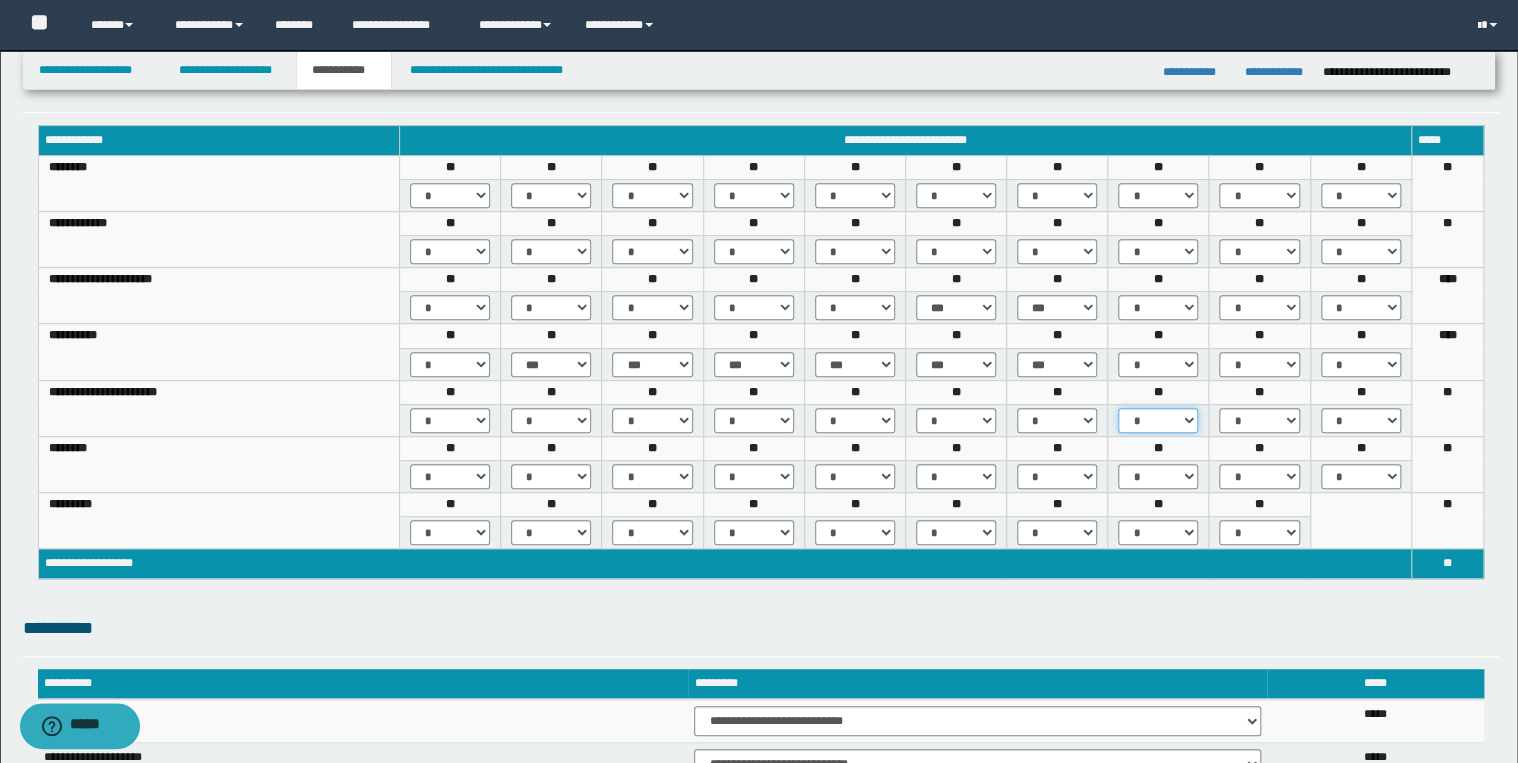 click on "* *** *** ***" at bounding box center [1158, 420] 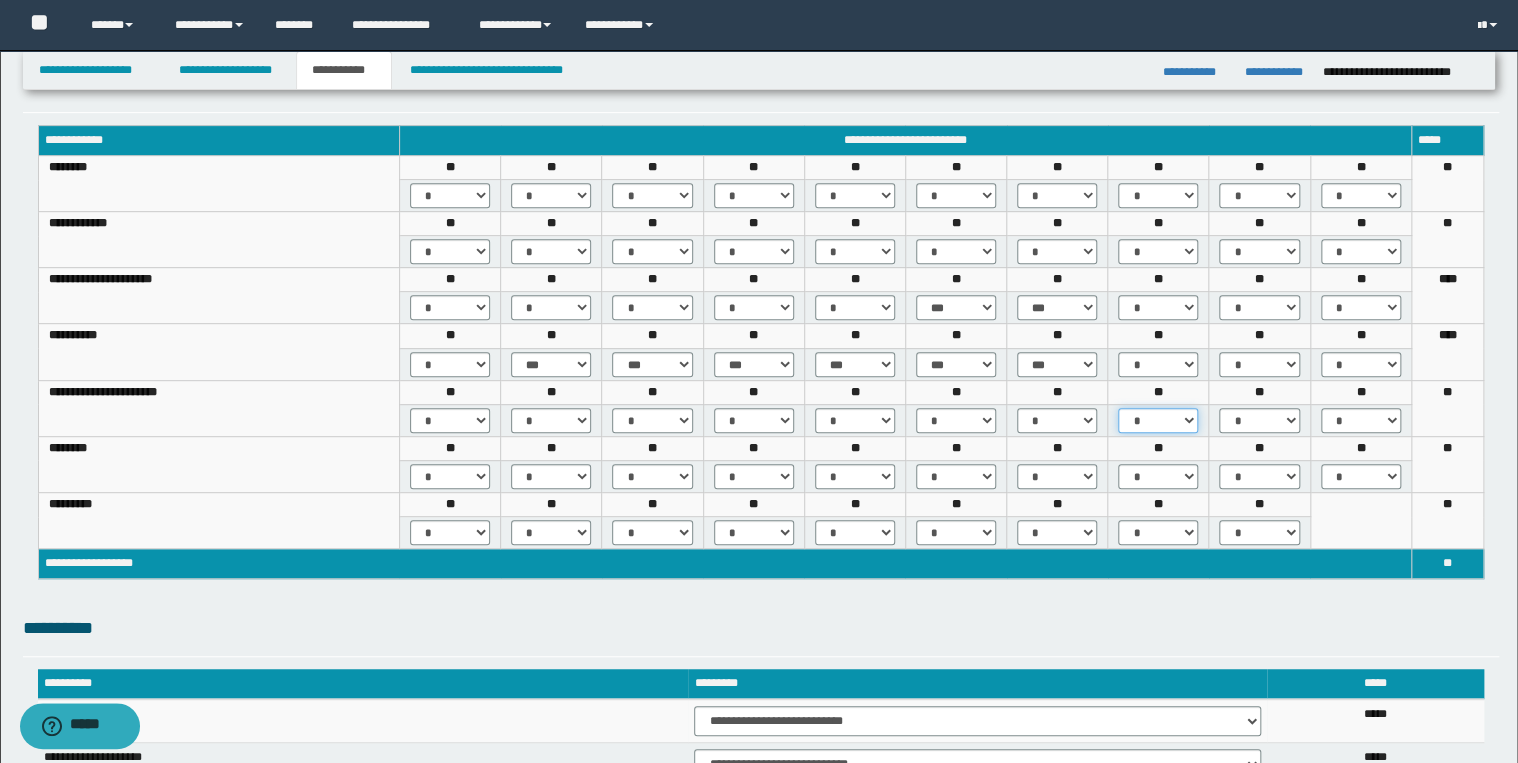 select on "***" 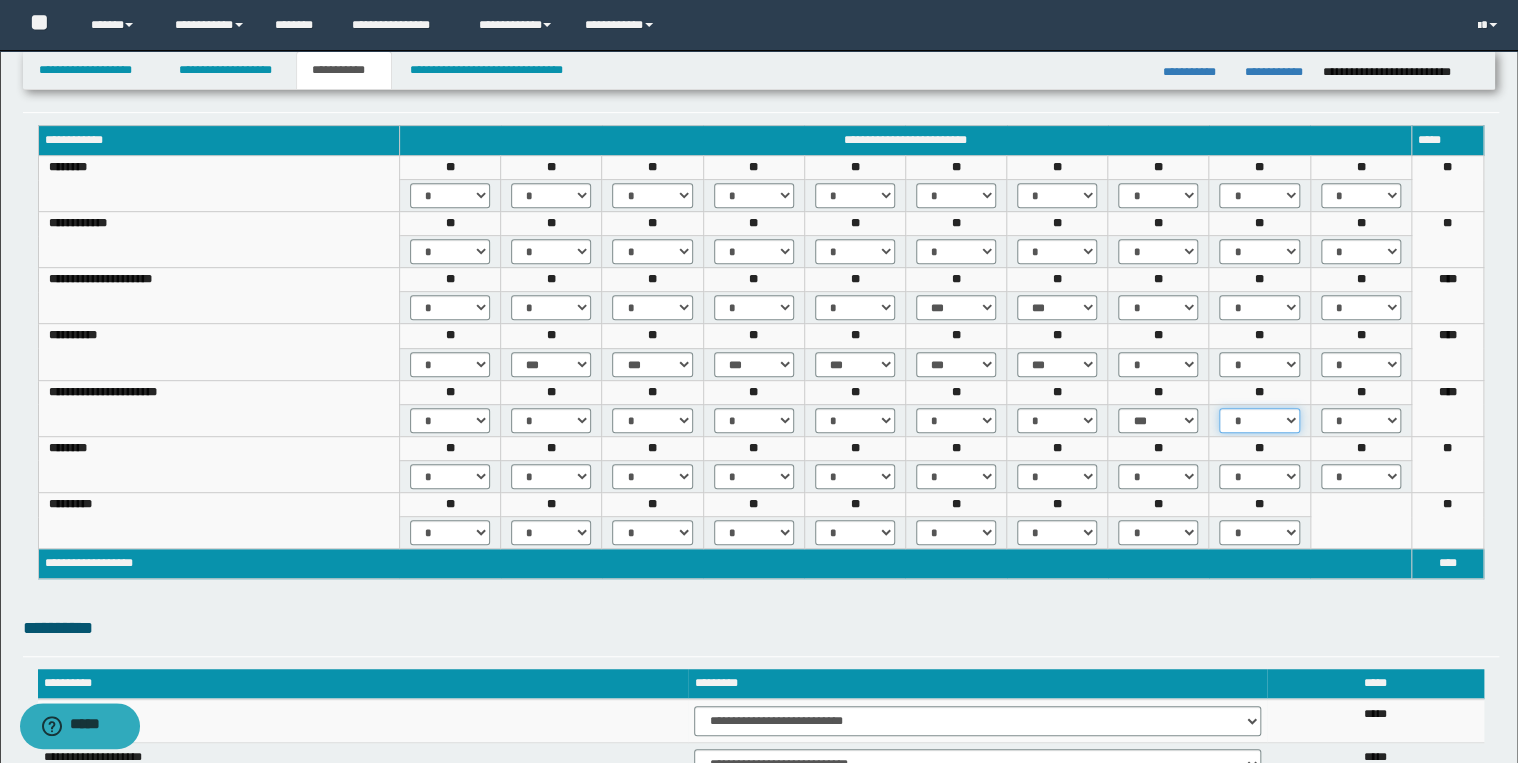 click on "* *** *** ***" at bounding box center [1259, 420] 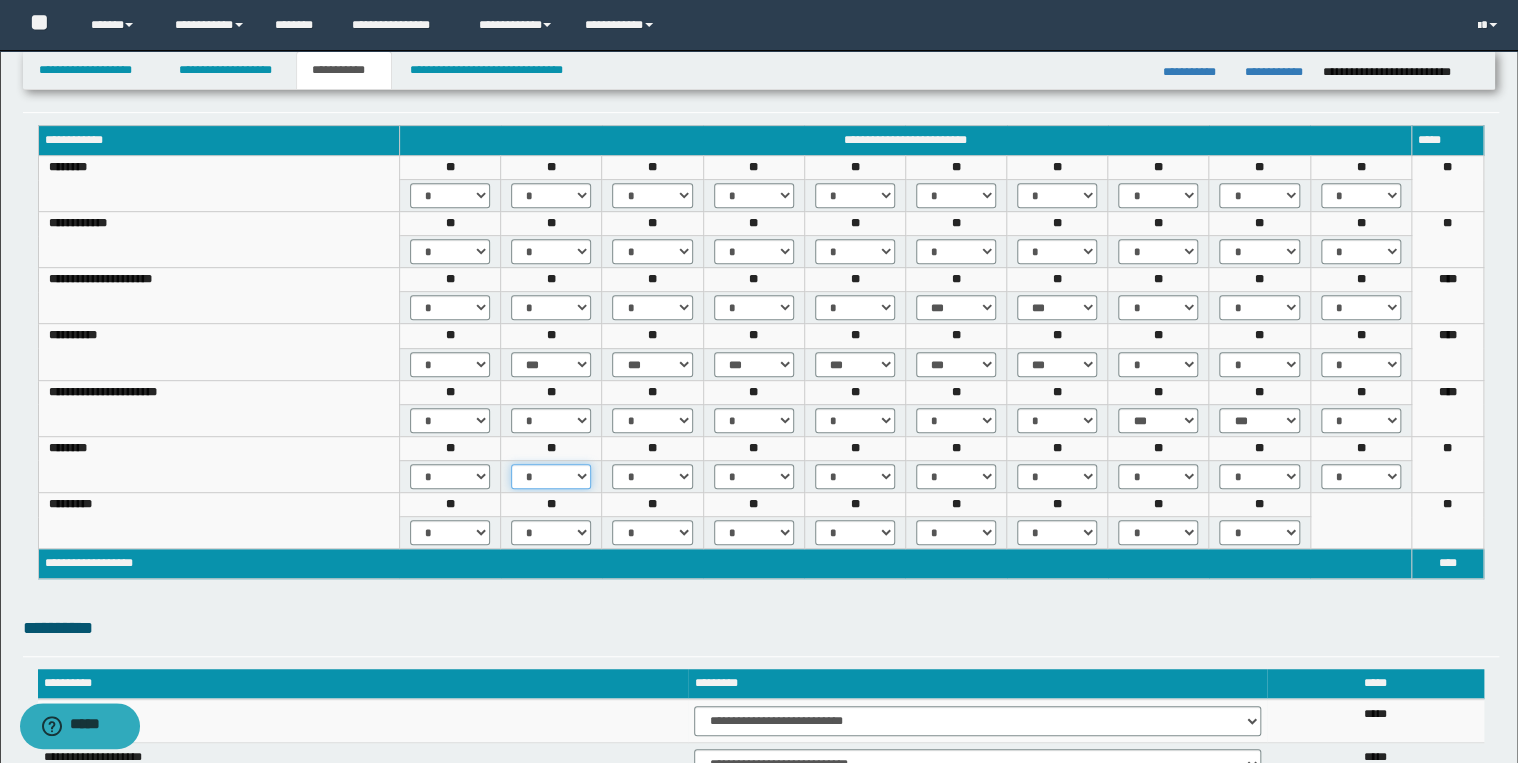 click on "* *** *** ***" at bounding box center [551, 476] 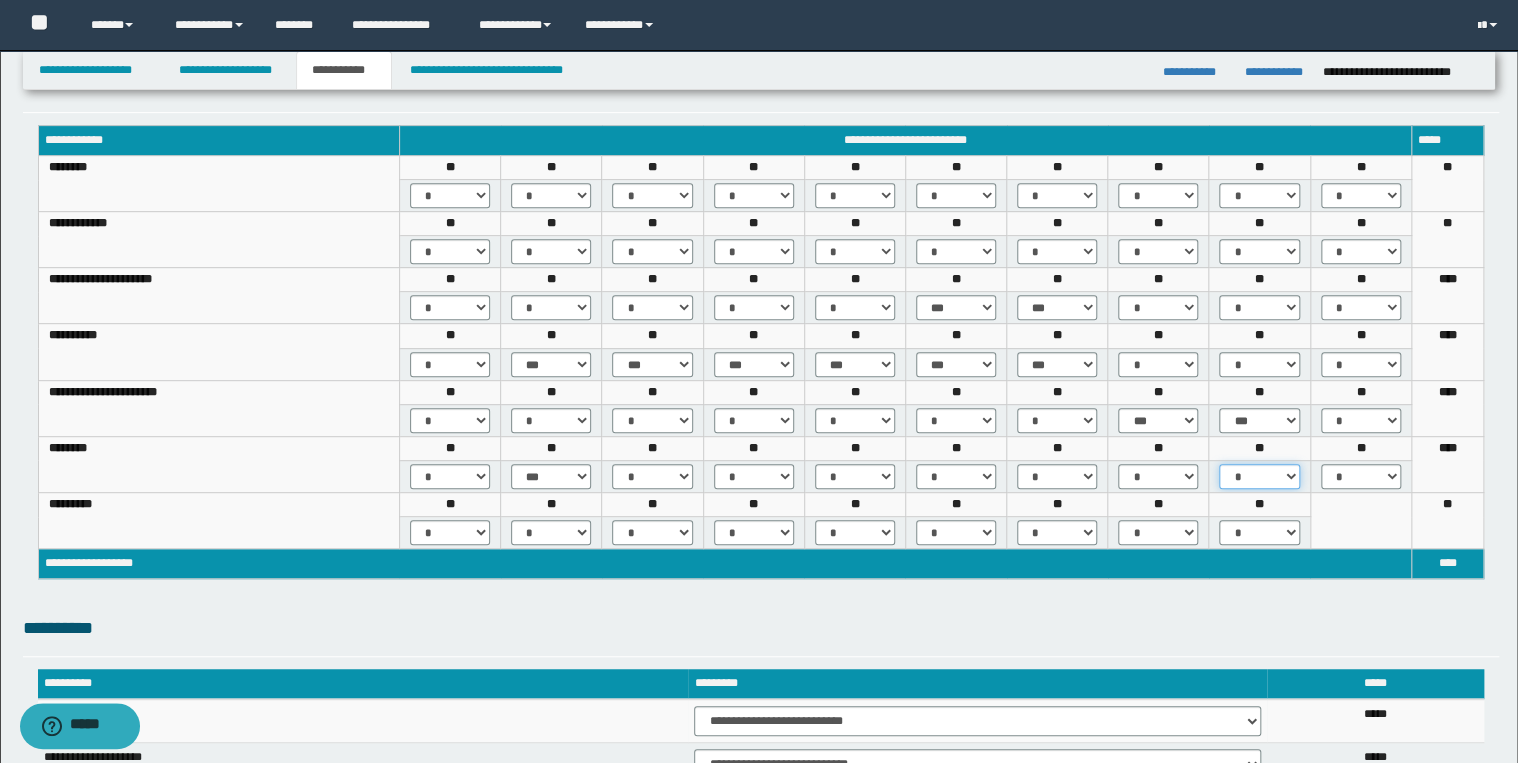 click on "* *** *** ***" at bounding box center [1259, 476] 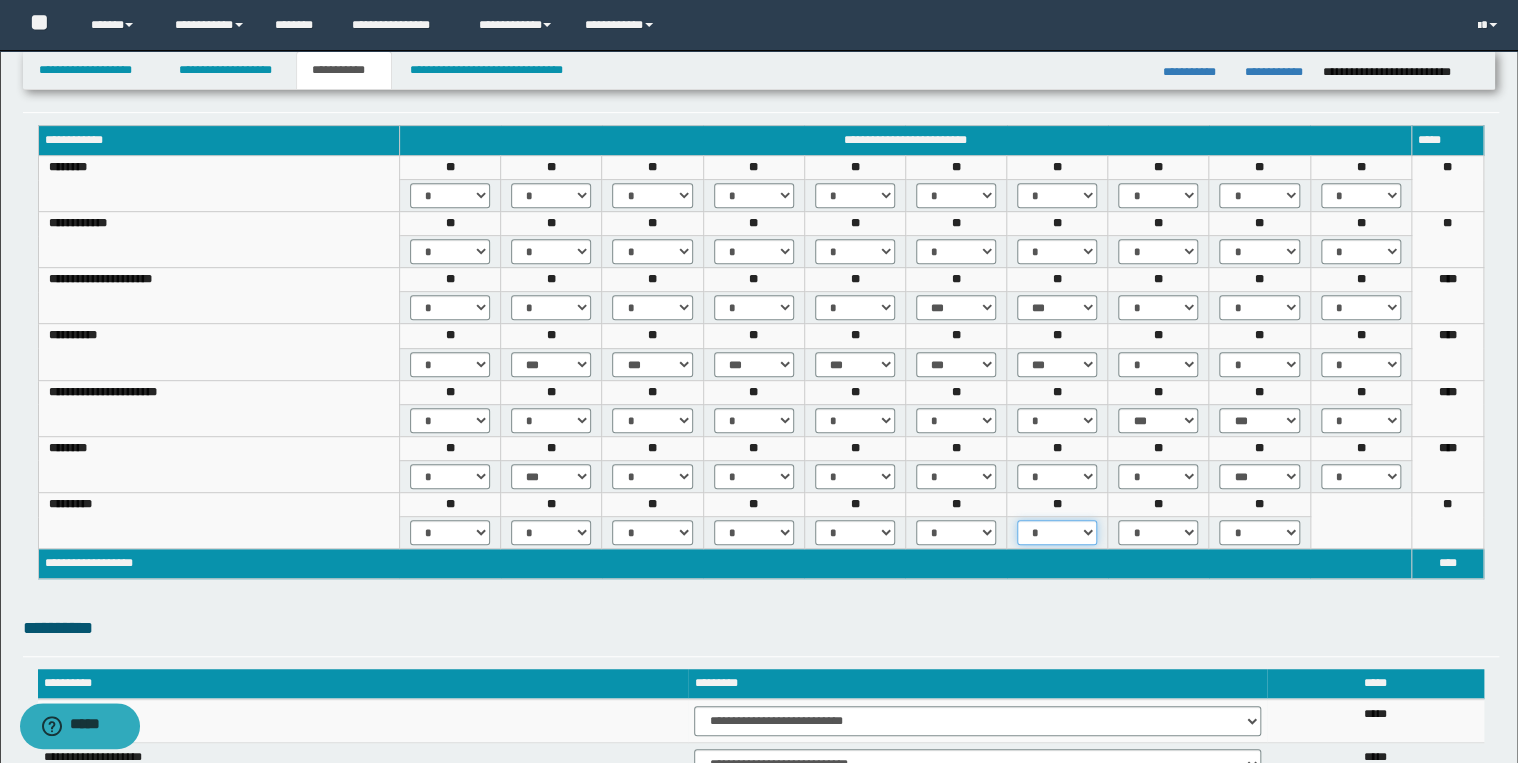 click on "* *** *** ***" at bounding box center (1057, 532) 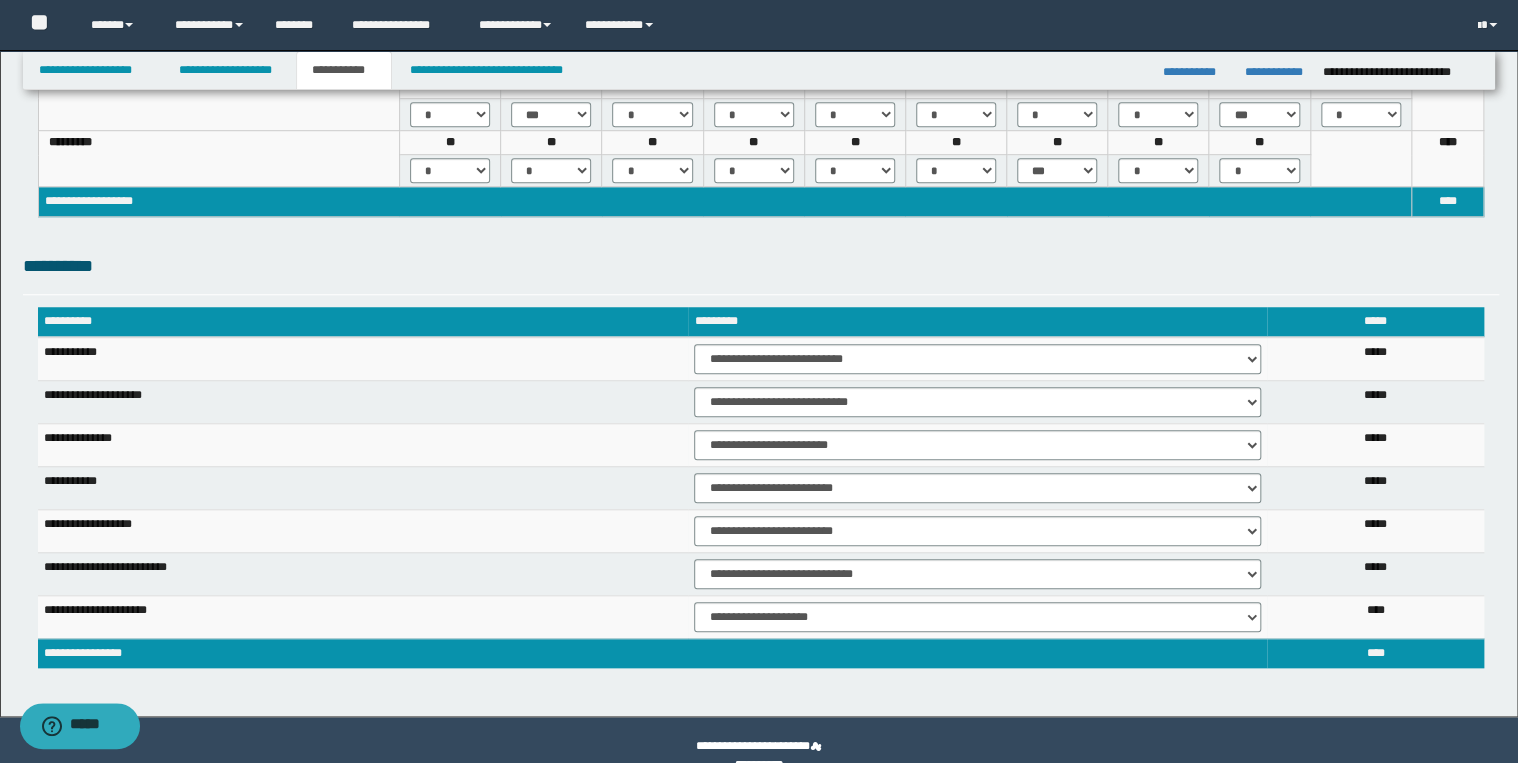 scroll, scrollTop: 713, scrollLeft: 0, axis: vertical 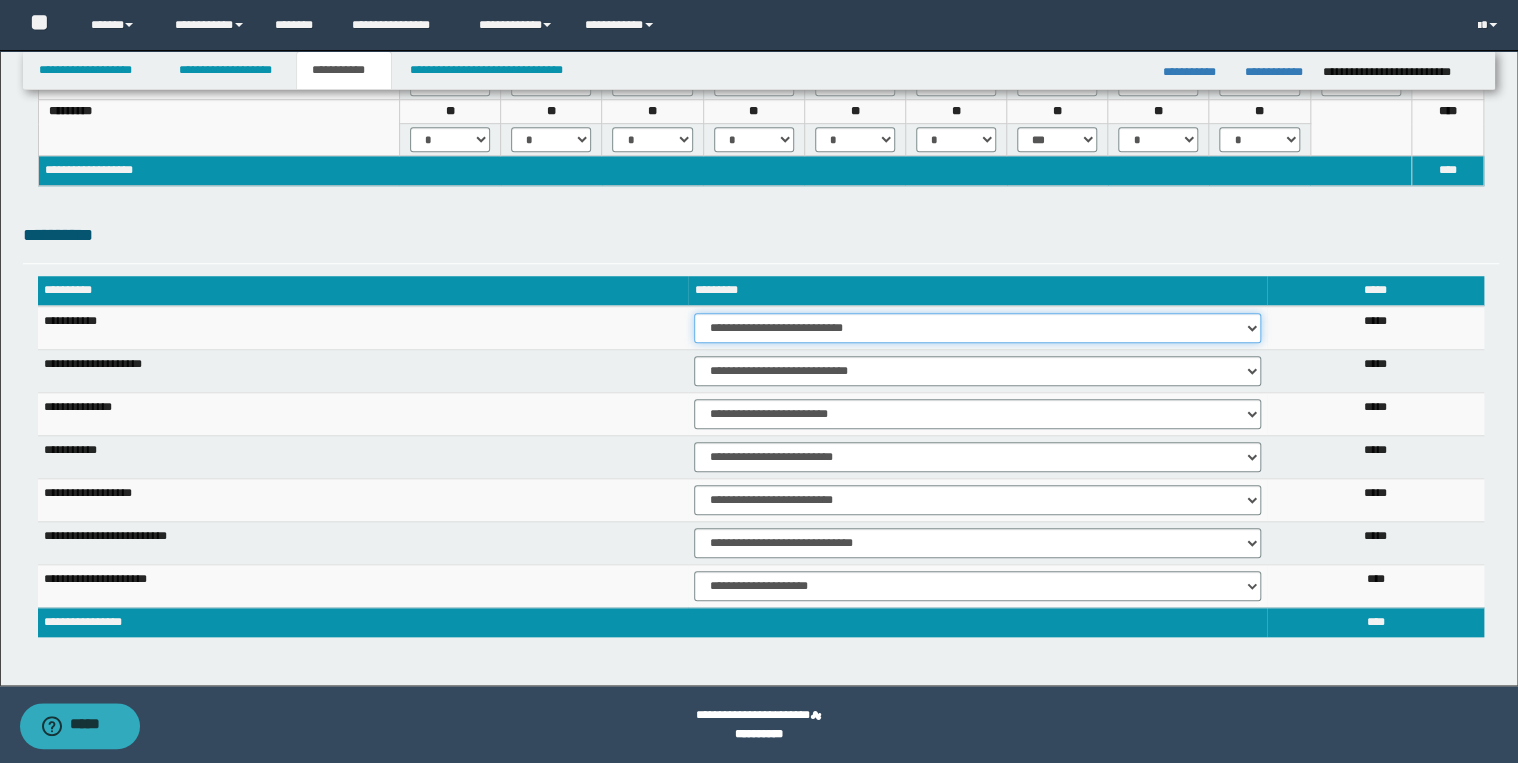 click on "**********" at bounding box center (977, 328) 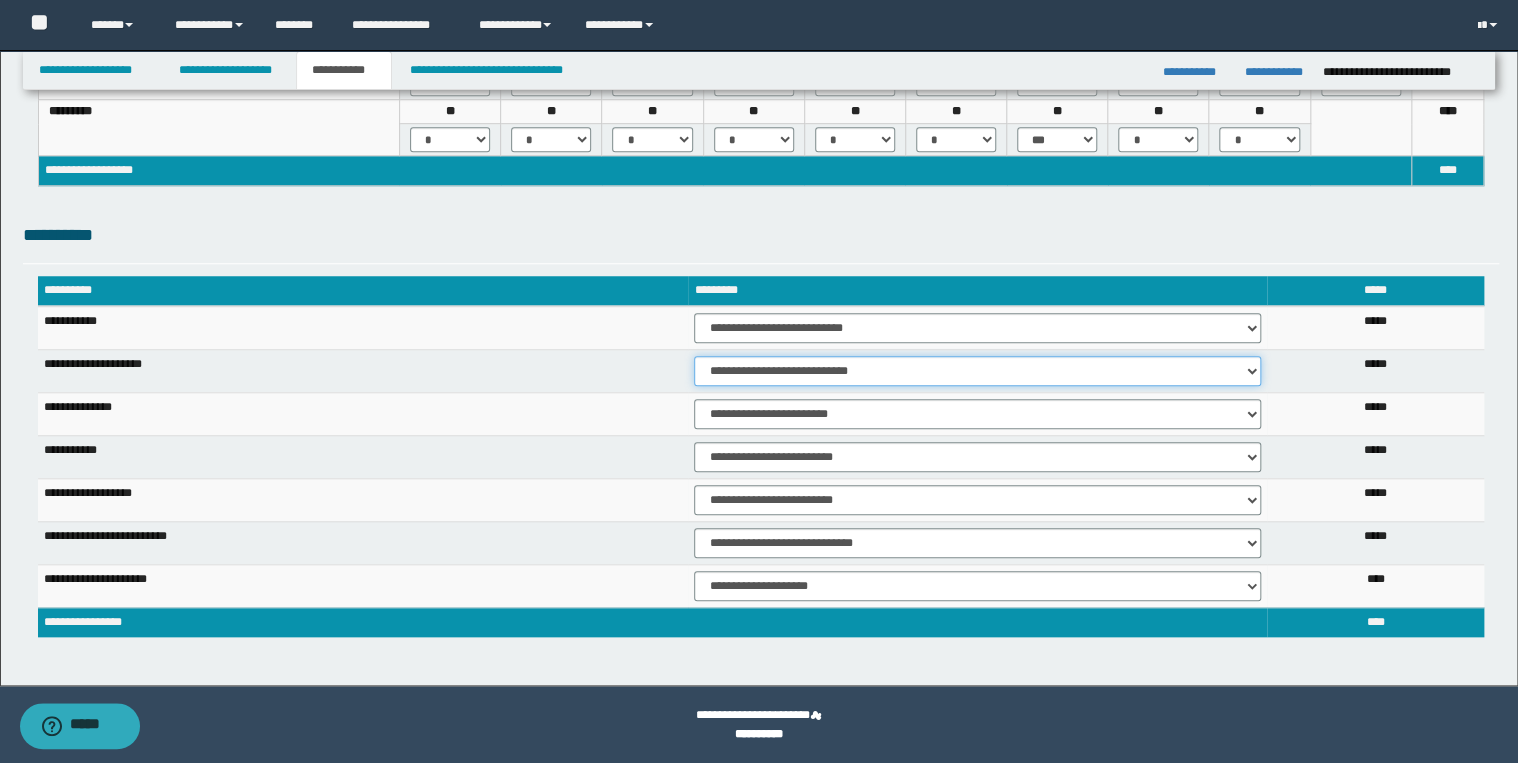 click on "**********" at bounding box center (977, 371) 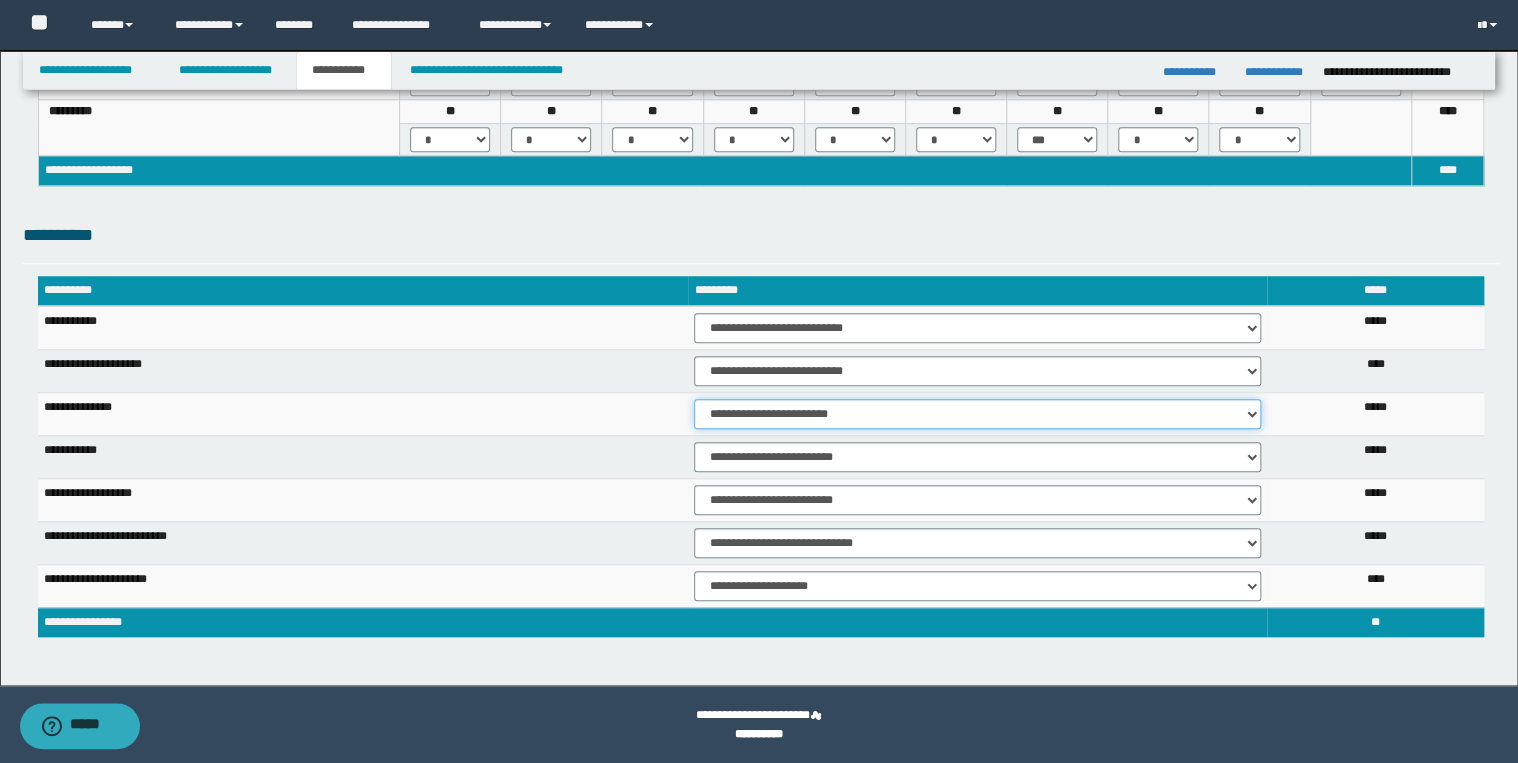 drag, startPoint x: 873, startPoint y: 412, endPoint x: 816, endPoint y: 412, distance: 57 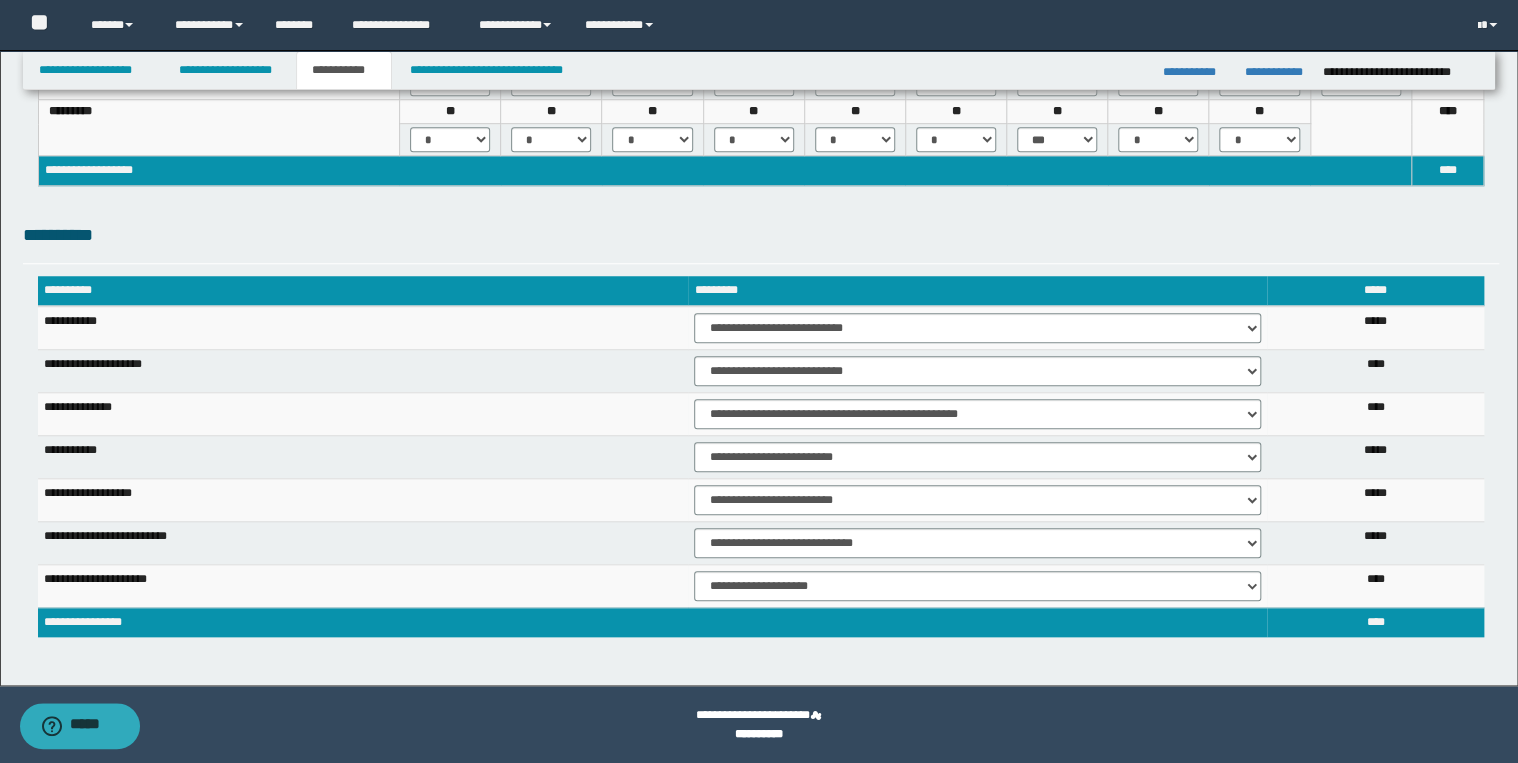 click on "**********" at bounding box center [977, 456] 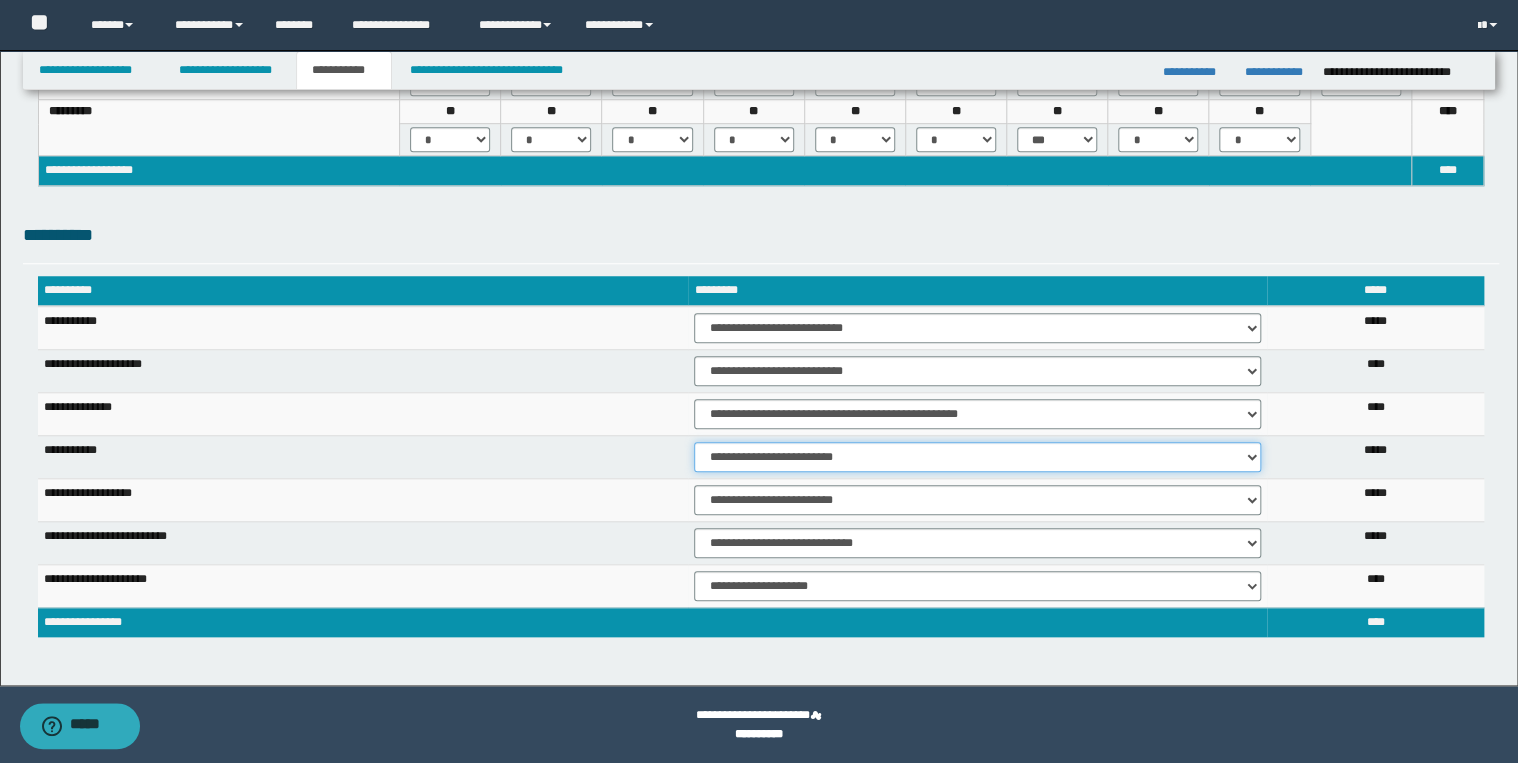 click on "**********" at bounding box center [977, 457] 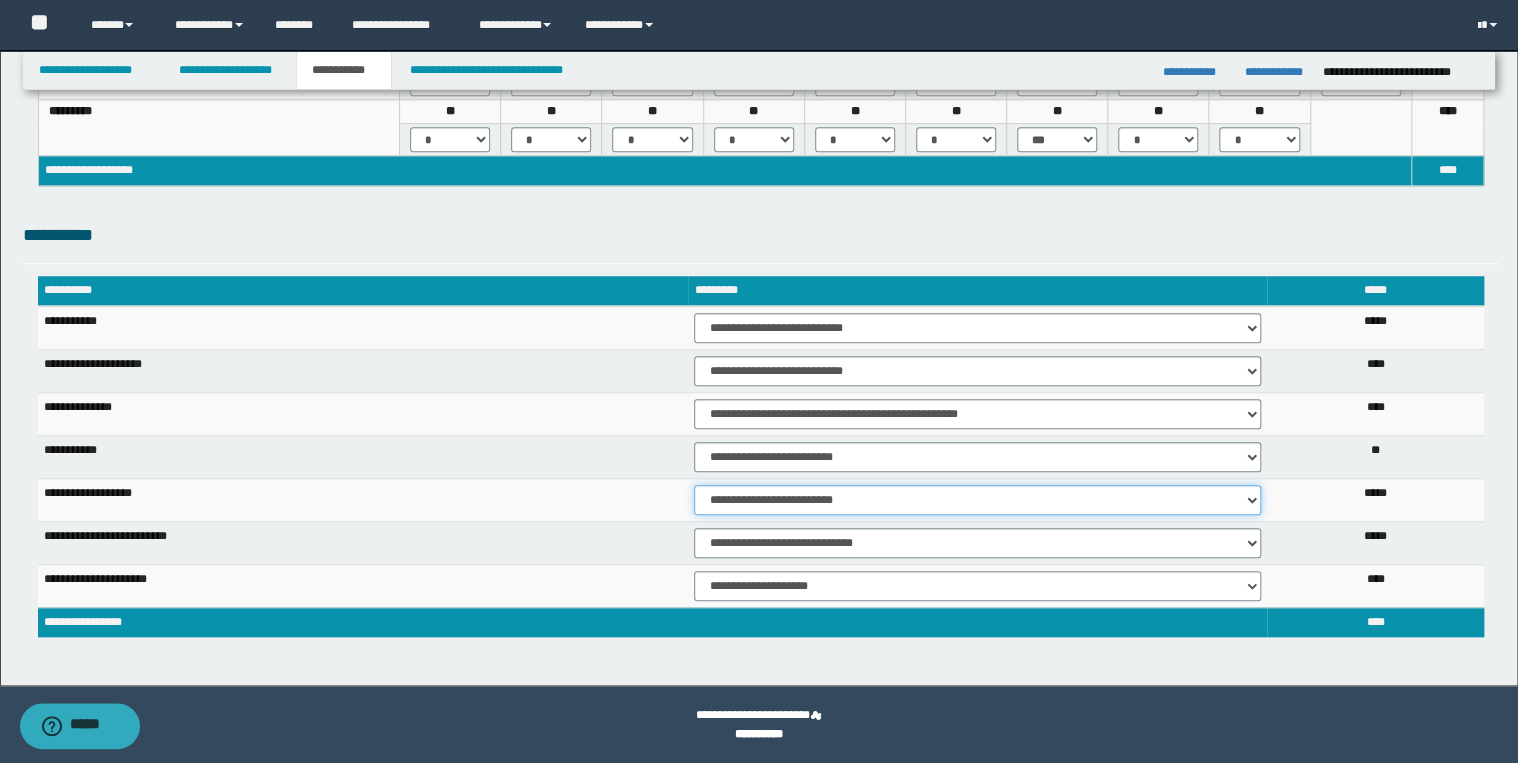 click on "**********" at bounding box center [977, 500] 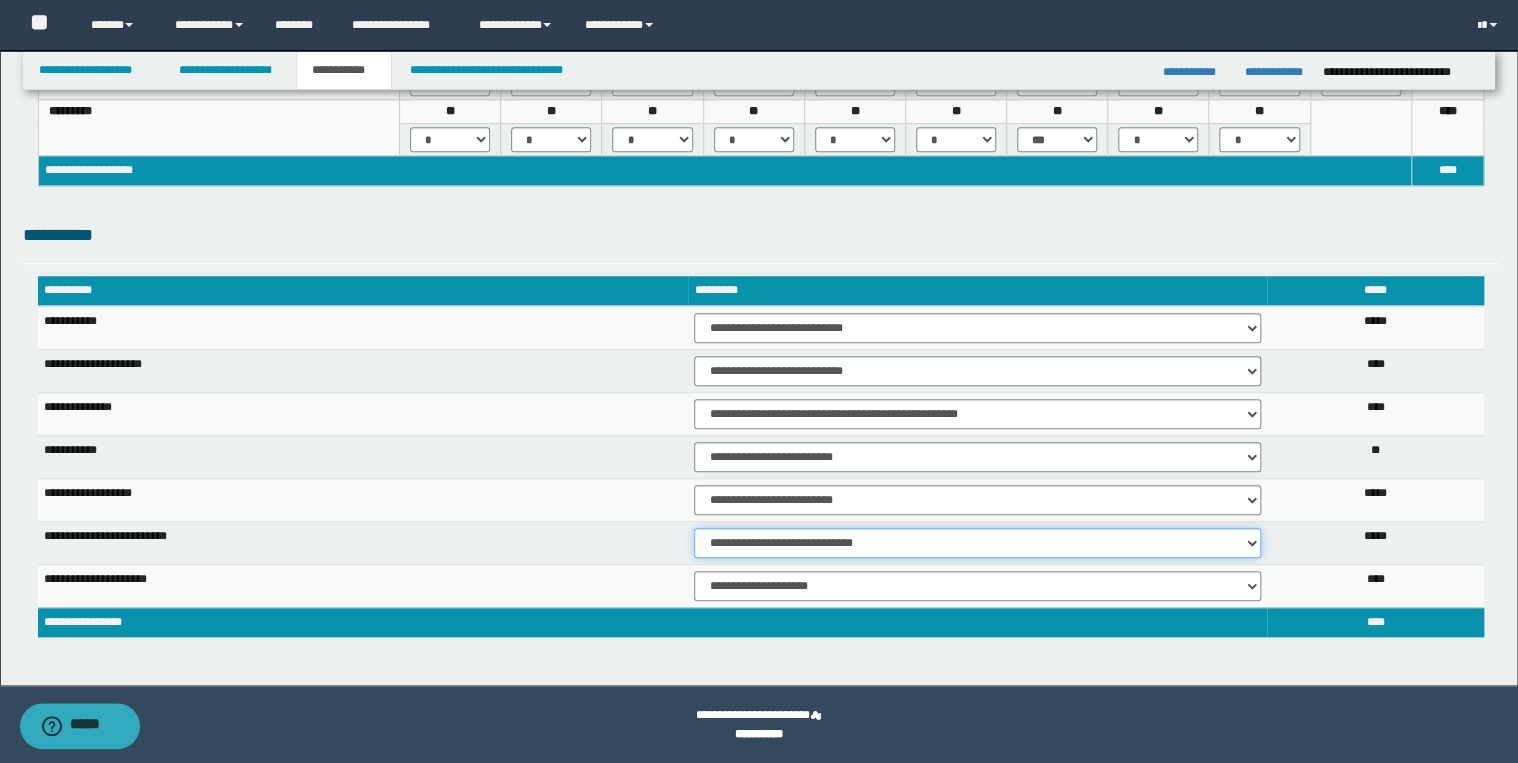 click on "**********" at bounding box center [977, 543] 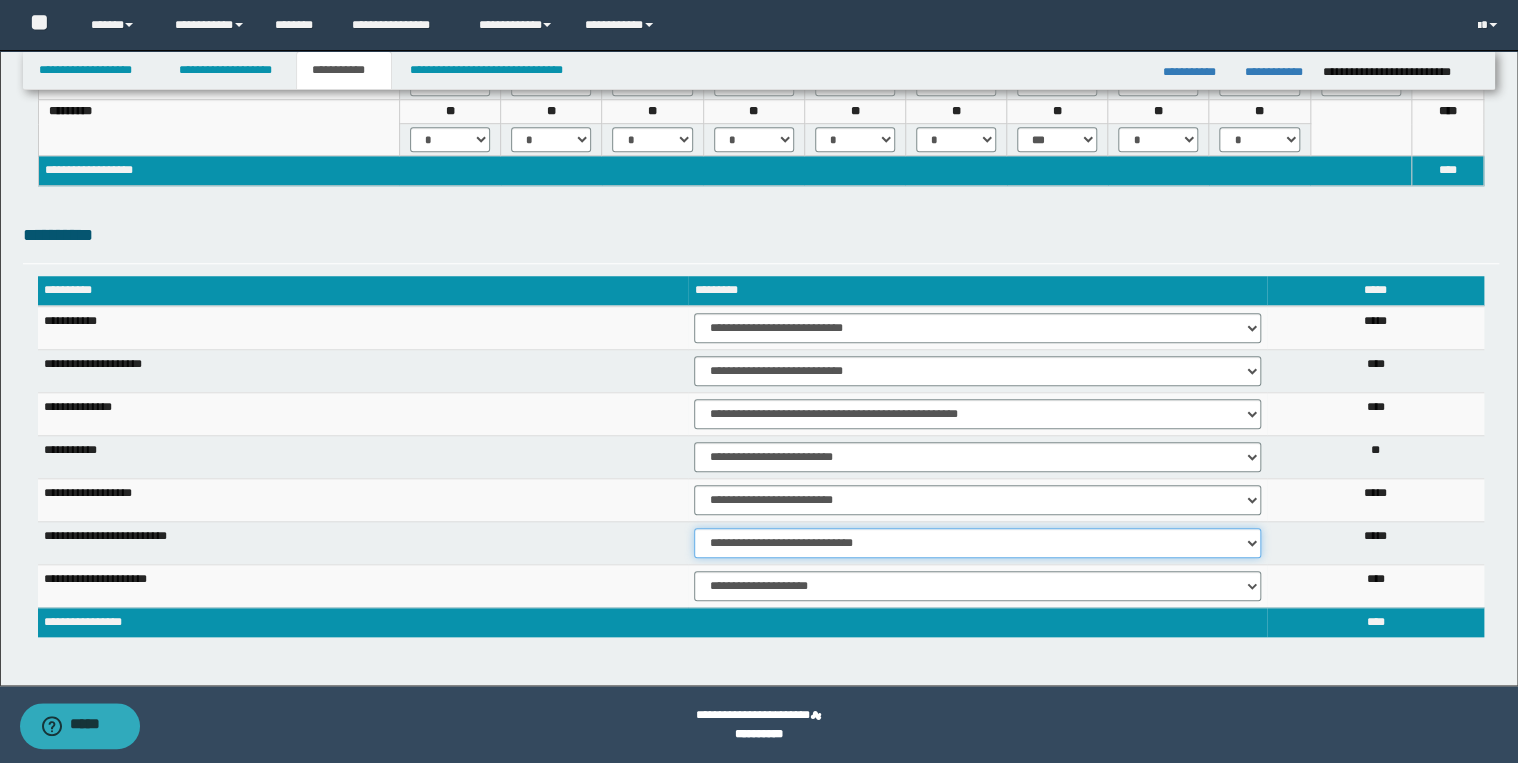 select on "***" 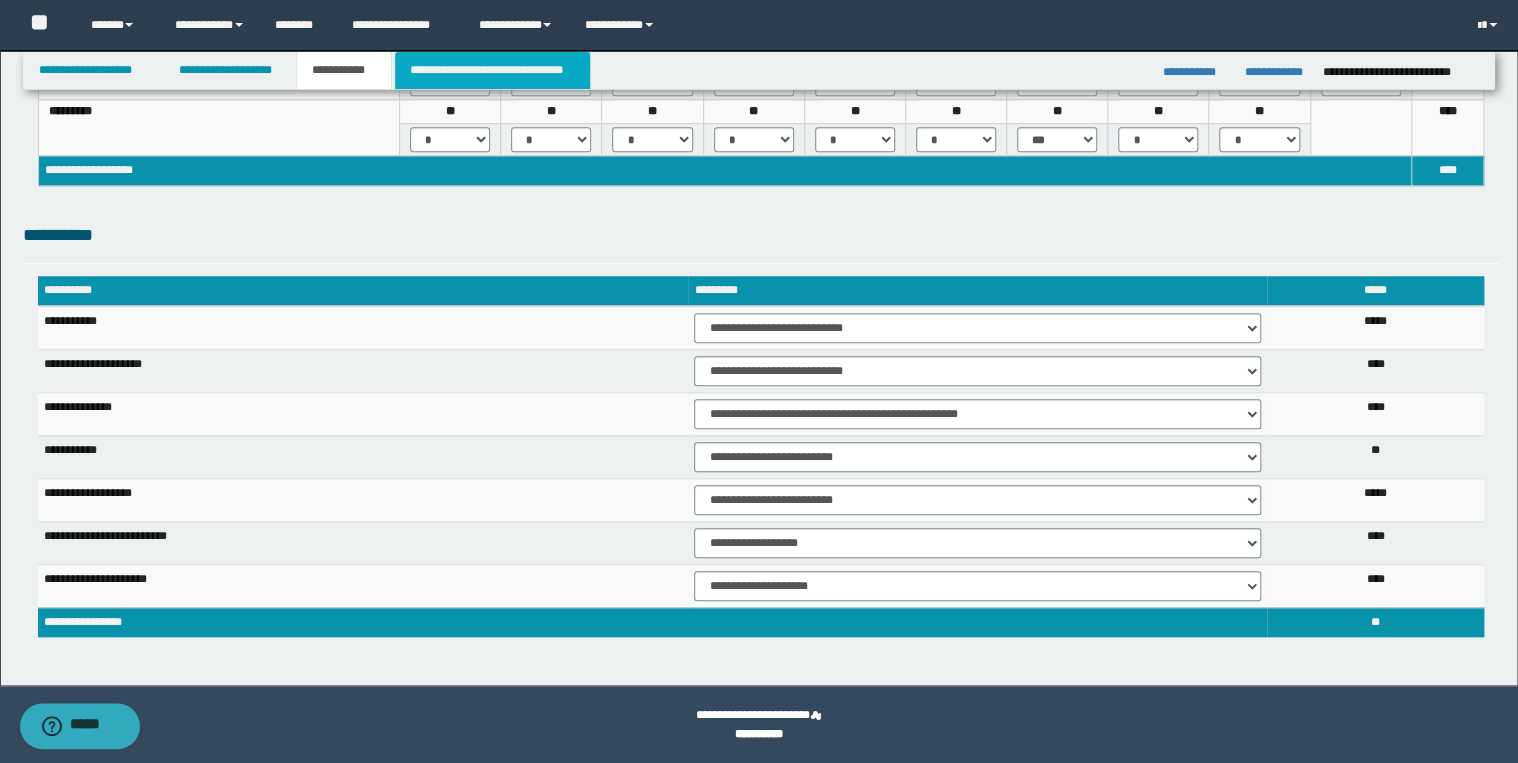 click on "**********" at bounding box center (492, 70) 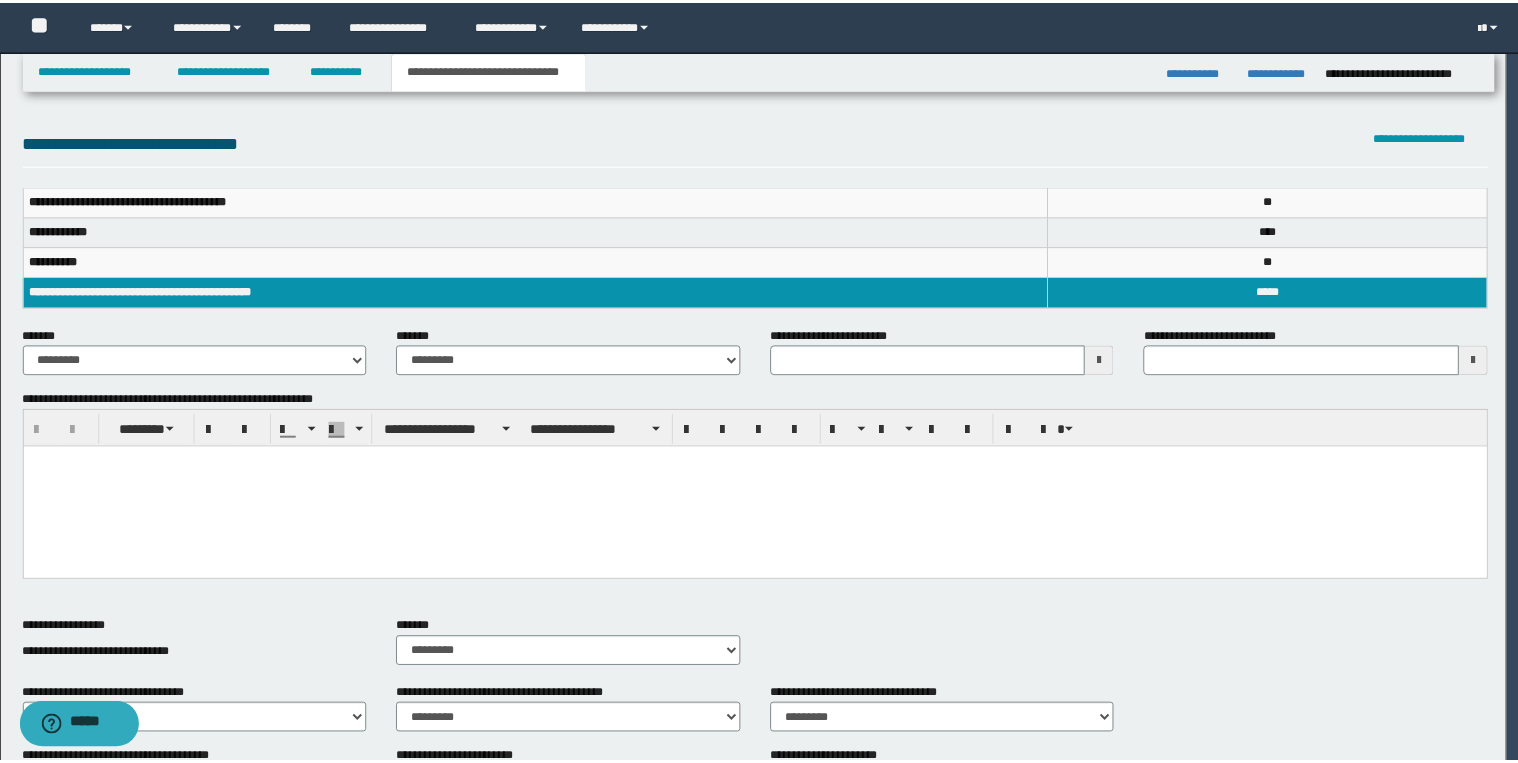 scroll, scrollTop: 0, scrollLeft: 0, axis: both 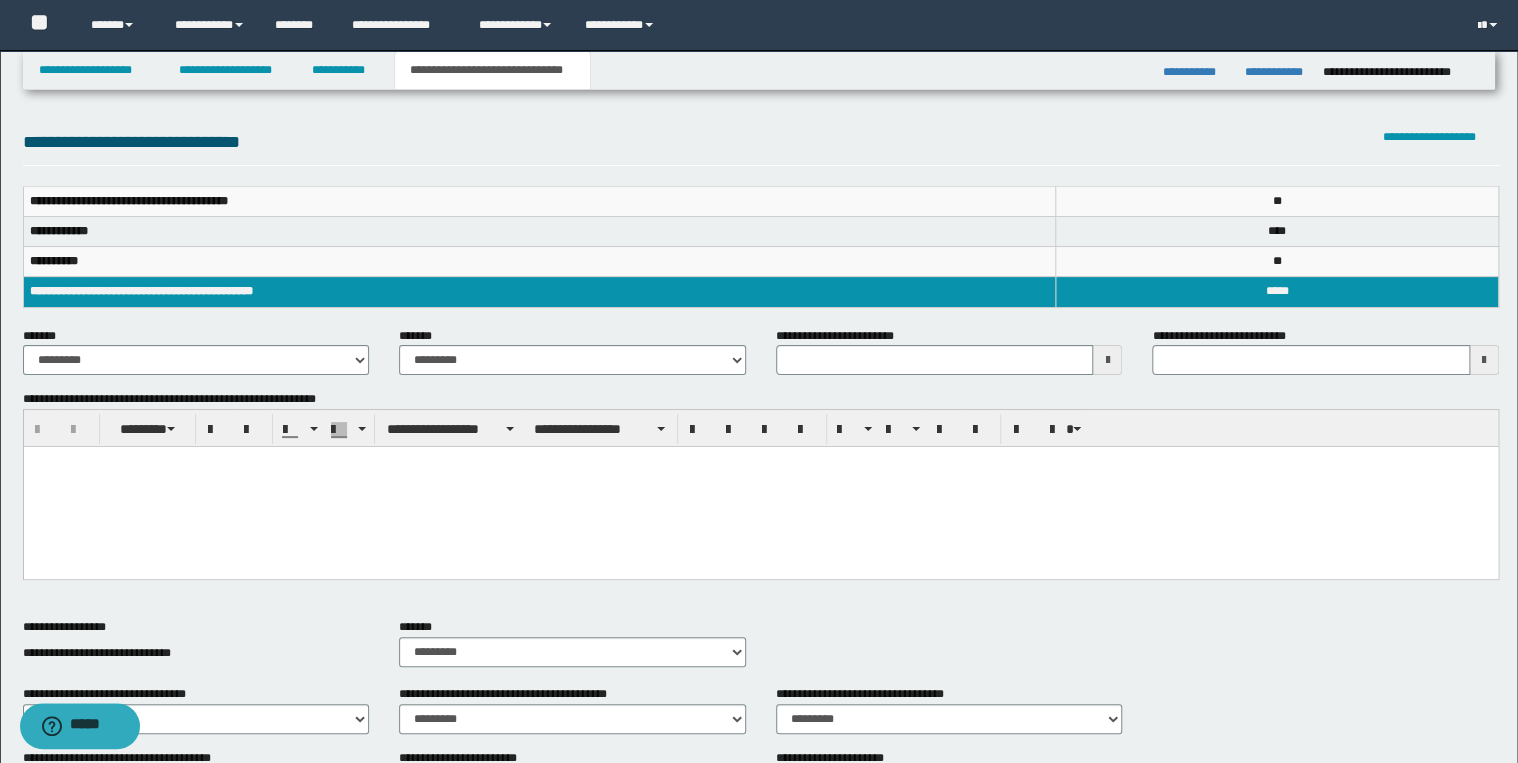type 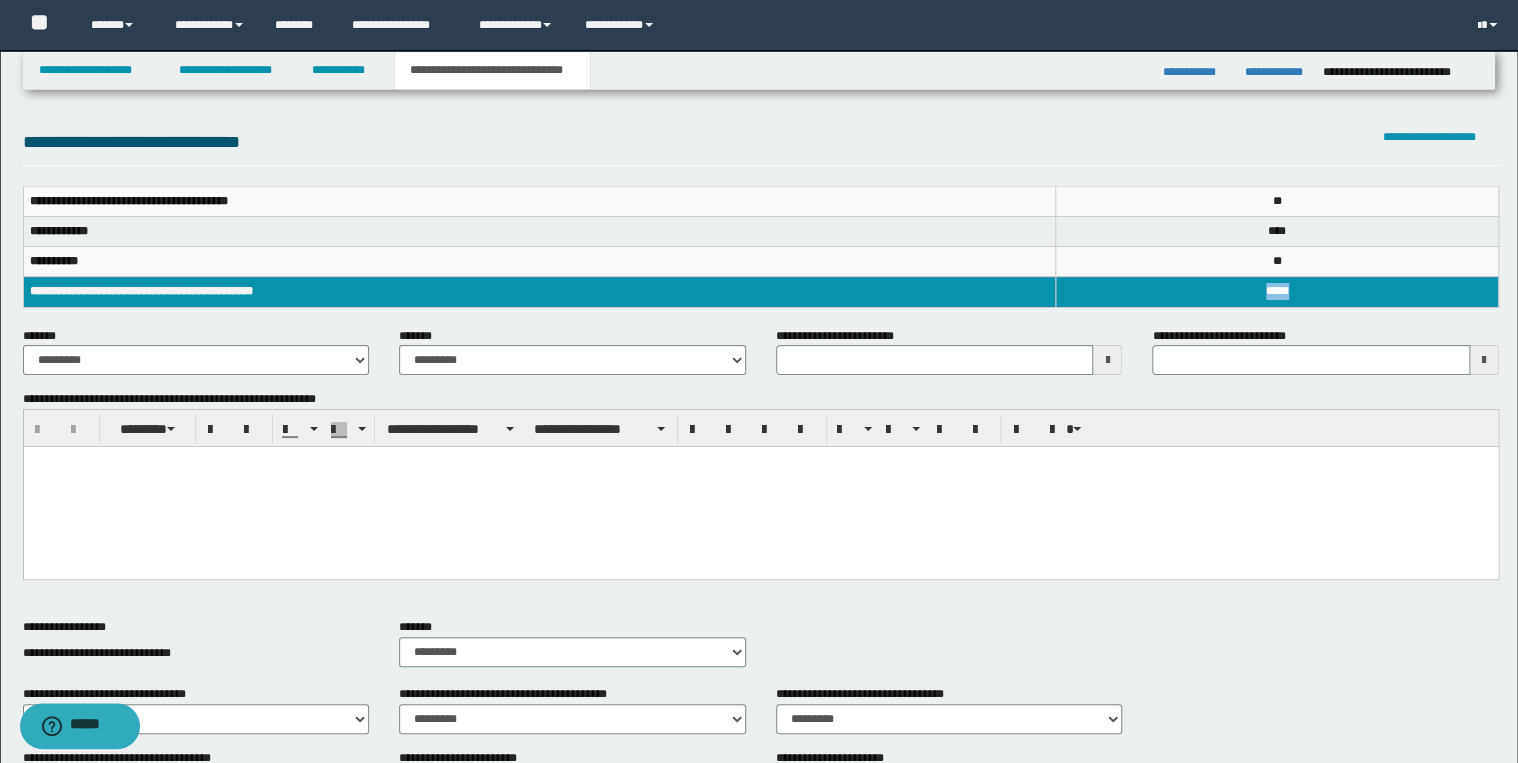 drag, startPoint x: 1232, startPoint y: 284, endPoint x: 1373, endPoint y: 295, distance: 141.42842 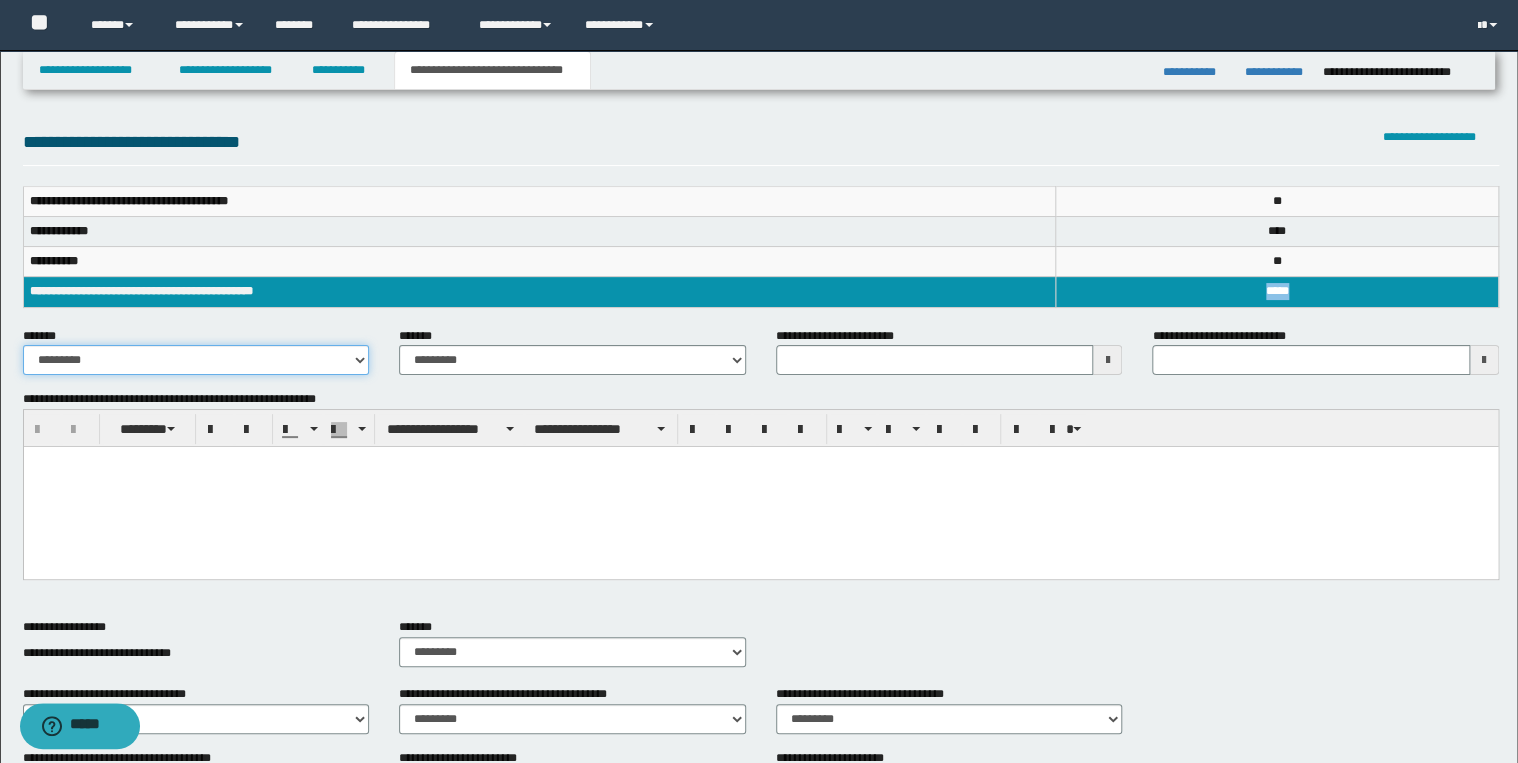 click on "**********" at bounding box center [196, 360] 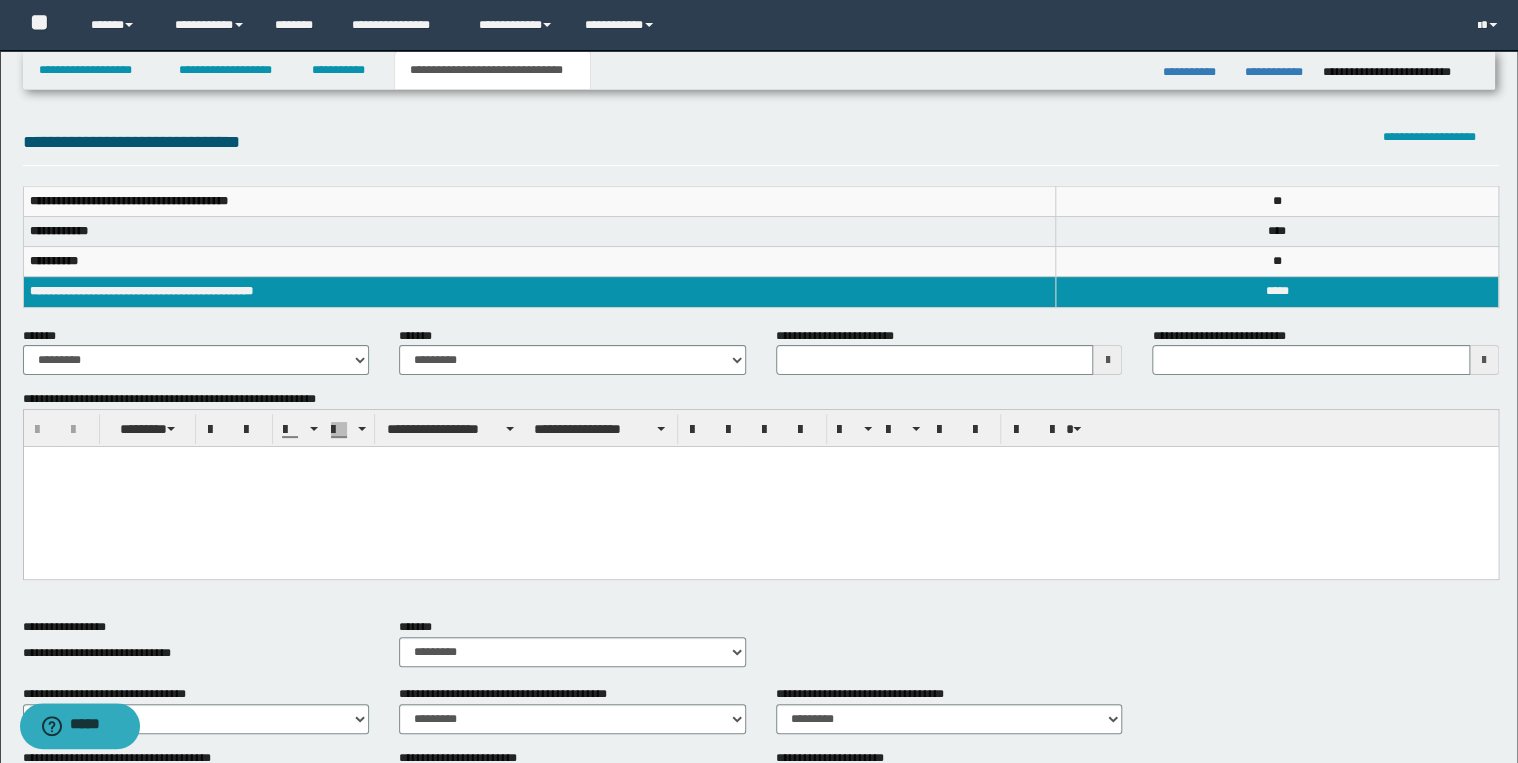 click on "**********" at bounding box center (572, 359) 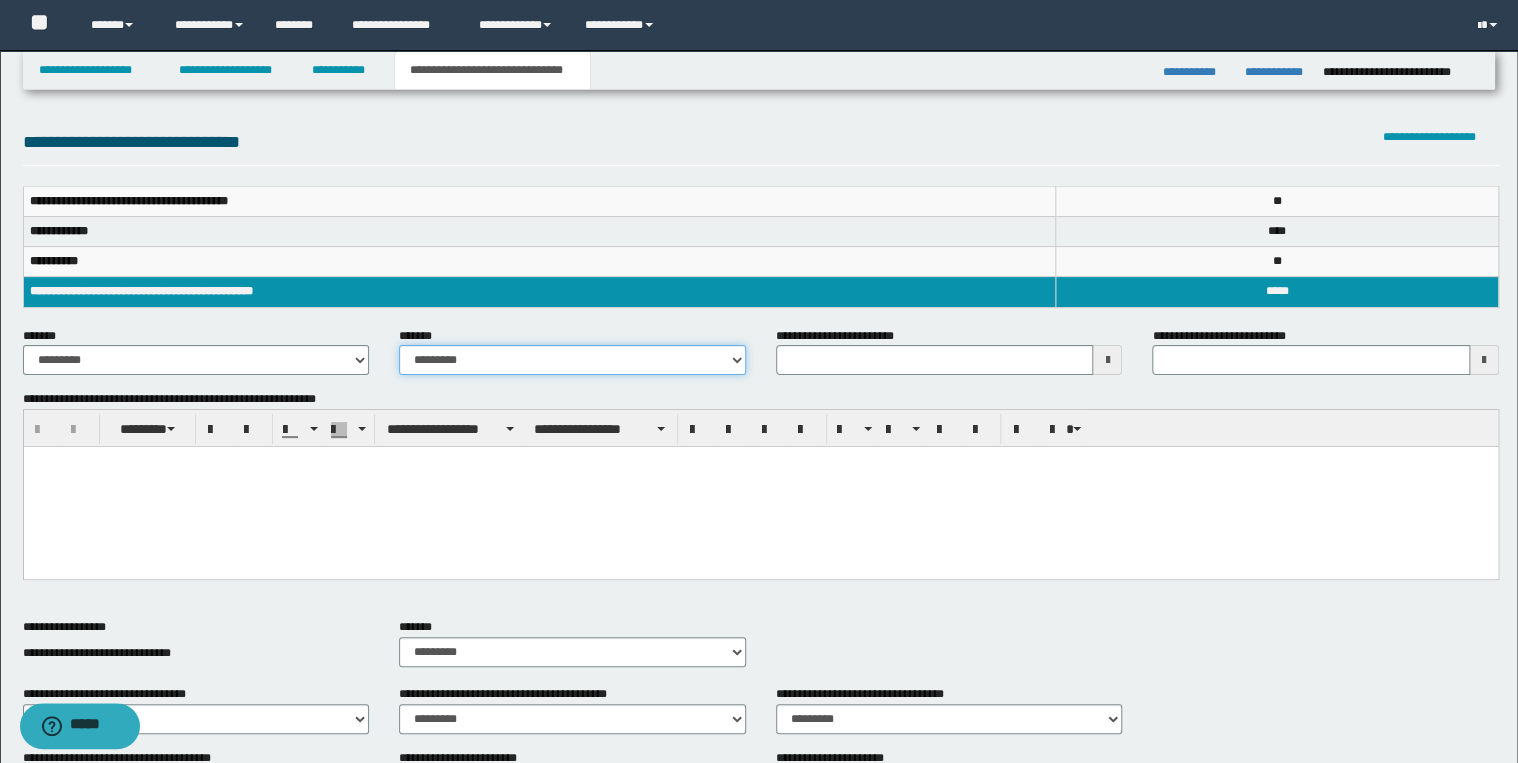 click on "**********" at bounding box center (572, 360) 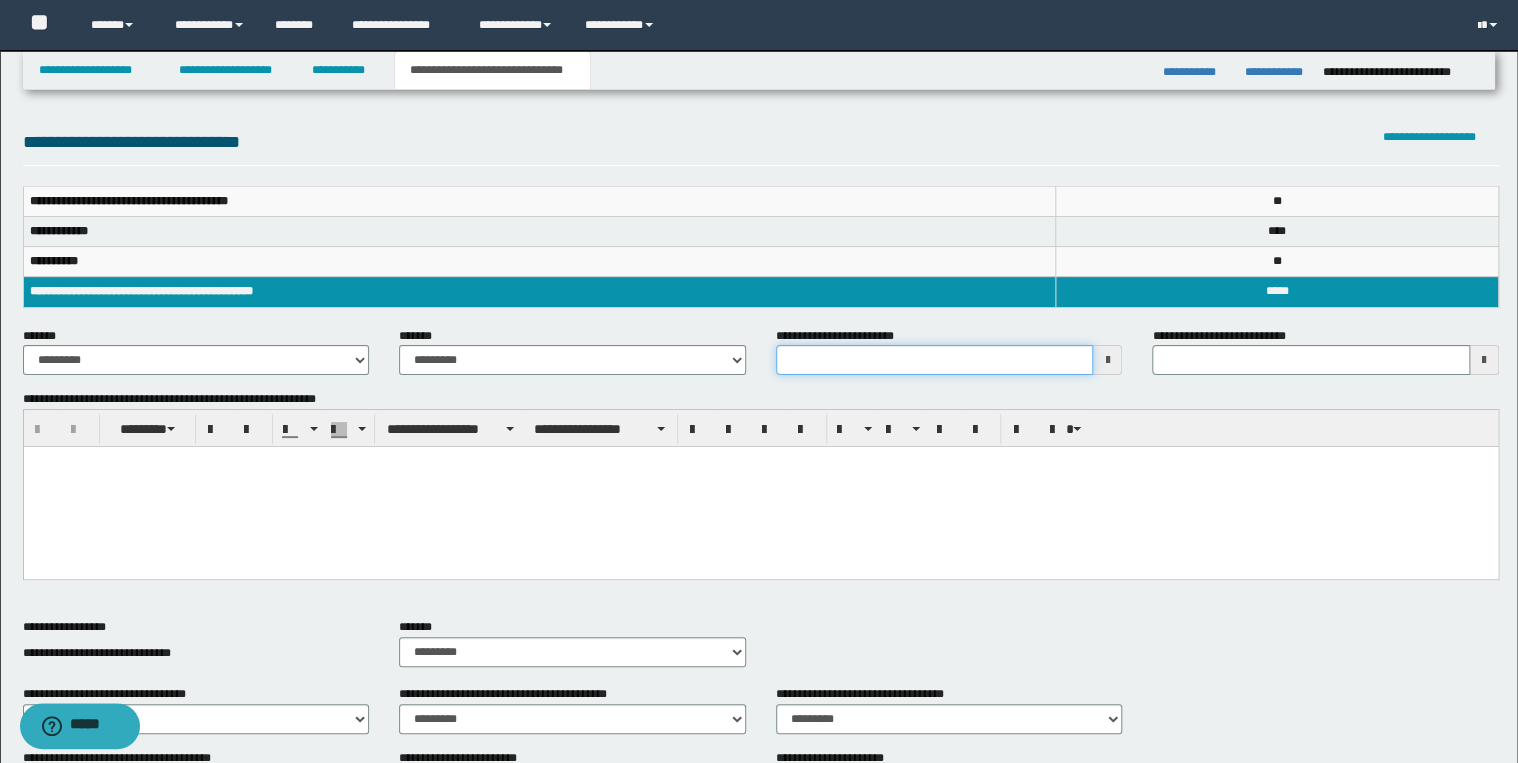 click on "**********" at bounding box center (935, 360) 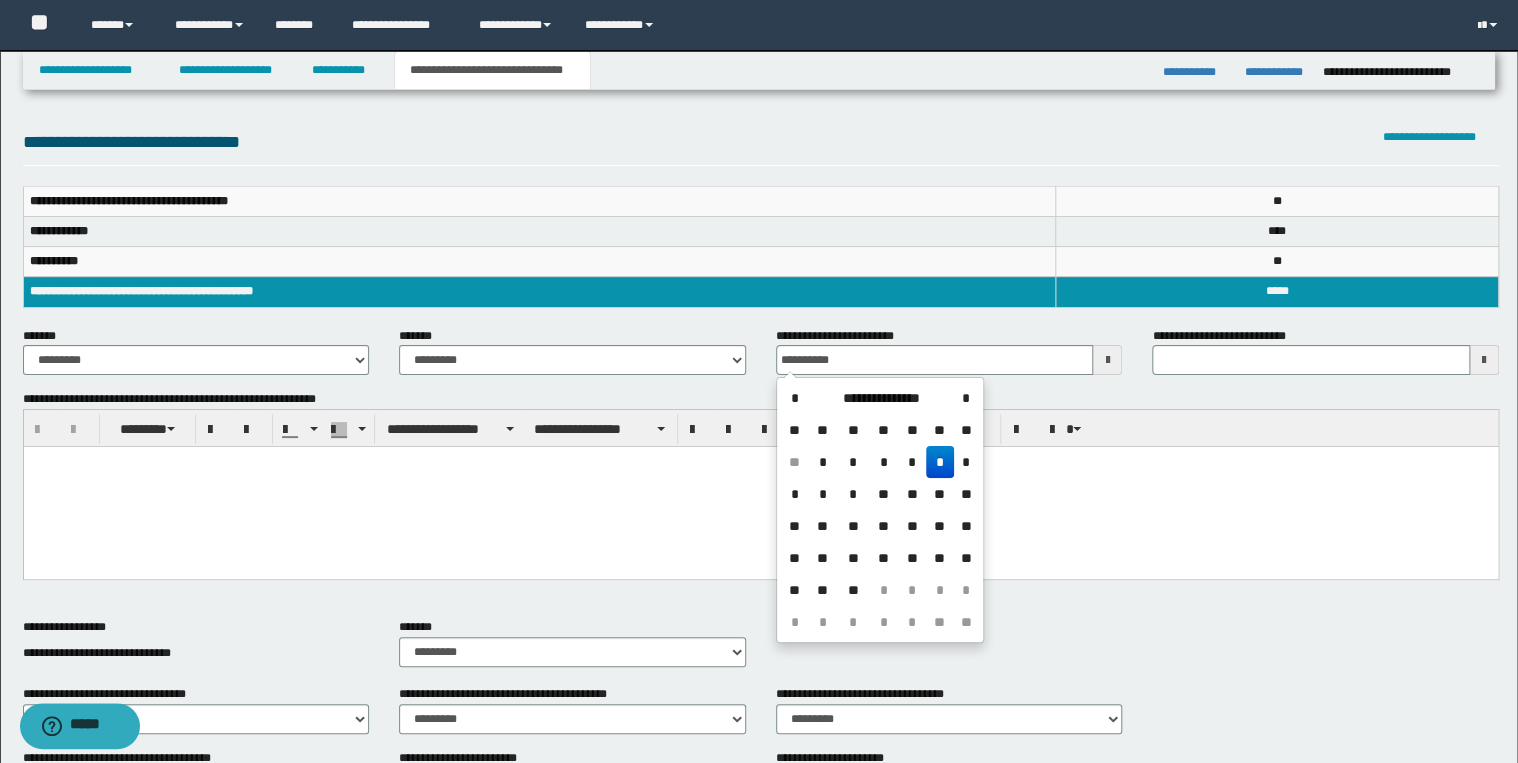click at bounding box center (760, 487) 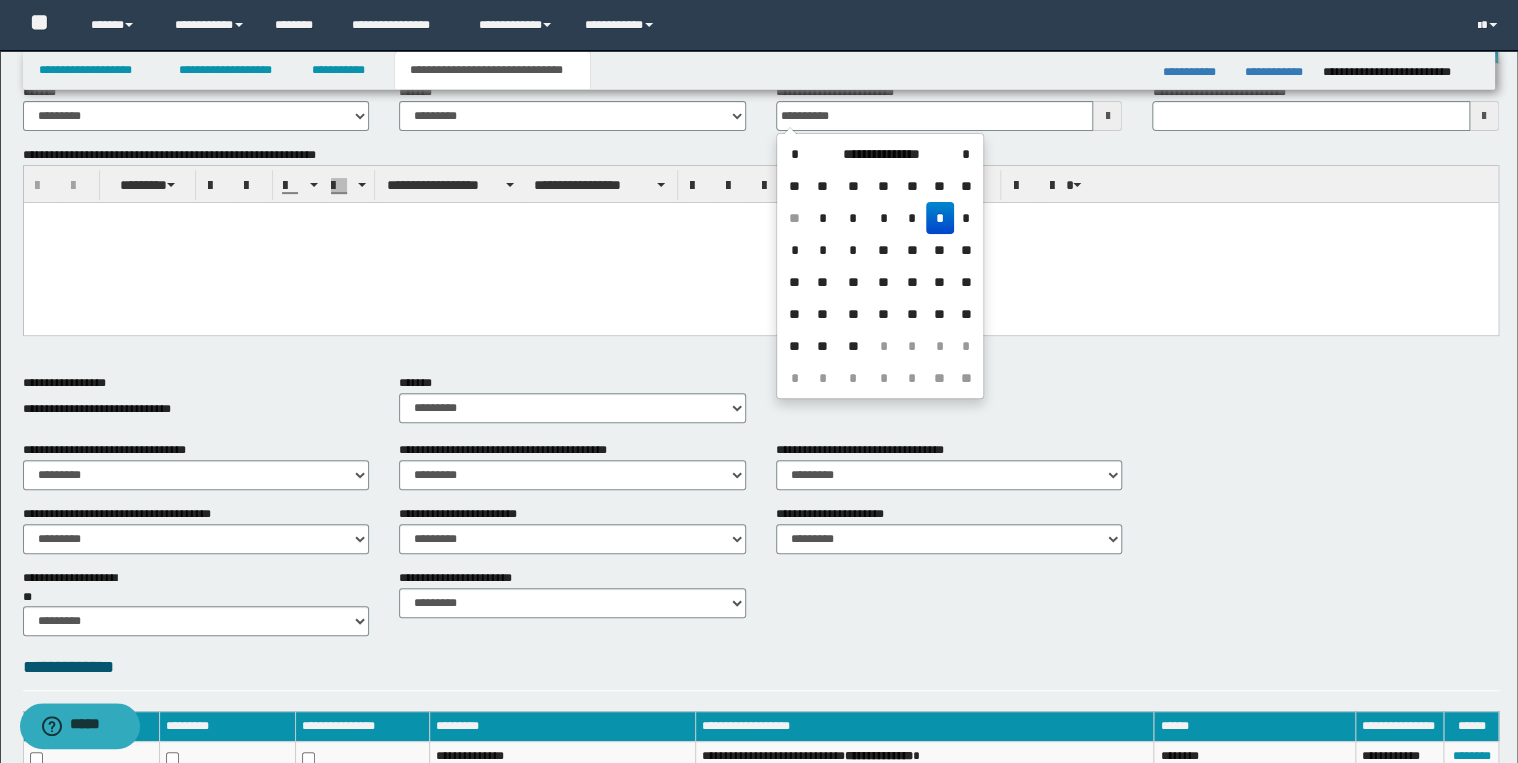 scroll, scrollTop: 320, scrollLeft: 0, axis: vertical 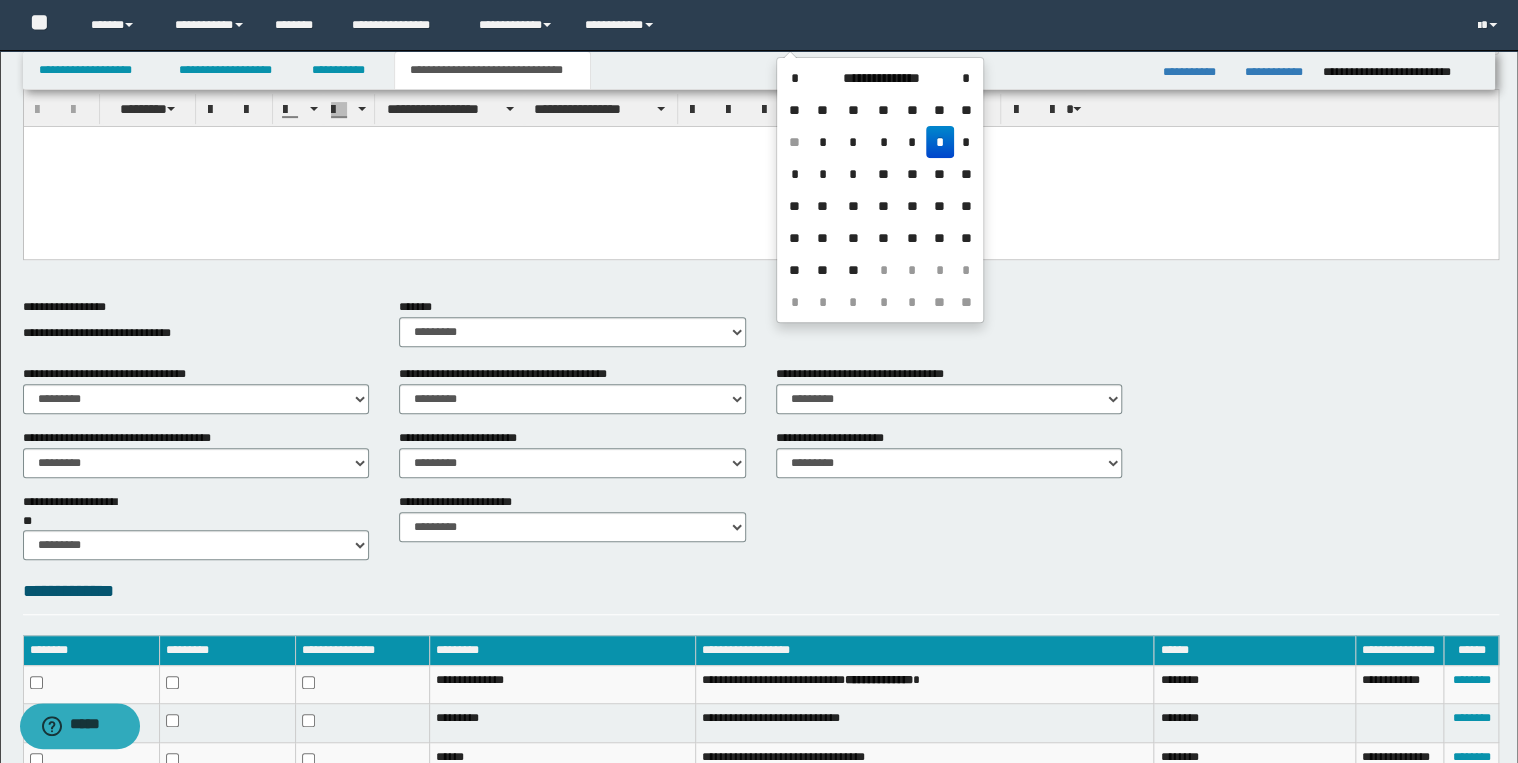 type on "**********" 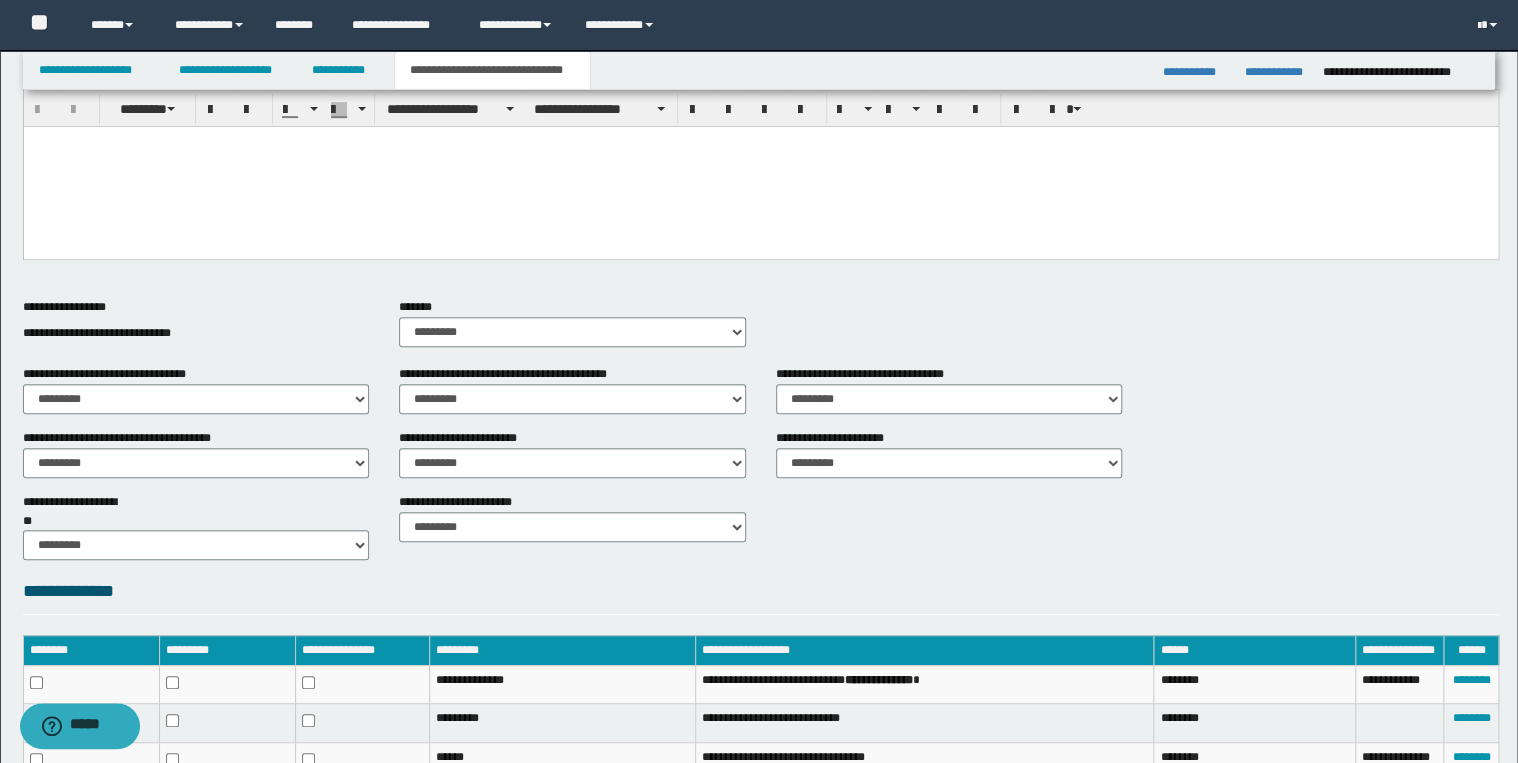 scroll, scrollTop: 553, scrollLeft: 0, axis: vertical 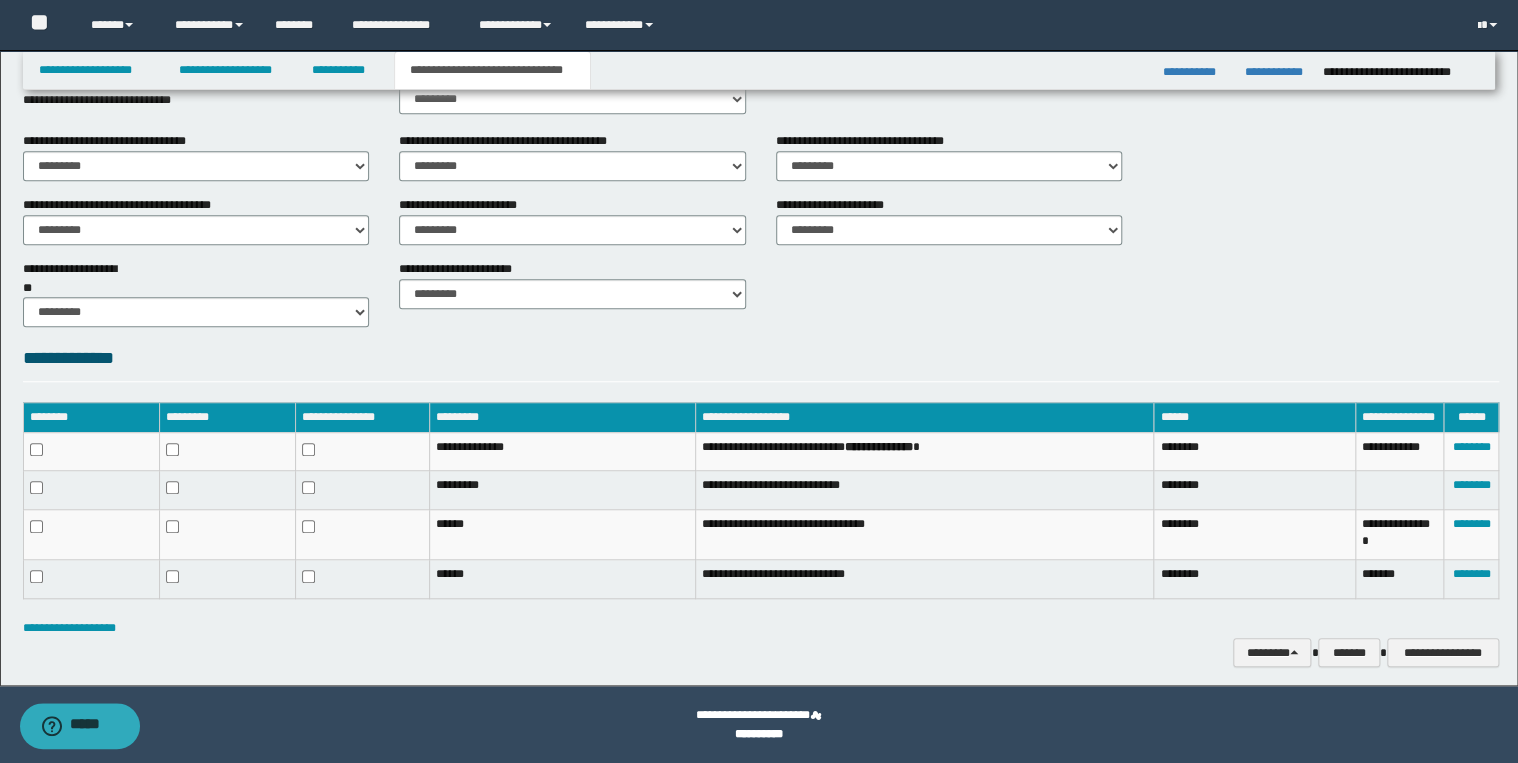 click at bounding box center (362, 579) 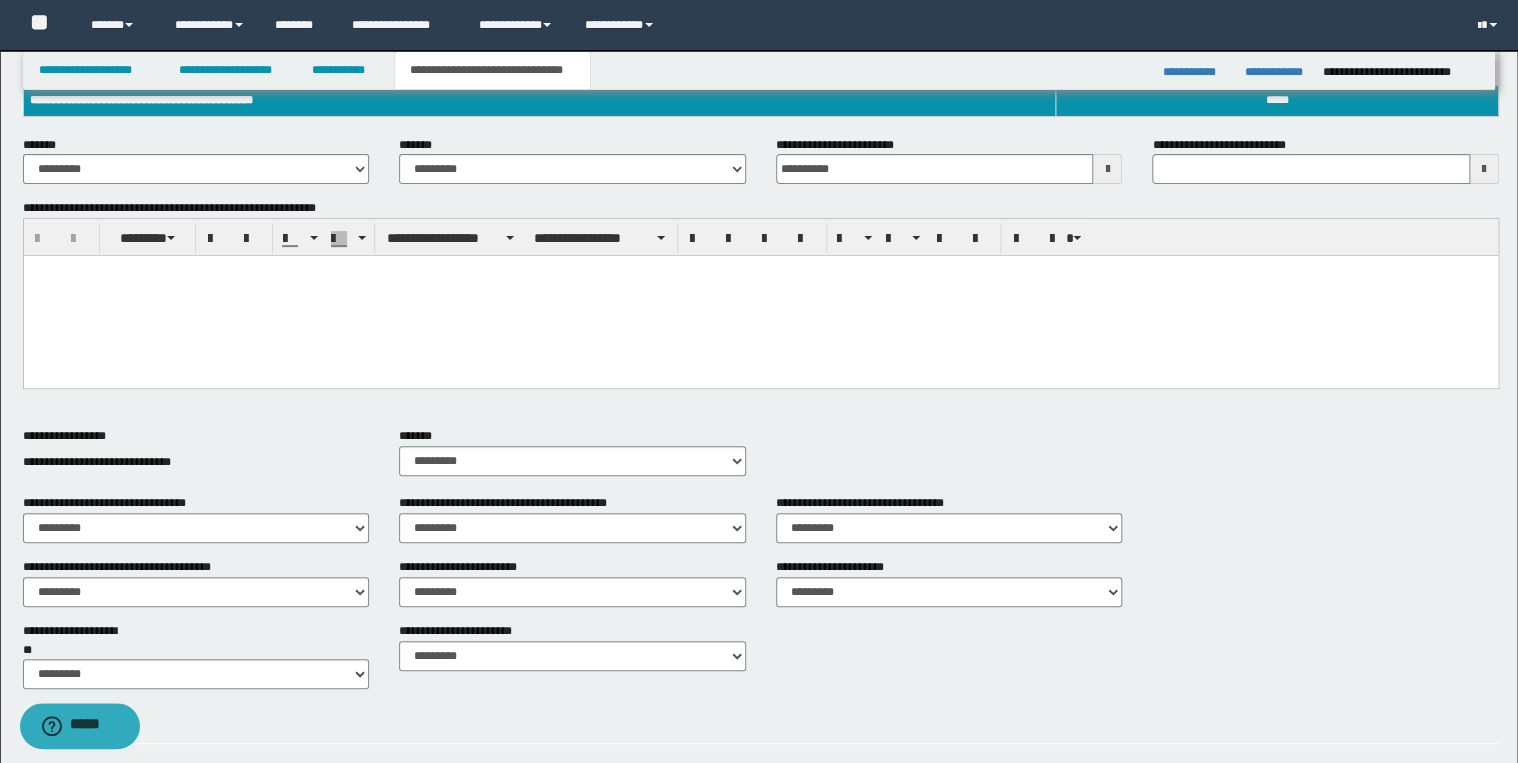 scroll, scrollTop: 0, scrollLeft: 0, axis: both 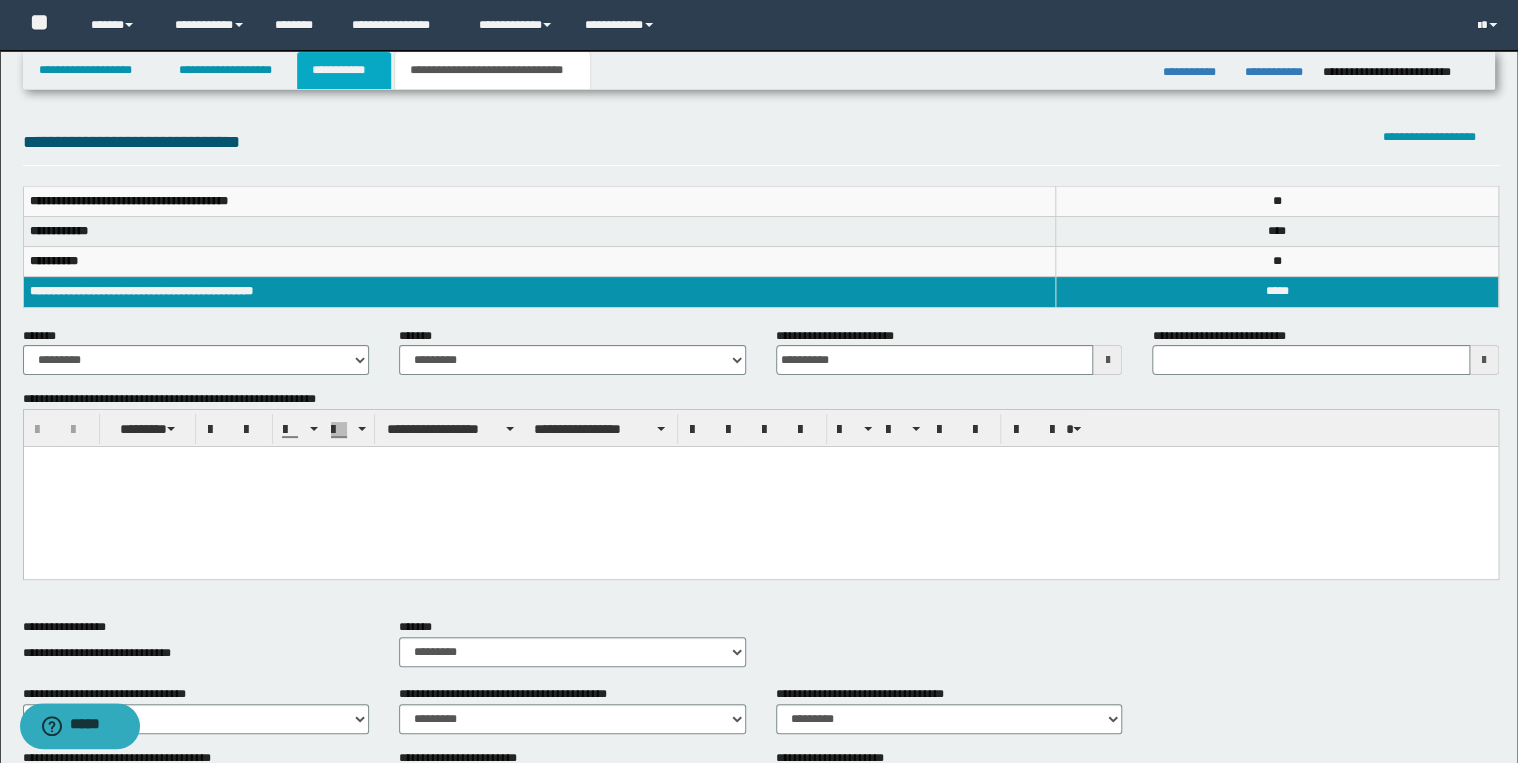 click on "**********" at bounding box center [344, 70] 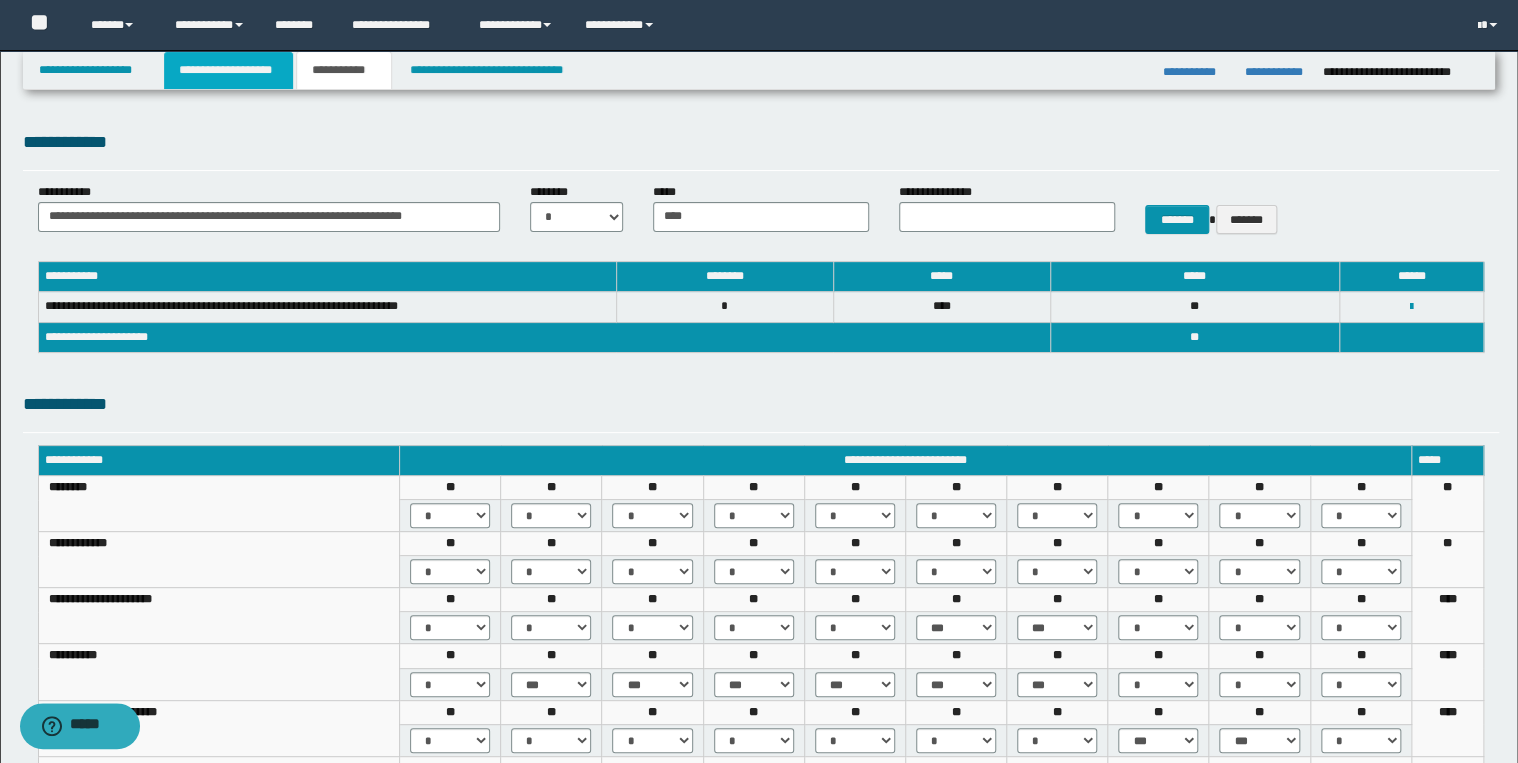 click on "**********" at bounding box center (228, 70) 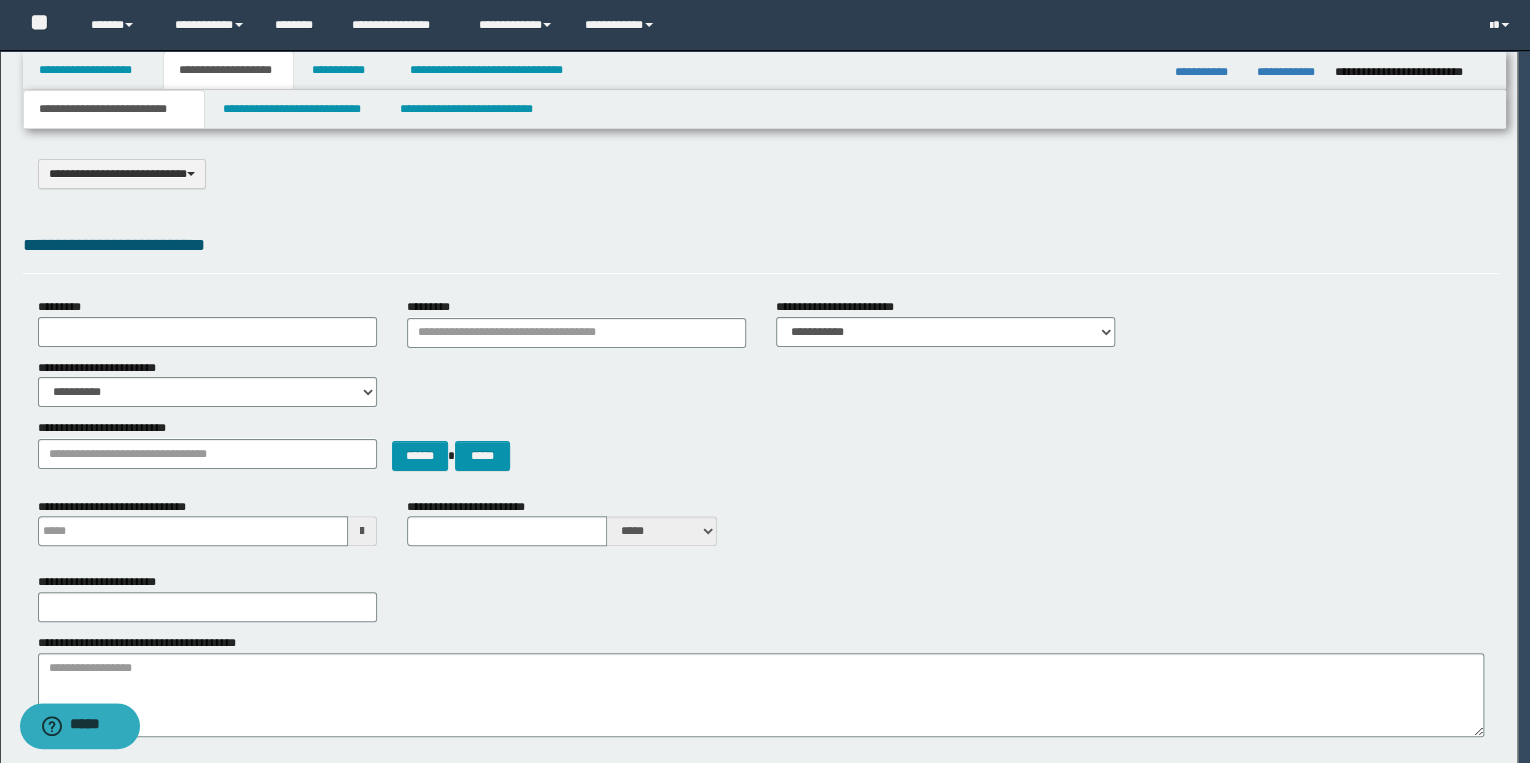 type 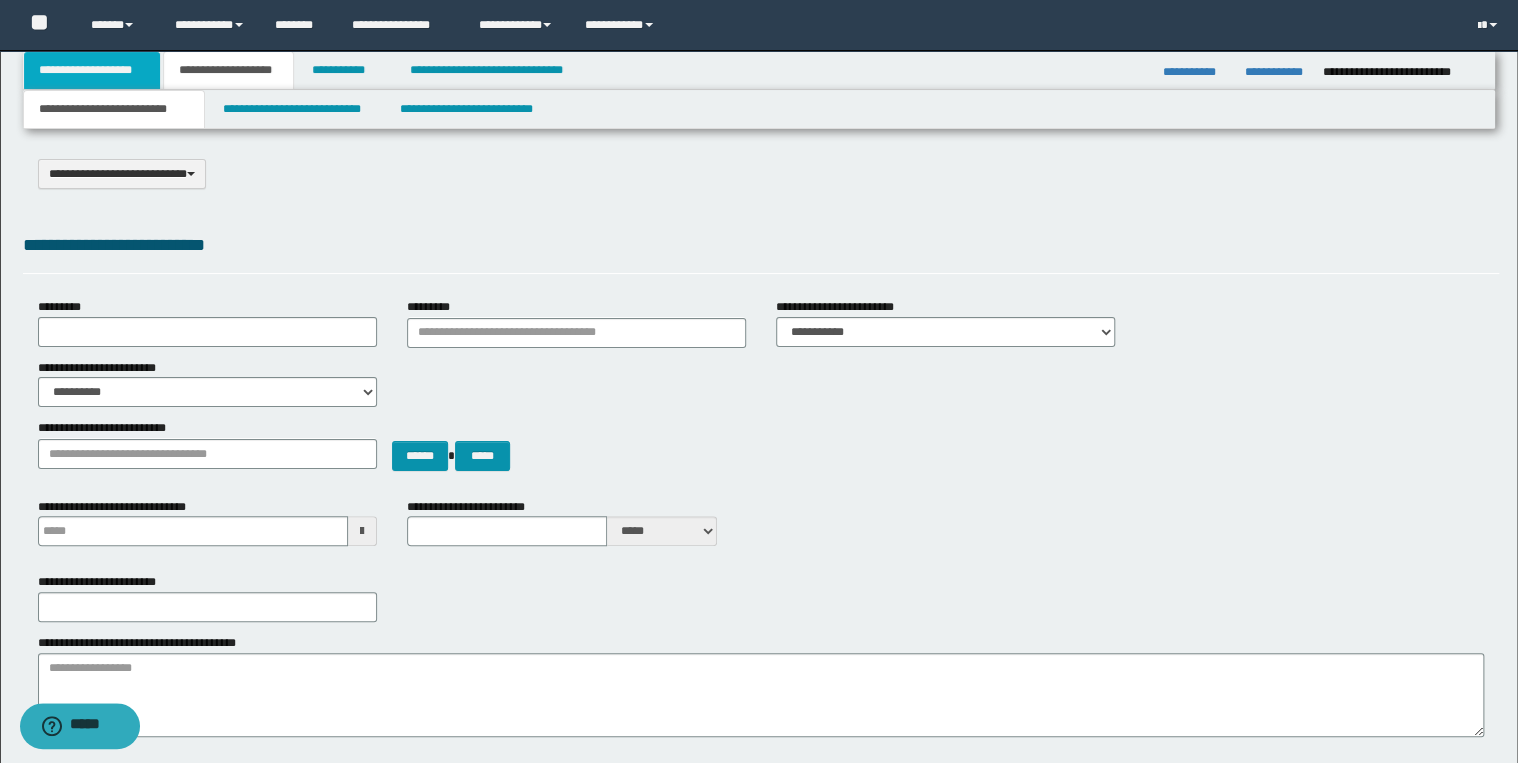 click on "**********" at bounding box center [92, 70] 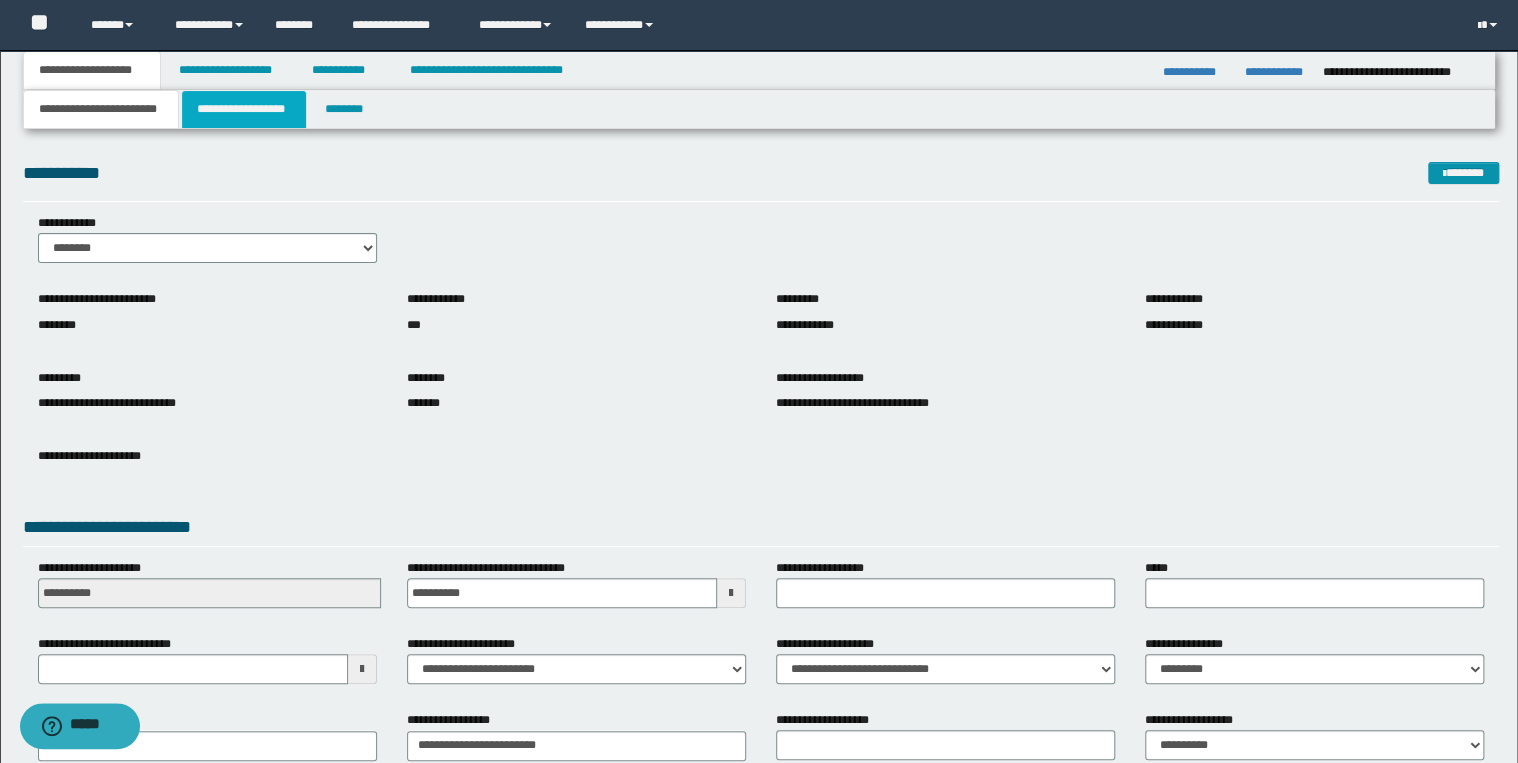 click on "**********" at bounding box center (244, 109) 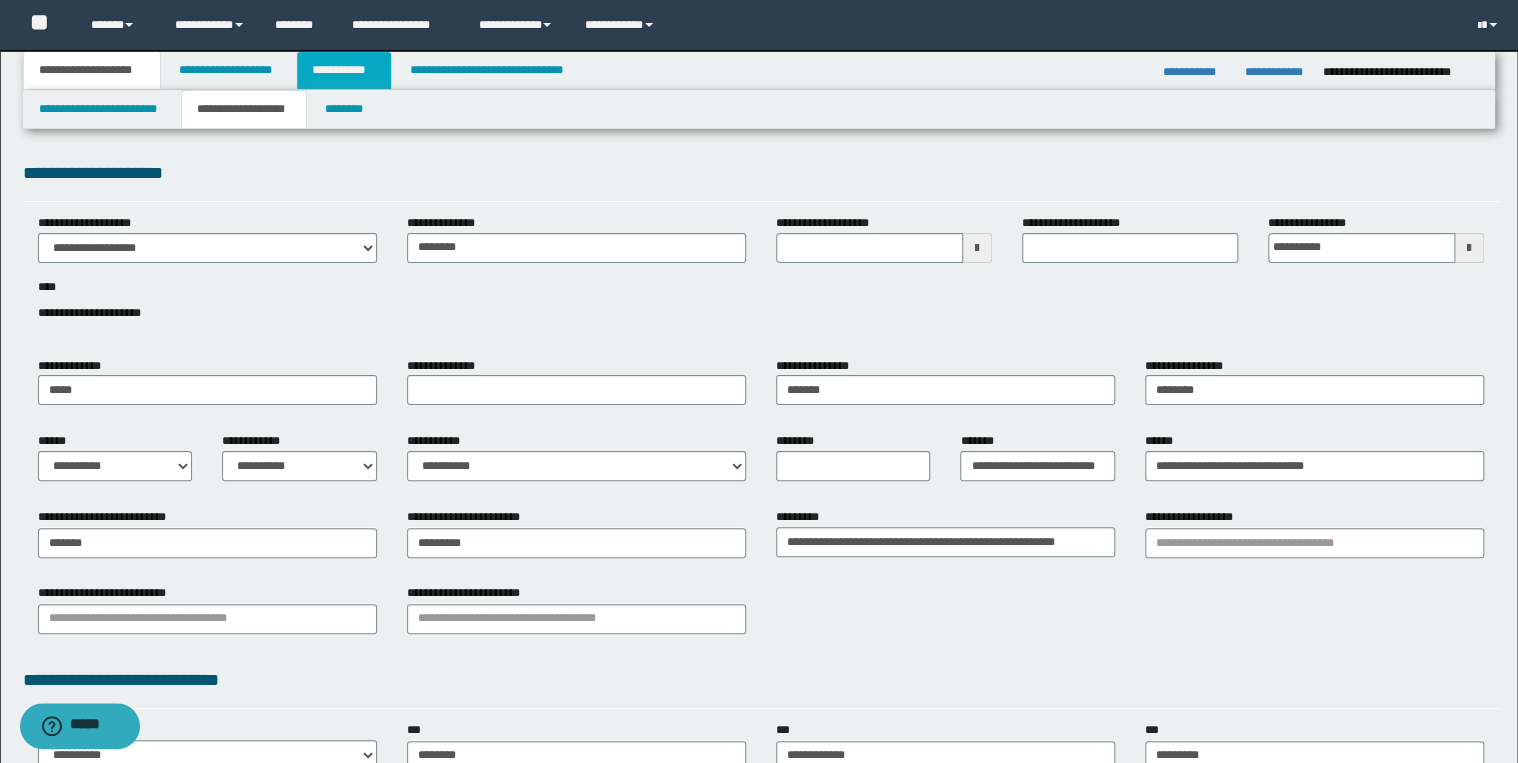 click on "**********" at bounding box center [344, 70] 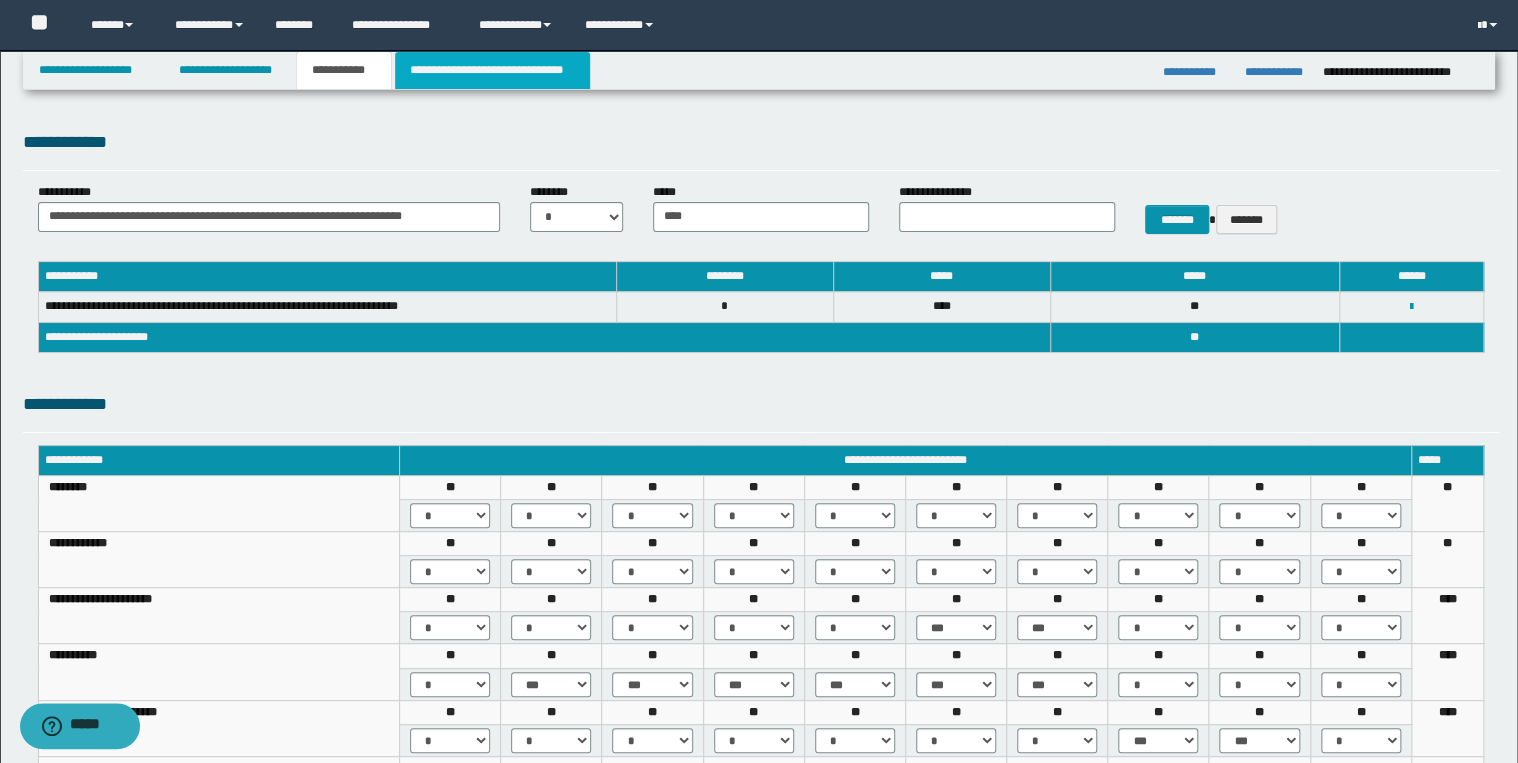 click on "**********" at bounding box center (492, 70) 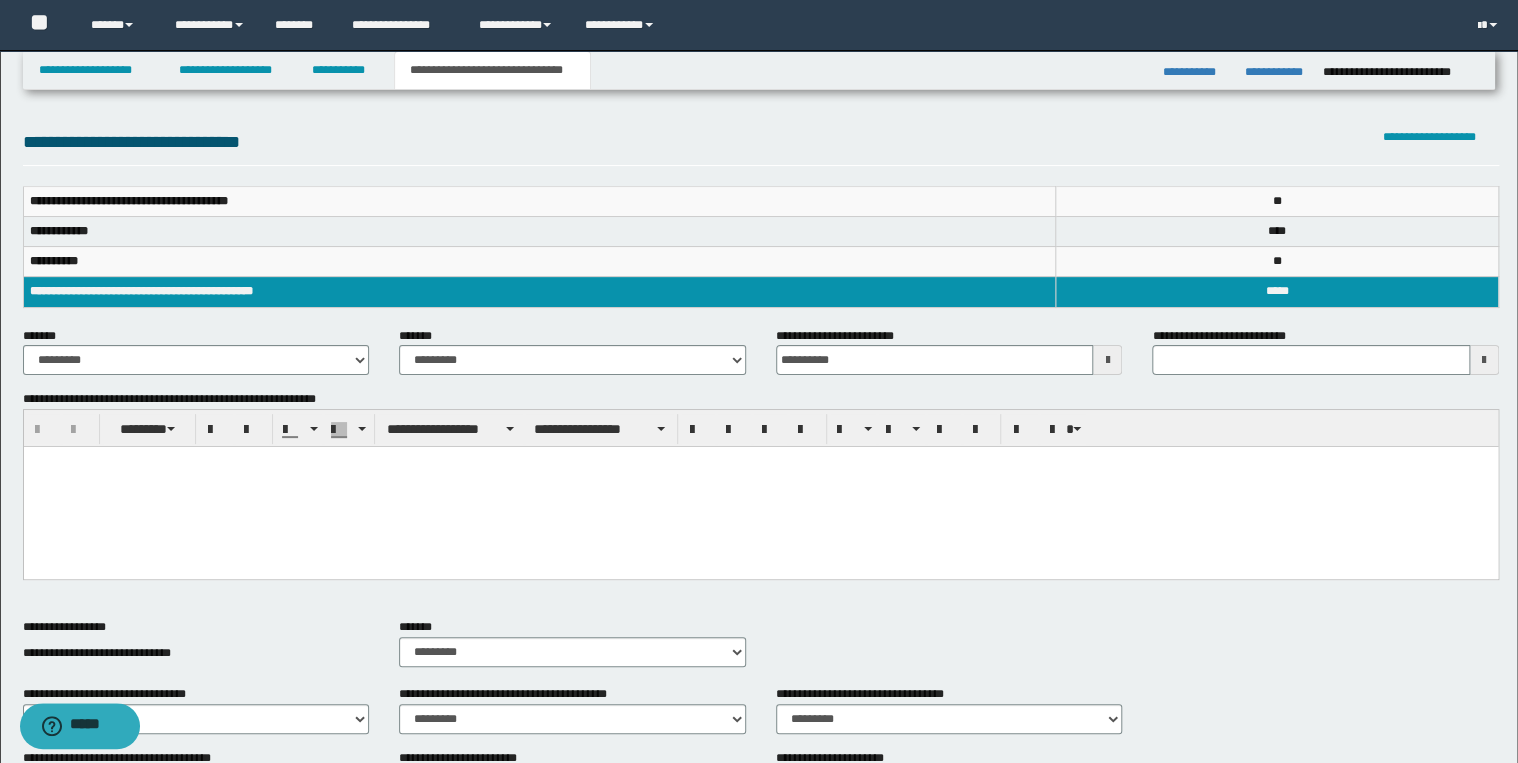 click at bounding box center (760, 487) 